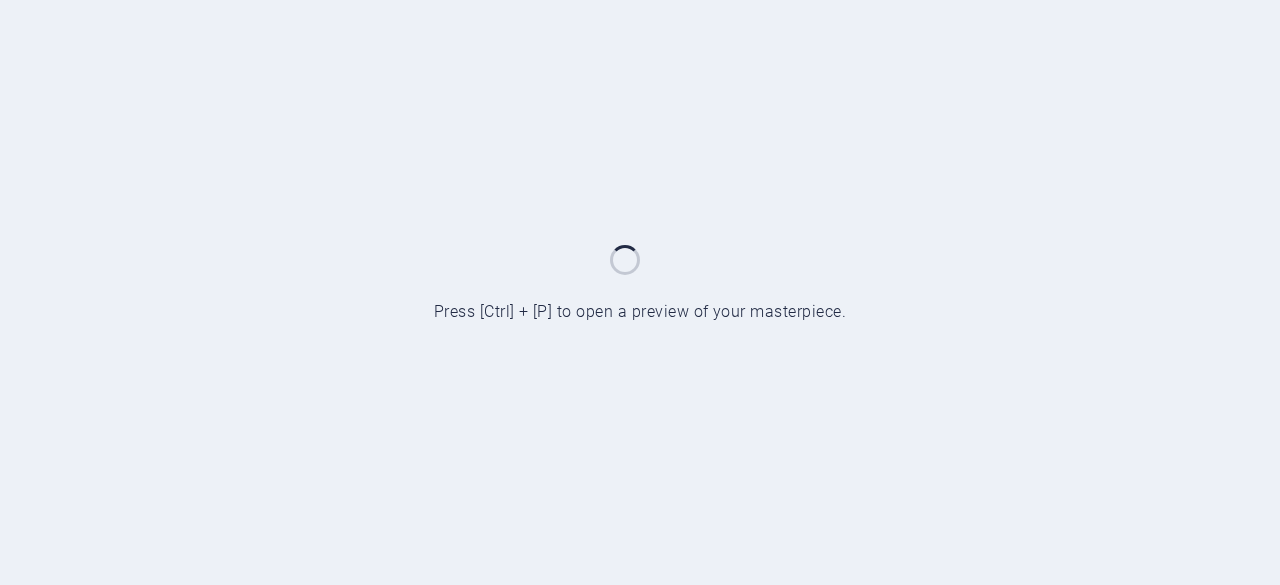 scroll, scrollTop: 0, scrollLeft: 0, axis: both 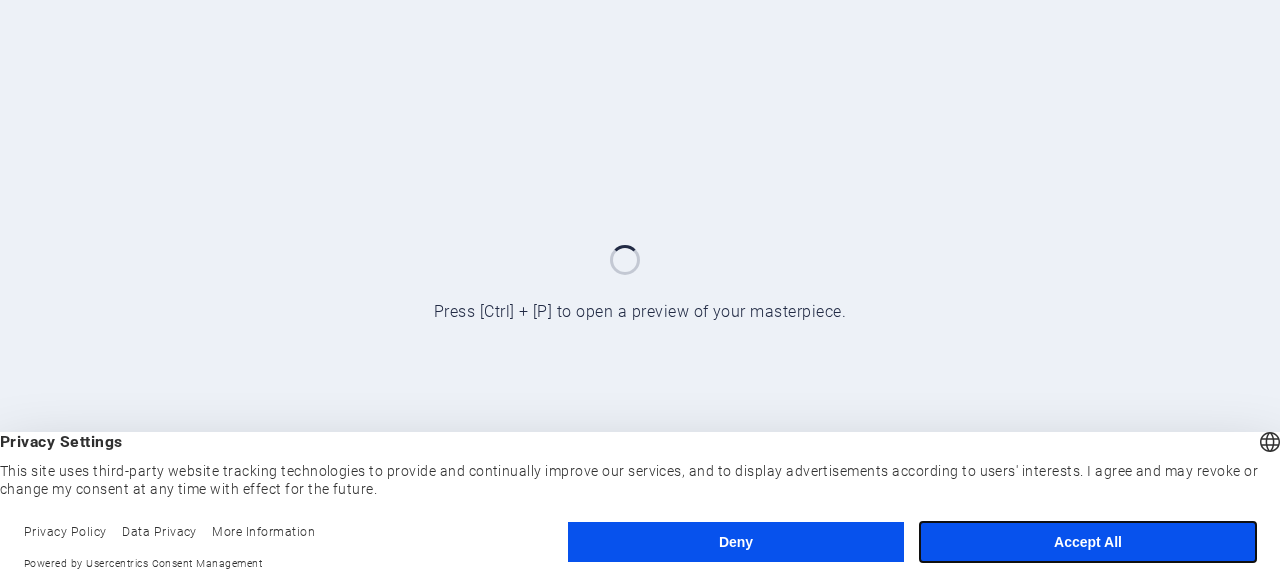 click on "Accept All" at bounding box center (1088, 542) 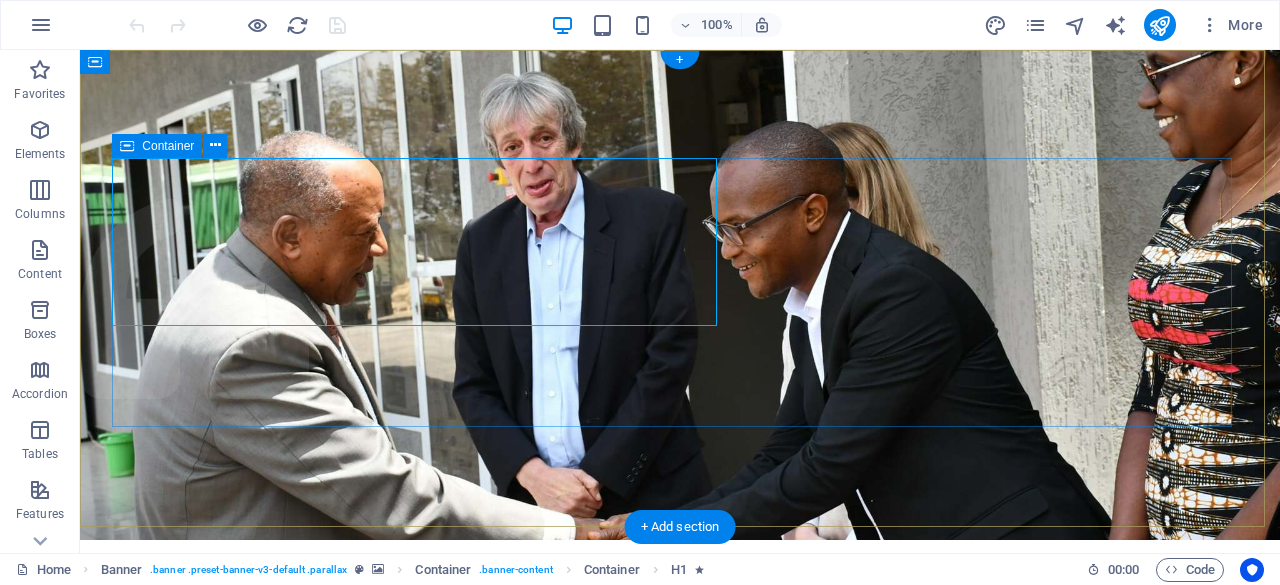 scroll, scrollTop: 0, scrollLeft: 0, axis: both 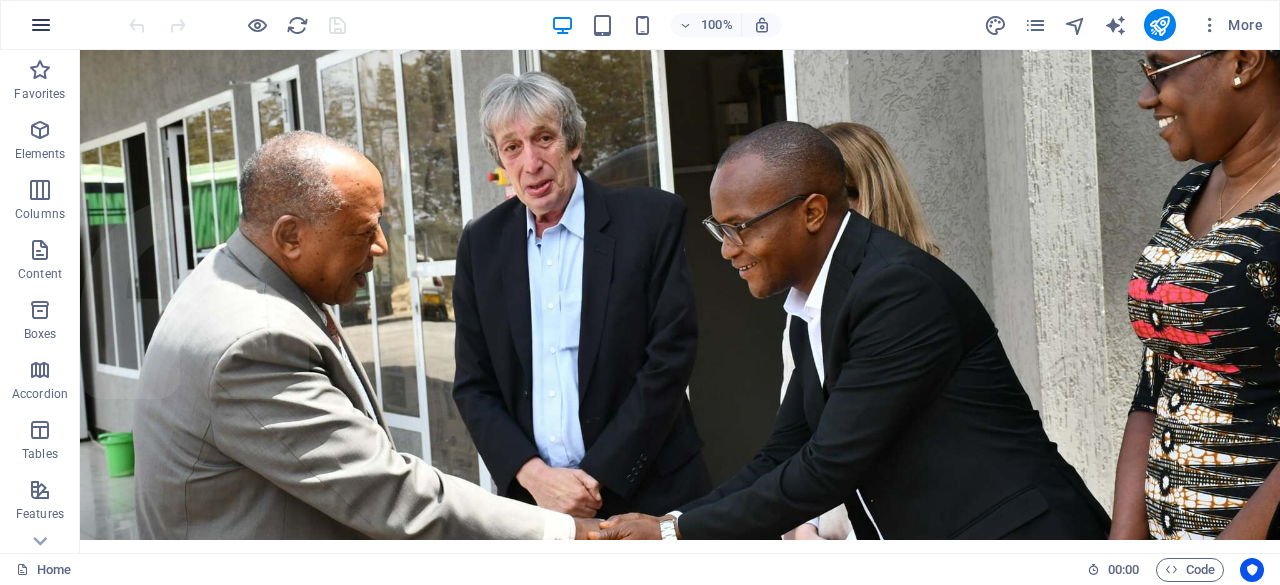 click at bounding box center [41, 25] 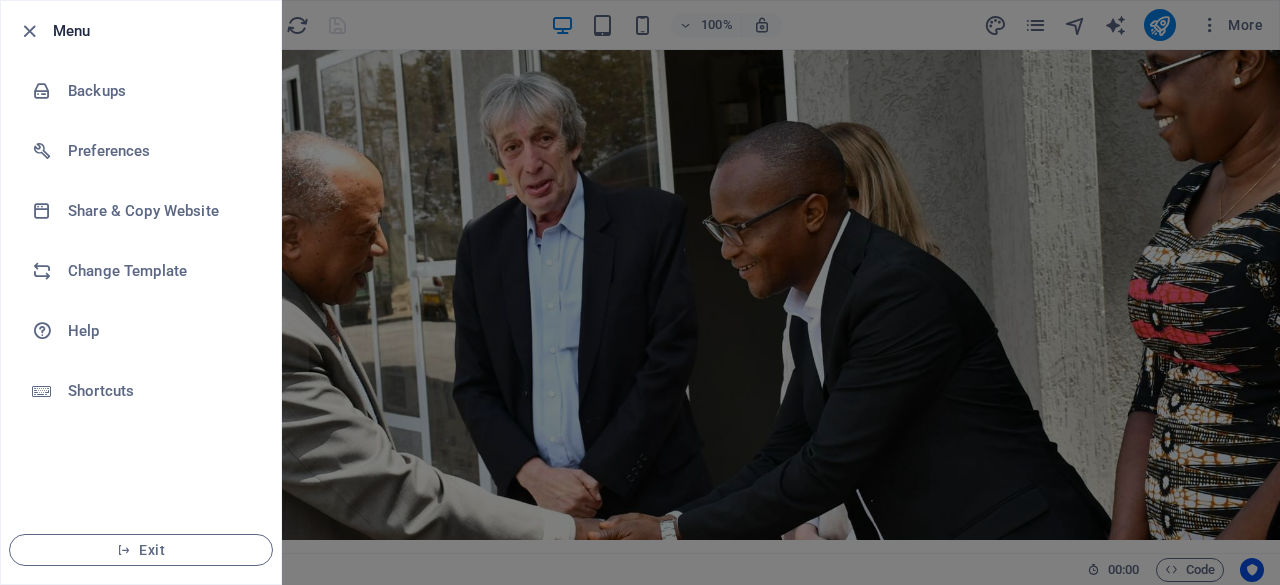 click at bounding box center [640, 292] 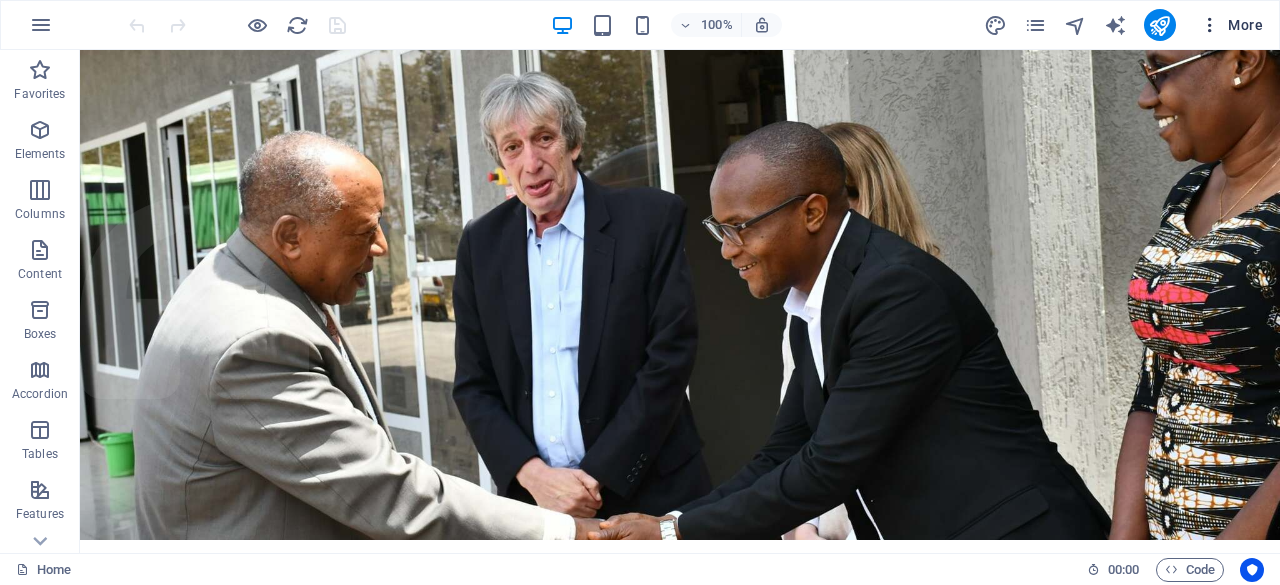 click at bounding box center [1210, 25] 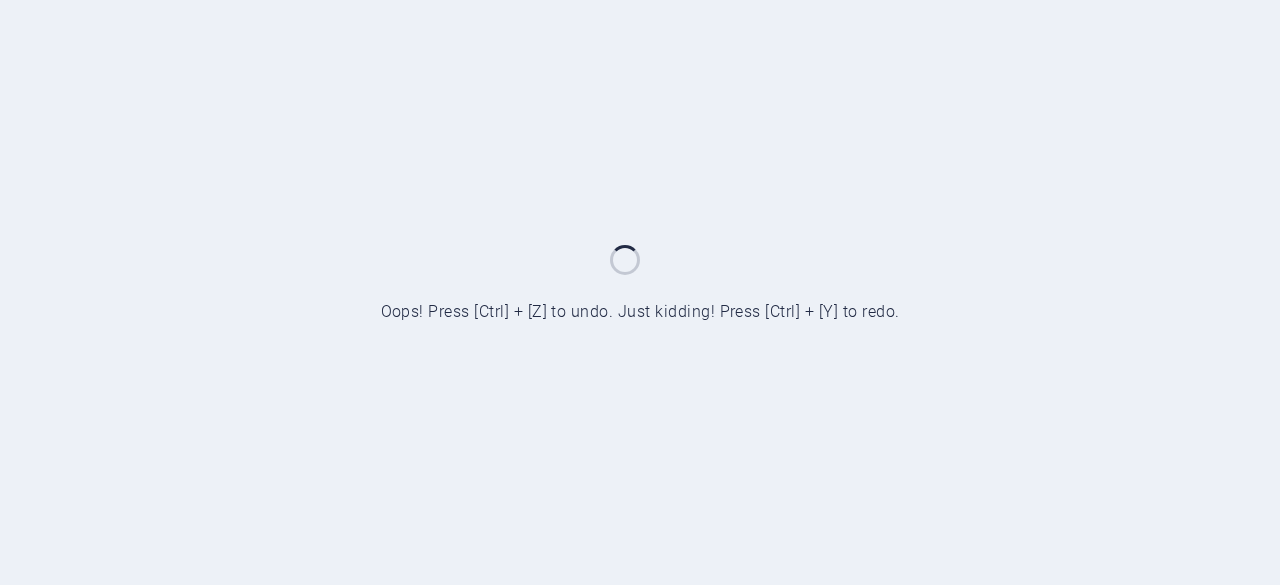 scroll, scrollTop: 0, scrollLeft: 0, axis: both 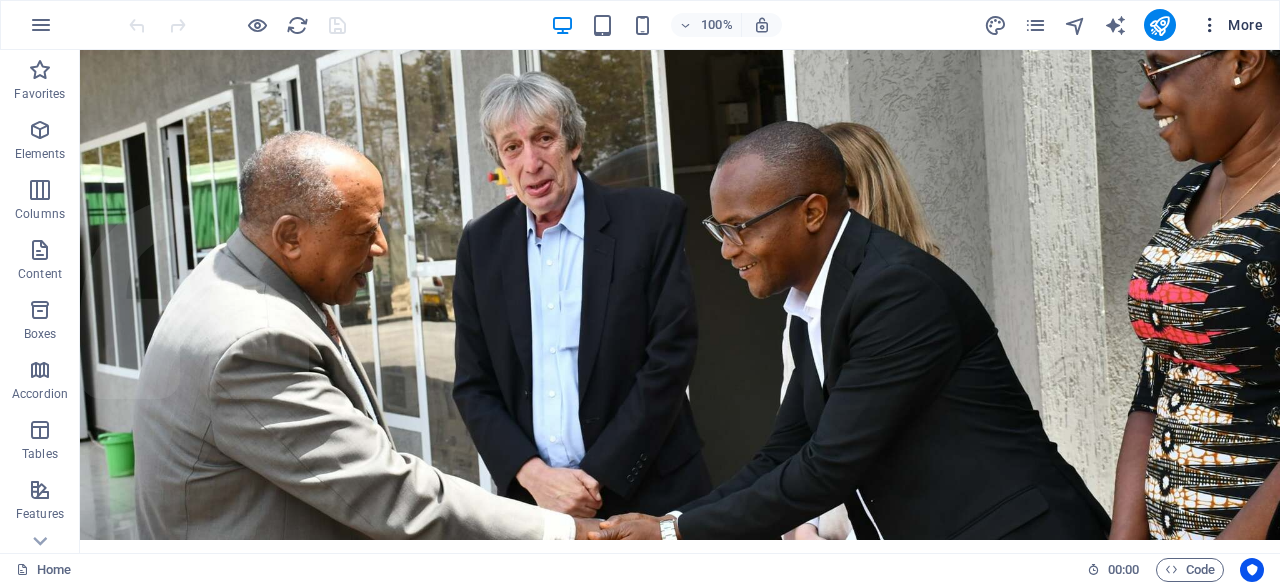 click at bounding box center [1210, 25] 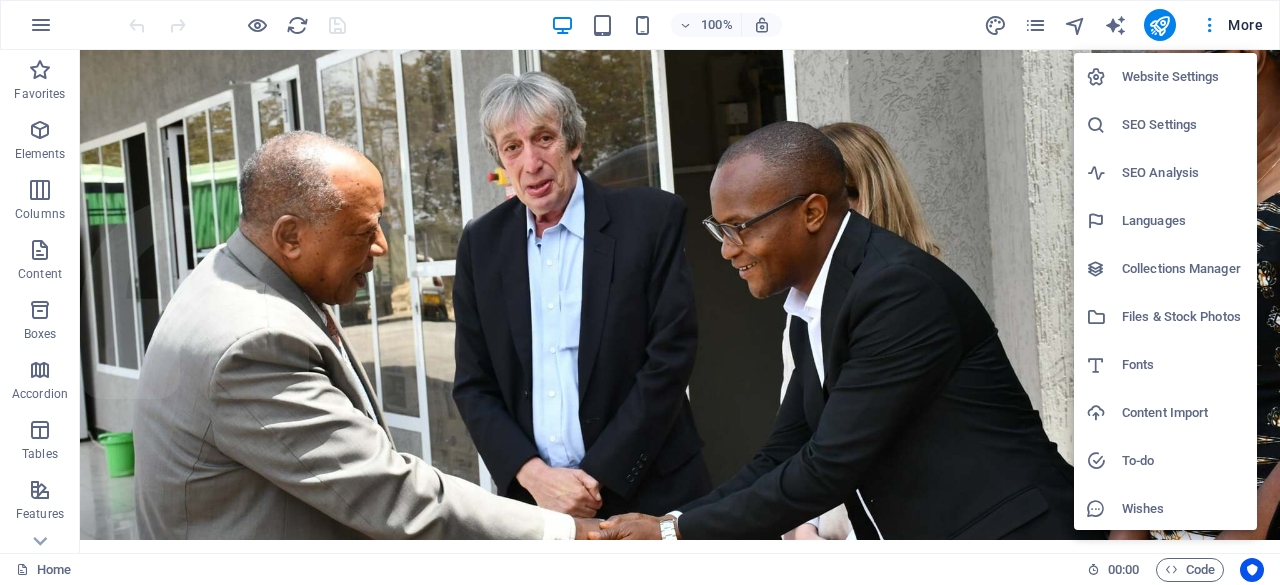 click at bounding box center [640, 292] 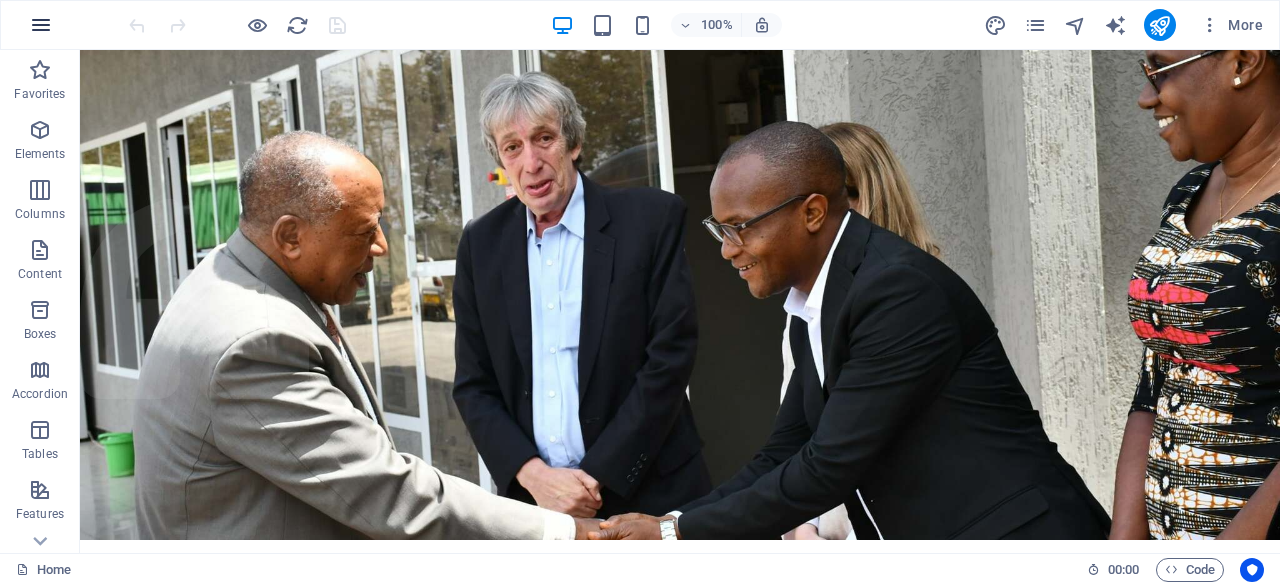 click at bounding box center (41, 25) 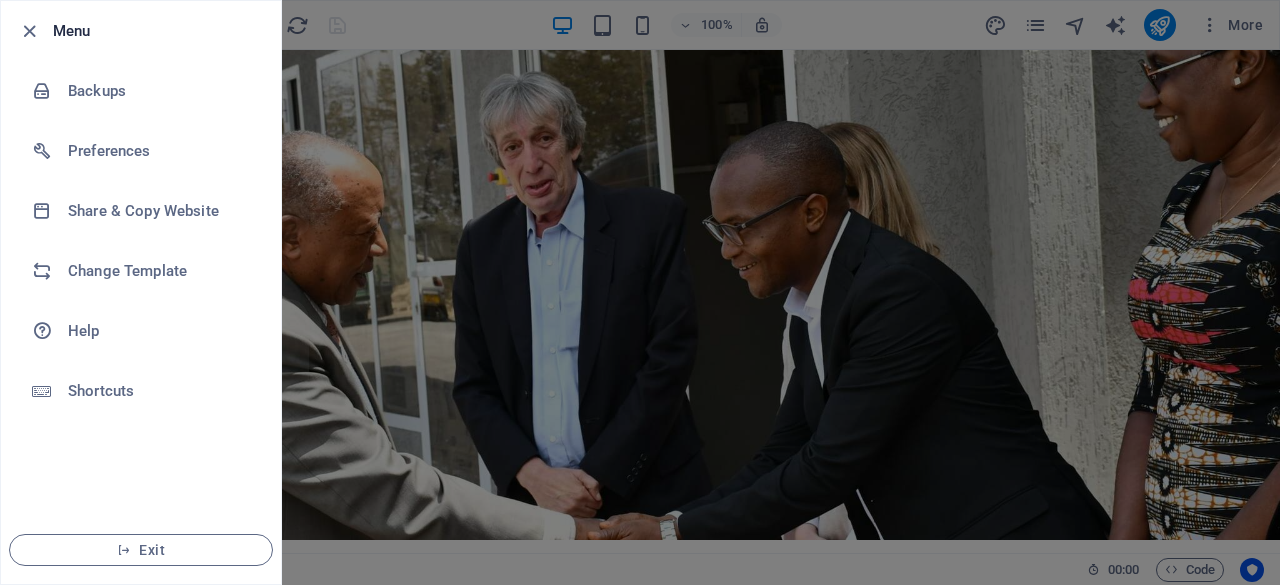 click at bounding box center (640, 292) 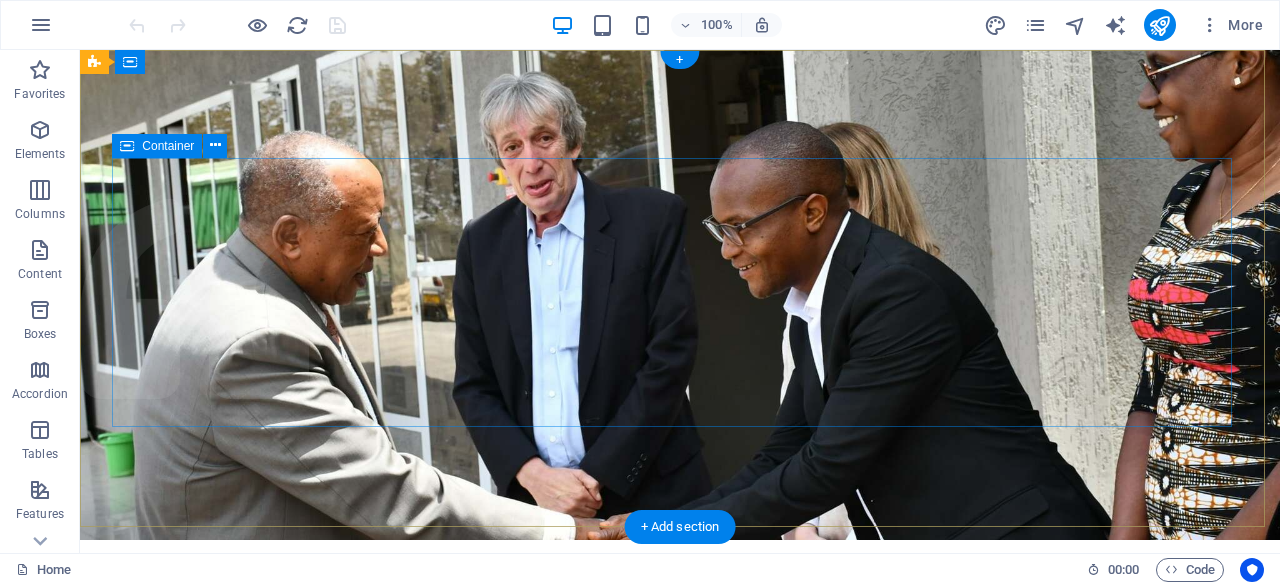 click on "PROMOTING PEACE & SECURITY Peace, the treasure that brings back a smile in every path Learn more" at bounding box center [680, 831] 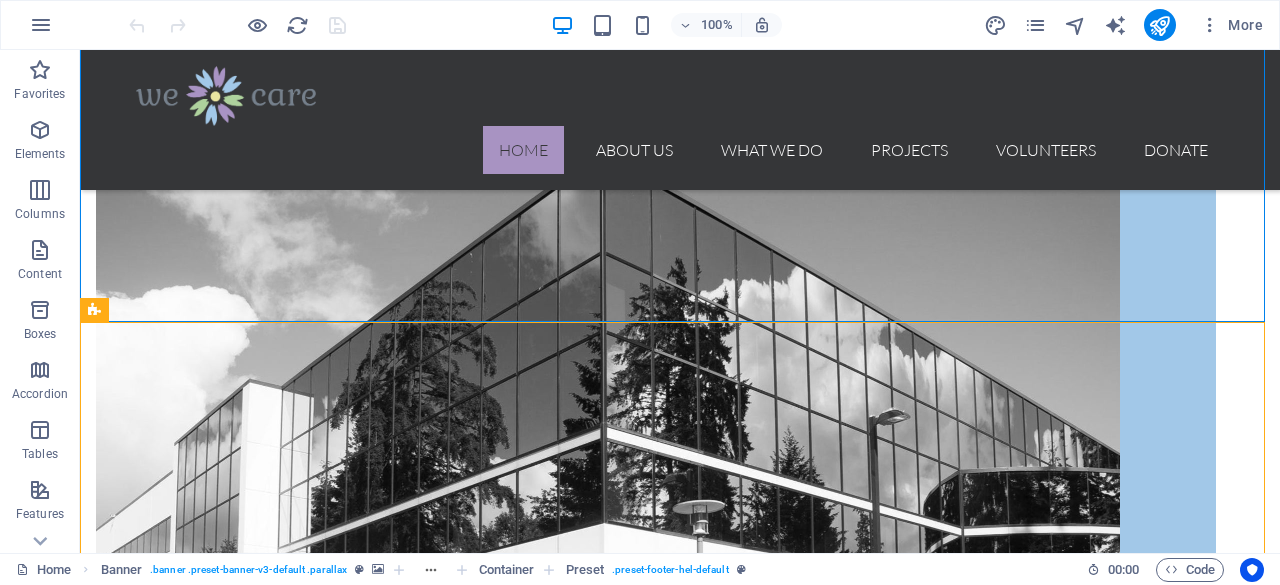 scroll, scrollTop: 2080, scrollLeft: 0, axis: vertical 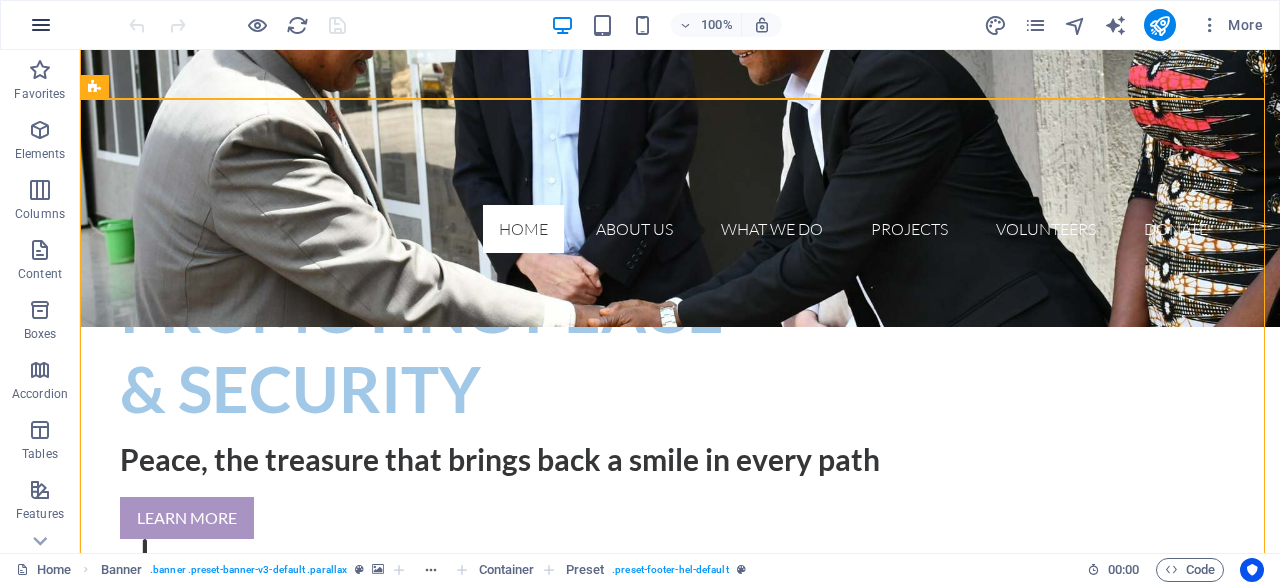 click at bounding box center [41, 25] 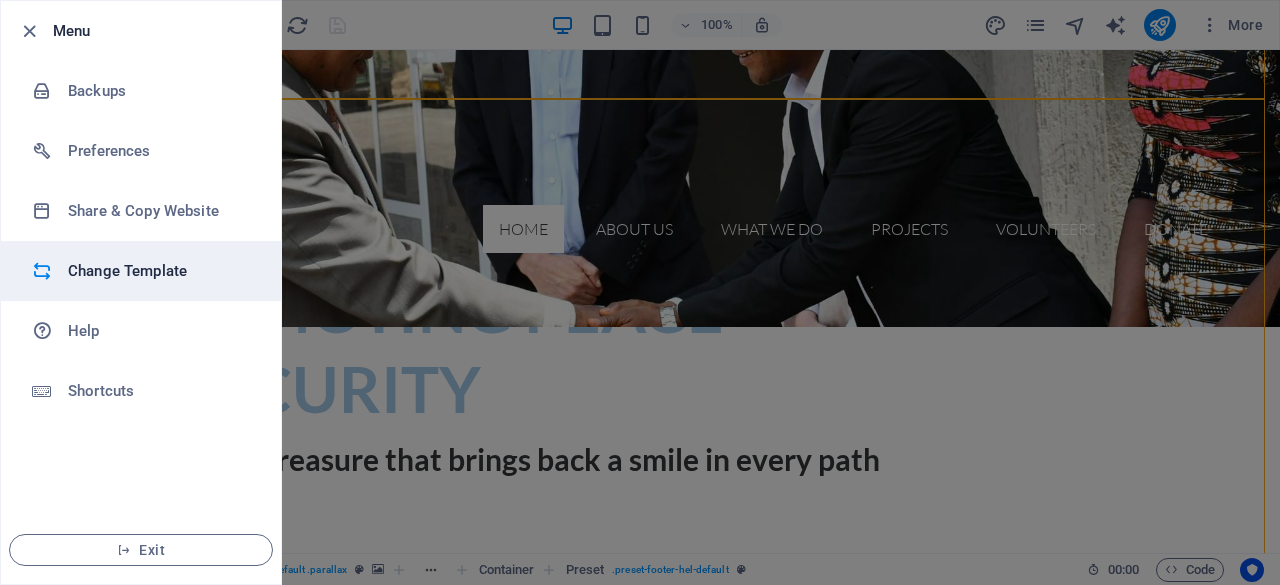 click on "Change Template" at bounding box center (160, 271) 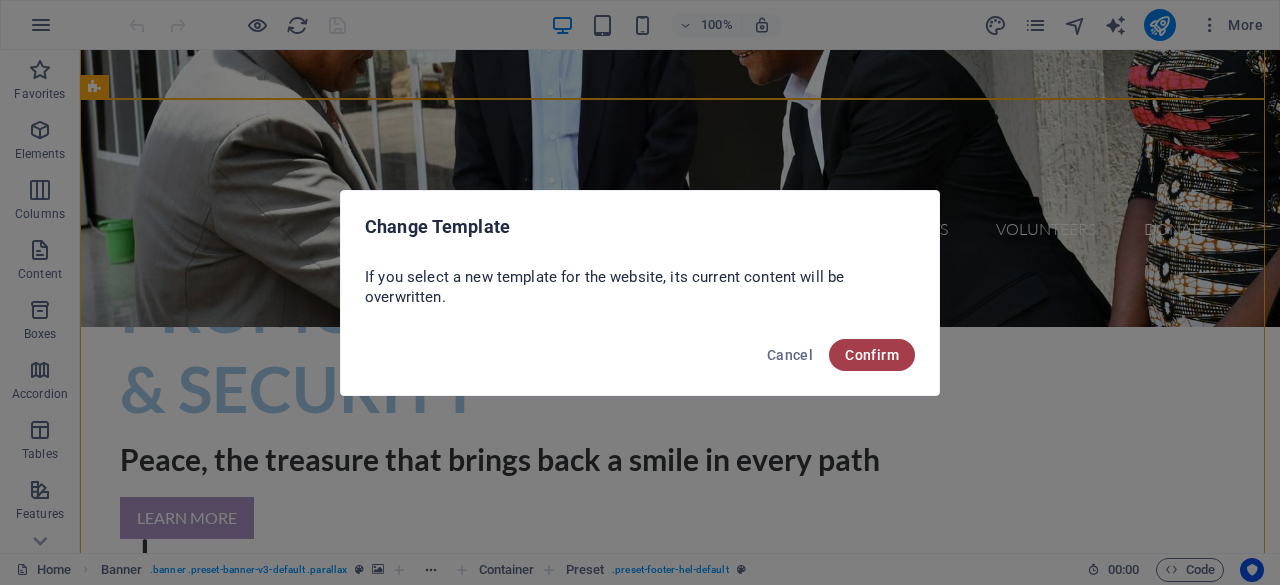 click on "Confirm" at bounding box center (872, 355) 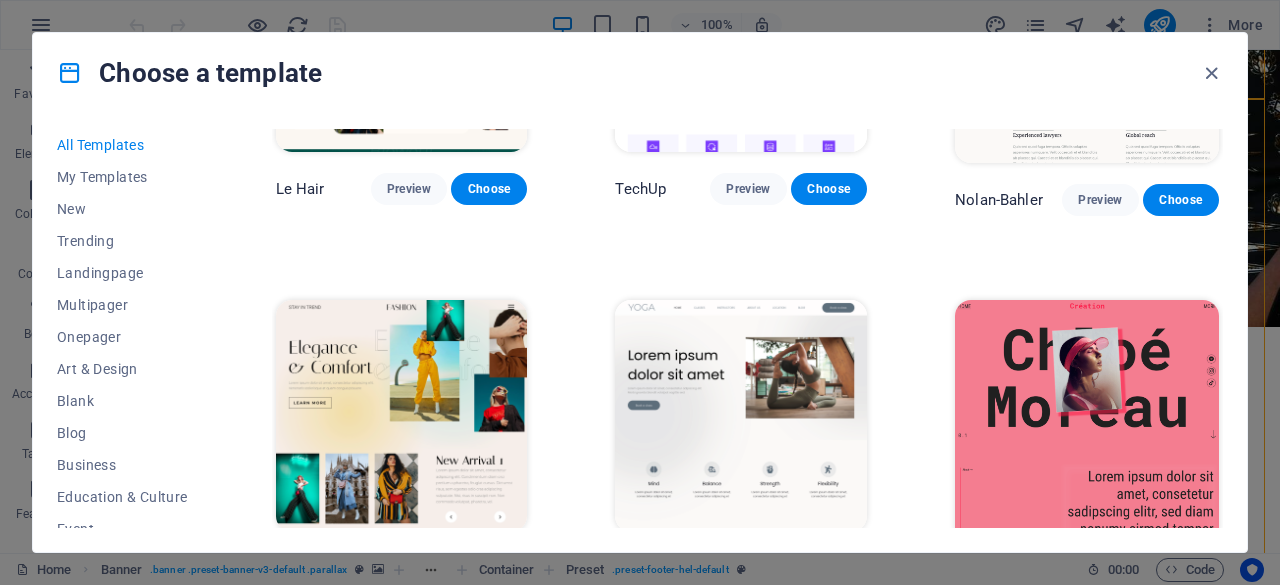 scroll, scrollTop: 5629, scrollLeft: 0, axis: vertical 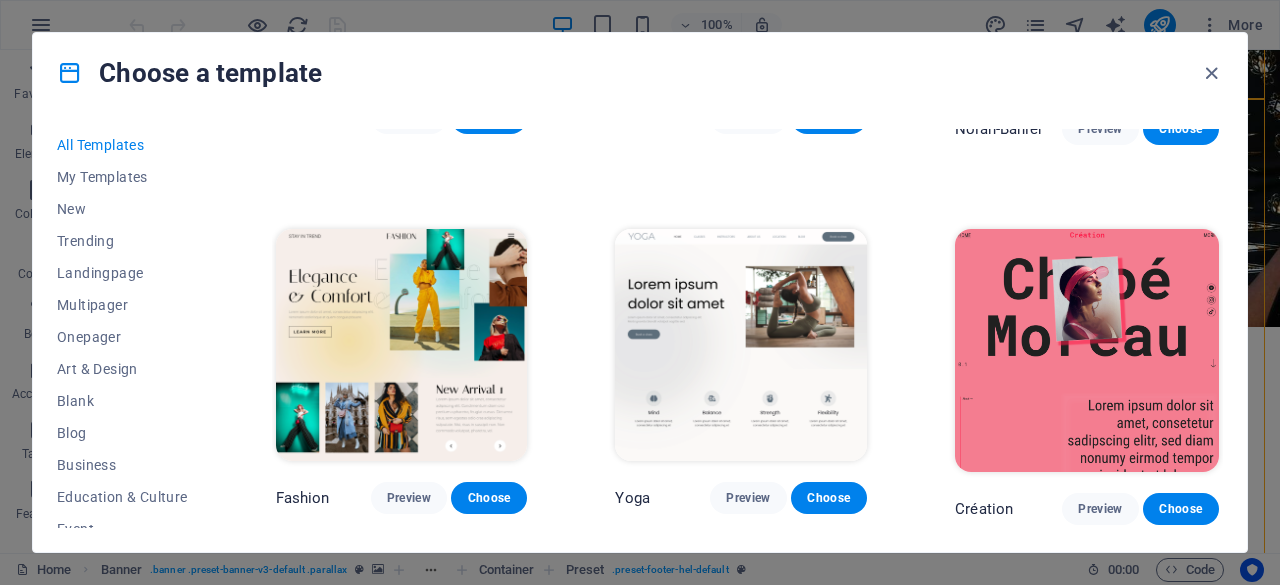 drag, startPoint x: 1274, startPoint y: 223, endPoint x: 1276, endPoint y: 245, distance: 22.090721 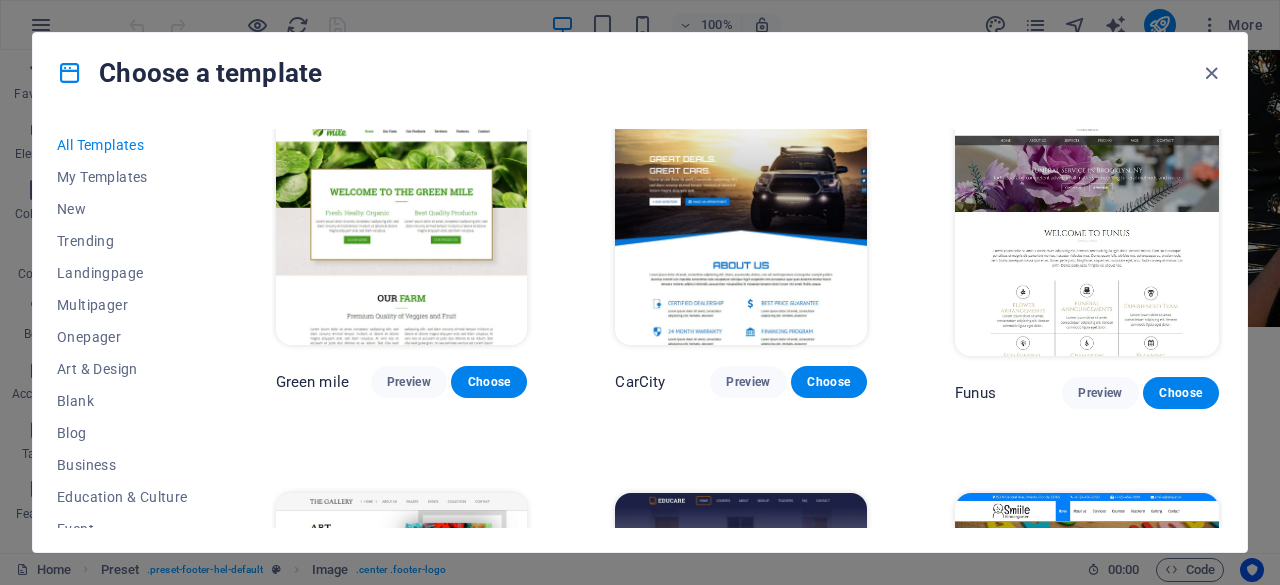 scroll, scrollTop: 11011, scrollLeft: 0, axis: vertical 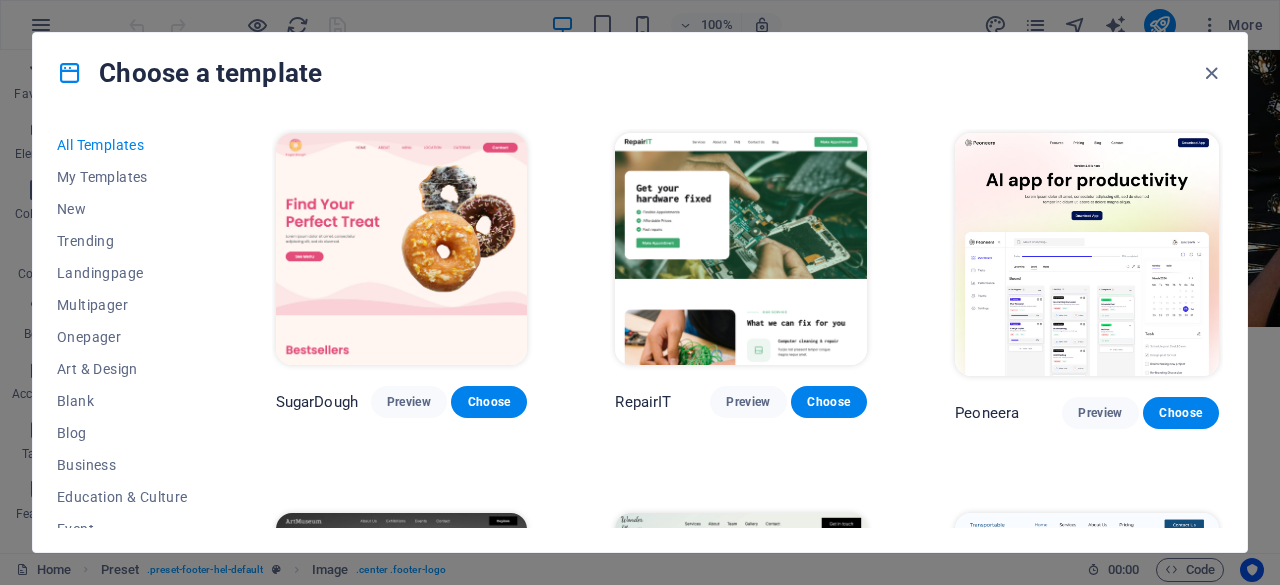 click at bounding box center (741, 249) 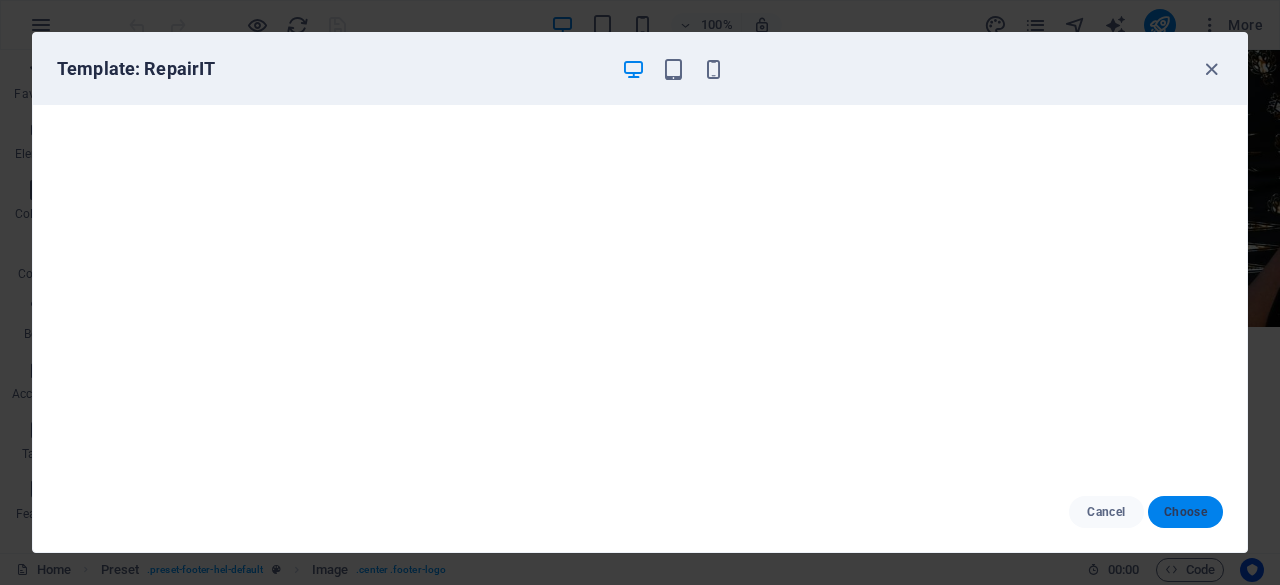 click on "Choose" at bounding box center (1185, 512) 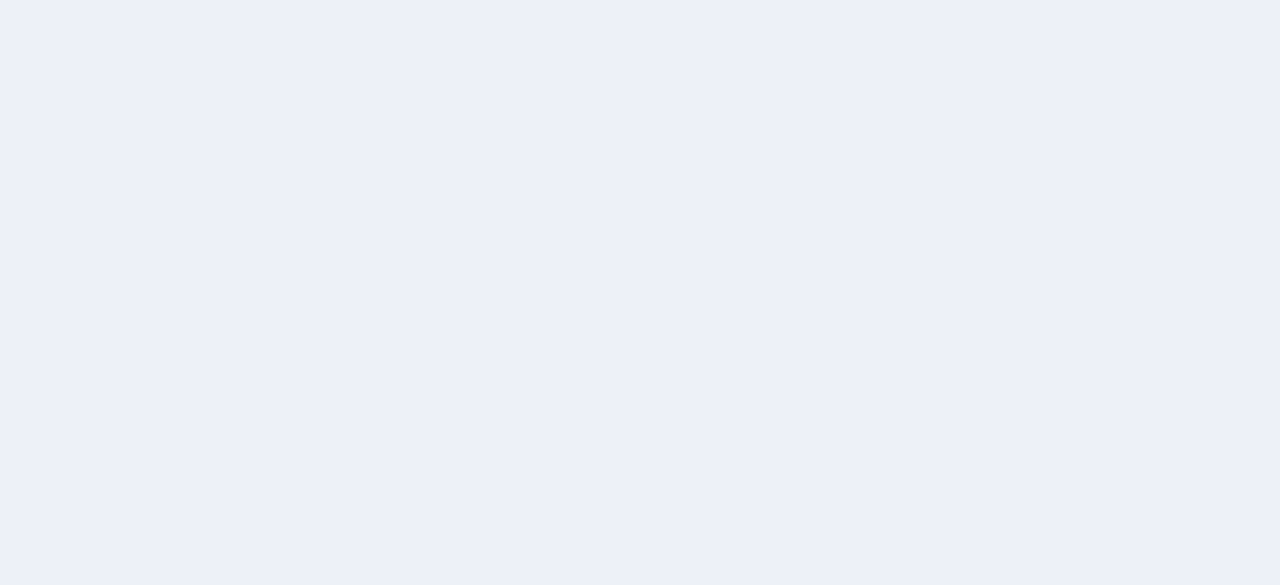 scroll, scrollTop: 0, scrollLeft: 0, axis: both 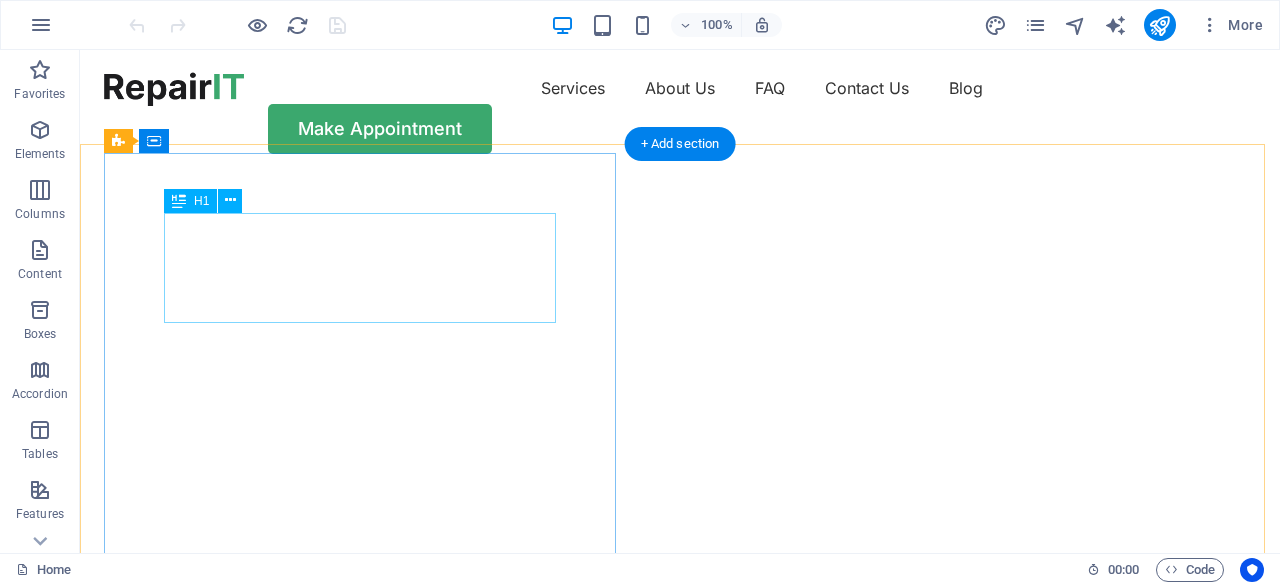 click on "Get your hardware fixed" at bounding box center (680, 739) 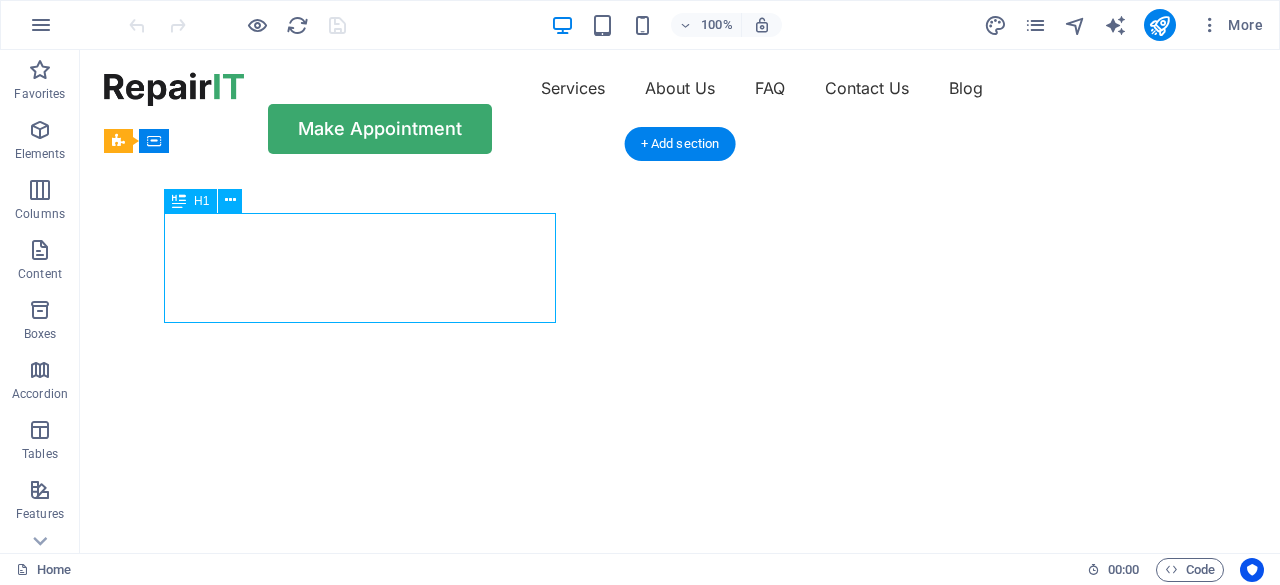 click on "Get your hardware fixed" at bounding box center [680, 739] 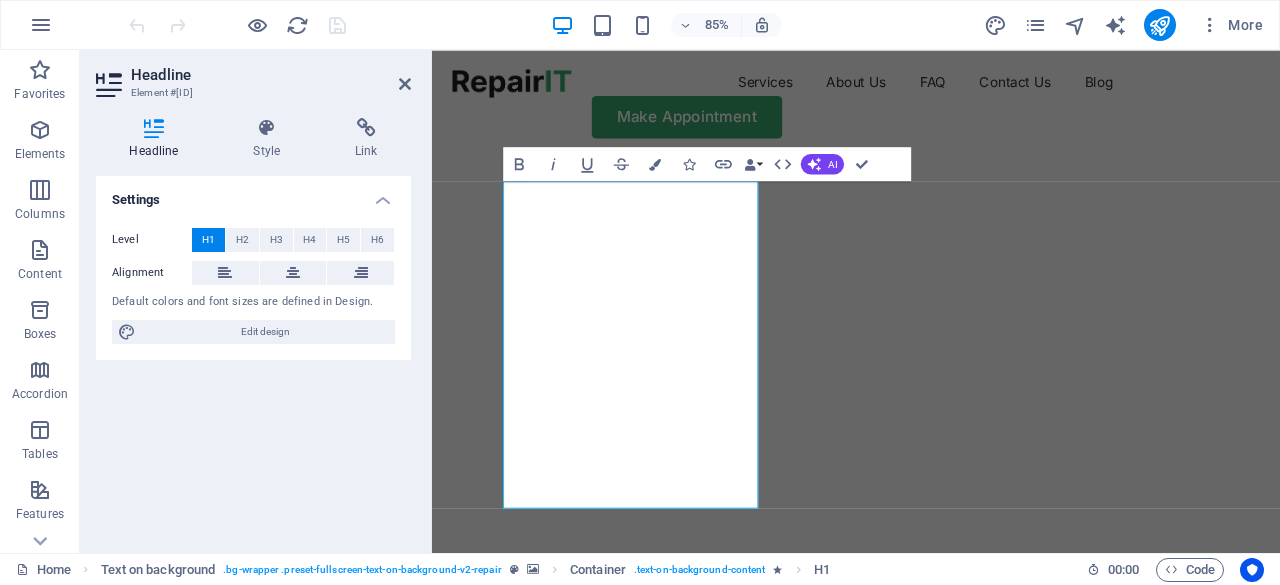 click at bounding box center [-59, 176] 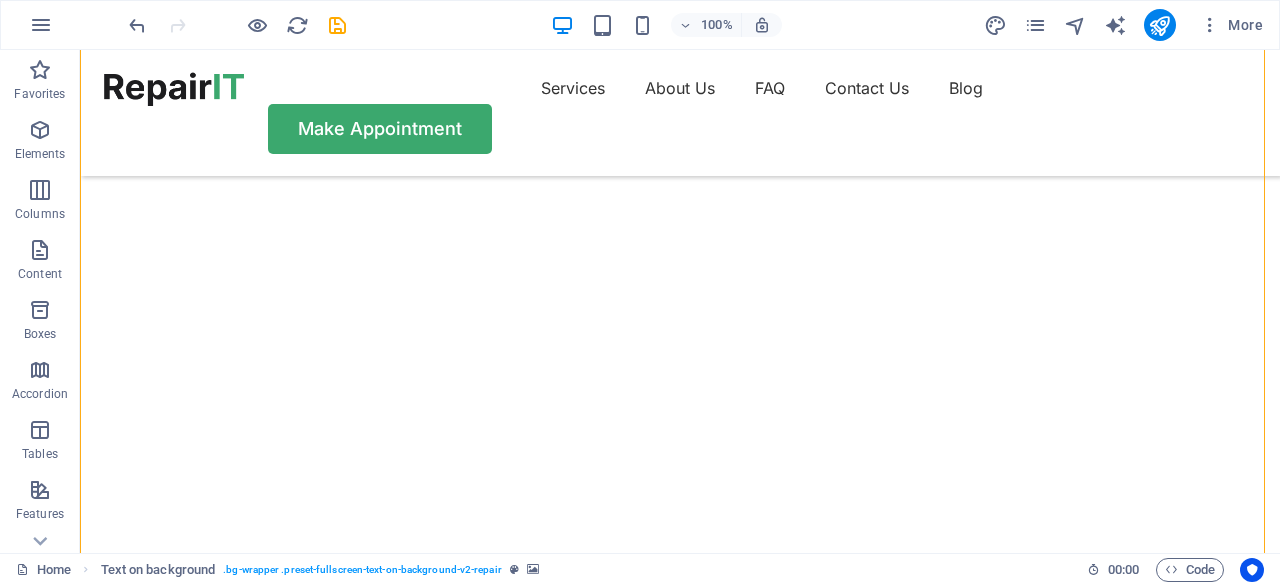 scroll, scrollTop: 168, scrollLeft: 0, axis: vertical 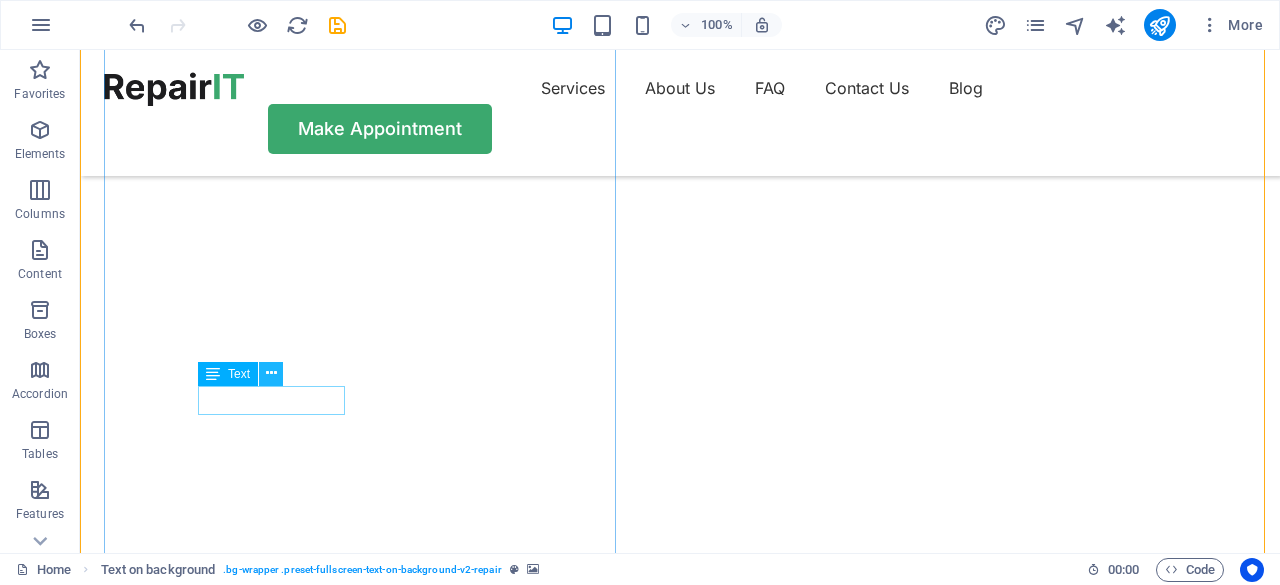 click at bounding box center (271, 373) 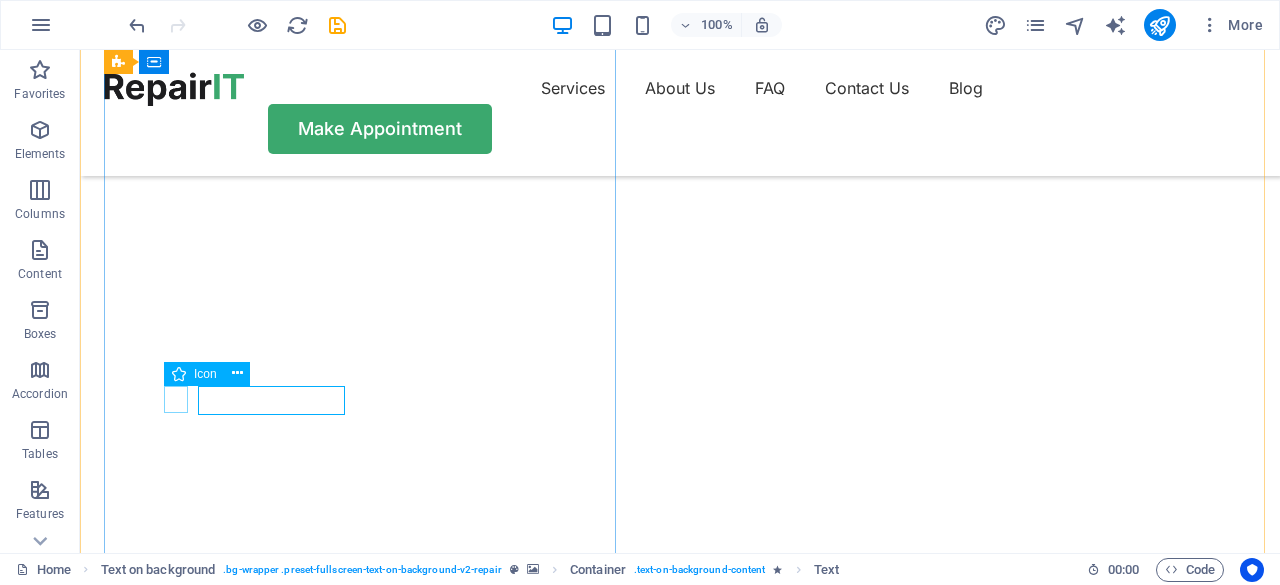 click at bounding box center [680, 922] 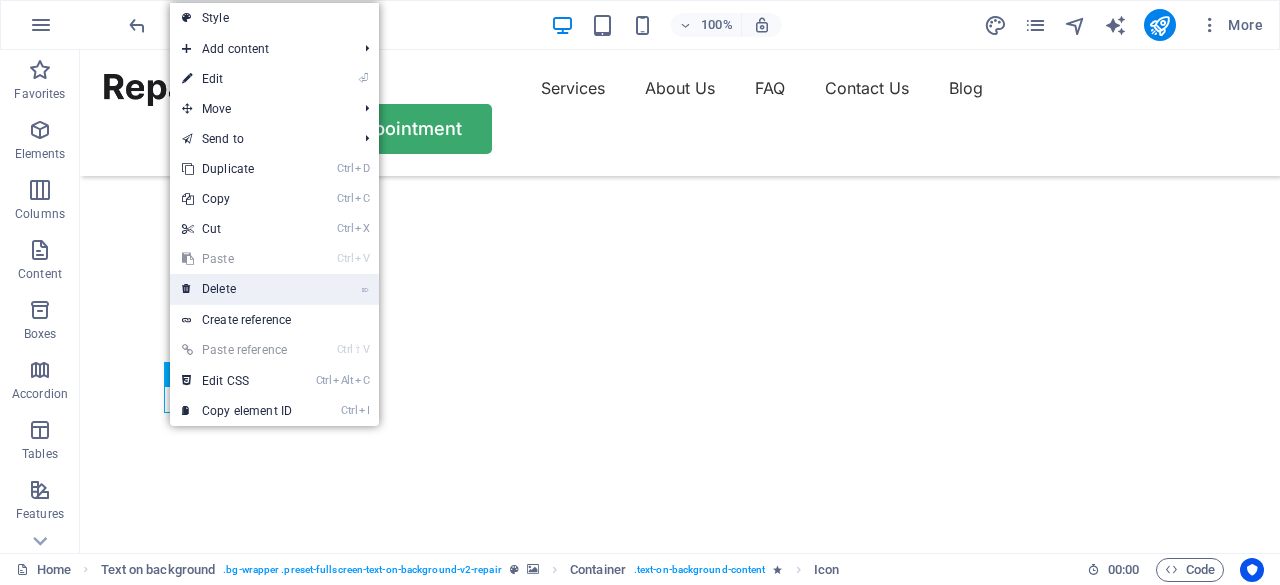click on "⌦  Delete" at bounding box center [237, 289] 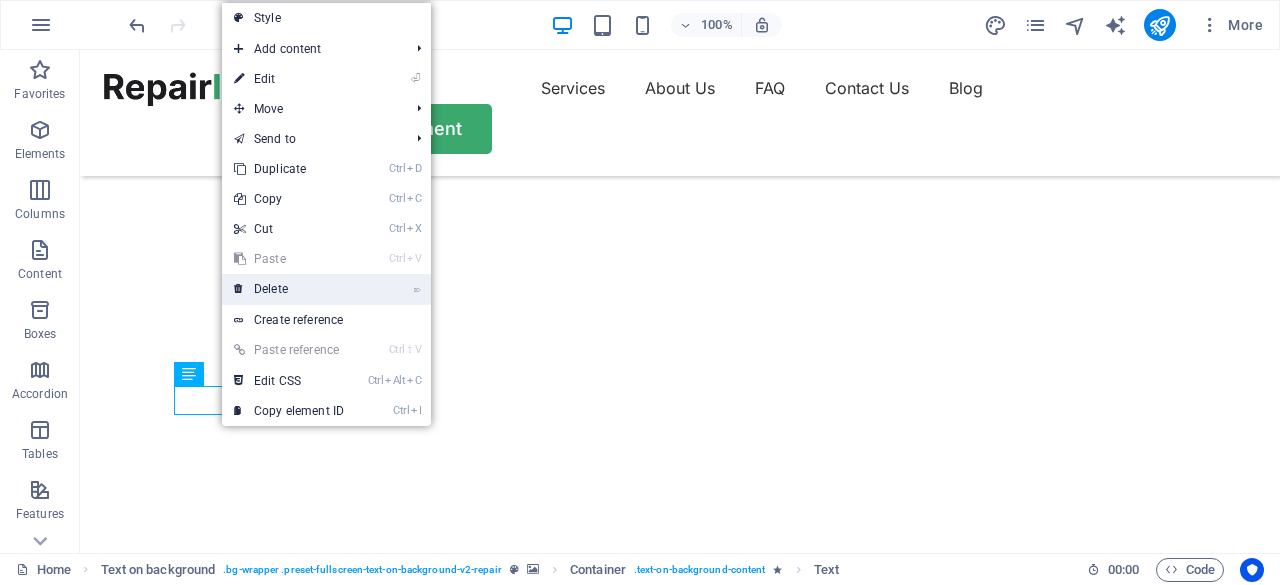 click on "⌦  Delete" at bounding box center [289, 289] 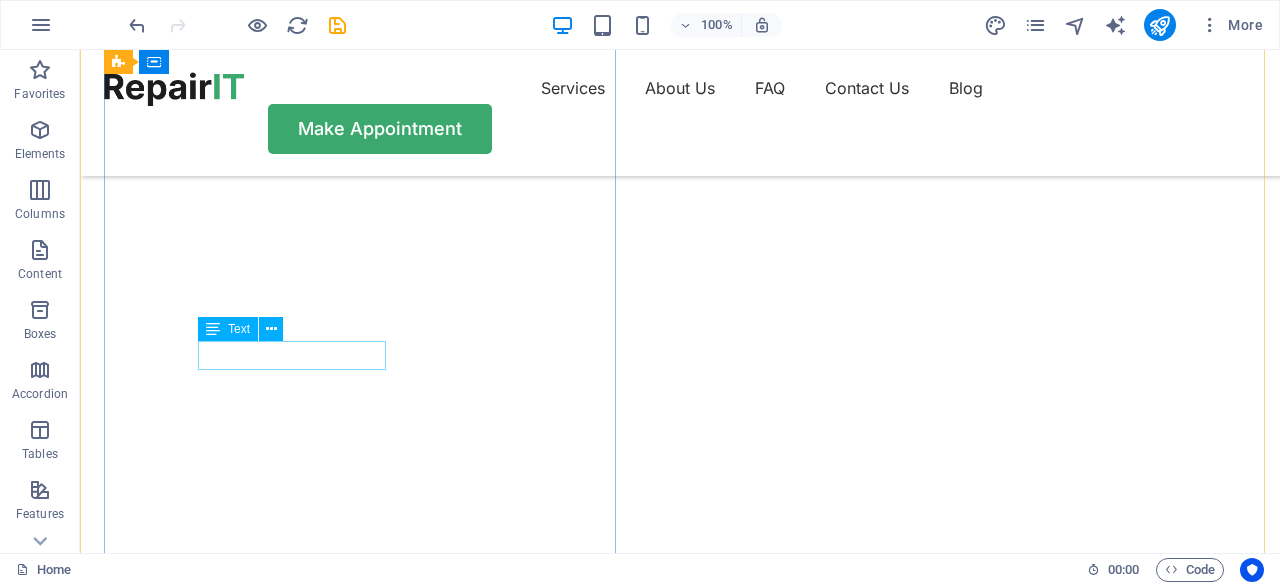 click on "Flexible Appointments" at bounding box center (680, 968) 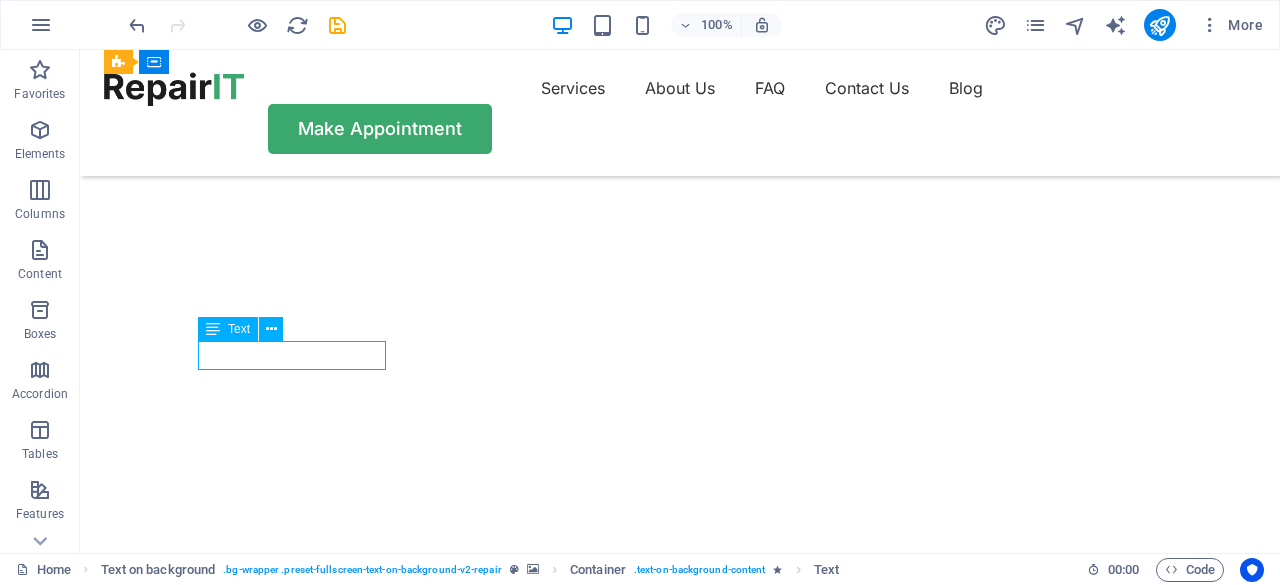 click on "Flexible Appointments" at bounding box center [680, 968] 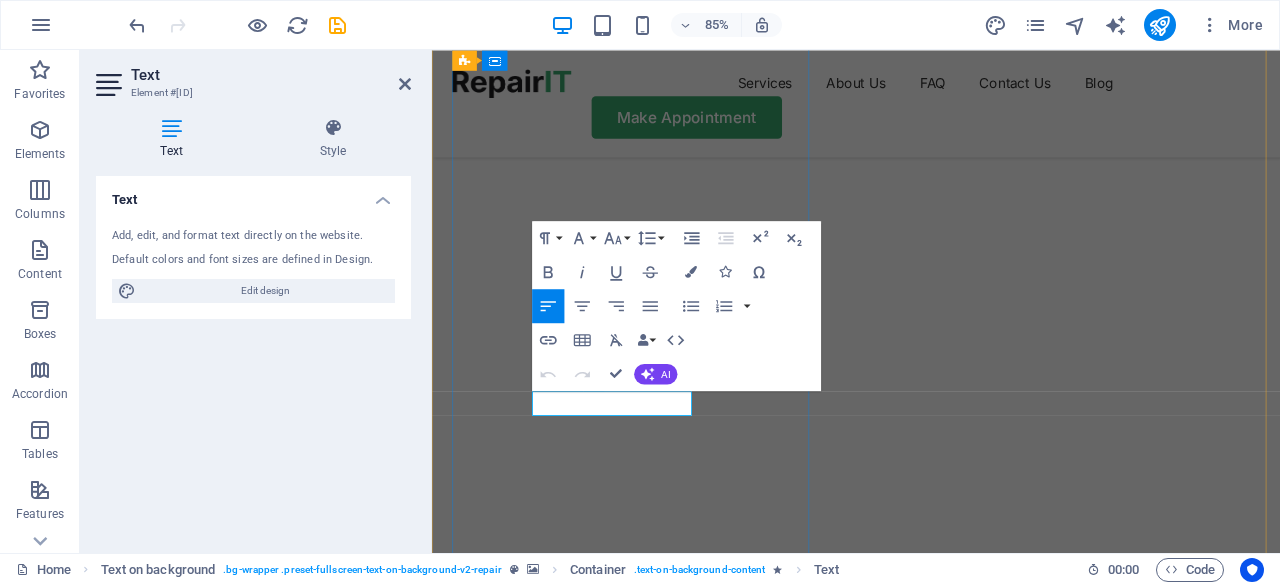 click on "Flexible Appointments" at bounding box center (611, 1022) 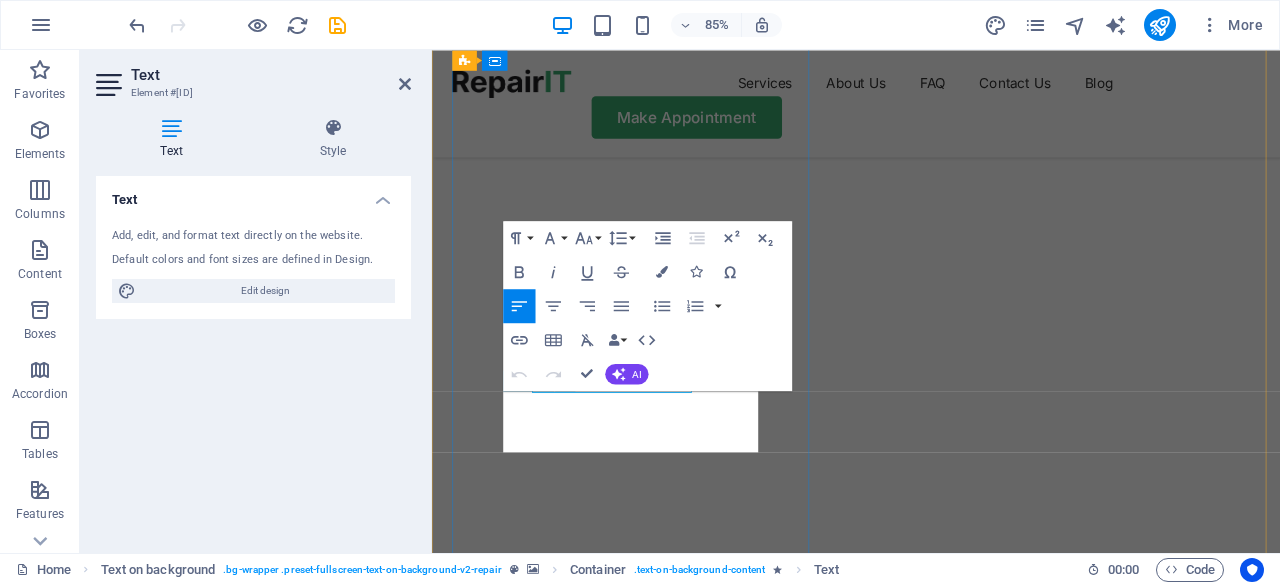 scroll, scrollTop: 194, scrollLeft: 0, axis: vertical 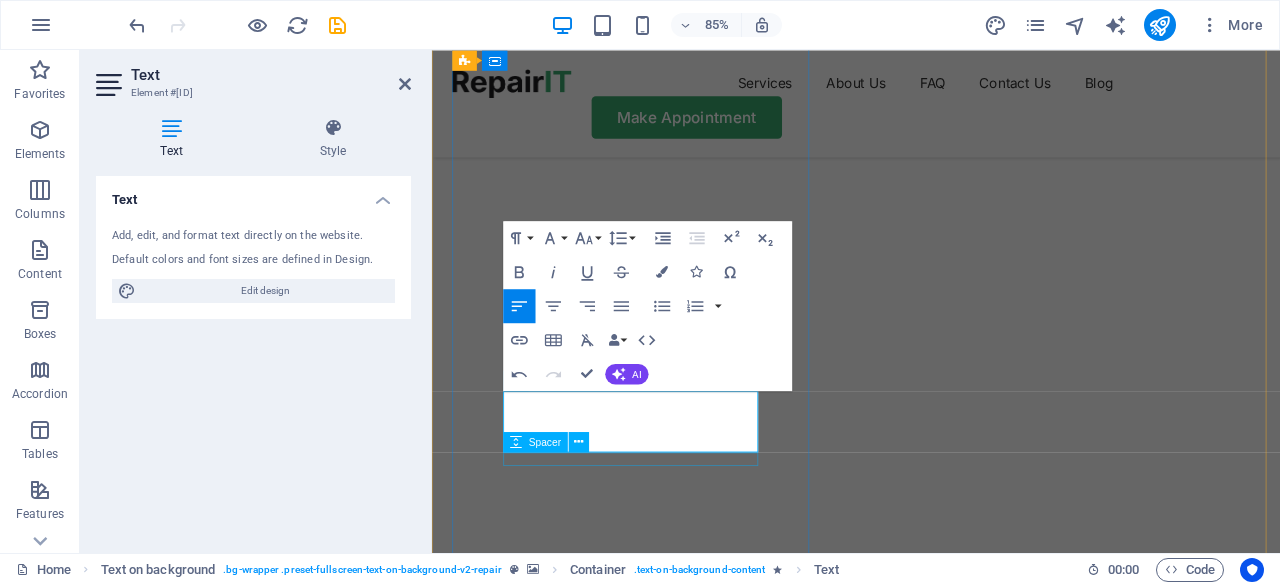 click at bounding box center (931, 1205) 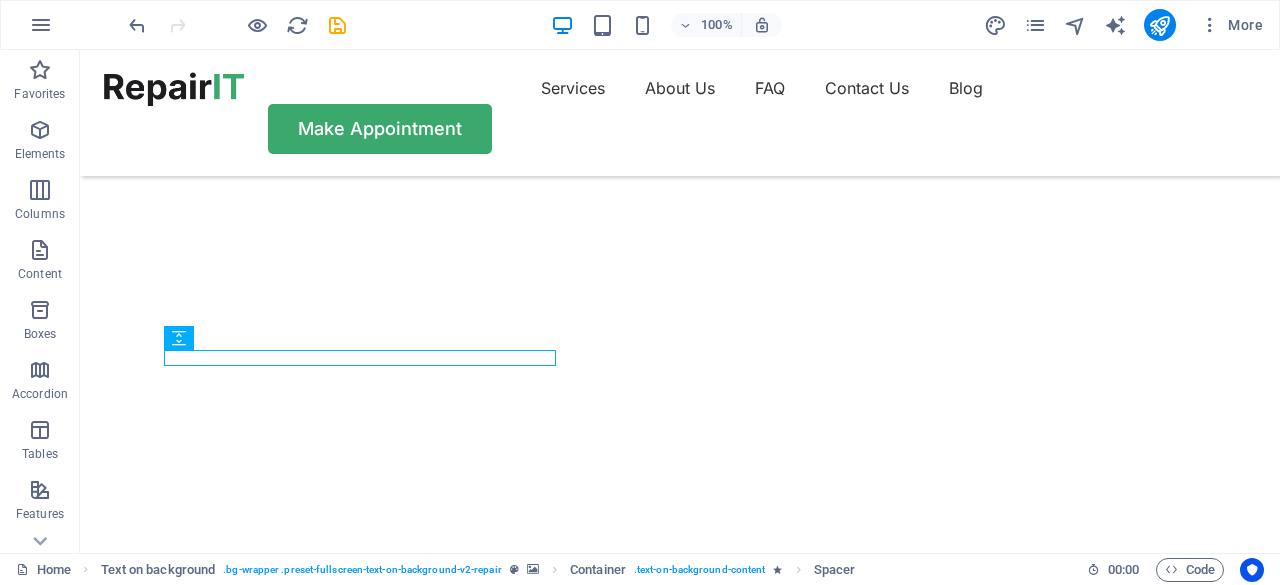 click at bounding box center (672, -50) 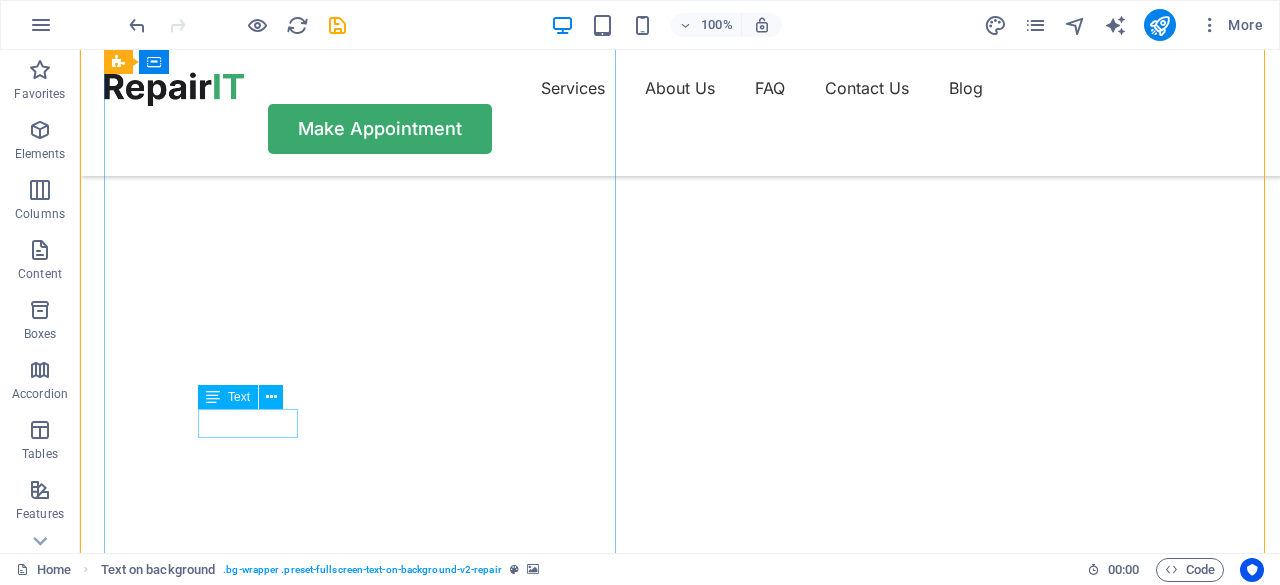 click on "Fast repairs" at bounding box center (680, 1105) 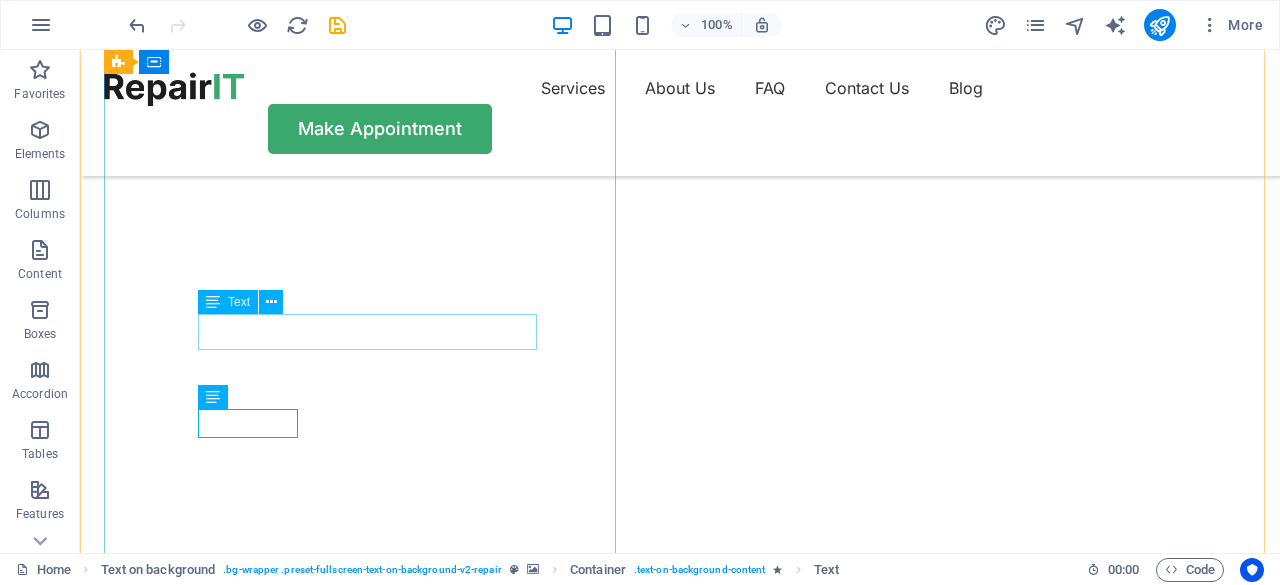 click on "Championing Peace and Security" at bounding box center [680, 953] 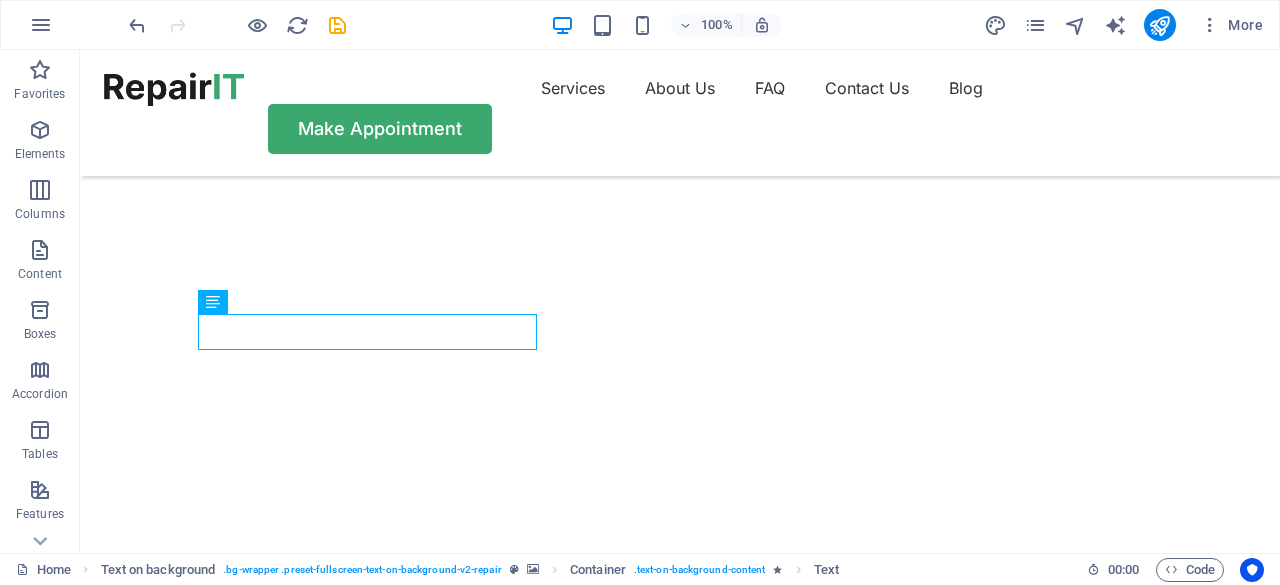 click at bounding box center [237, 25] 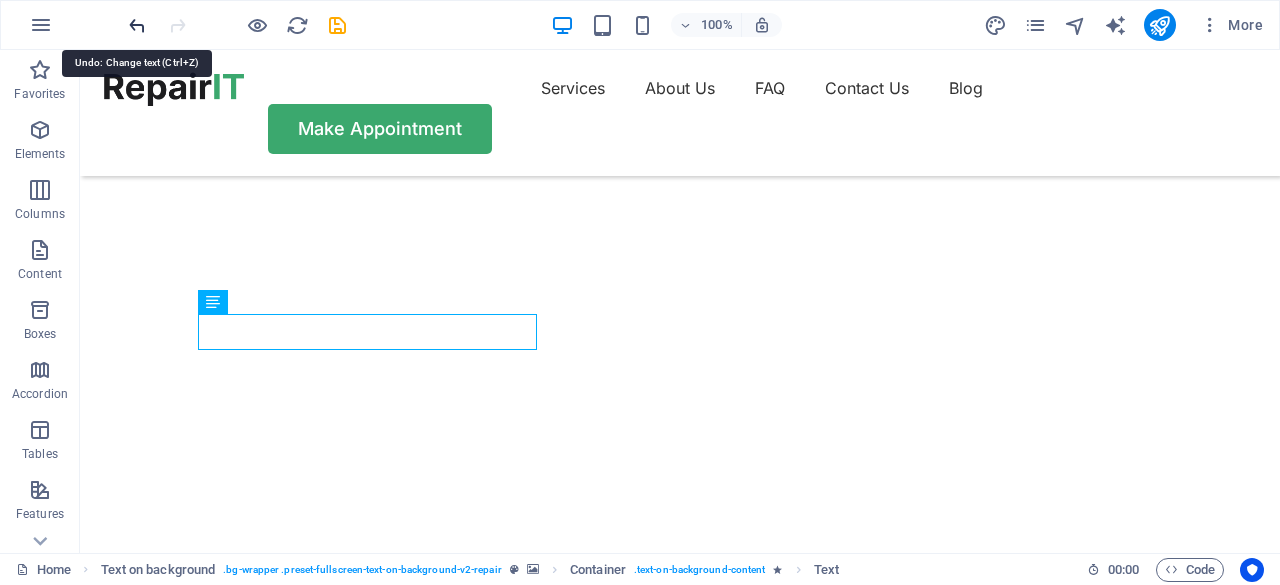 click at bounding box center [137, 25] 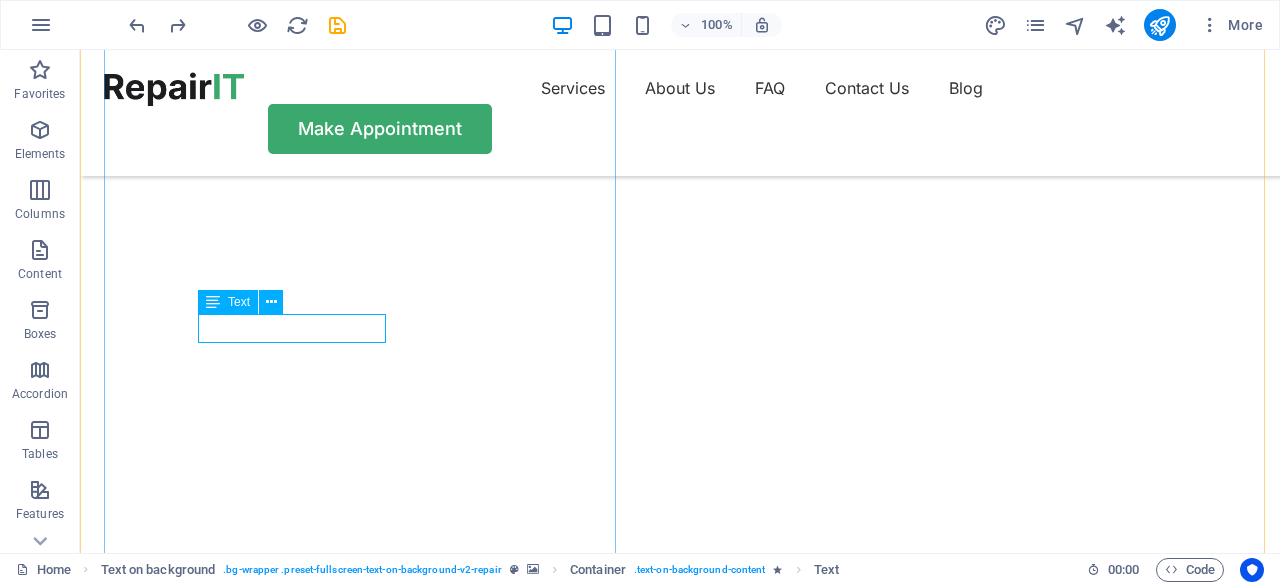 click on "Flexible Appointments" at bounding box center (680, 942) 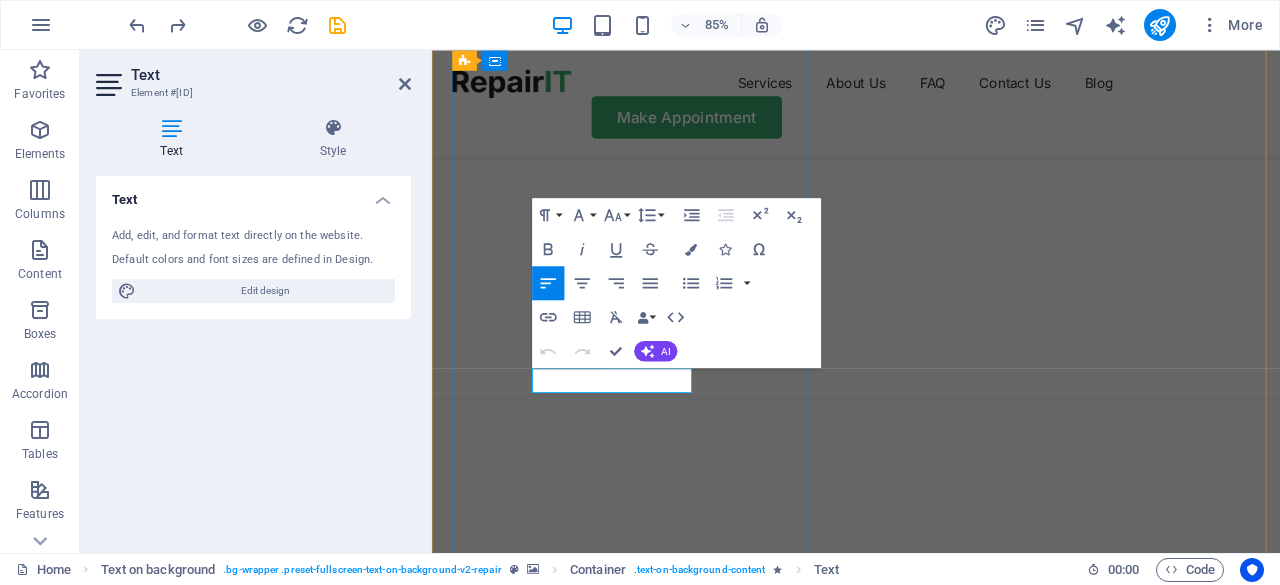 scroll, scrollTop: 221, scrollLeft: 0, axis: vertical 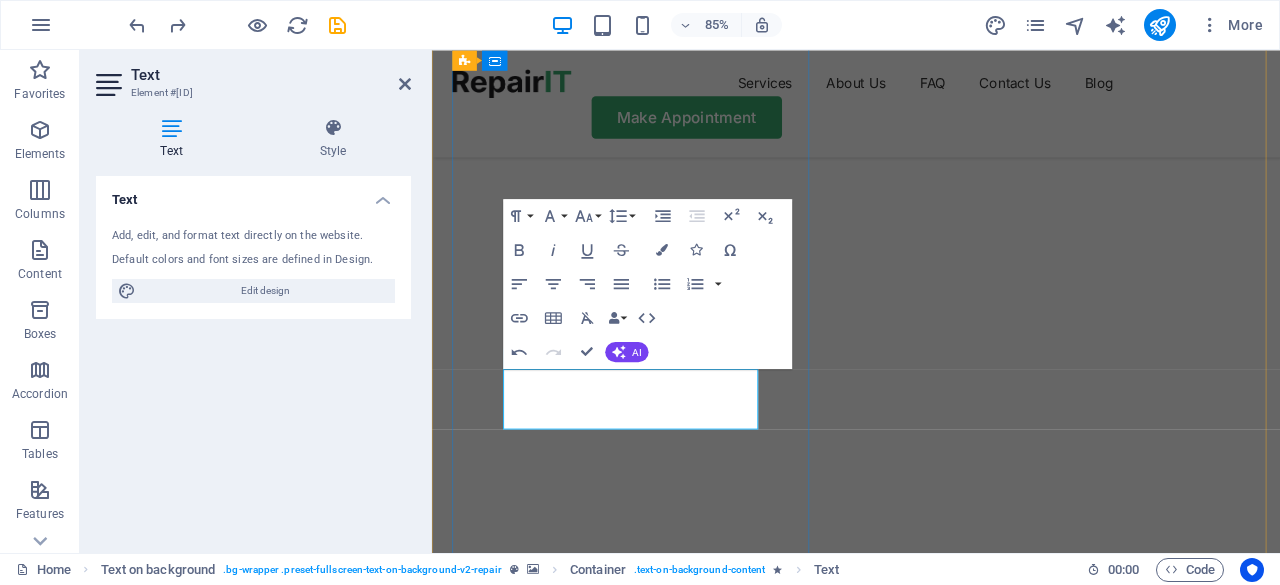 click on "Championing Peace and Security" at bounding box center (931, 1153) 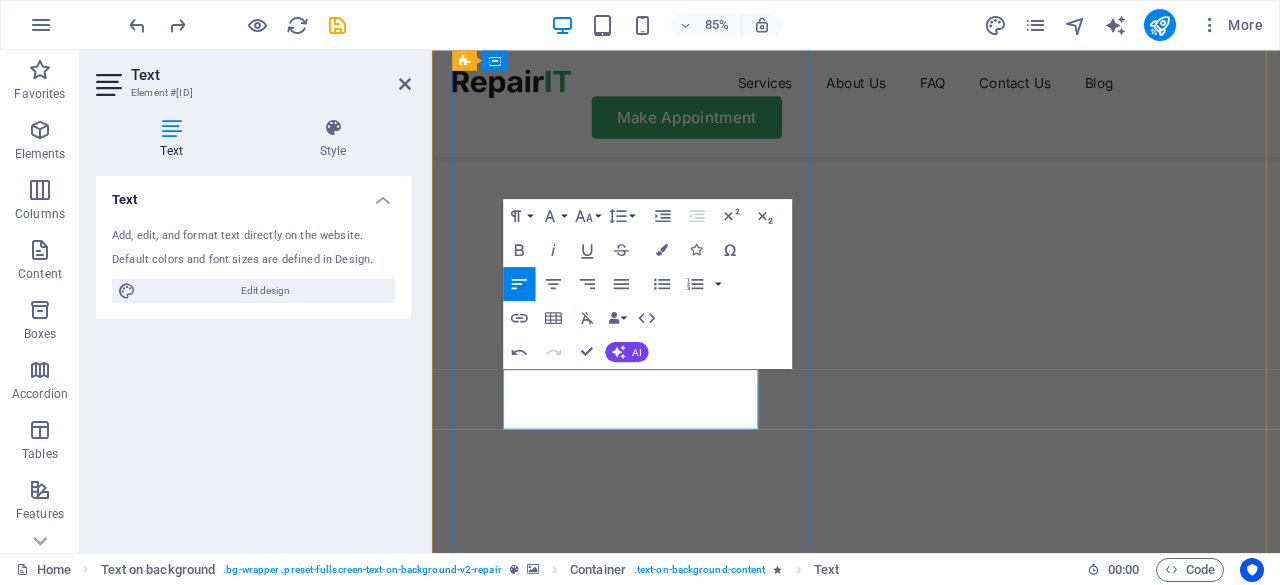 scroll, scrollTop: 194, scrollLeft: 0, axis: vertical 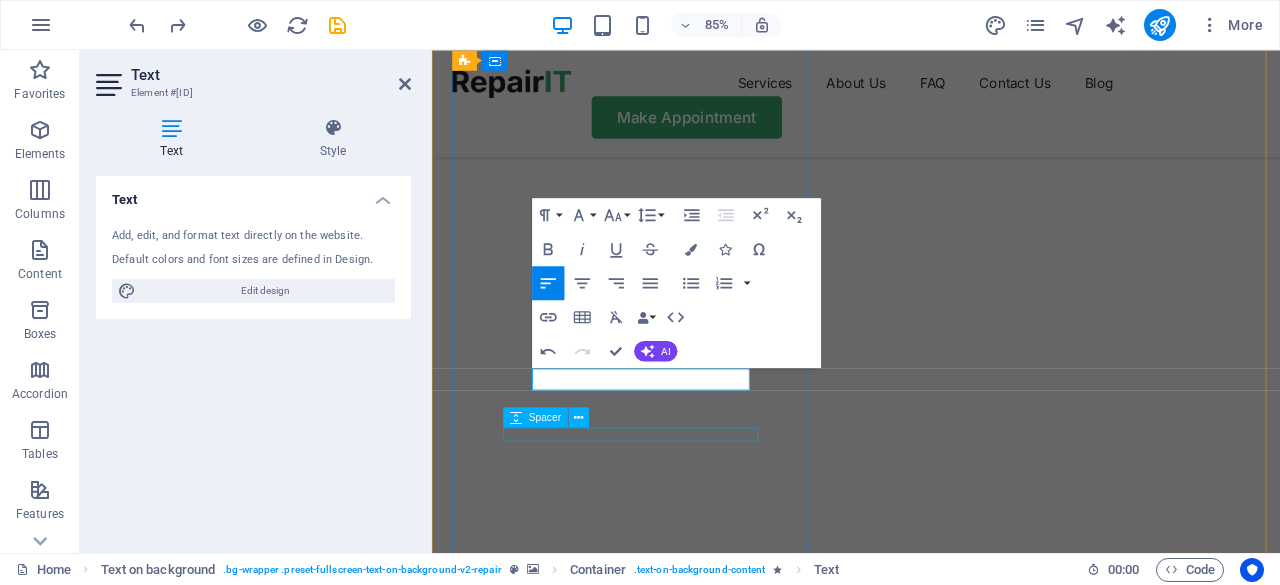 click at bounding box center (931, 1167) 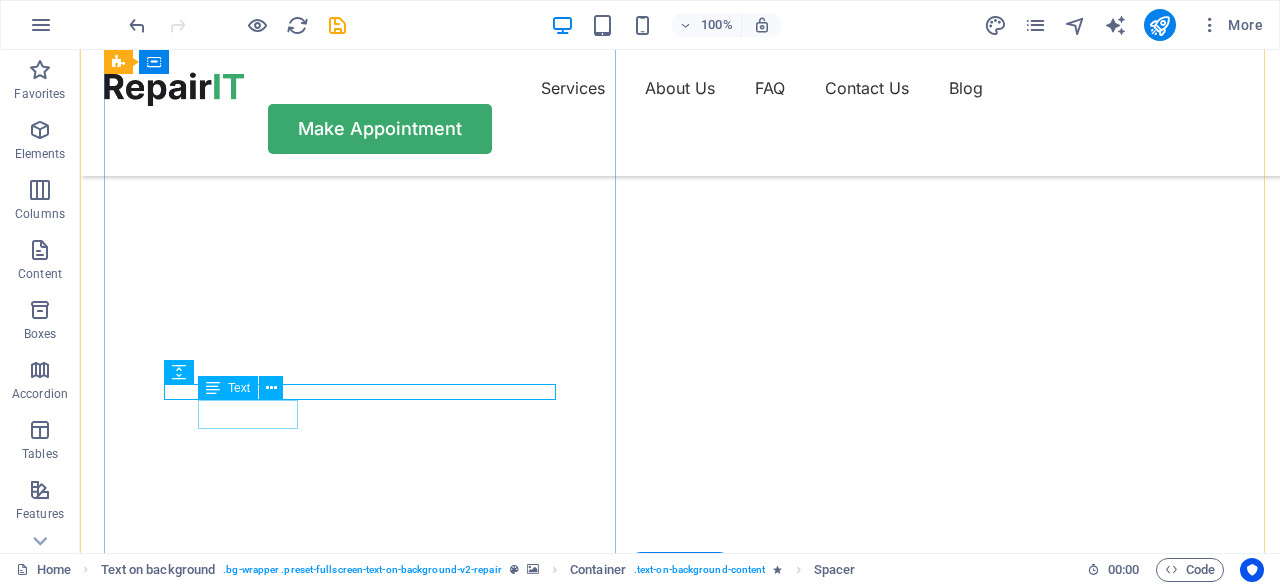 click on "Fast repairs" at bounding box center [680, 1086] 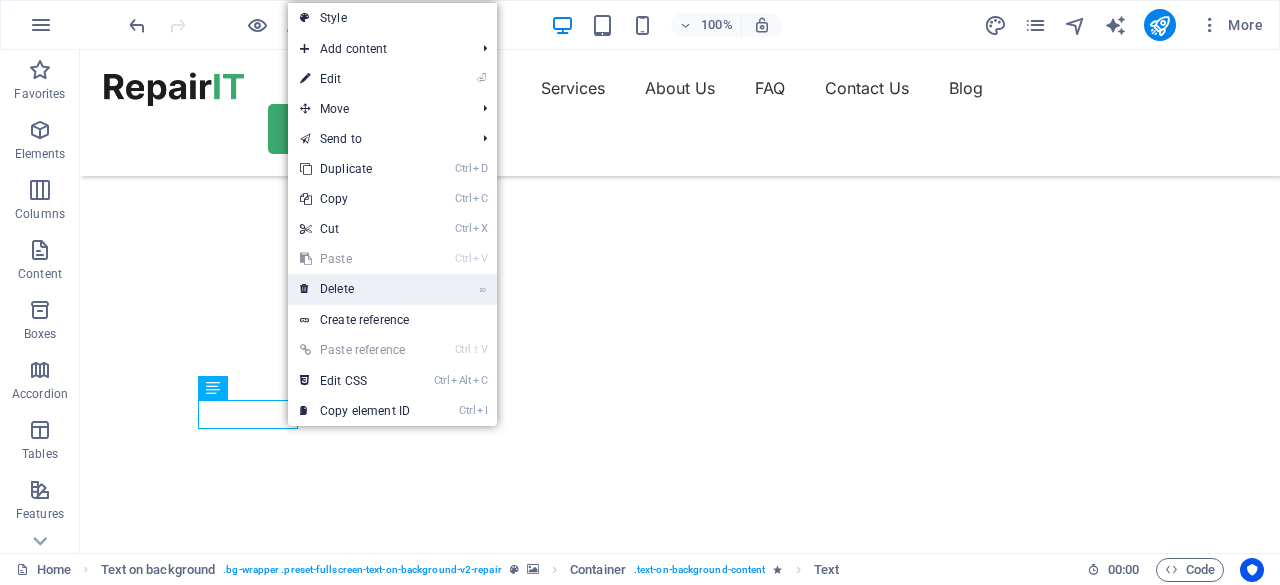 click at bounding box center [305, 289] 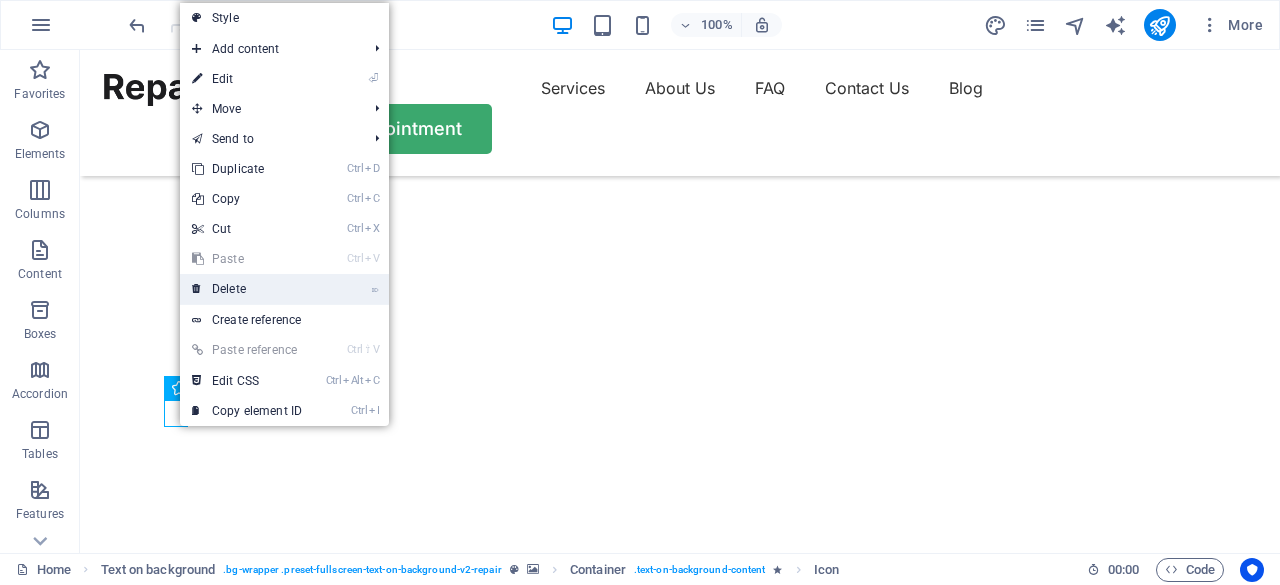 click on "⌦  Delete" at bounding box center (247, 289) 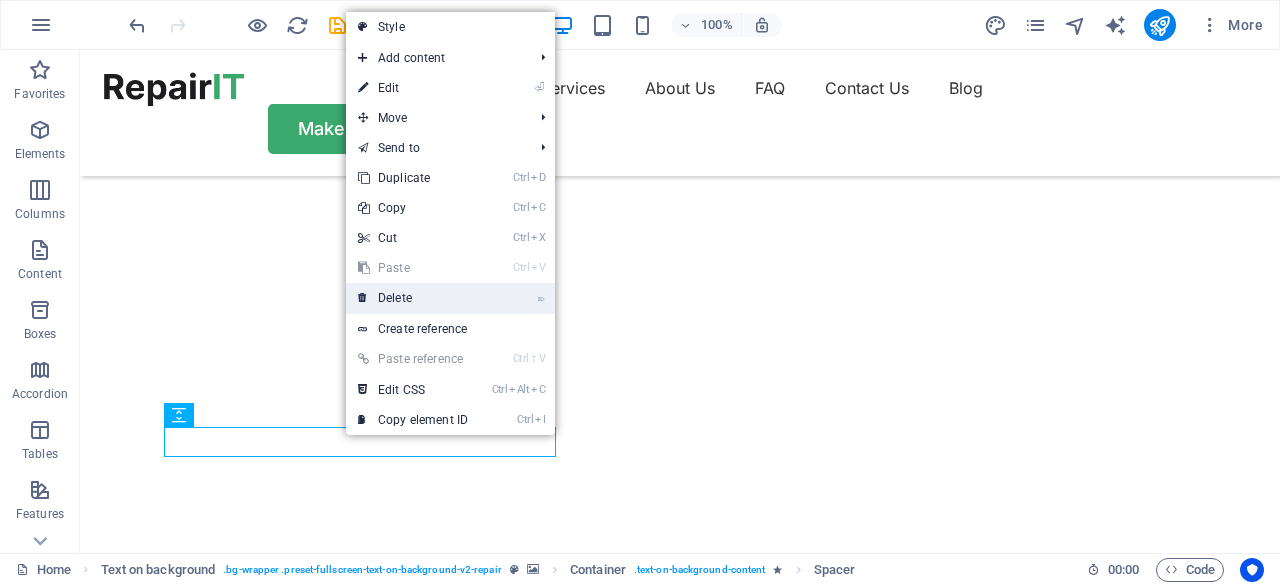 click on "⌦  Delete" at bounding box center (413, 298) 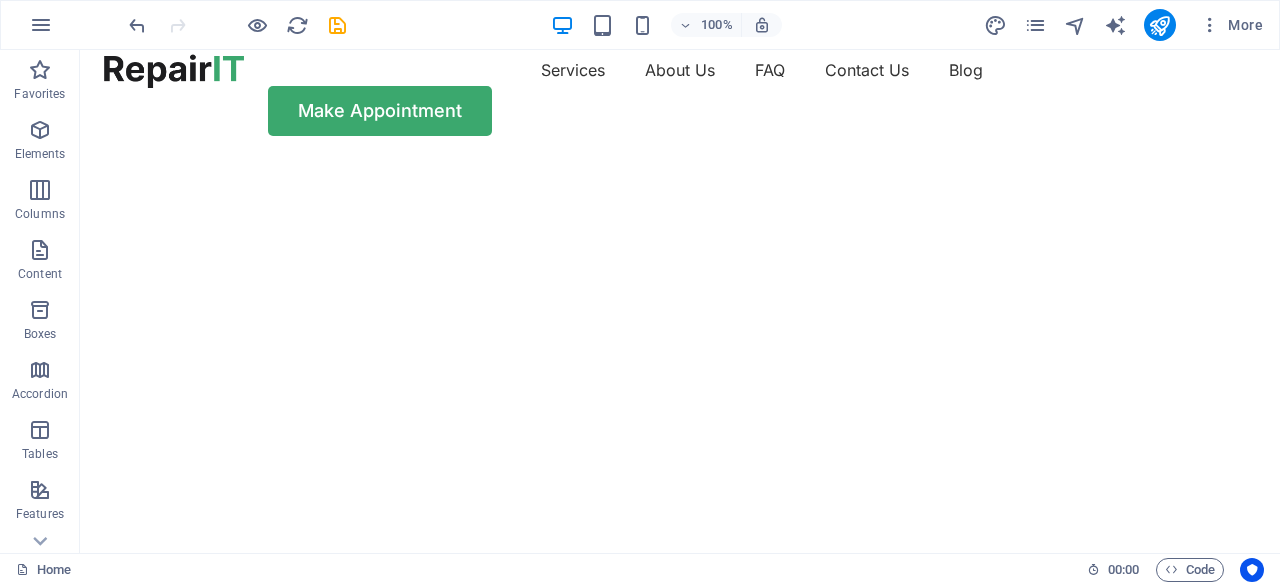 scroll, scrollTop: 0, scrollLeft: 0, axis: both 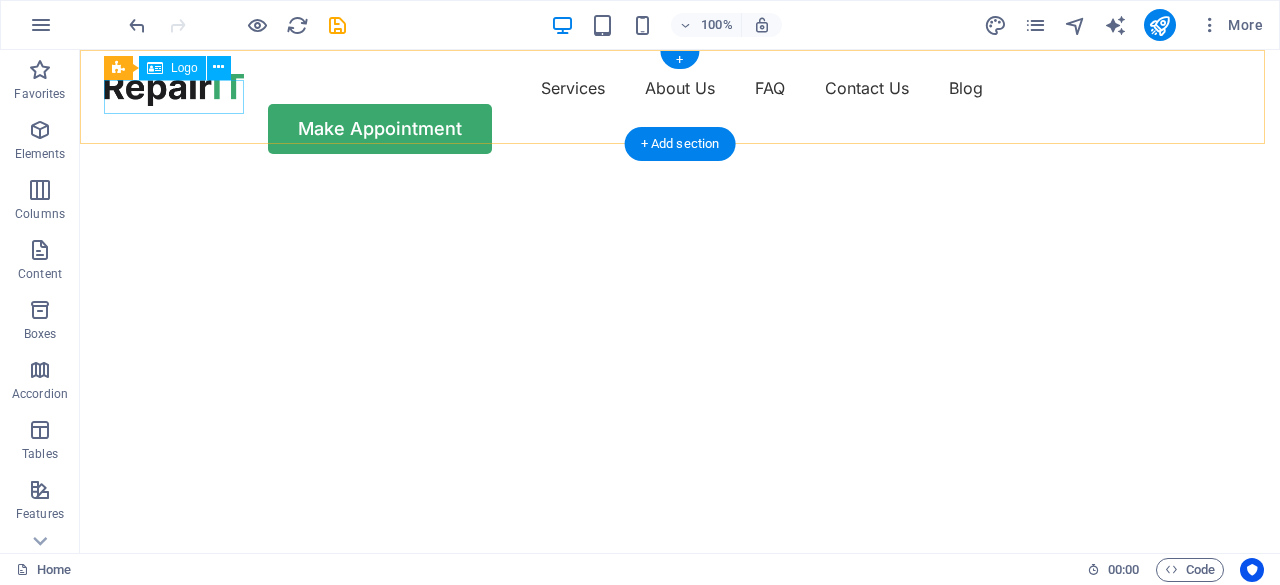 click at bounding box center (174, 89) 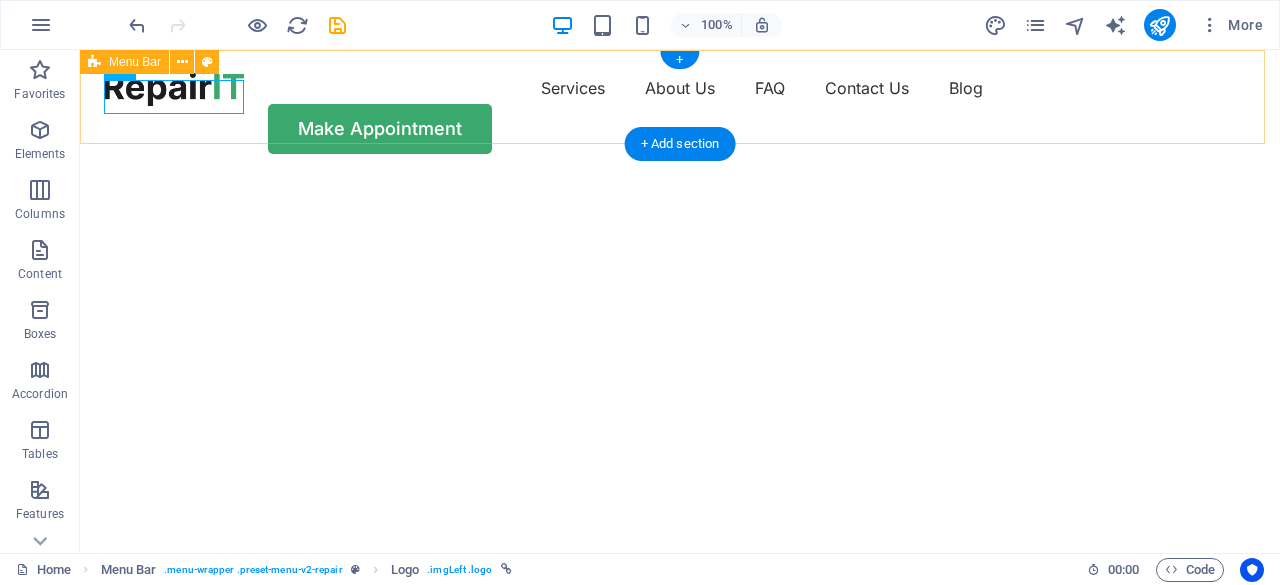 click on "Services About Us FAQ Contact Us Blog Make Appointment" at bounding box center (680, 113) 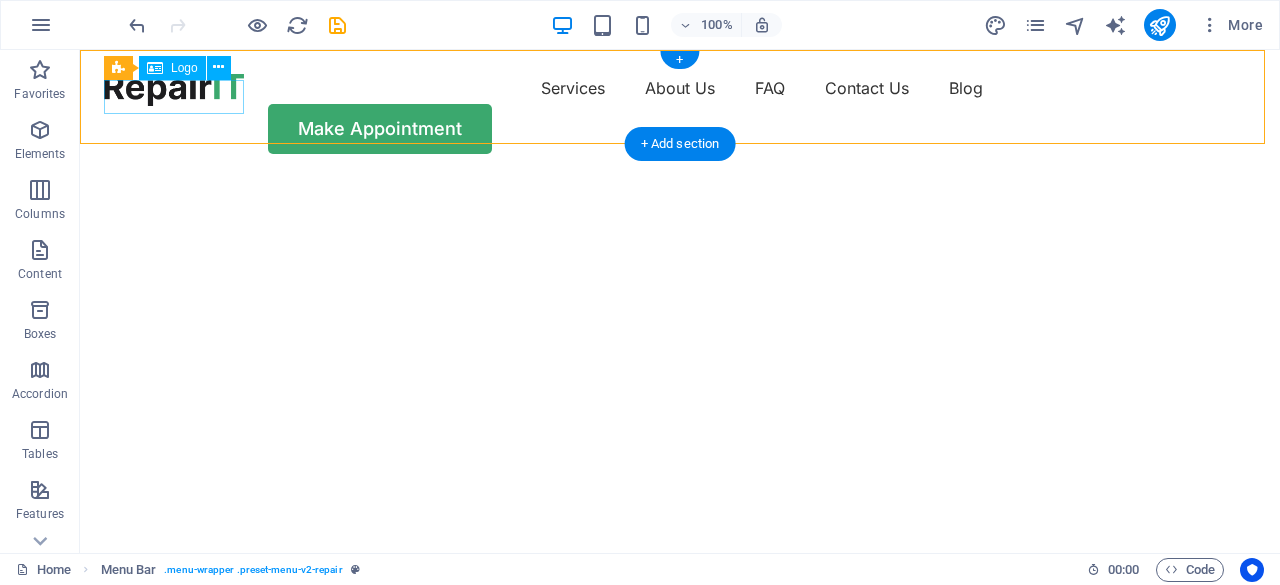 click at bounding box center (174, 89) 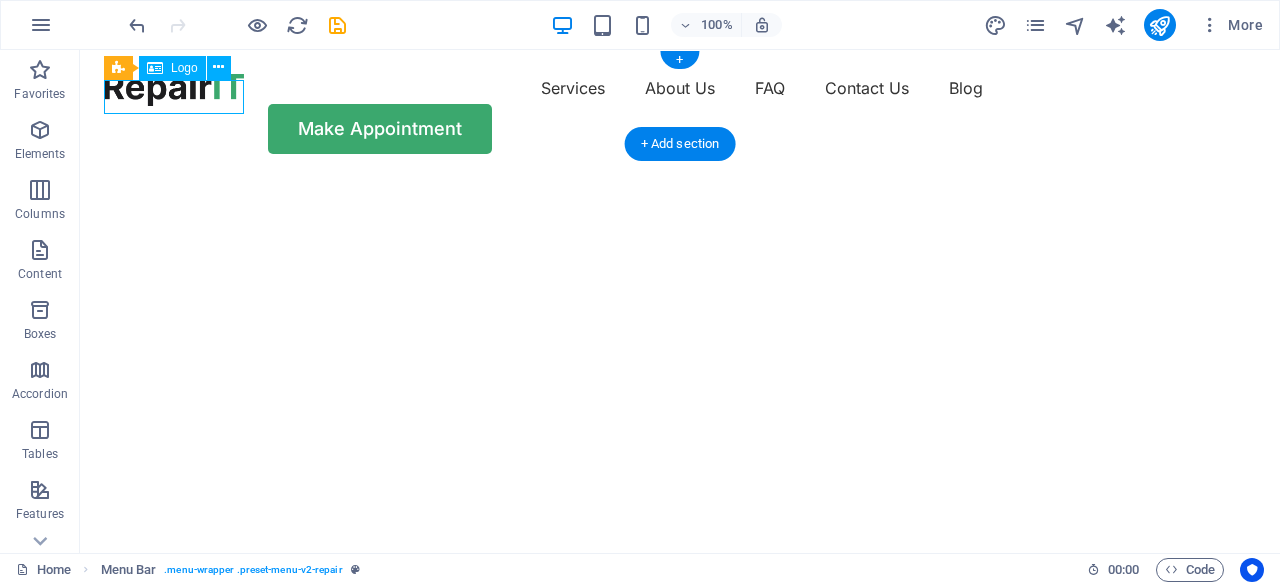 click at bounding box center [174, 89] 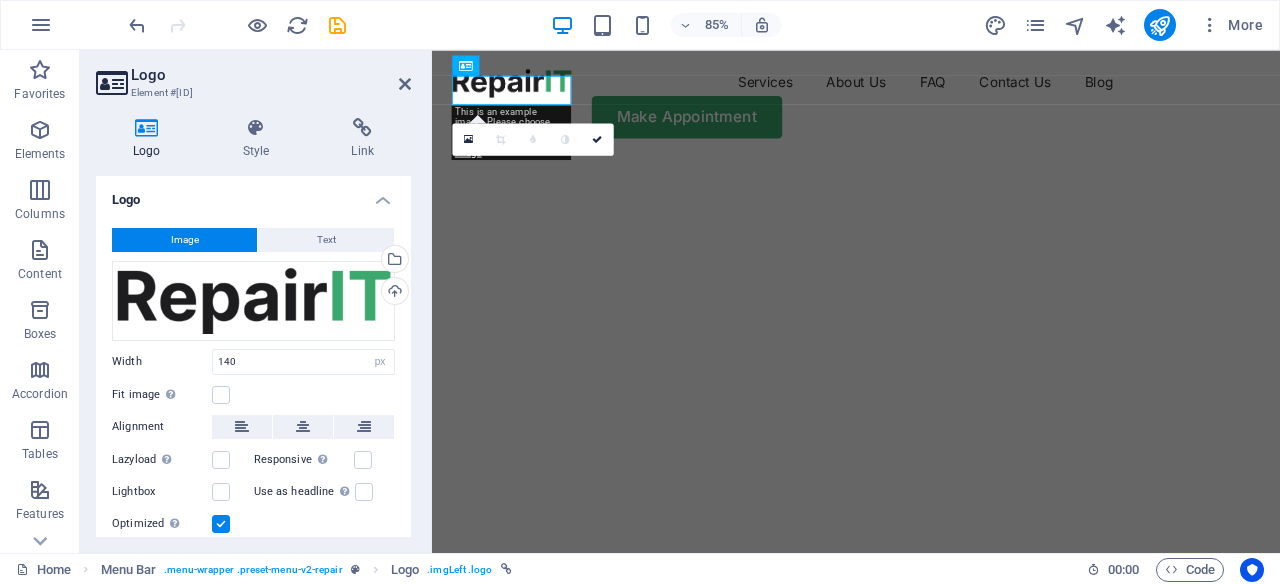 click at bounding box center [923, 176] 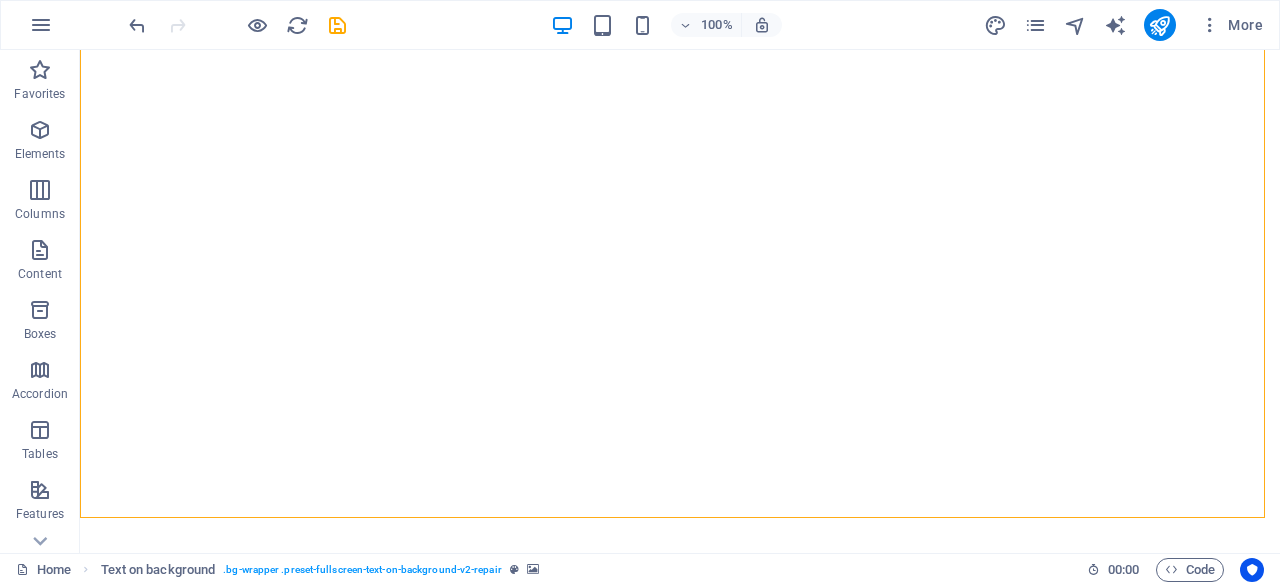 scroll, scrollTop: 0, scrollLeft: 0, axis: both 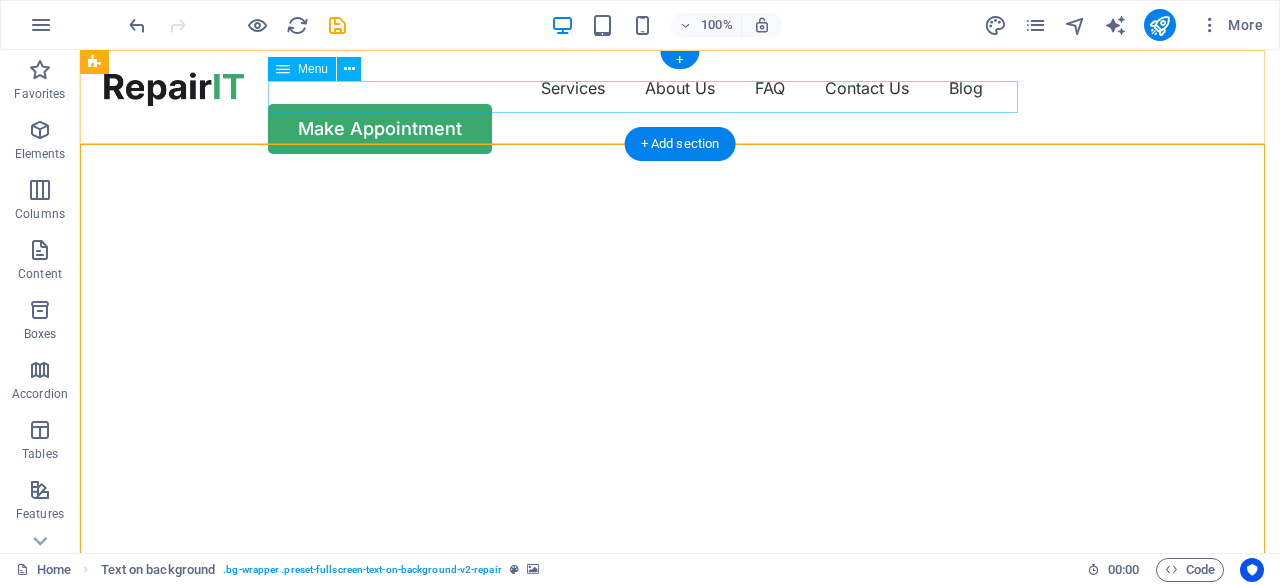 click on "Services About Us FAQ Contact Us Blog" at bounding box center [680, 88] 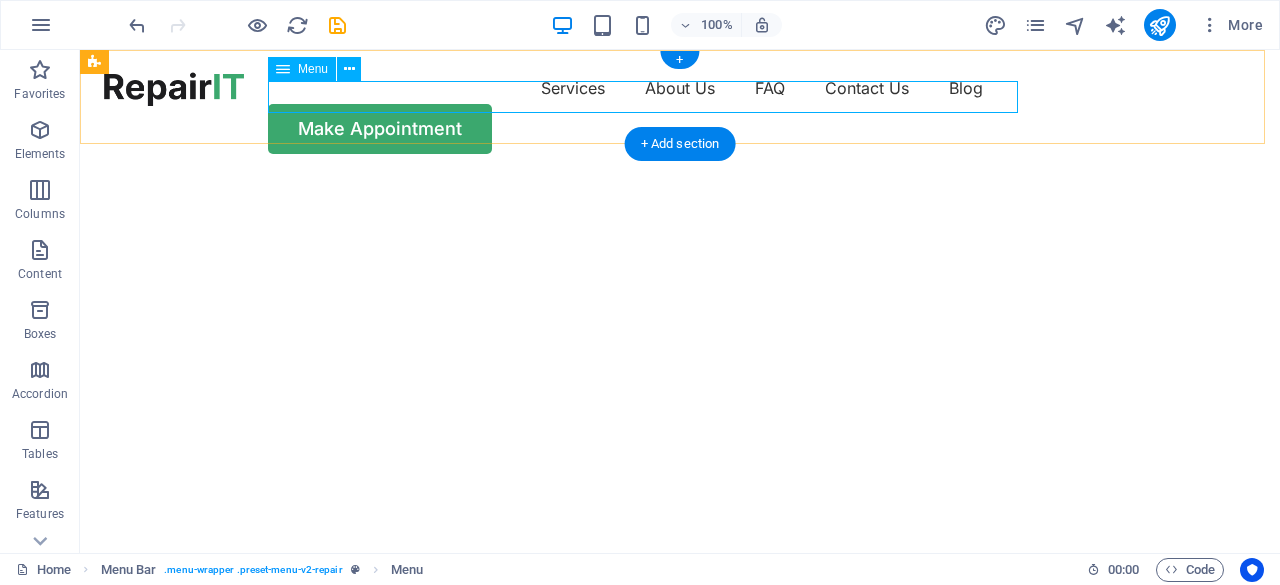 click on "Services About Us FAQ Contact Us Blog" at bounding box center (680, 88) 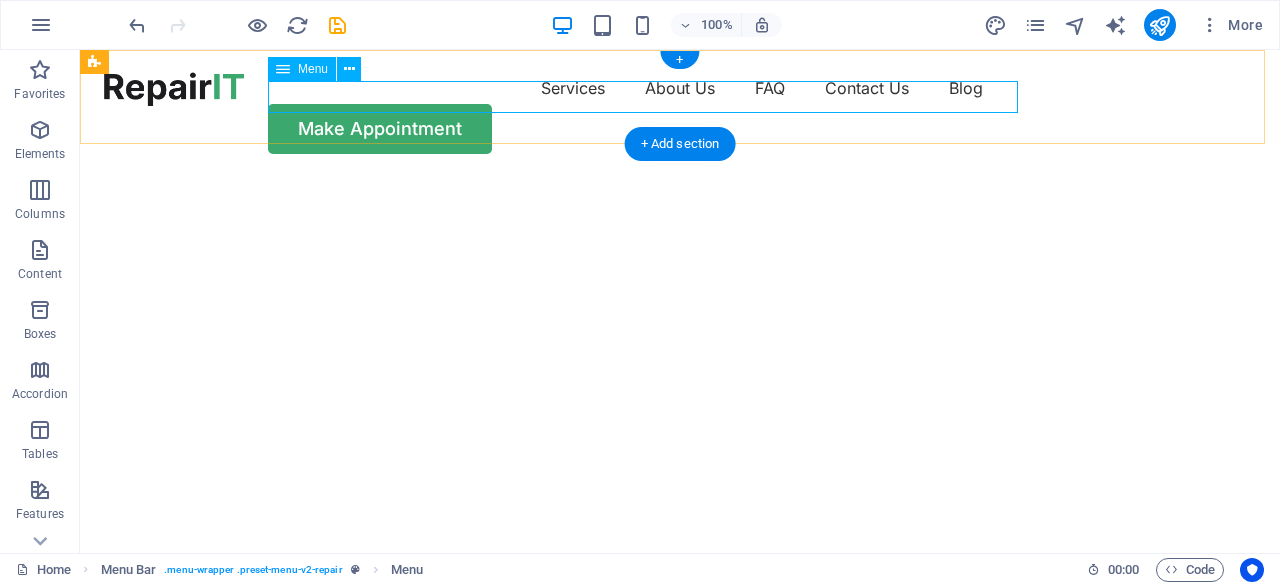 click on "Services About Us FAQ Contact Us Blog" at bounding box center (680, 88) 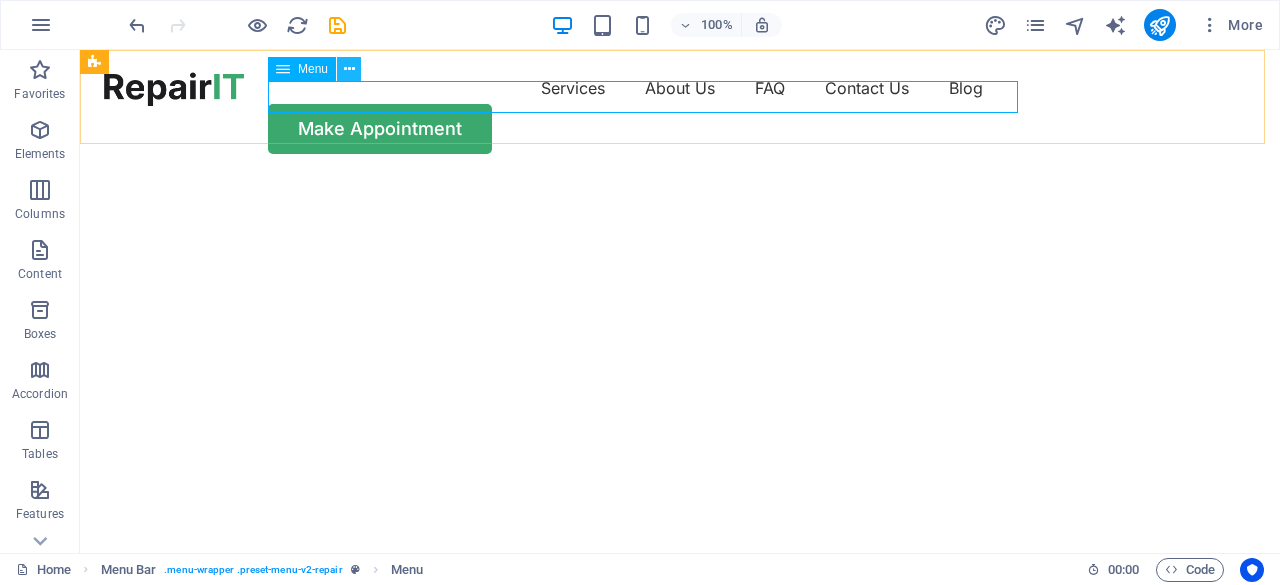 click at bounding box center (349, 69) 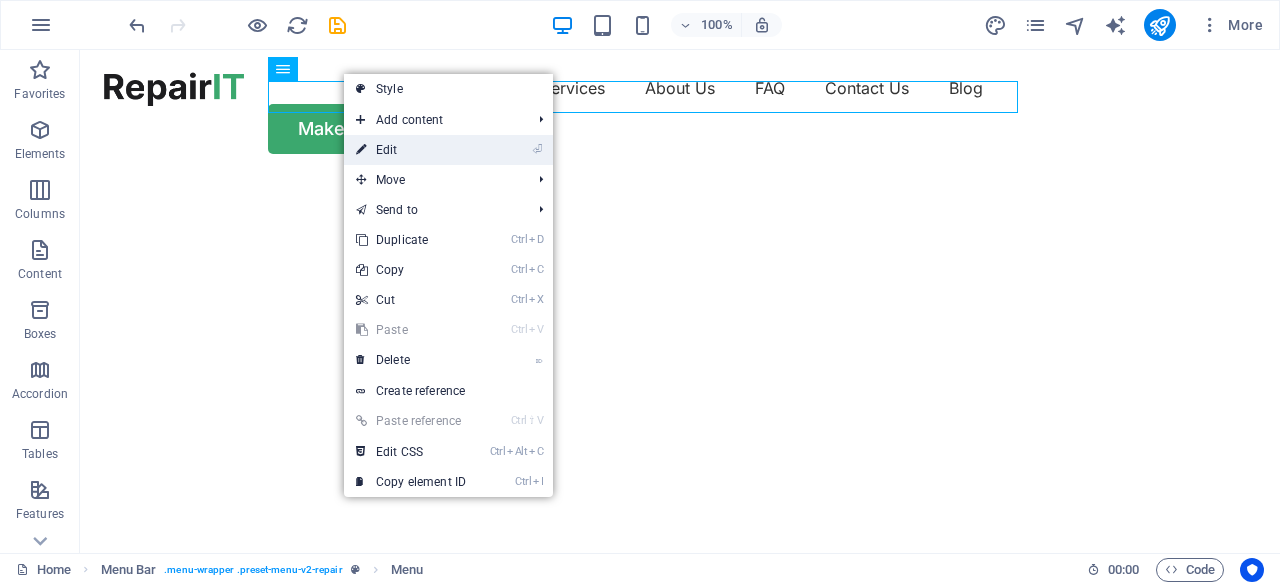 click on "⏎  Edit" at bounding box center [411, 150] 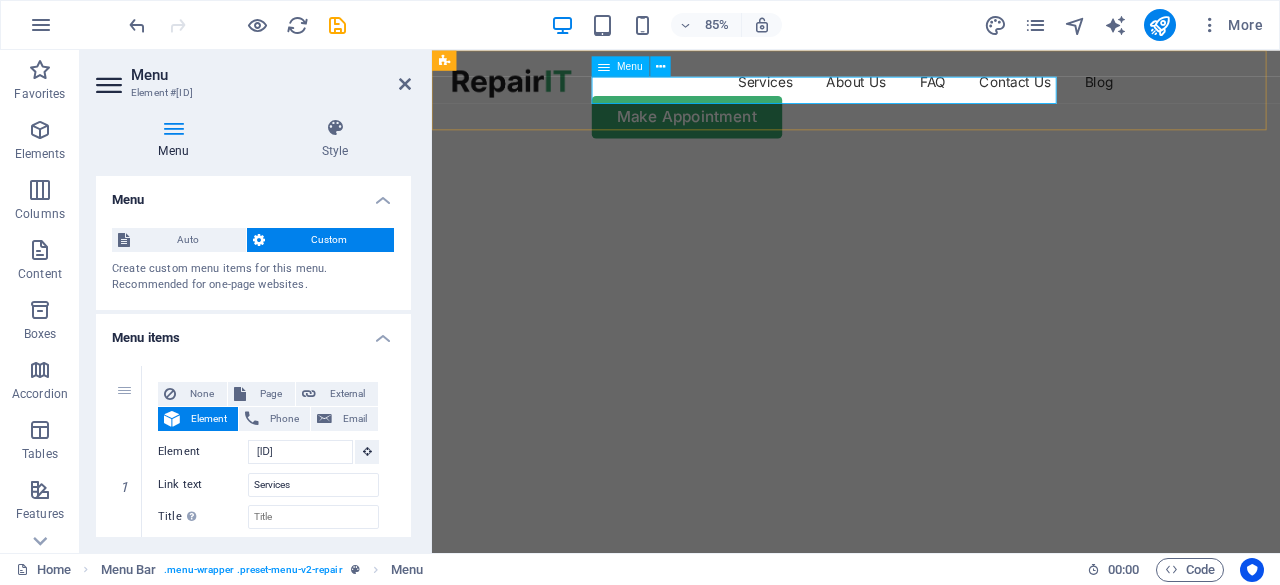 click on "Services About Us FAQ Contact Us Blog" at bounding box center (931, 88) 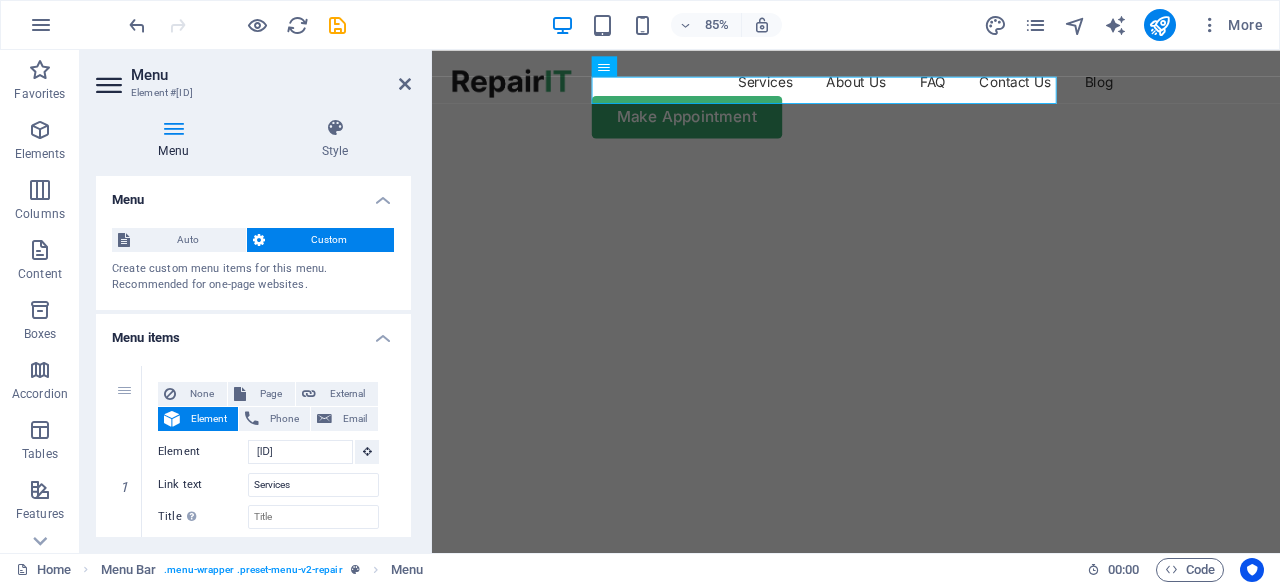drag, startPoint x: 406, startPoint y: 199, endPoint x: 416, endPoint y: 275, distance: 76.655075 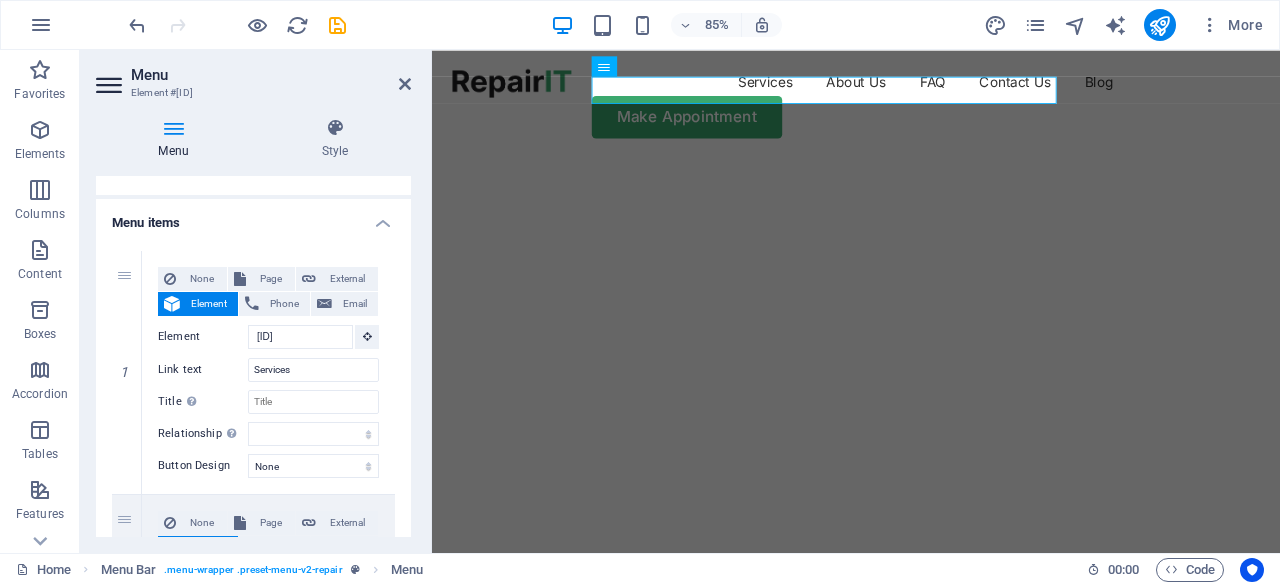 scroll, scrollTop: 124, scrollLeft: 0, axis: vertical 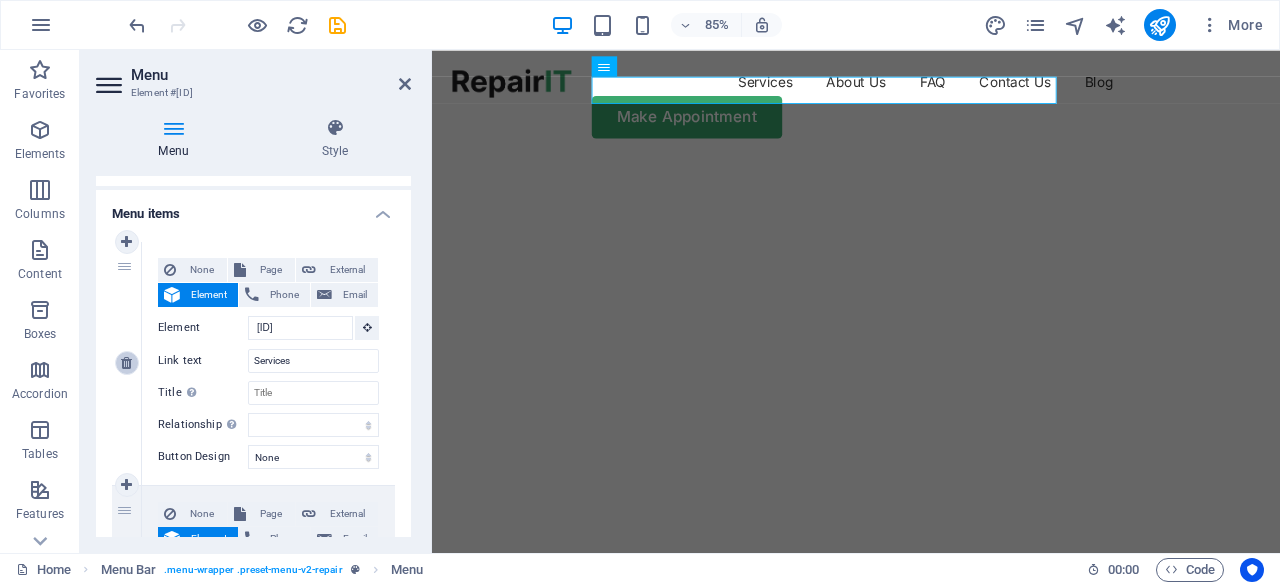 click at bounding box center (127, 363) 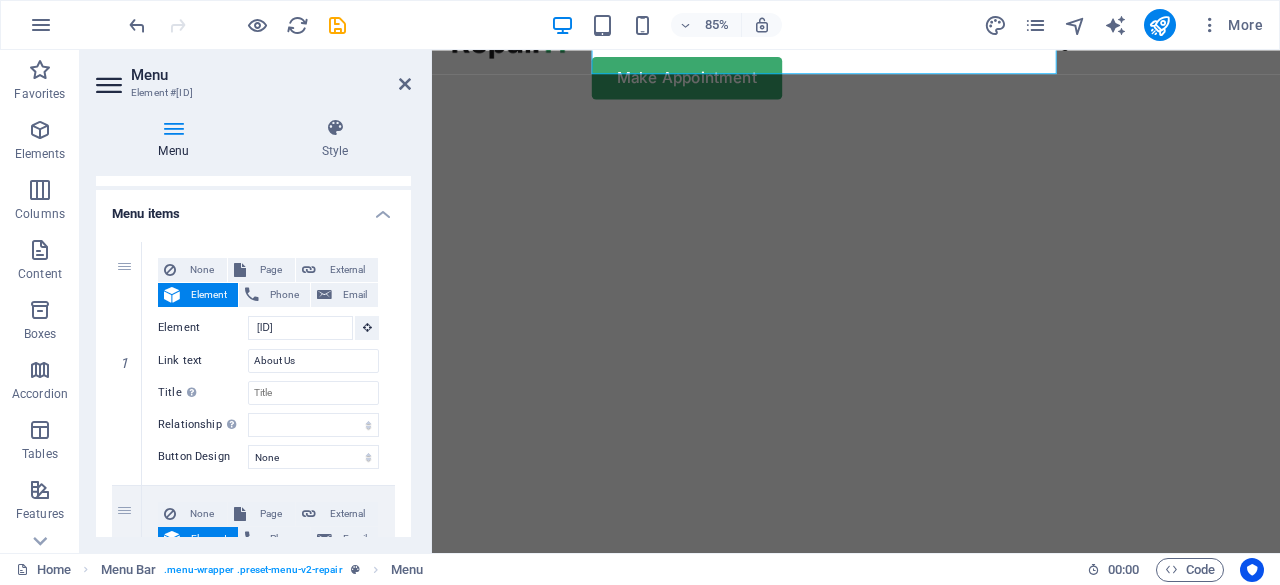 scroll, scrollTop: 0, scrollLeft: 0, axis: both 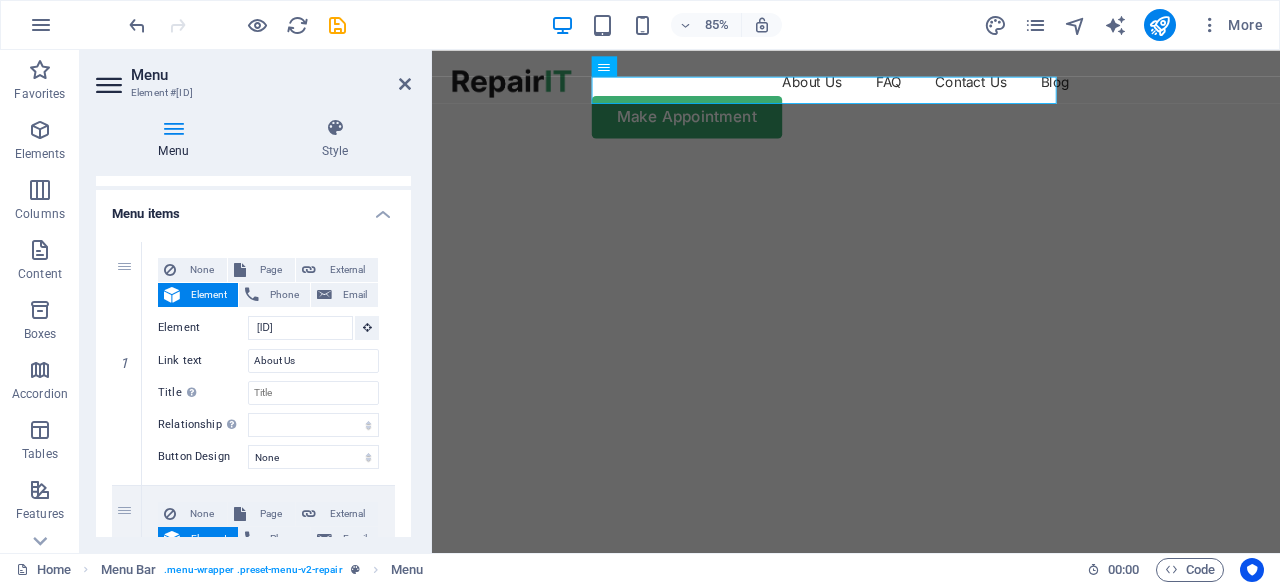 click on "Menu Auto Custom Create custom menu items for this menu. Recommended for one-page websites. Manage pages Menu items 1 None Page External Element [PHONE] [EMAIL] Page Home Blog Subpage Legal Notice Privacy Element #[ID]
URL [PHONE] [EMAIL] Link text About Us Link target New tab Same tab Overlay Title Additional link description, should not be the same as the link text. The title is most often shown as a tooltip text when the mouse moves over the element. Leave empty if uncertain. Relationship Sets the  relationship of this link to the link target . For example, the value "nofollow" instructs search engines not to follow the link. Can be left empty. alternate author bookmark external help license next nofollow noreferrer noopener prev search tag Button Design None Default Primary Secondary 2 None Page External Element [PHONE] [EMAIL] Page Home Blog Subpage Legal Notice Privacy Element #[ID]
URL [PHONE] [EMAIL] Link text FAQ Link target New tab Same tab overlay tag" at bounding box center [253, 356] 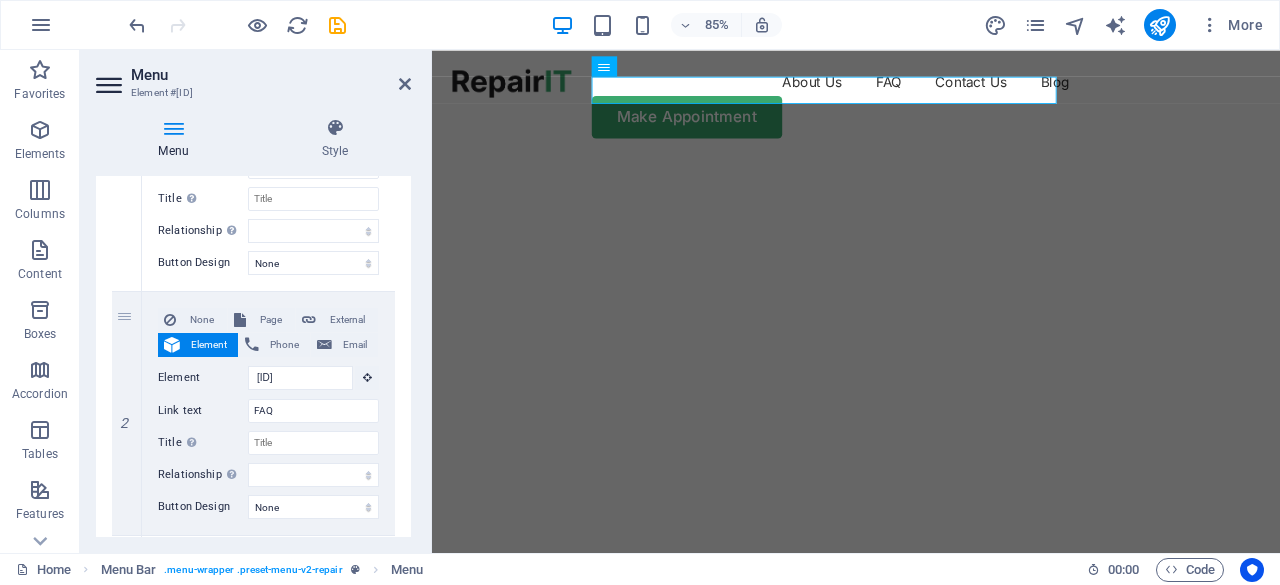 scroll, scrollTop: 364, scrollLeft: 0, axis: vertical 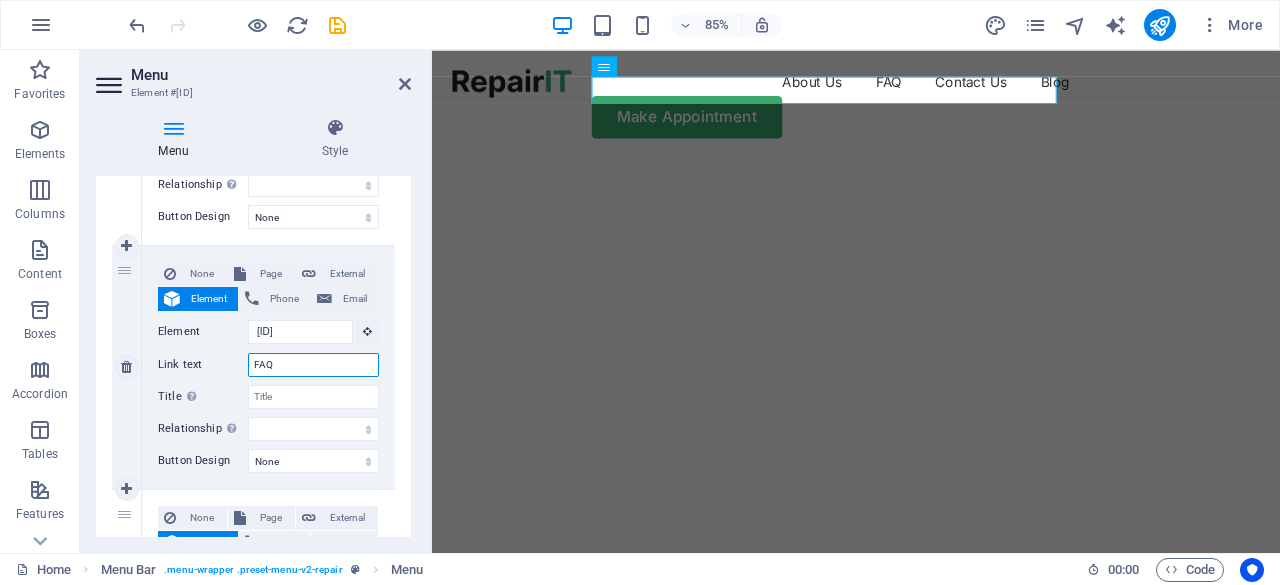 click on "FAQ" at bounding box center [313, 365] 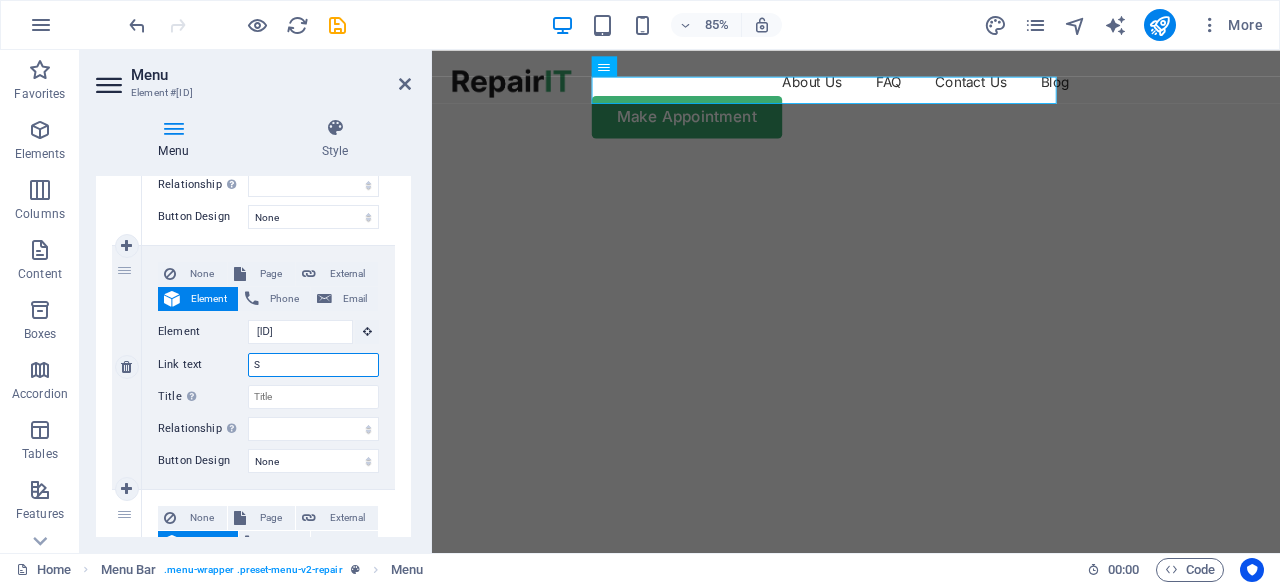 type on "Sa" 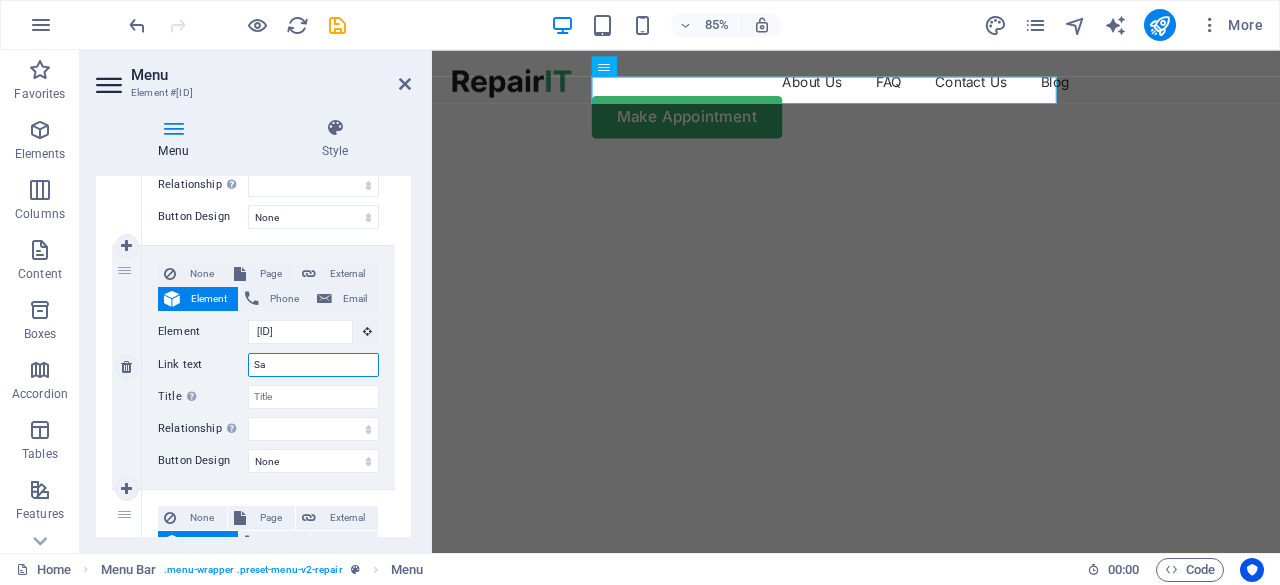 select 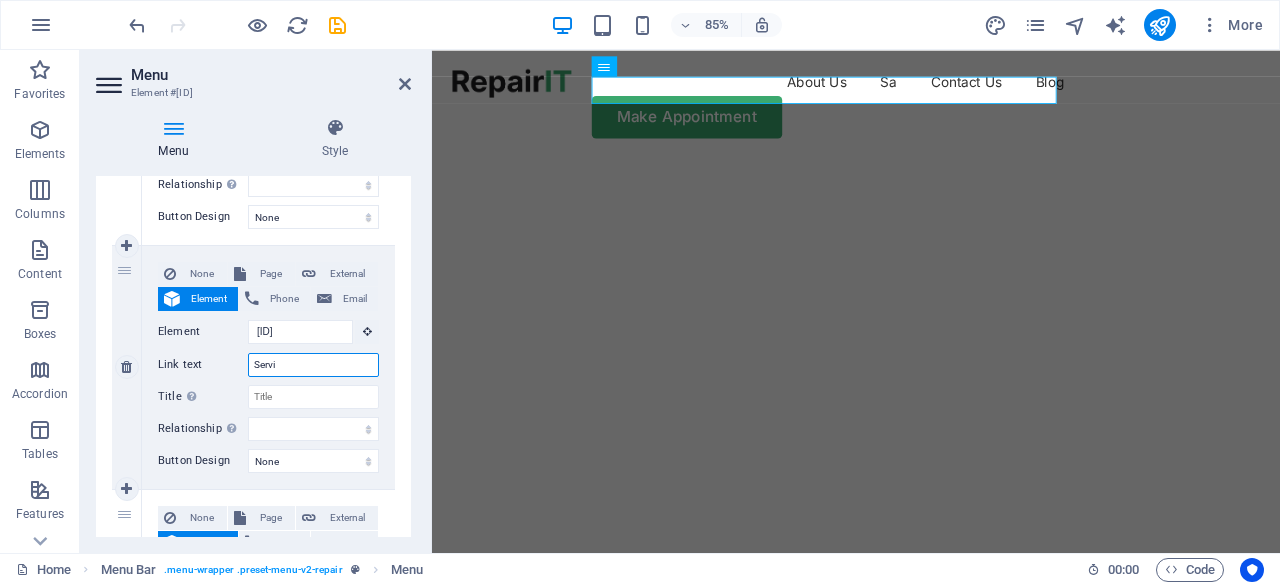 type on "Servic" 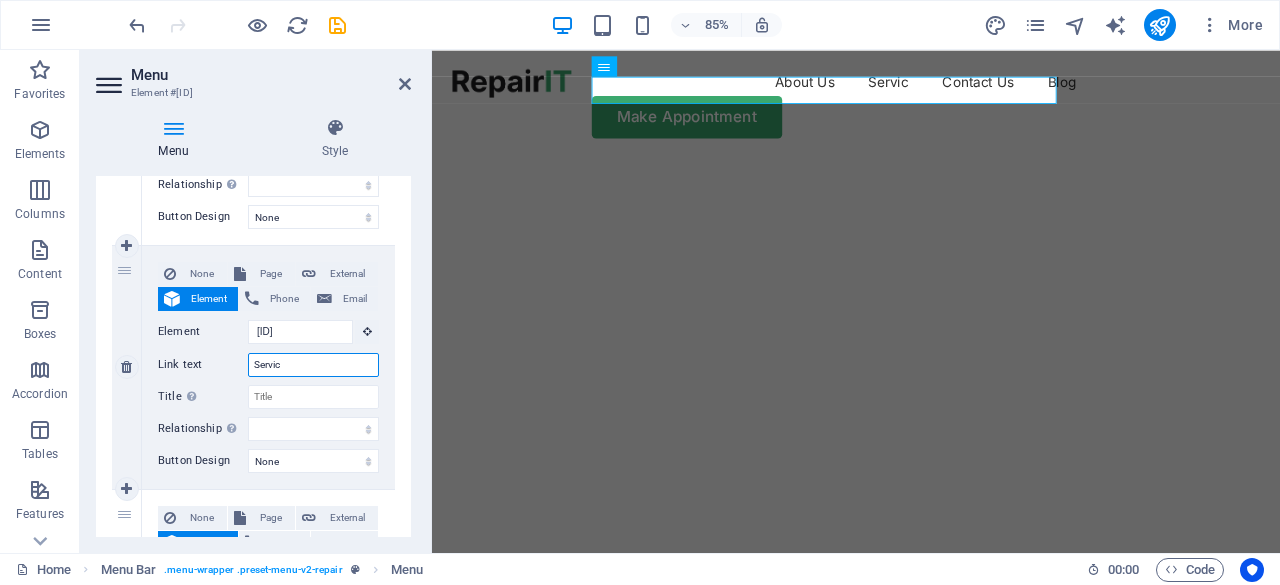 select 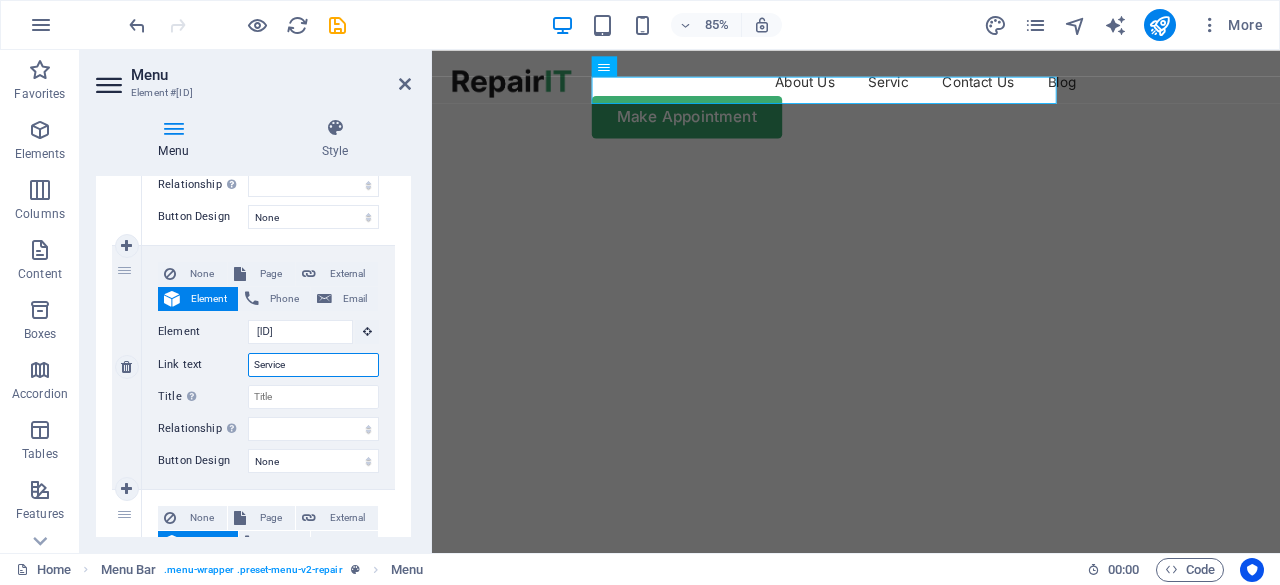 type on "Services" 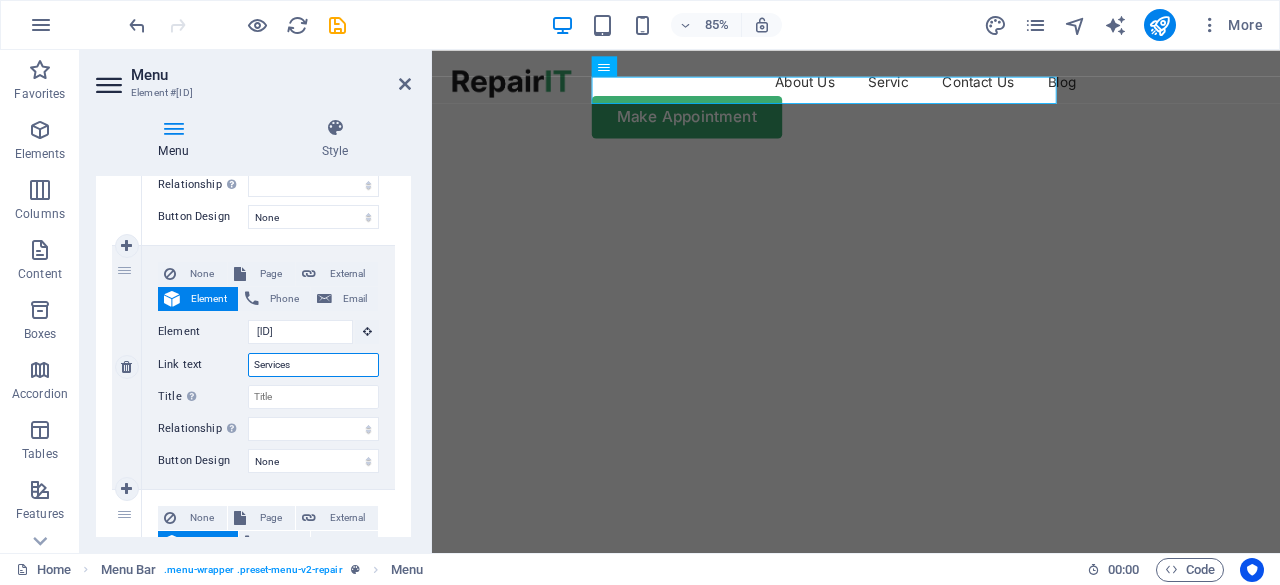 select 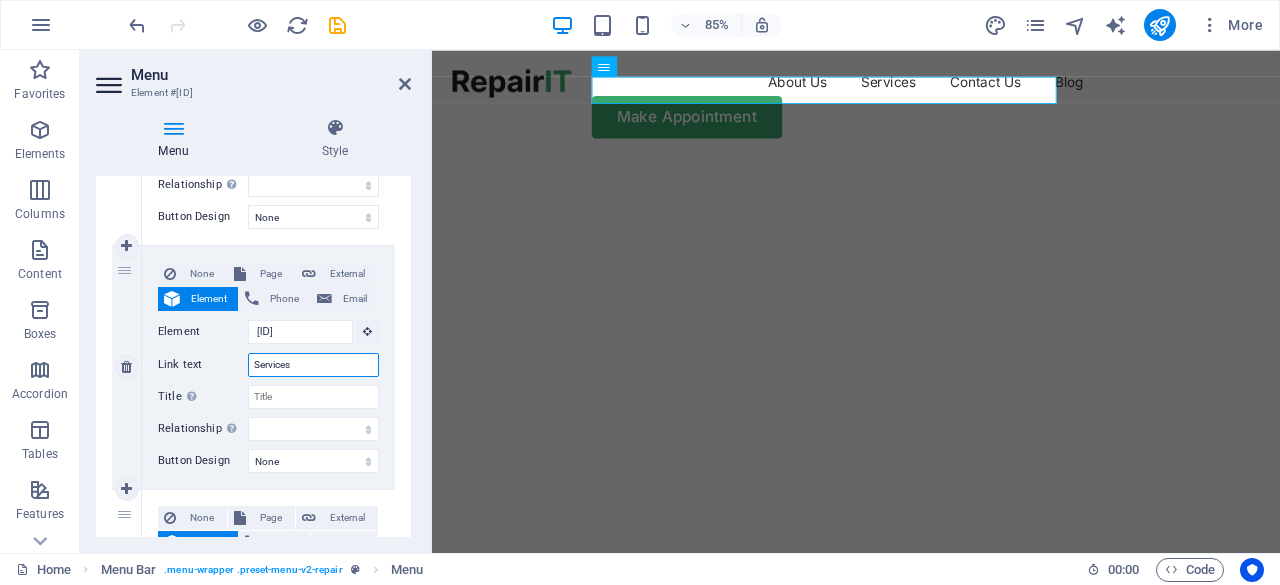 type on "Services" 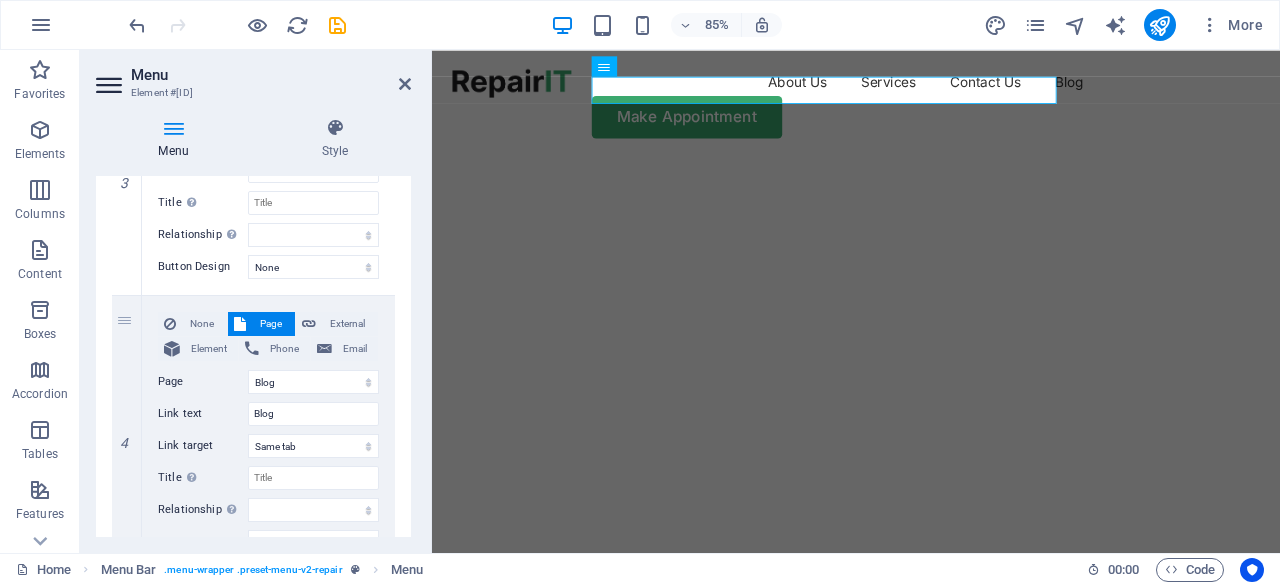 scroll, scrollTop: 804, scrollLeft: 0, axis: vertical 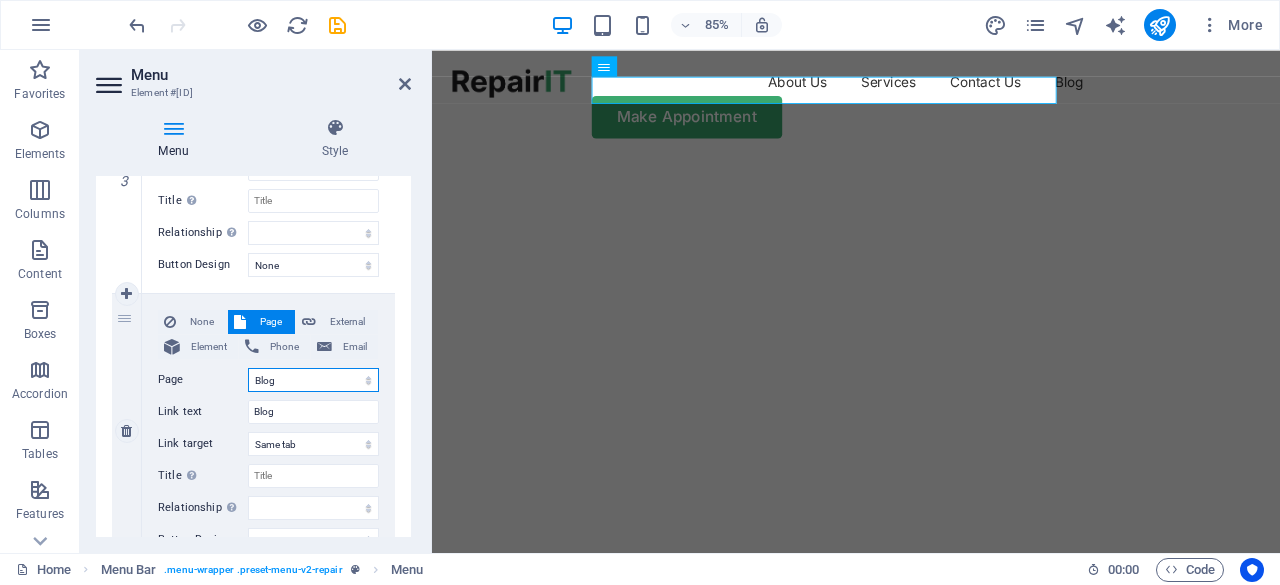 click on "Home Blog Subpage Legal Notice Privacy" at bounding box center (313, 380) 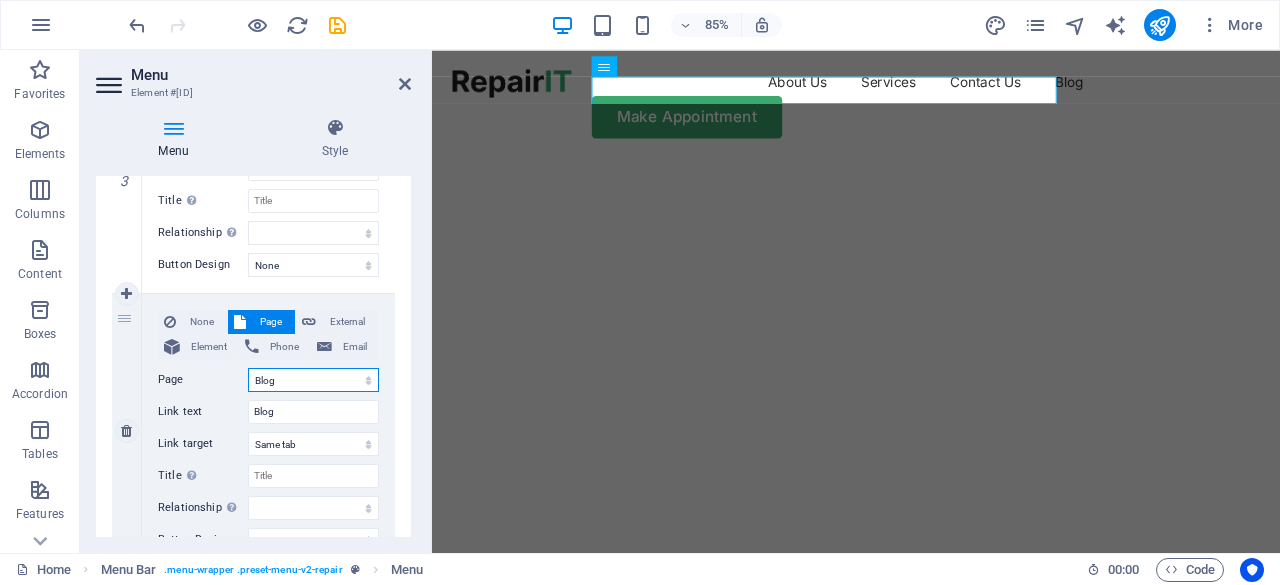 click on "Home Blog Subpage Legal Notice Privacy" at bounding box center (313, 380) 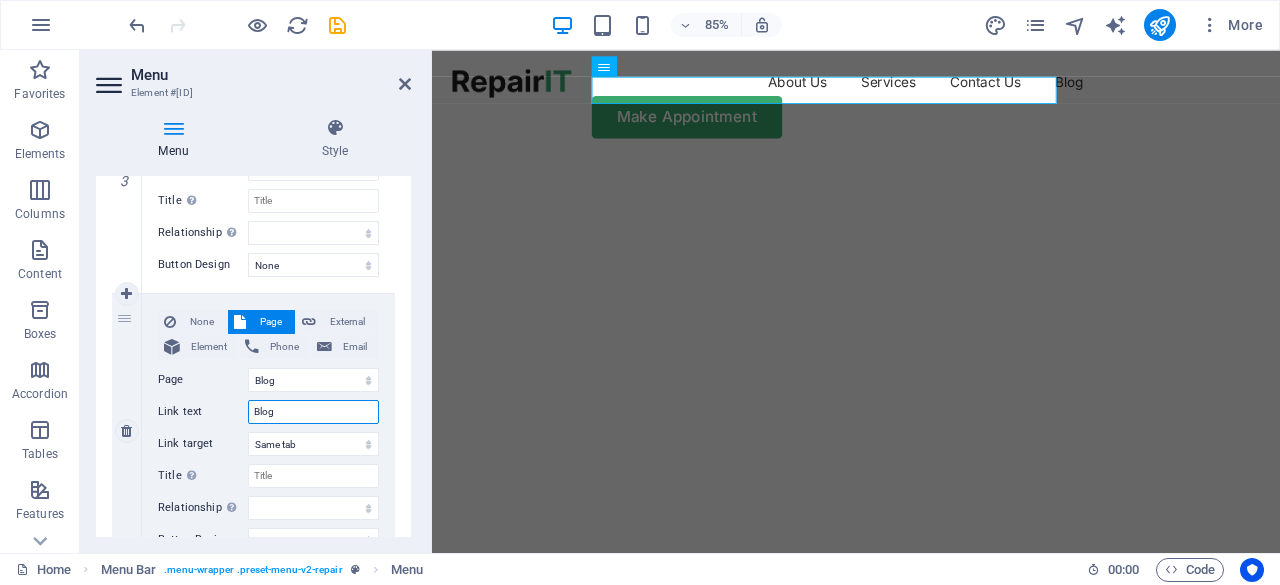 click on "Blog" at bounding box center [313, 412] 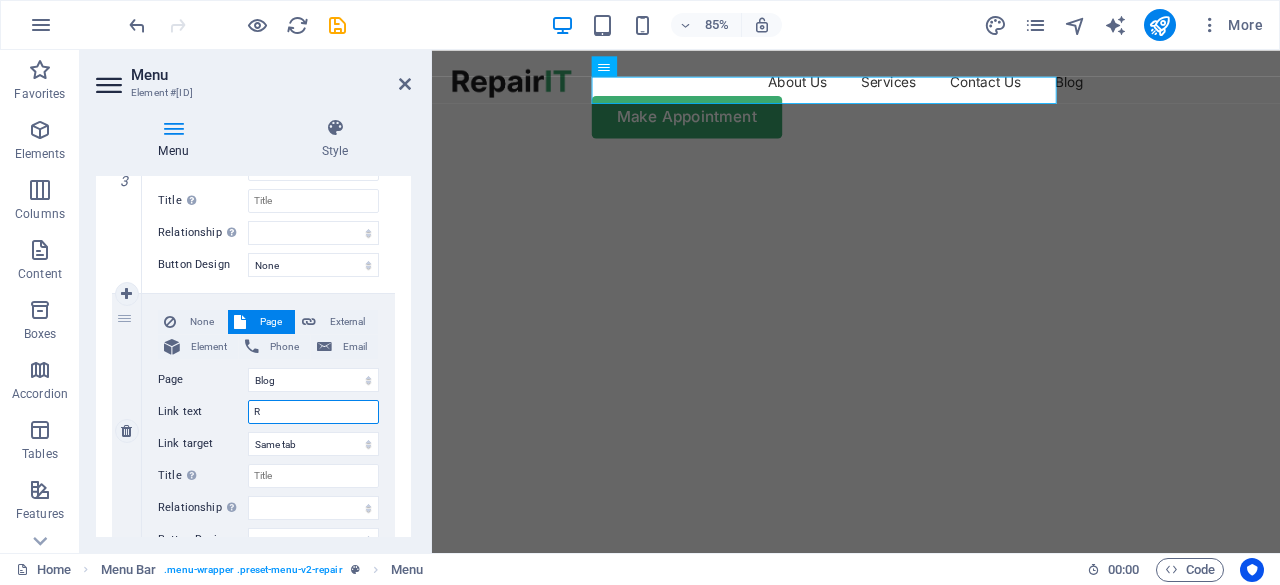 type on "Re" 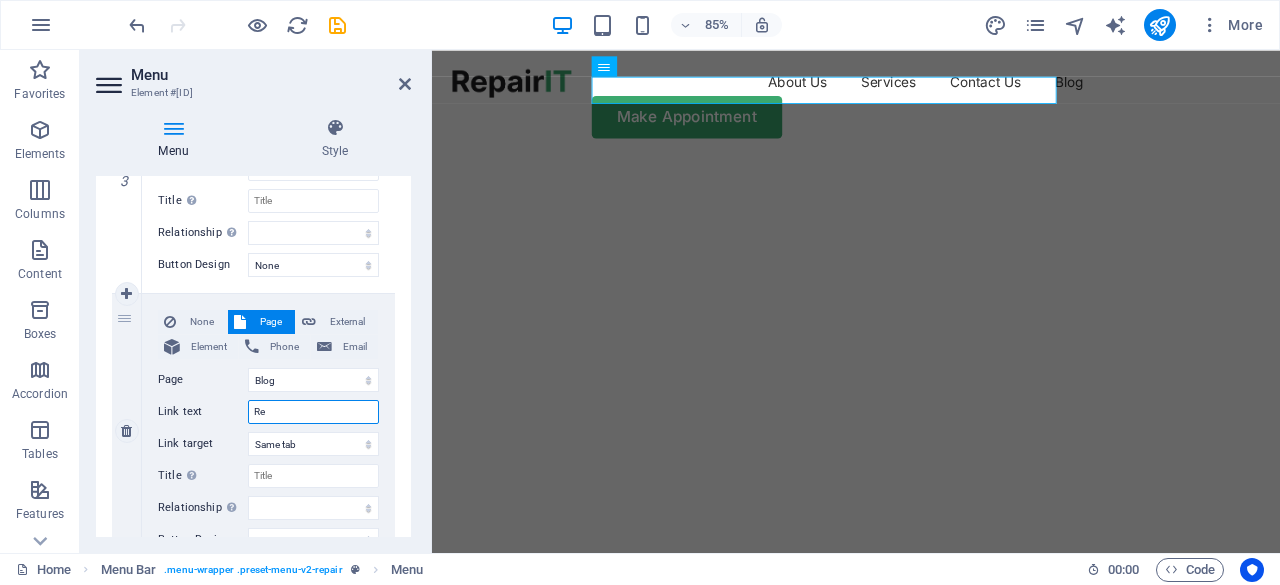 select 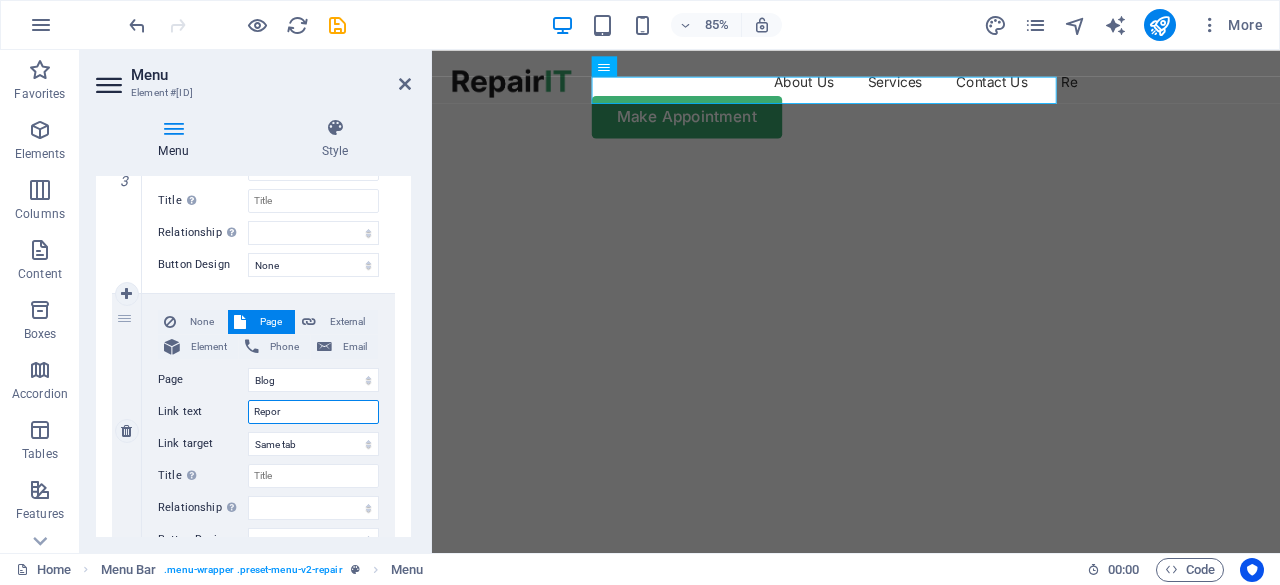 type on "Report" 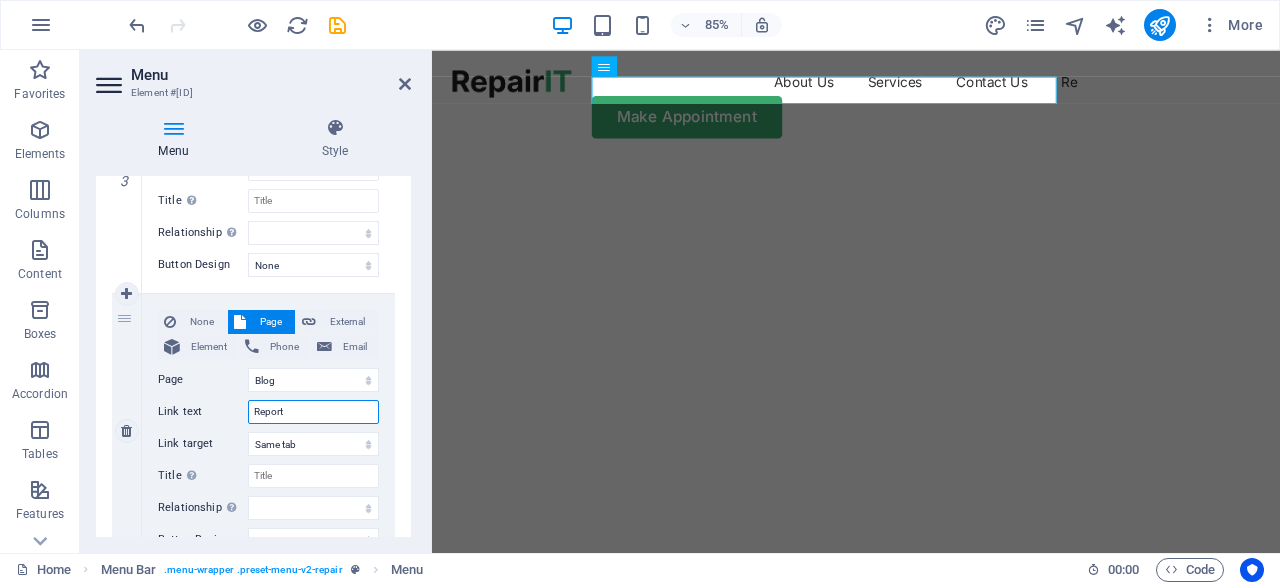 select 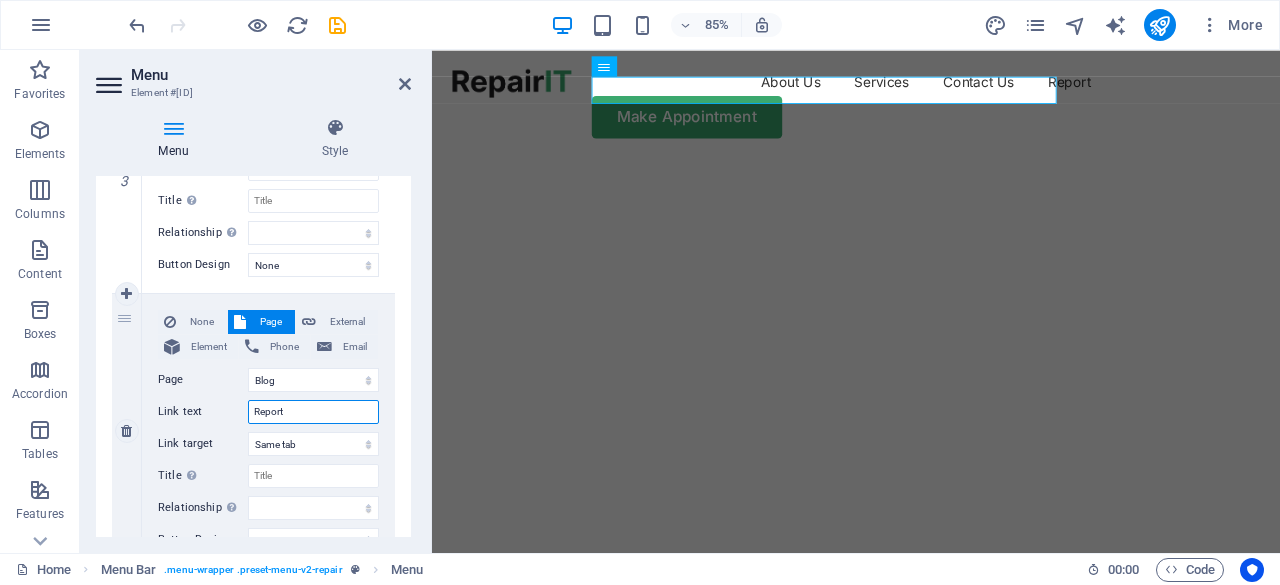 type on "Reports" 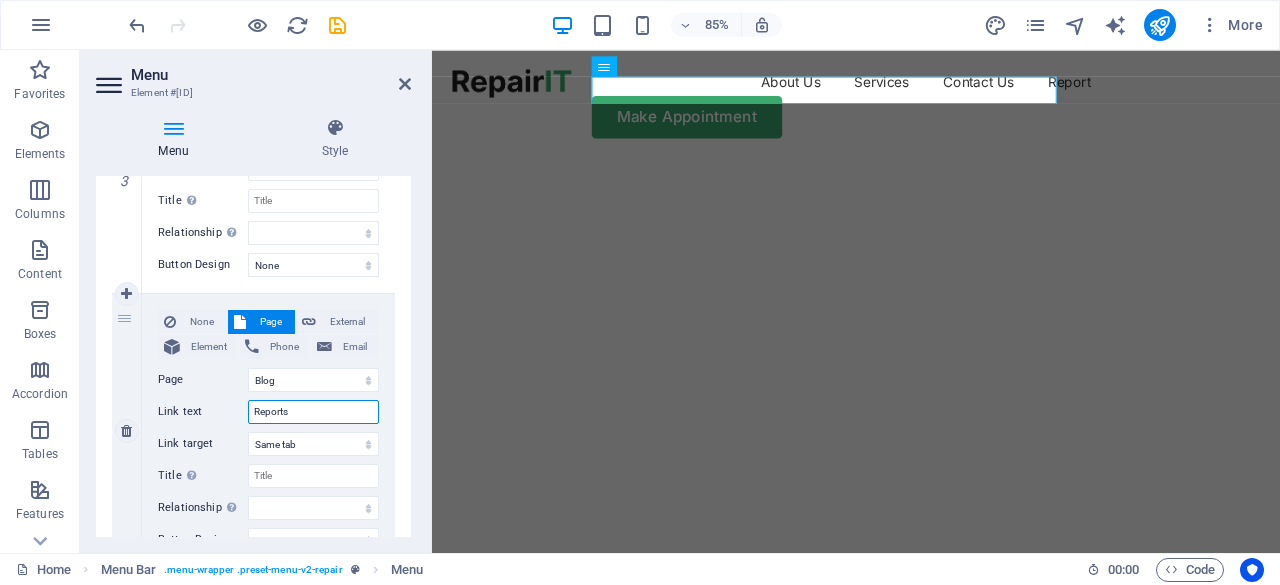 select 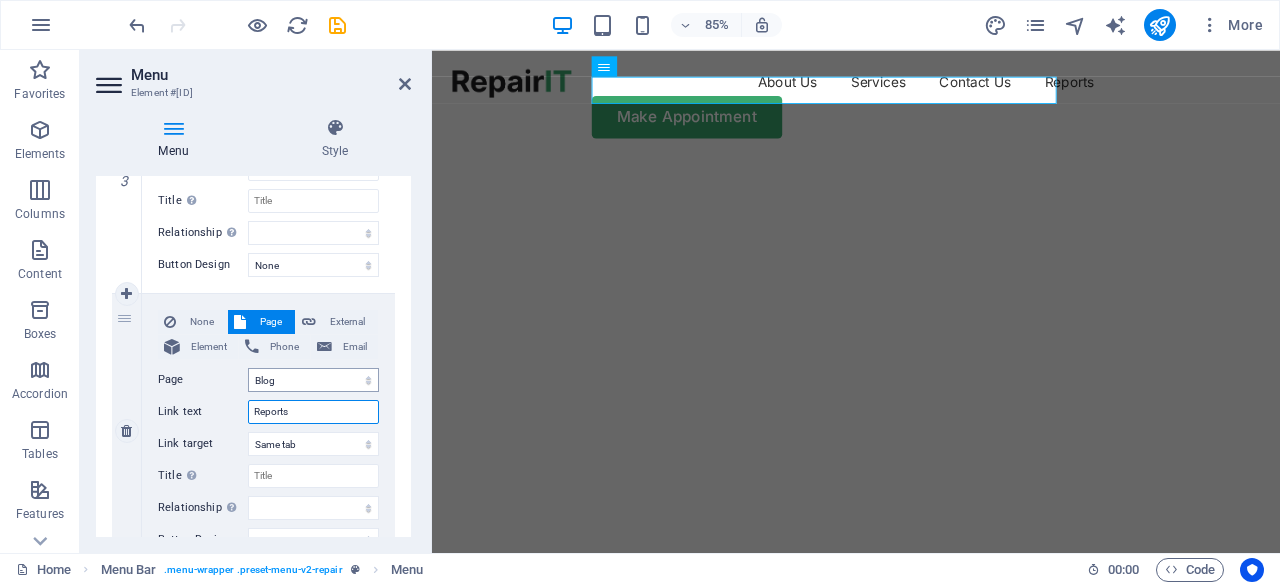 type on "Reports" 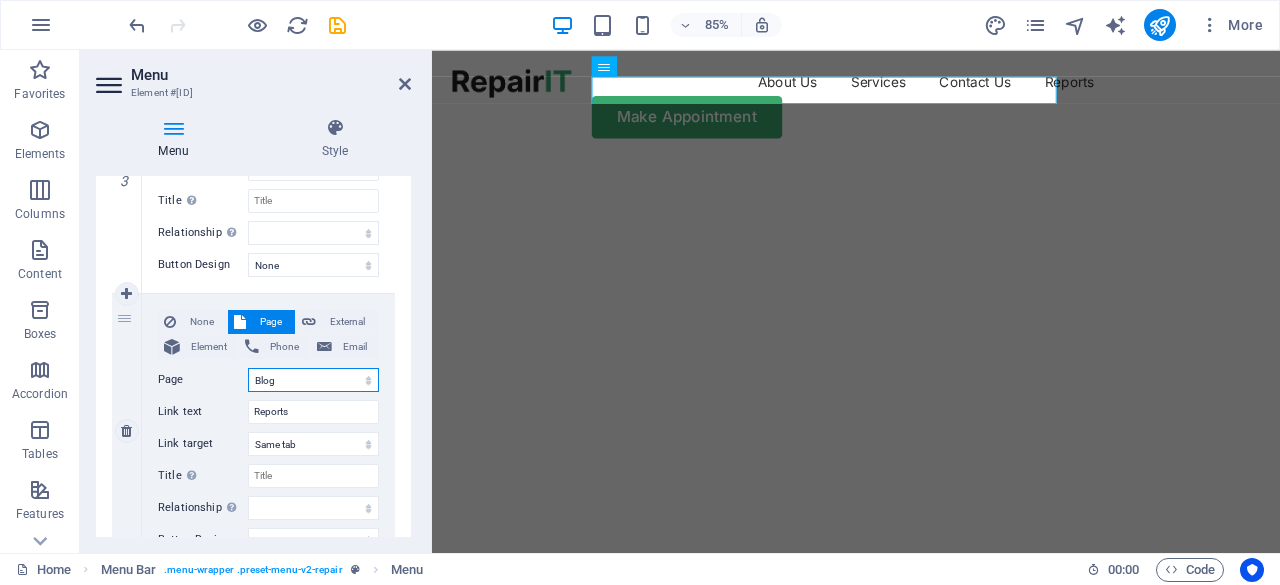 click on "Home Blog Subpage Legal Notice Privacy" at bounding box center (313, 380) 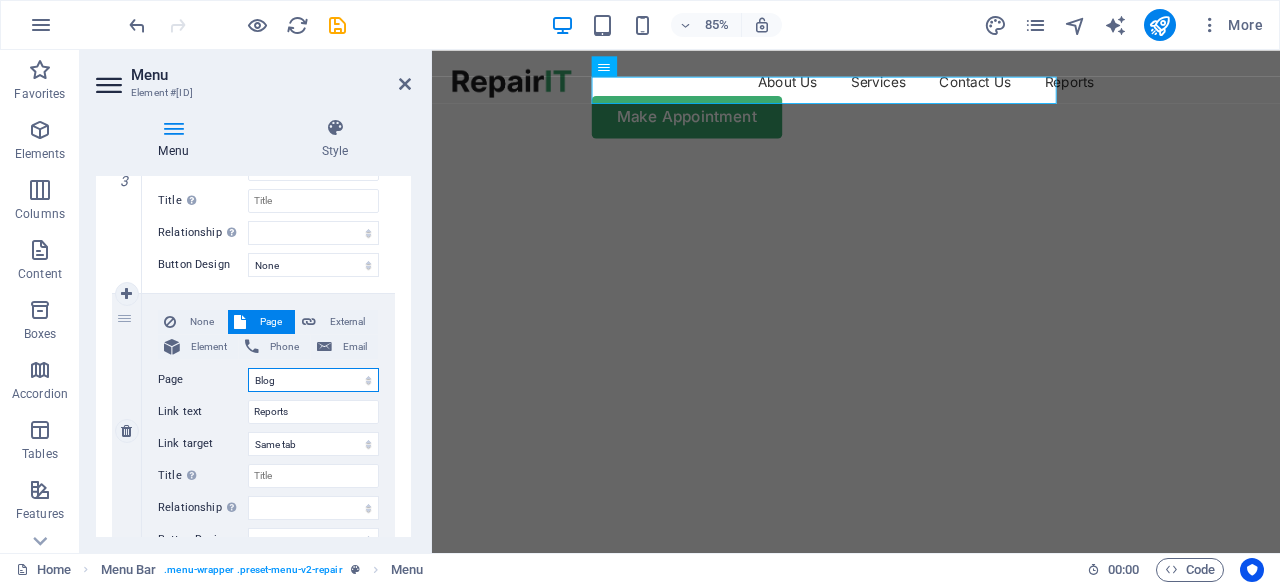 click on "Home Blog Subpage Legal Notice Privacy" at bounding box center (313, 380) 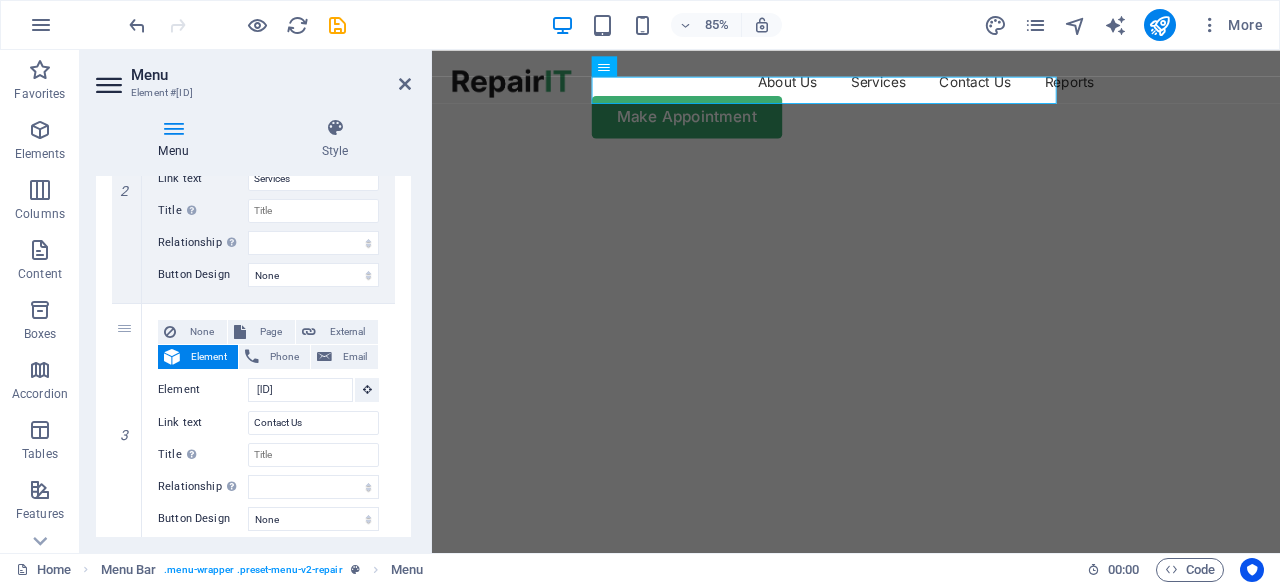 scroll, scrollTop: 546, scrollLeft: 0, axis: vertical 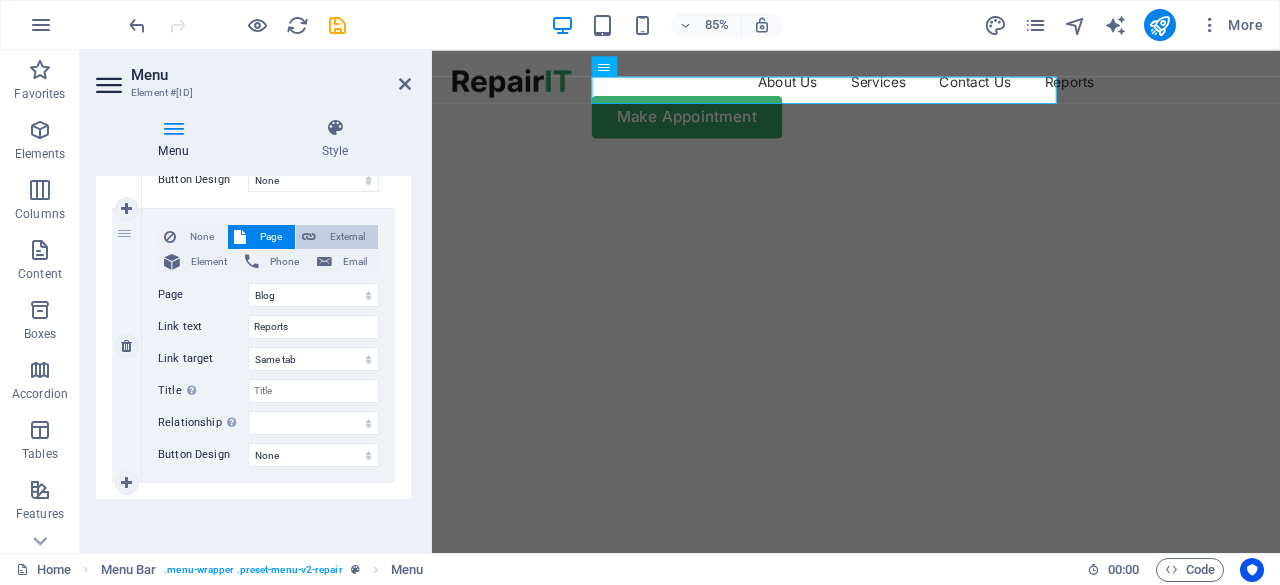 click on "External" at bounding box center [347, 237] 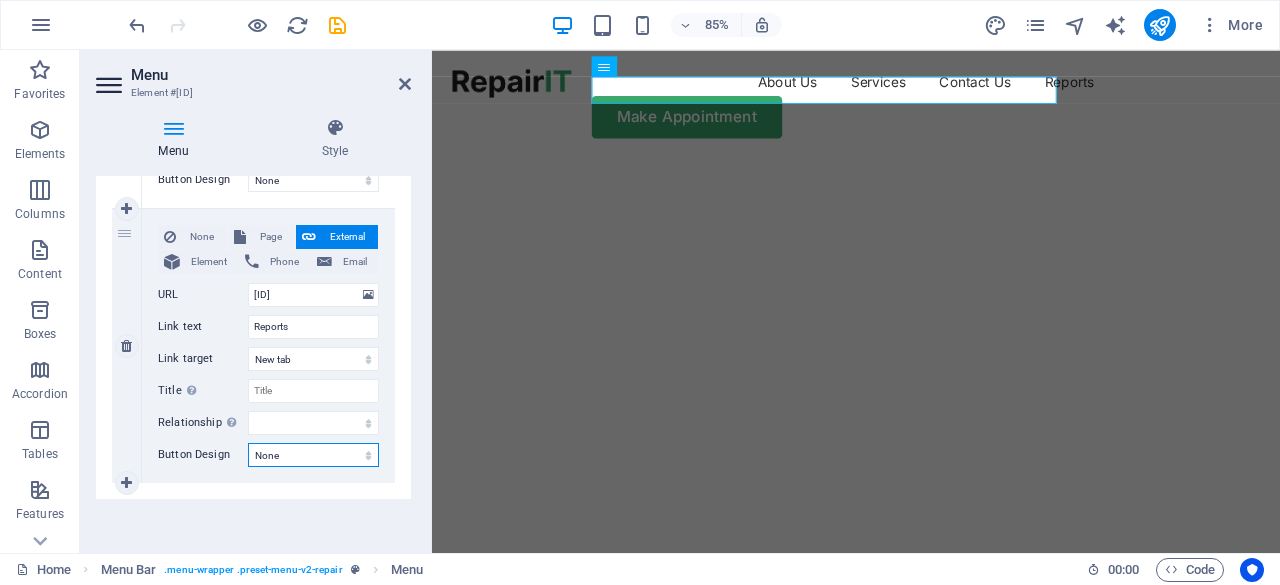 click on "None Default Primary Secondary" at bounding box center (313, 455) 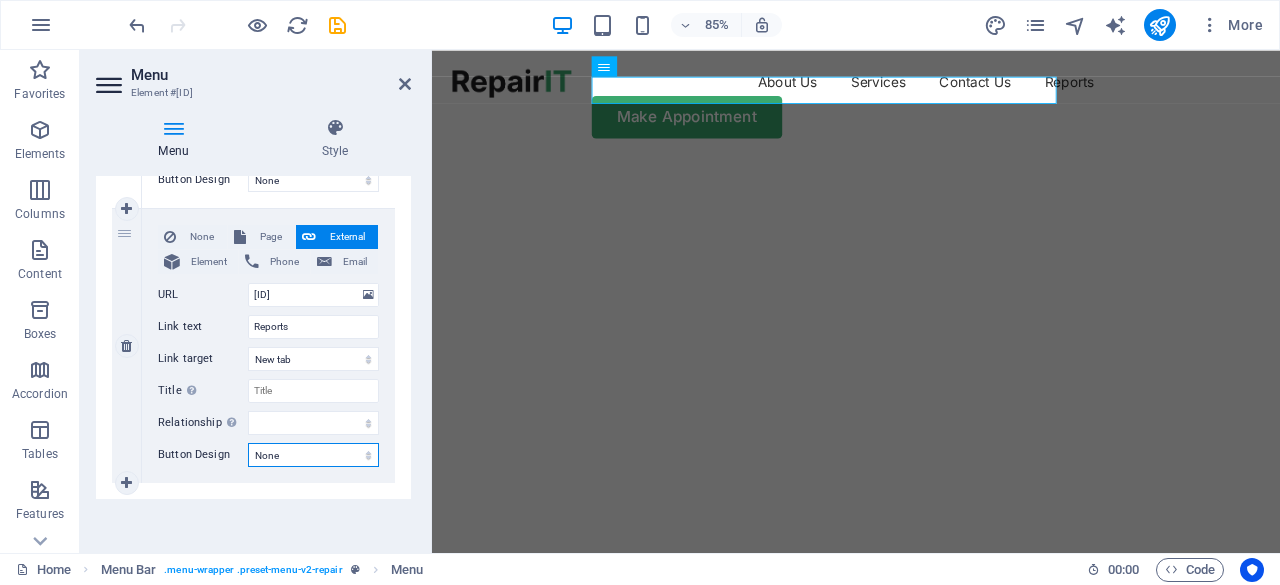 select on "primary" 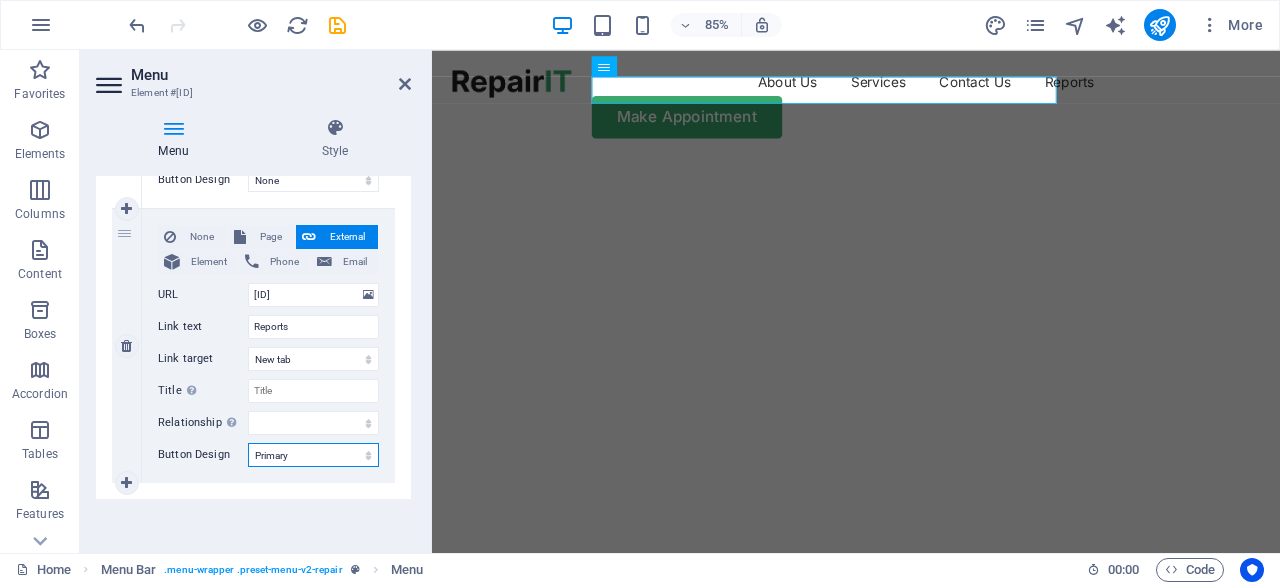 click on "None Default Primary Secondary" at bounding box center [313, 455] 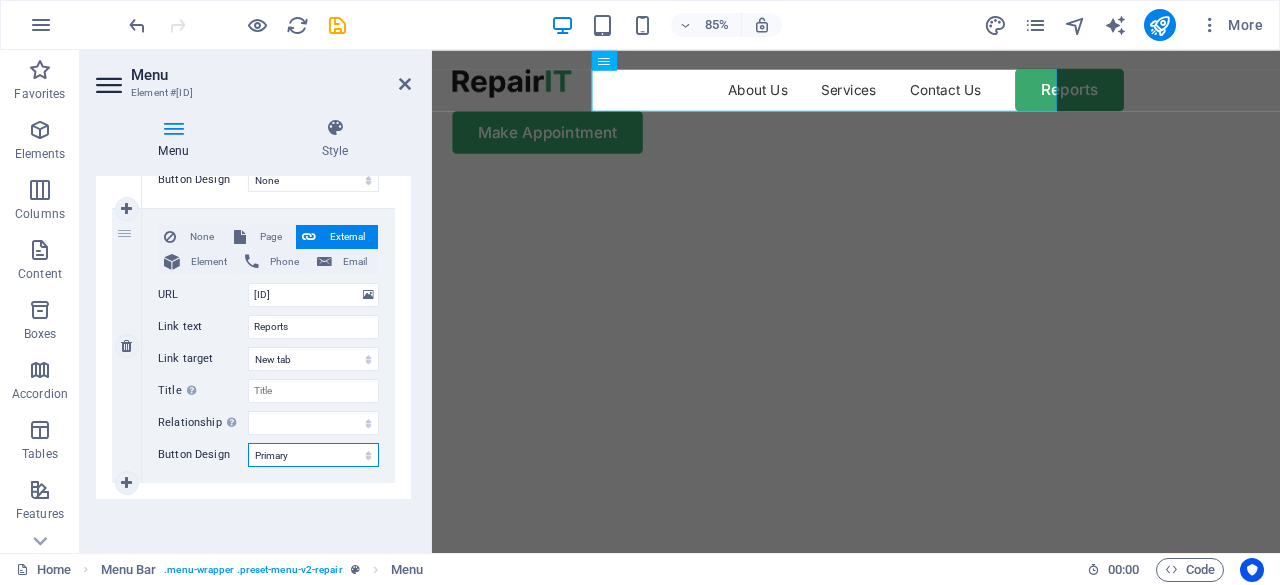 click on "None Default Primary Secondary" at bounding box center [313, 455] 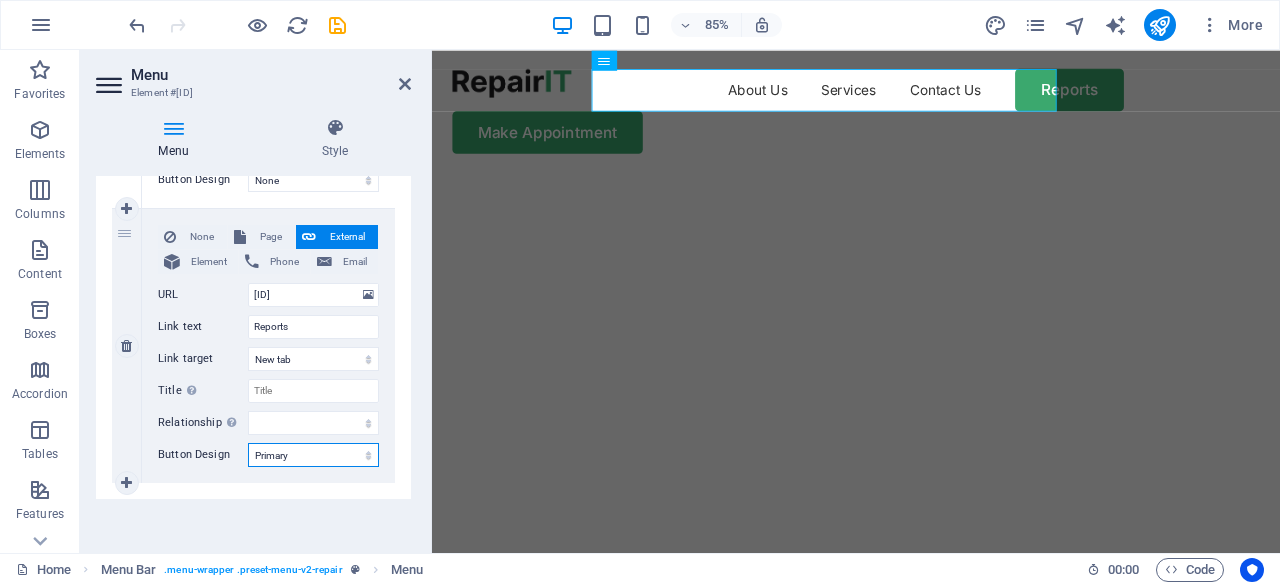 select 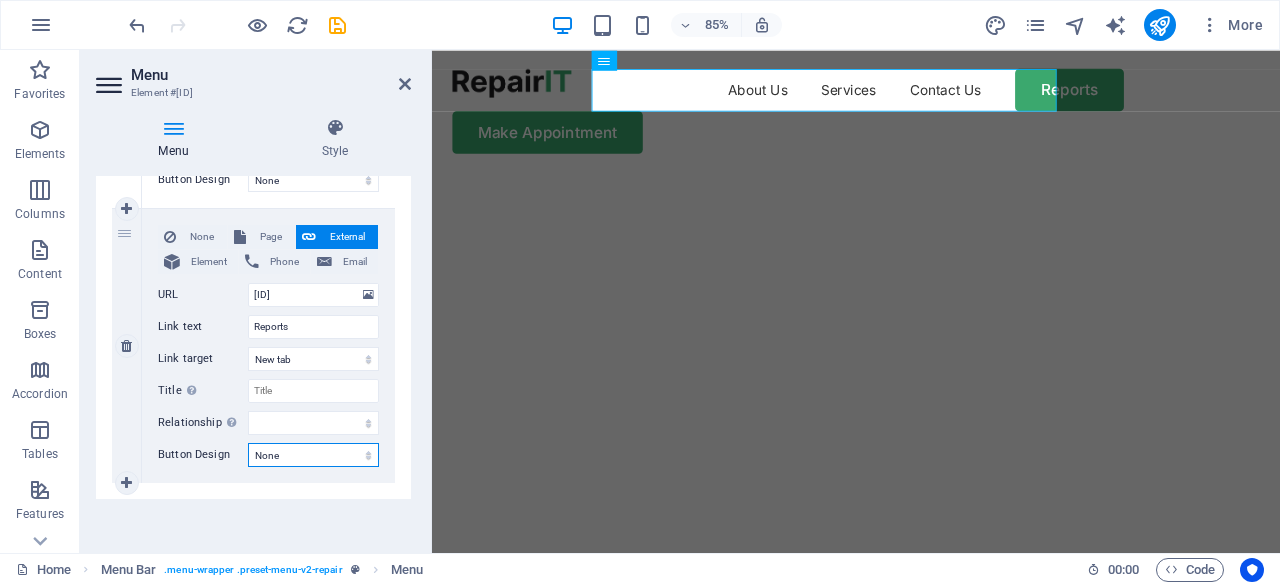 click on "None Default Primary Secondary" at bounding box center (313, 455) 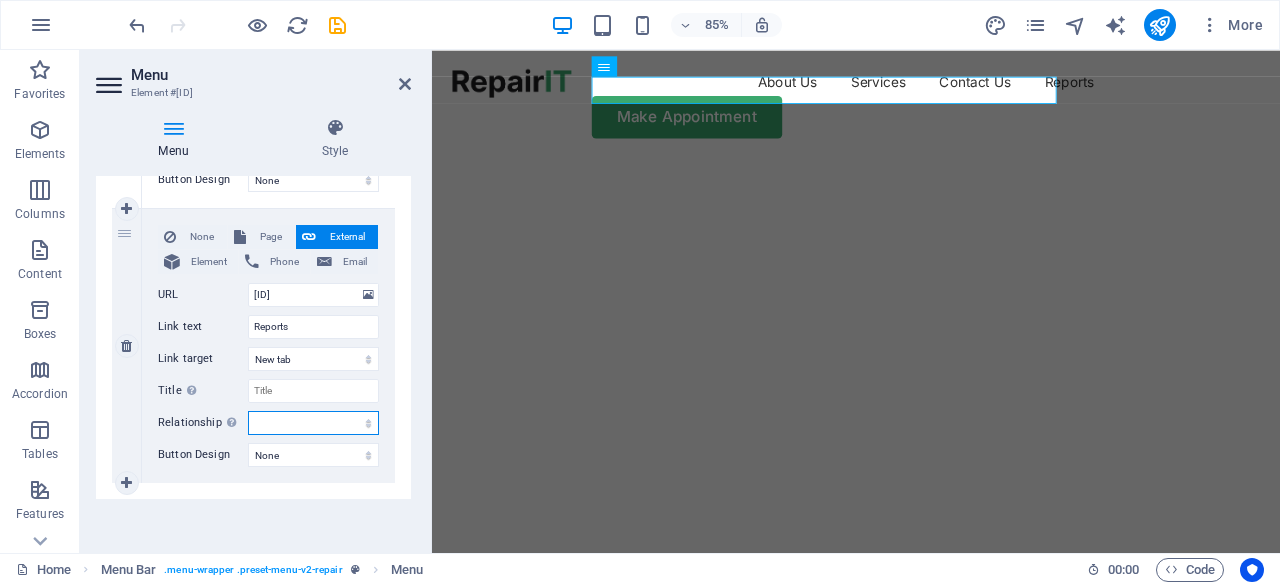 click on "alternate author bookmark external help license next nofollow noreferrer noopener prev search tag" at bounding box center (313, 423) 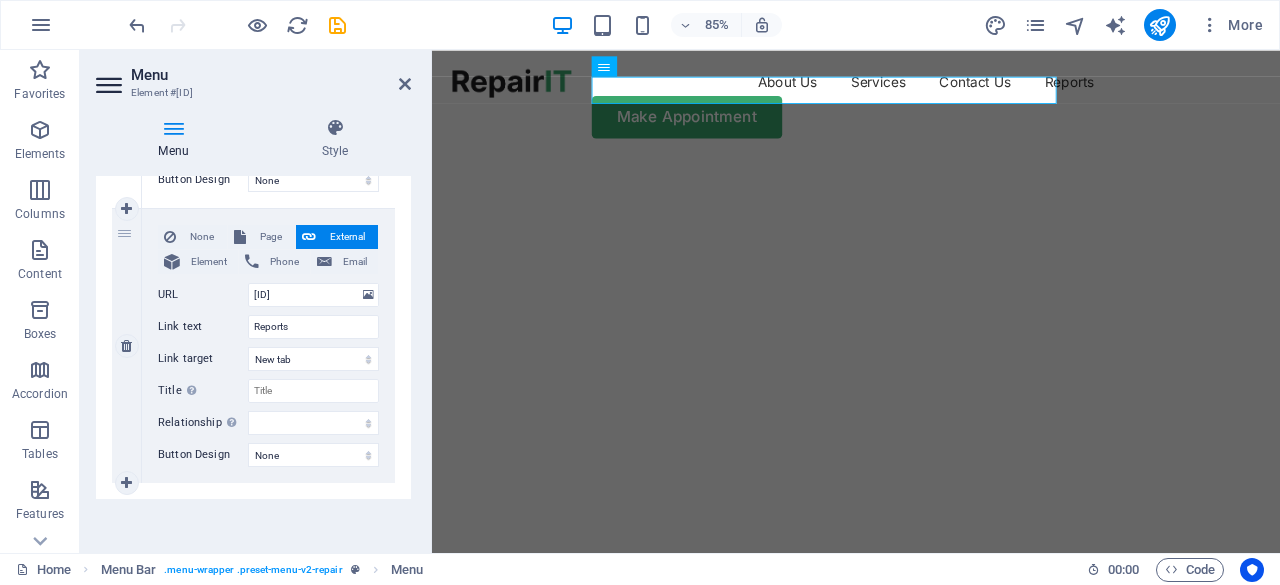 click on "4" at bounding box center (127, 346) 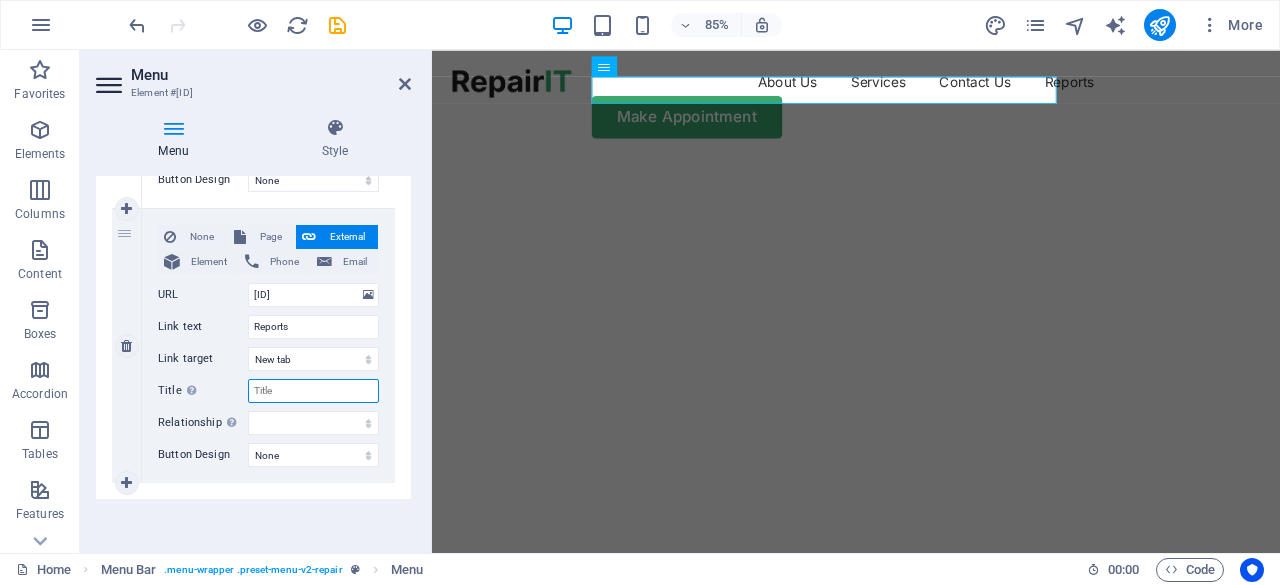click on "Title Additional link description, should not be the same as the link text. The title is most often shown as a tooltip text when the mouse moves over the element. Leave empty if uncertain." at bounding box center (313, 391) 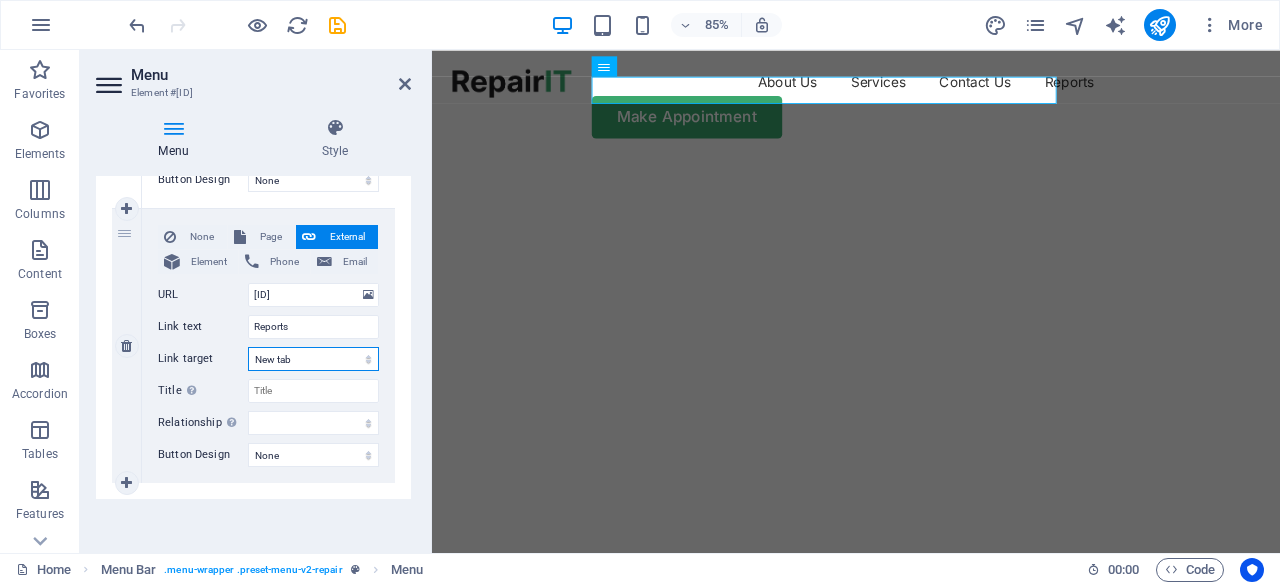 click on "New tab Same tab Overlay" at bounding box center (313, 359) 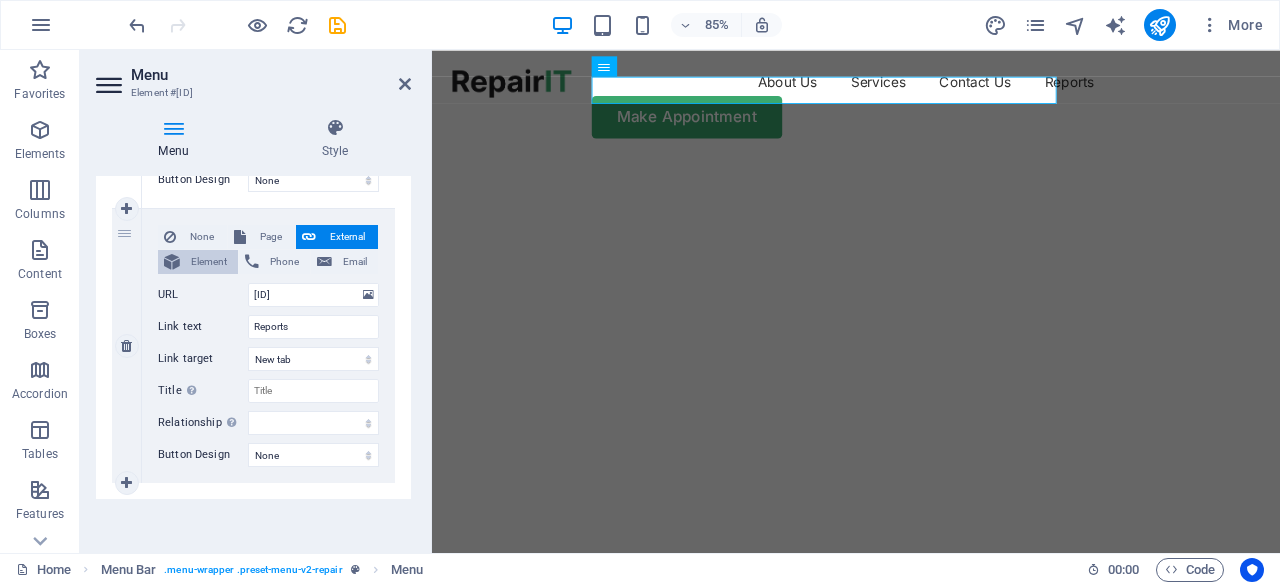 click on "Element" at bounding box center [209, 262] 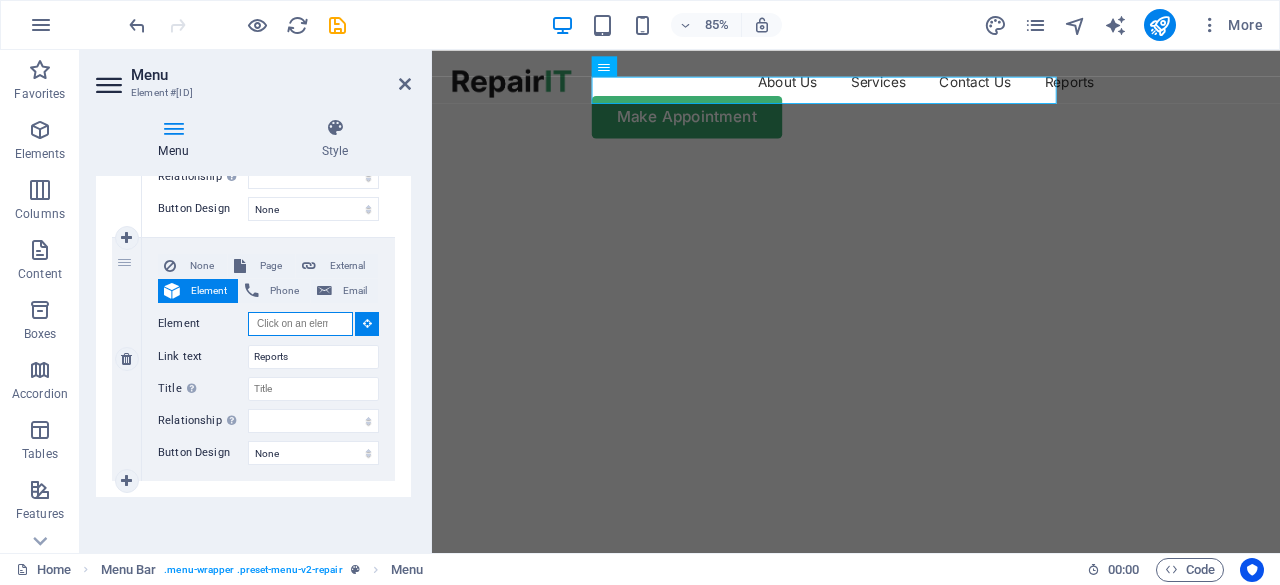 scroll, scrollTop: 858, scrollLeft: 0, axis: vertical 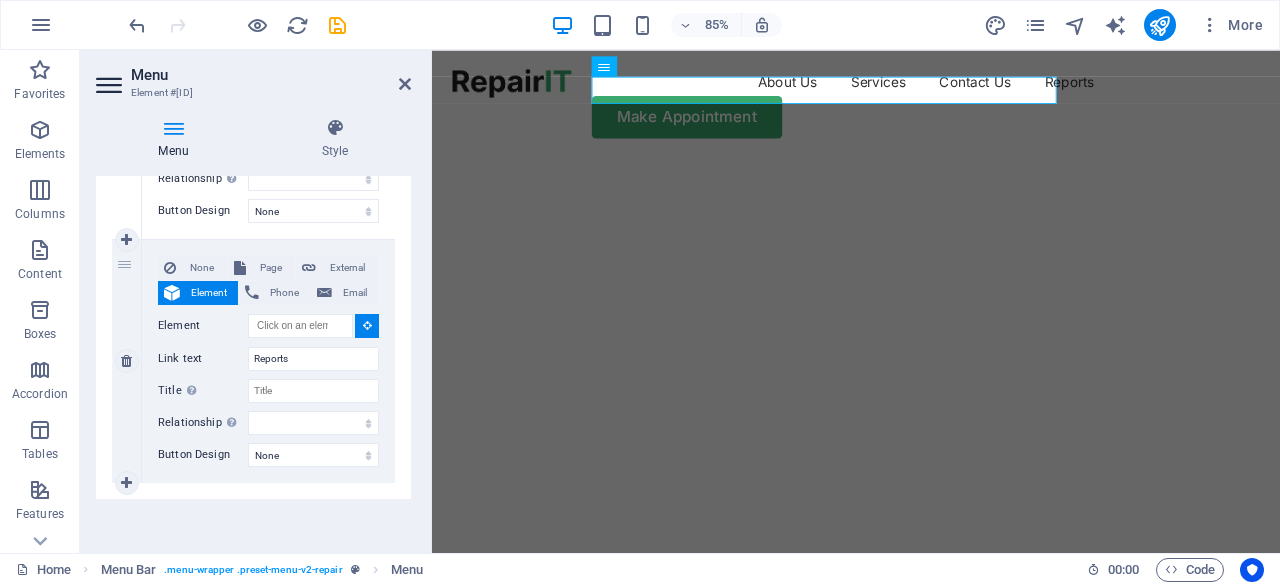 click at bounding box center [367, 325] 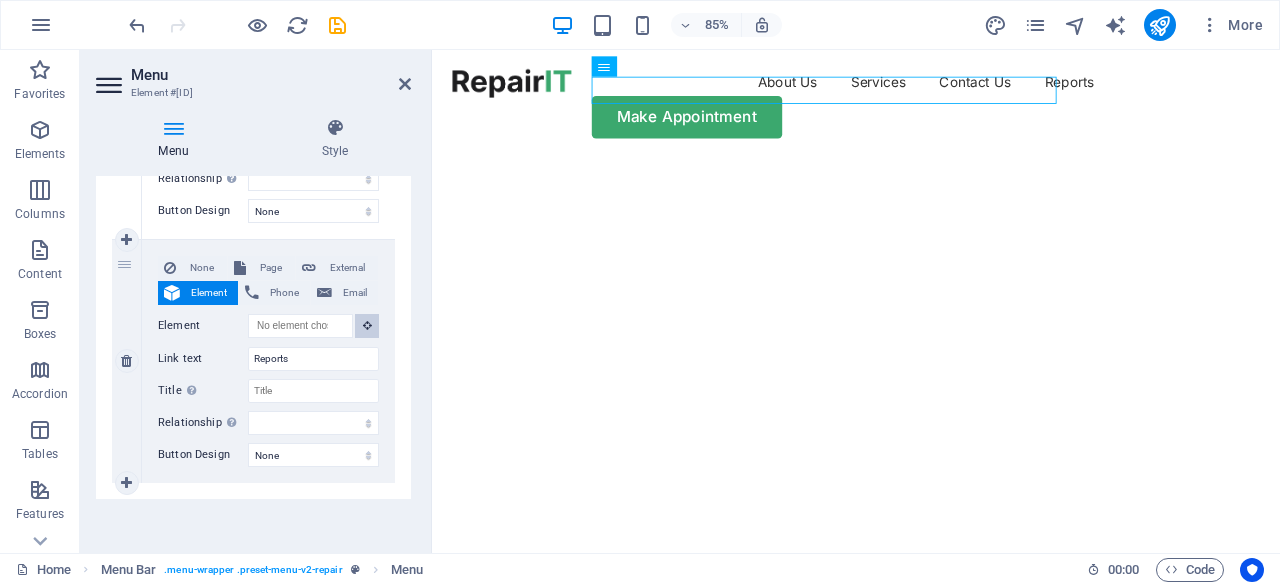 click at bounding box center (367, 325) 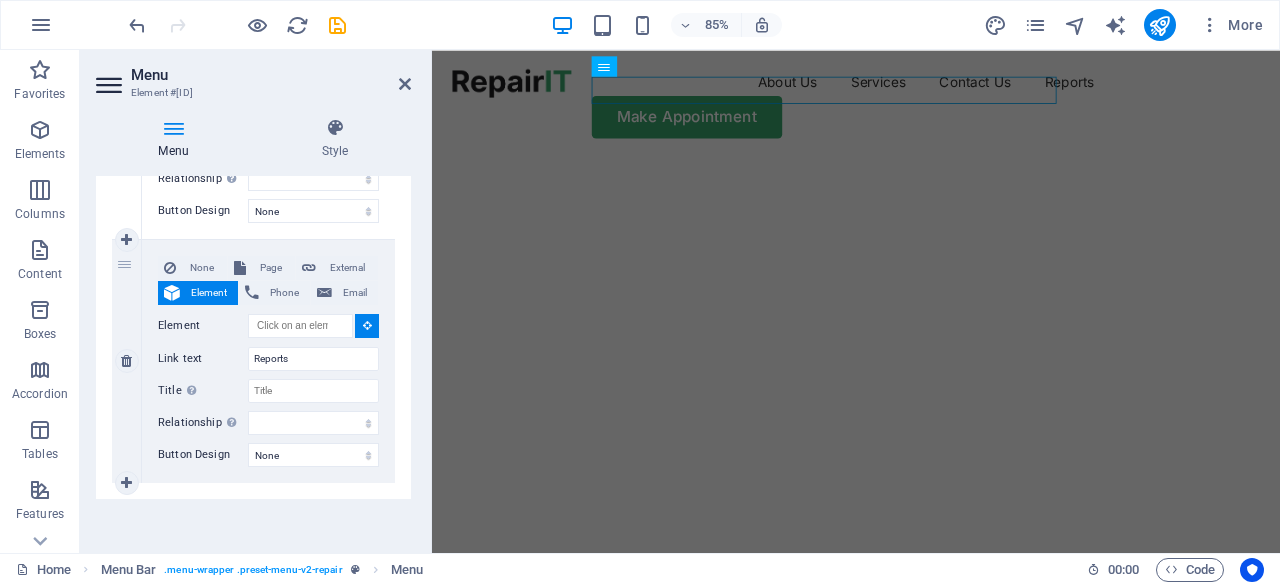 click at bounding box center (367, 325) 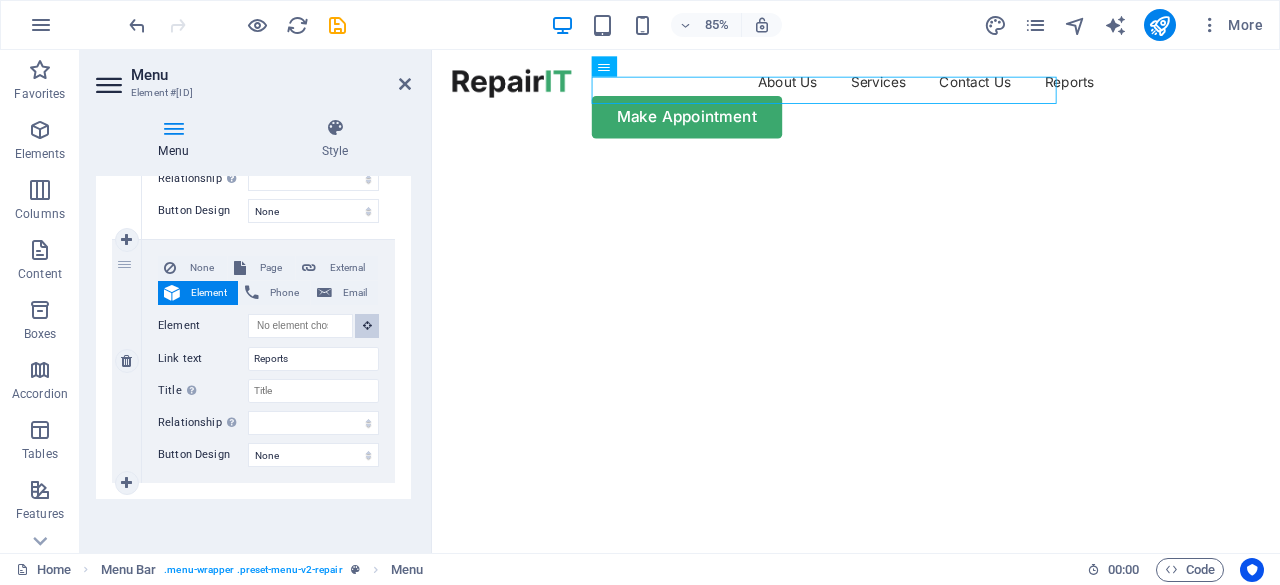 click at bounding box center [367, 325] 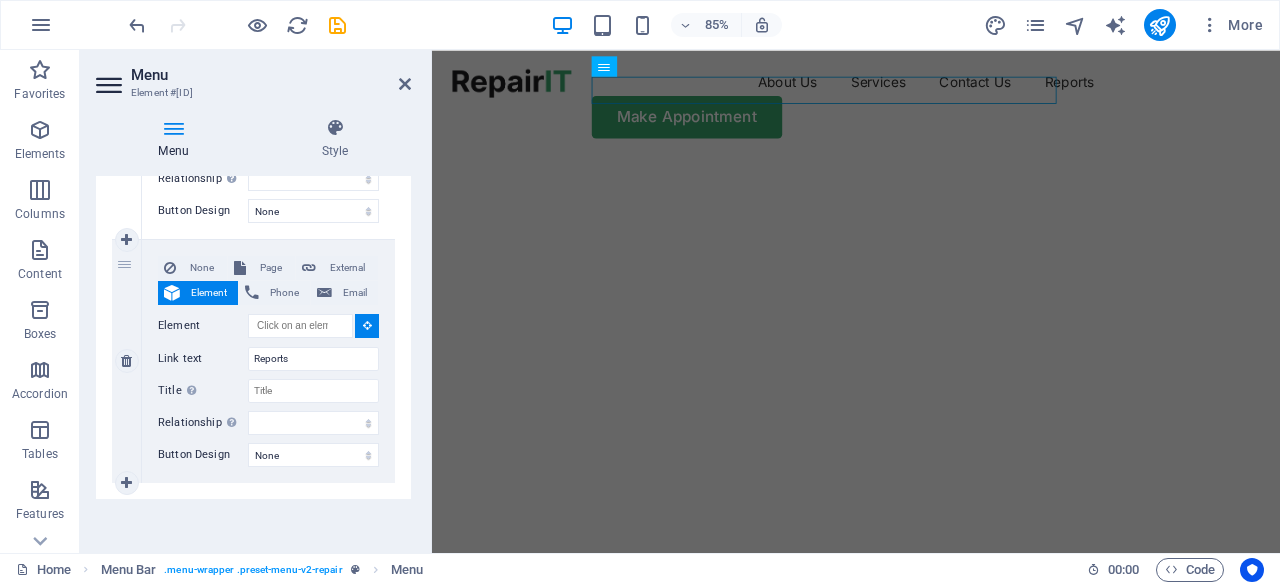 click at bounding box center [367, 325] 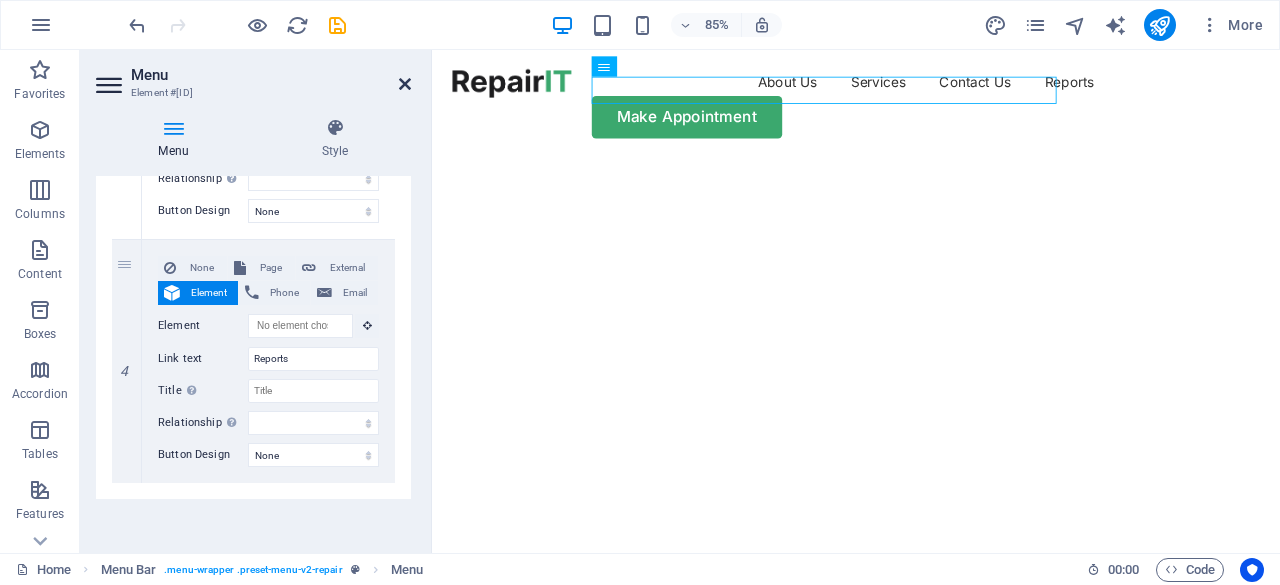 click at bounding box center (405, 84) 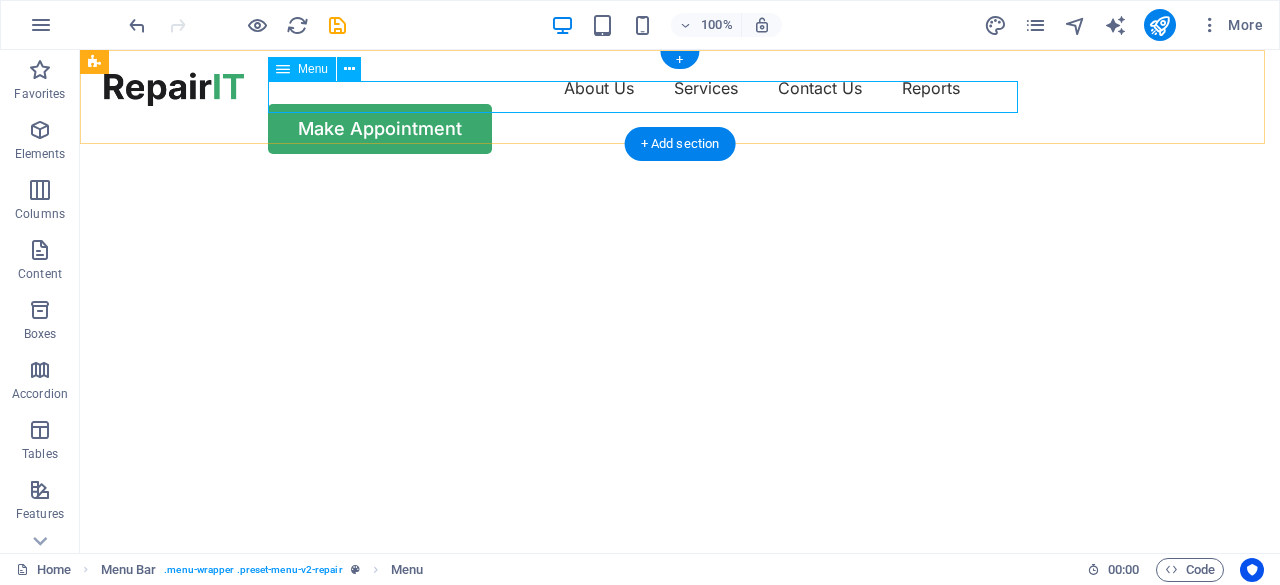 click on "About Us Services Contact Us Reports" at bounding box center (680, 88) 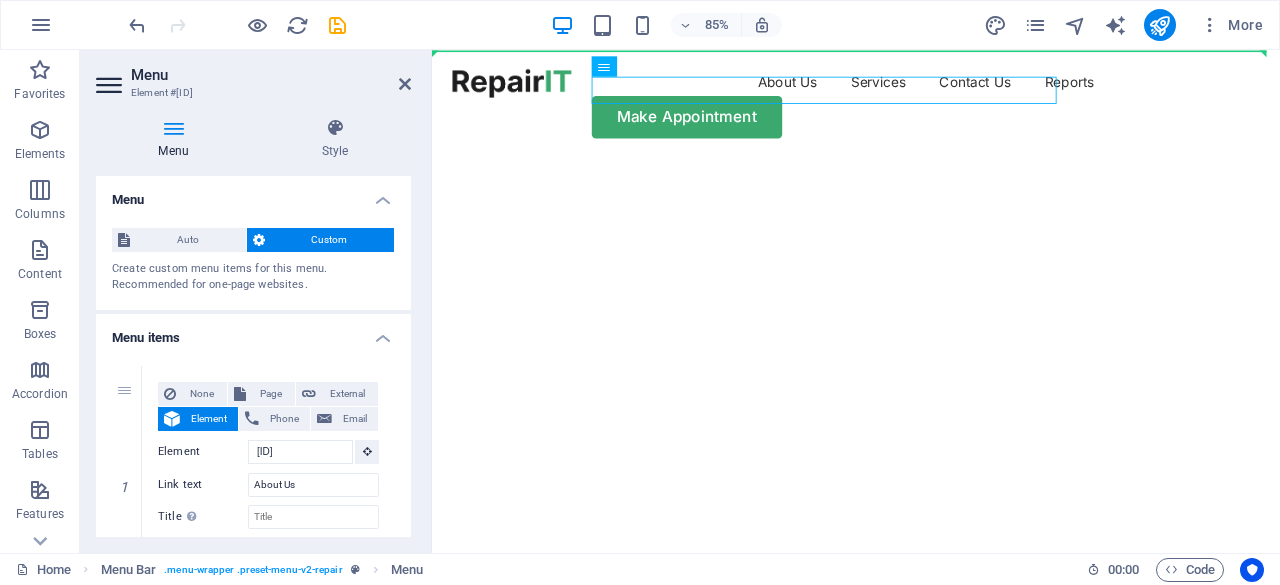 drag, startPoint x: 1031, startPoint y: 121, endPoint x: 731, endPoint y: 73, distance: 303.81573 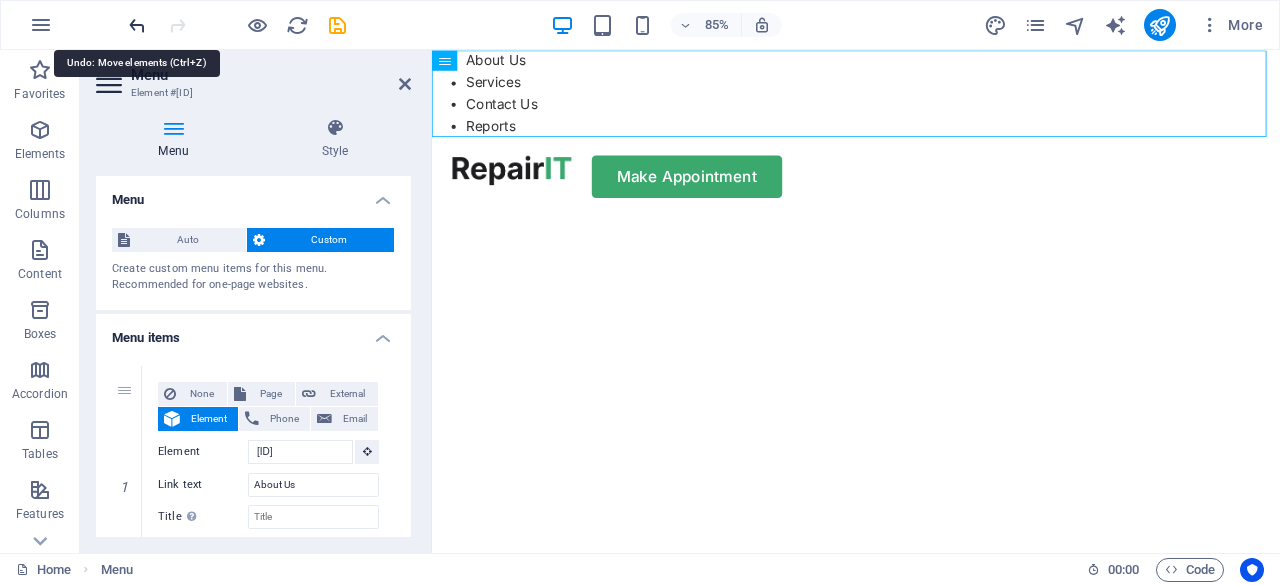 click at bounding box center (137, 25) 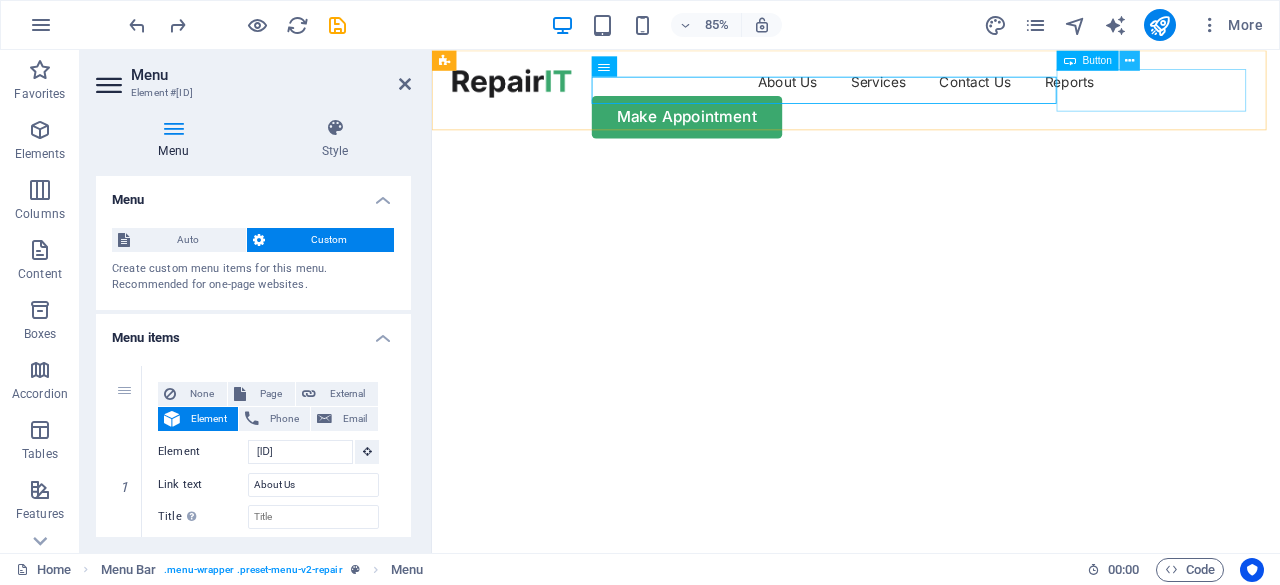 click at bounding box center (1129, 60) 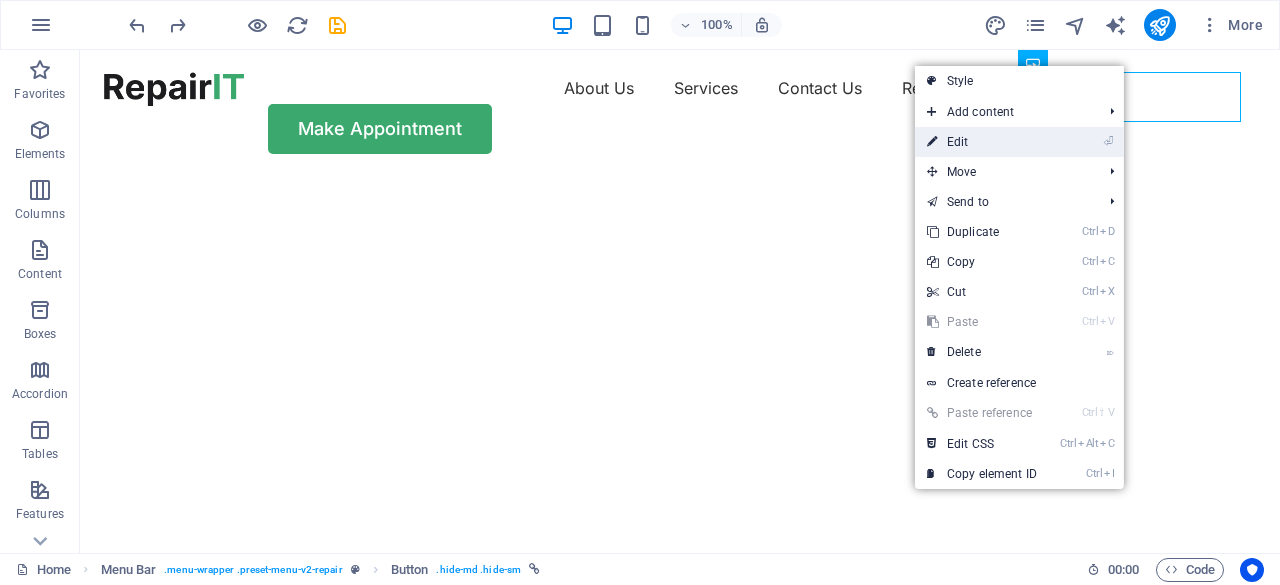 click on "⏎  Edit" at bounding box center [982, 142] 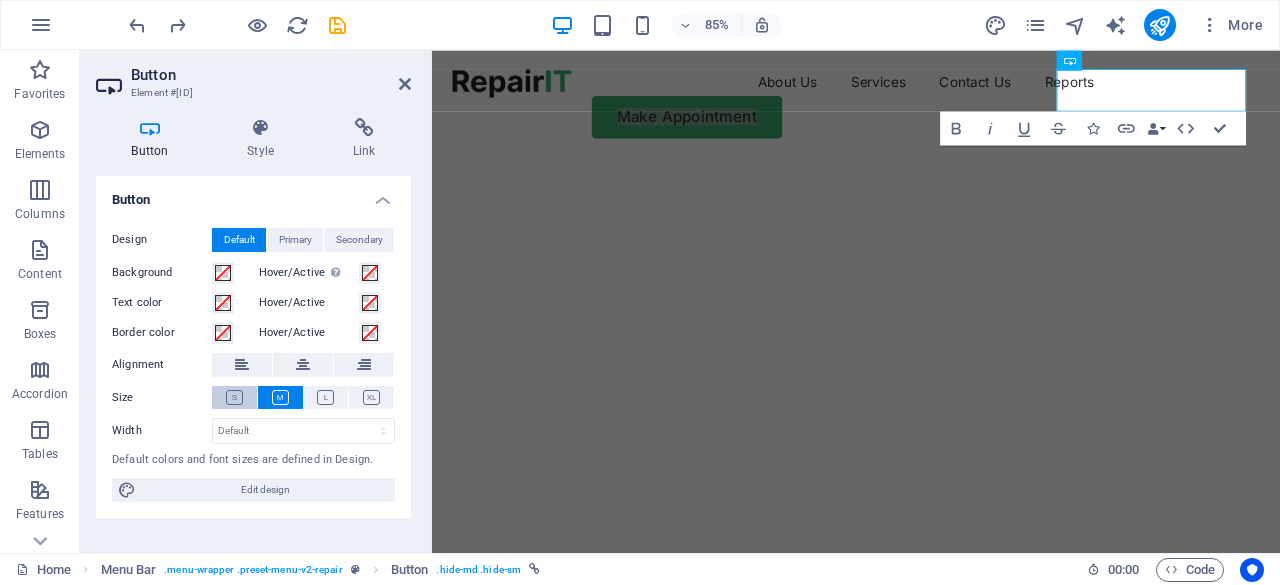 click at bounding box center (234, 397) 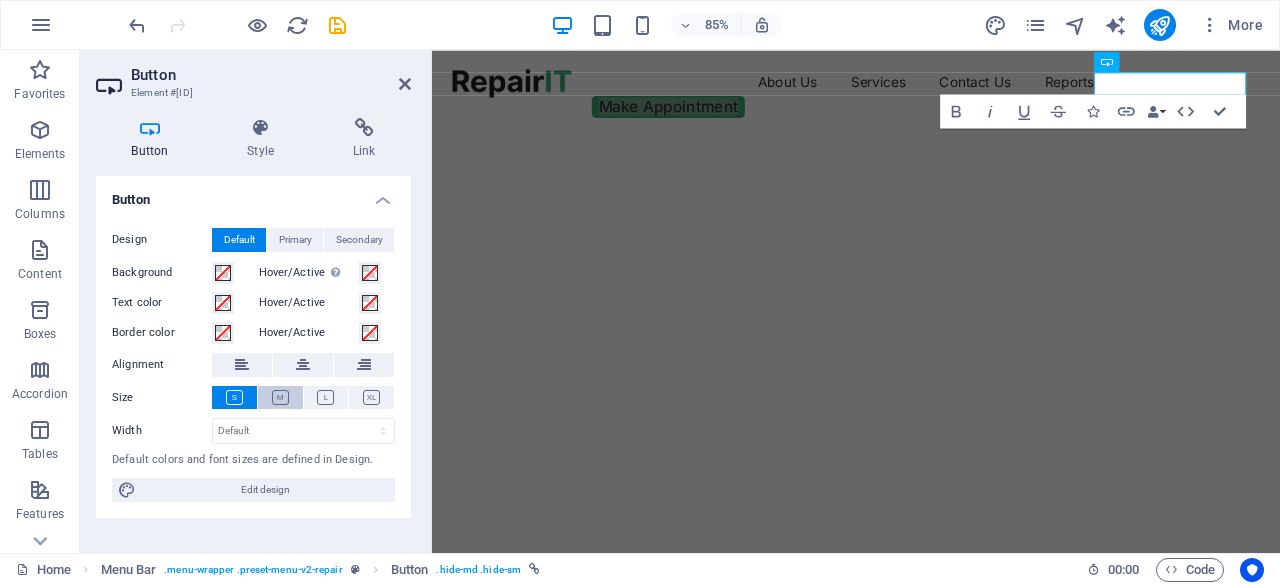 click at bounding box center [280, 397] 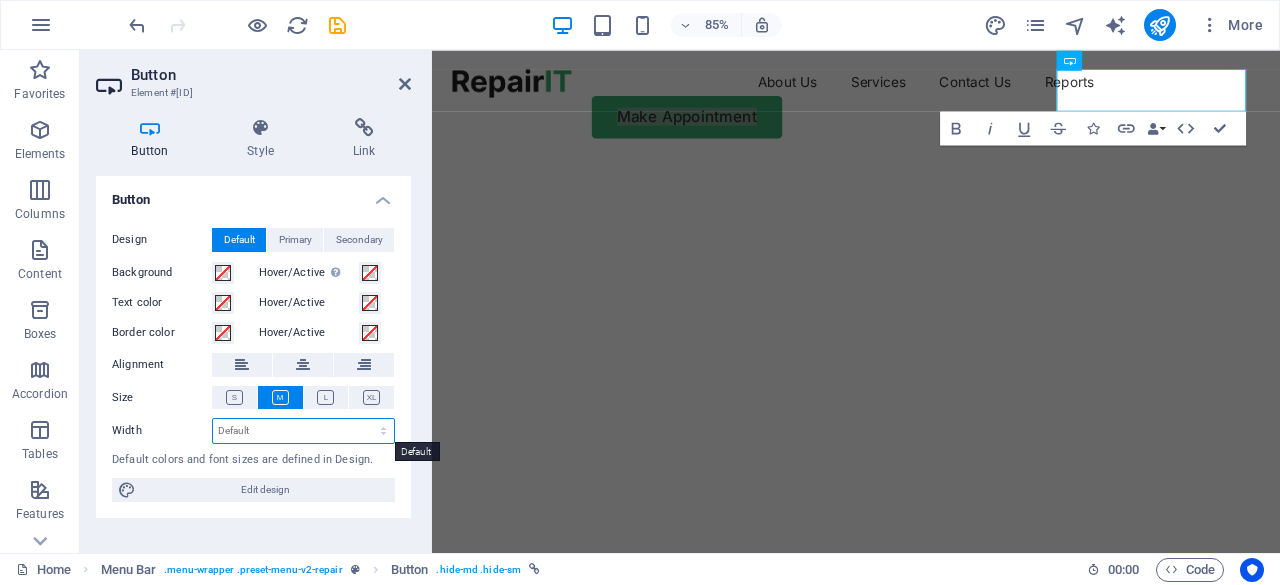 click on "Default px rem % em vh vw" at bounding box center (303, 431) 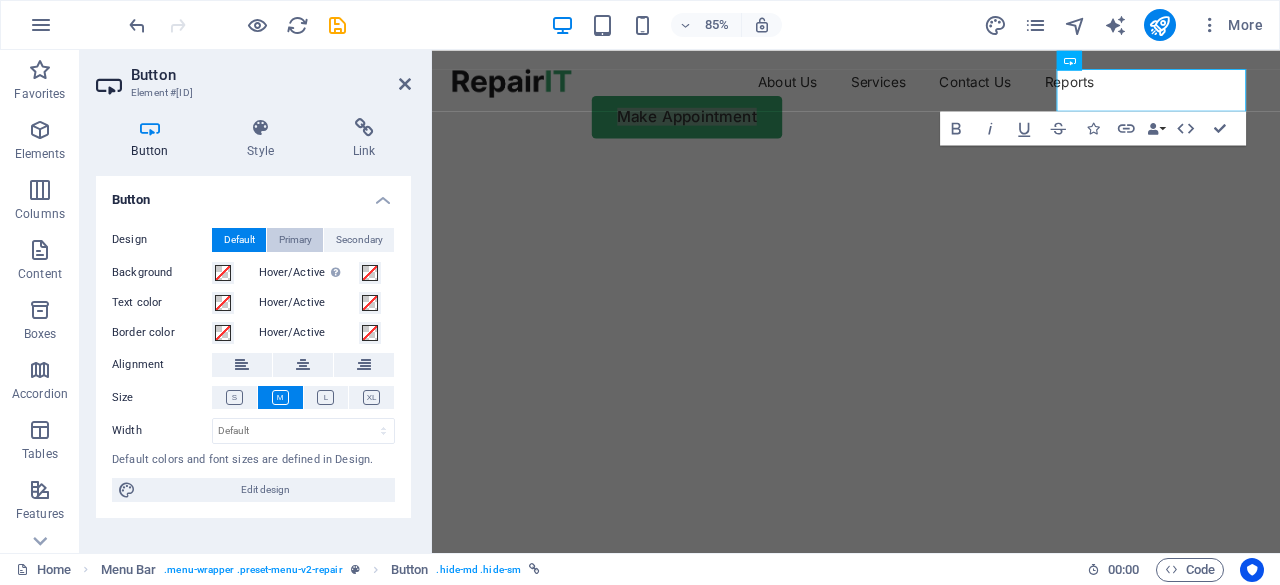 click on "Primary" at bounding box center [295, 240] 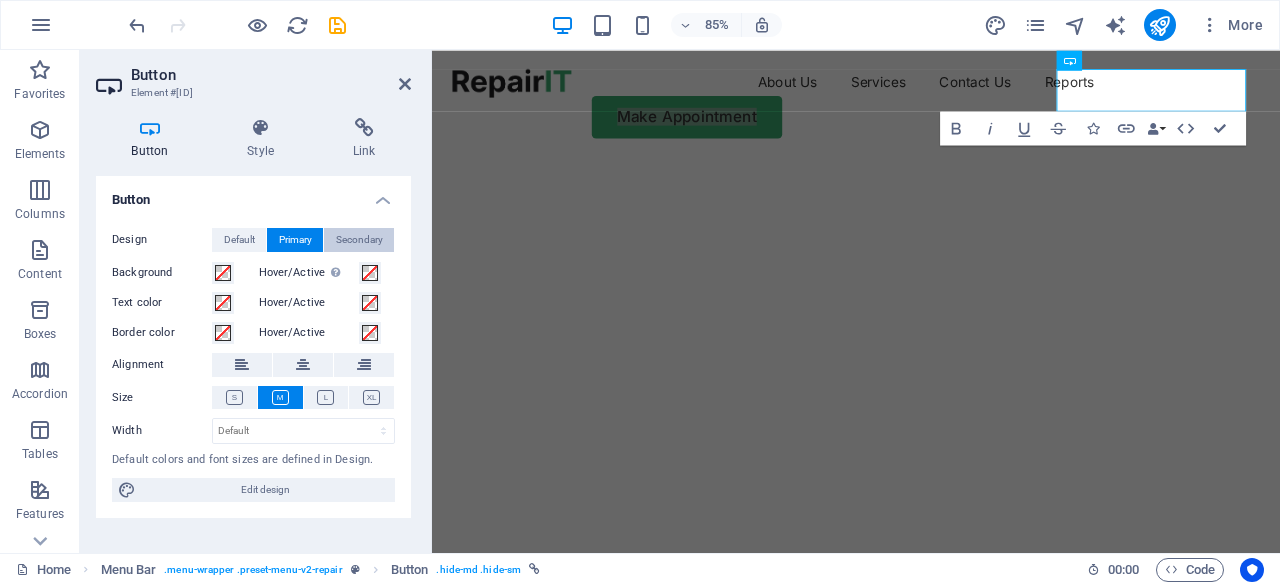 click on "Secondary" at bounding box center (359, 240) 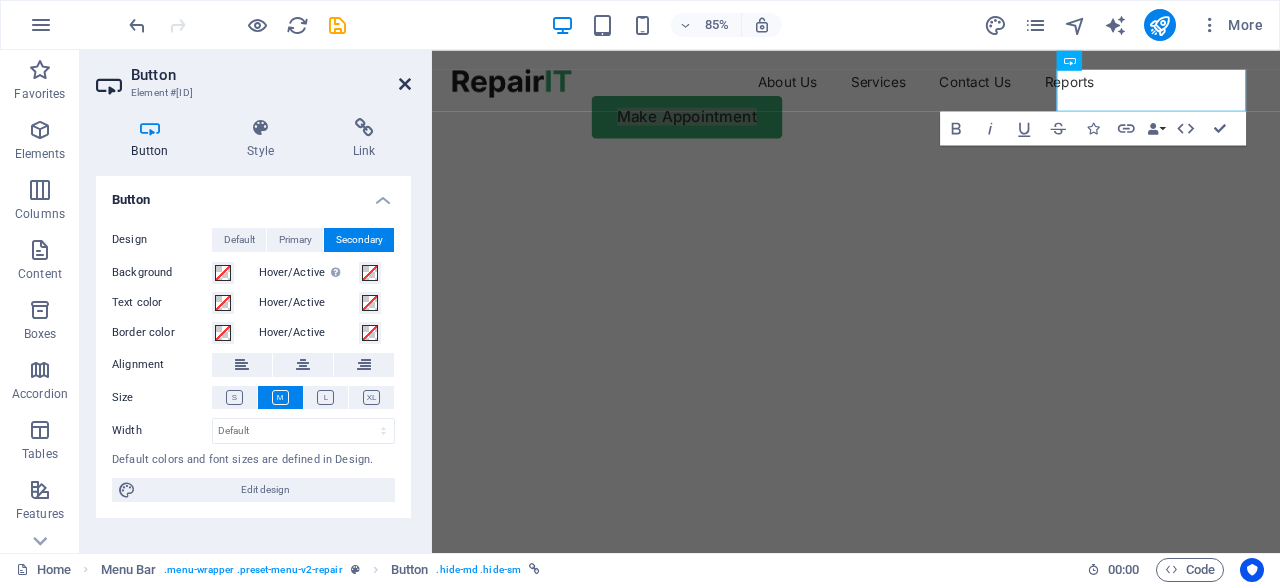 click at bounding box center [405, 84] 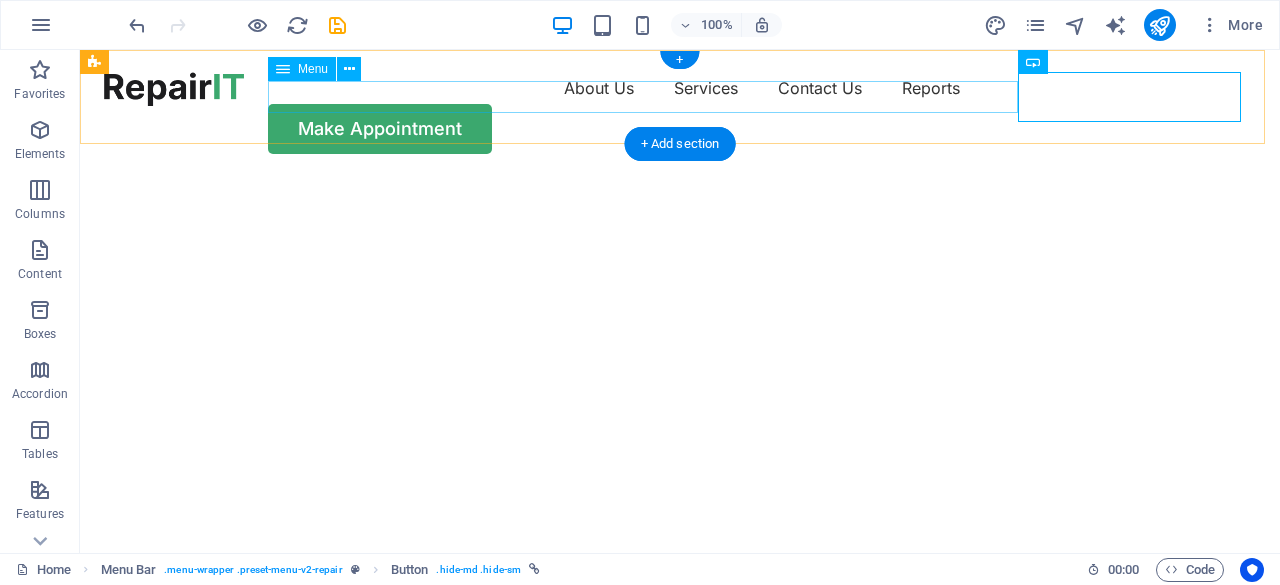 click on "About Us Services Contact Us Reports" at bounding box center (680, 88) 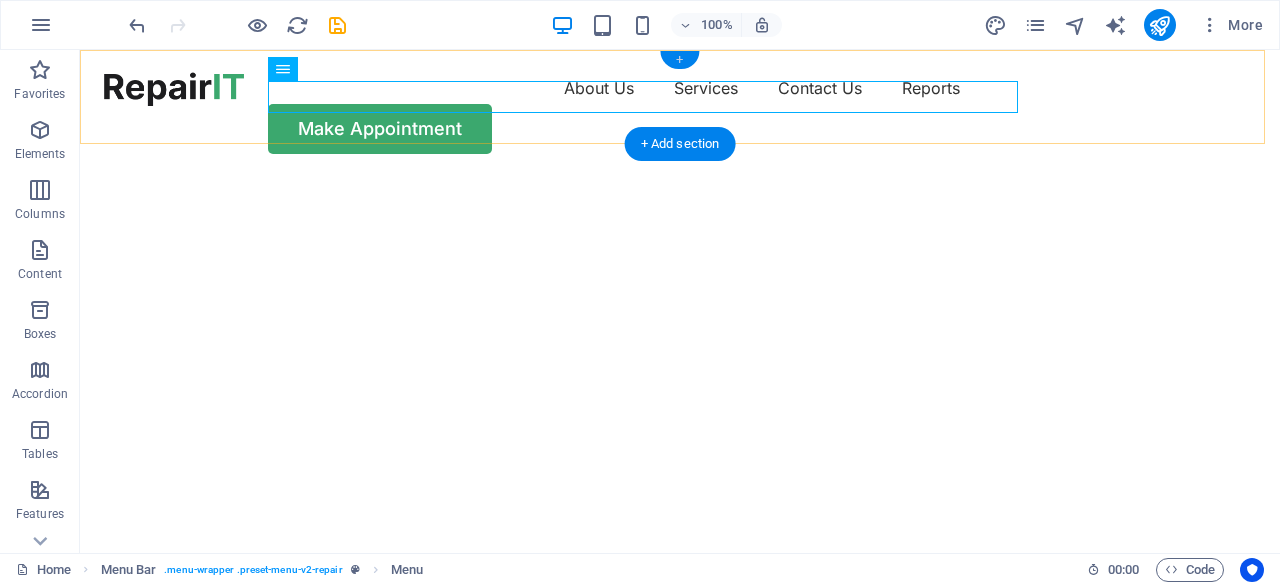 click on "+" at bounding box center [679, 60] 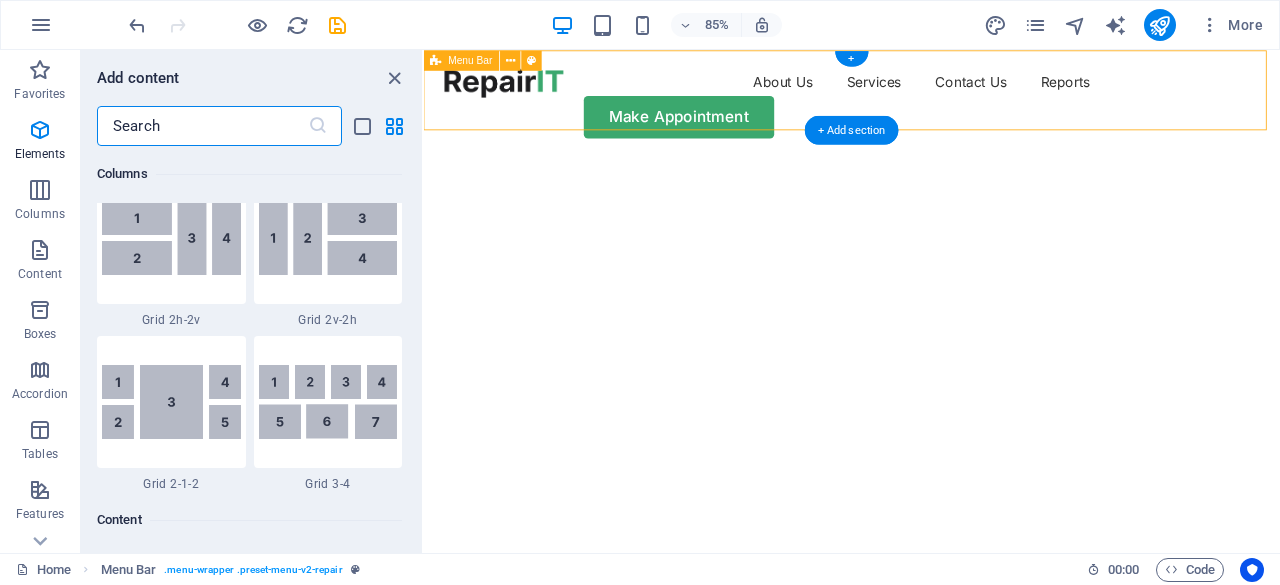 scroll, scrollTop: 3499, scrollLeft: 0, axis: vertical 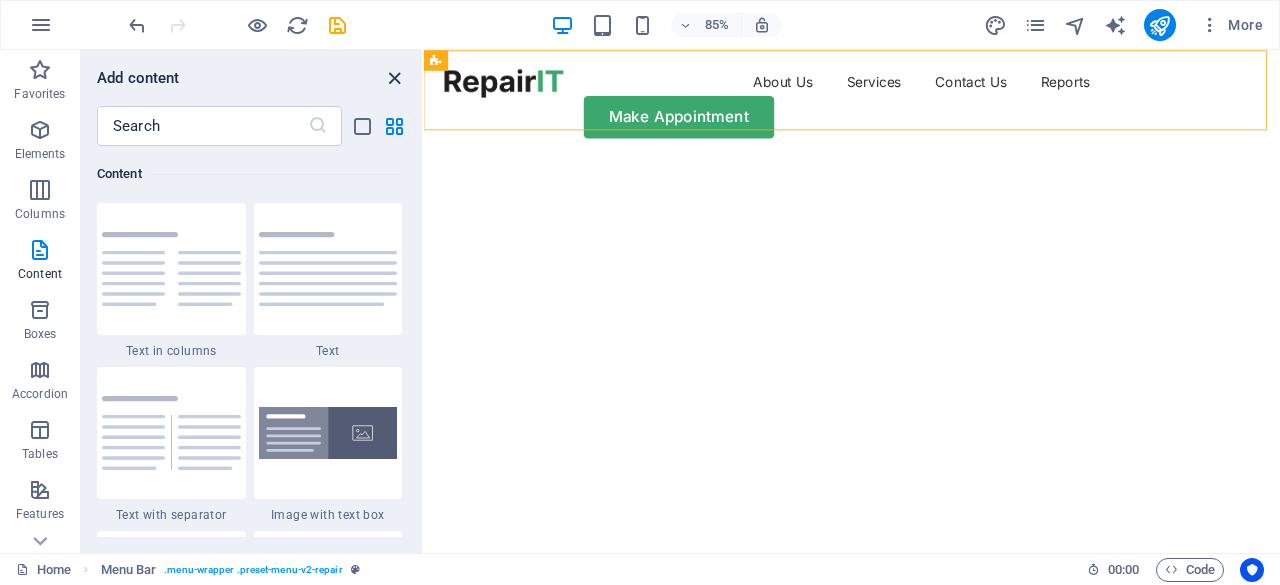 click at bounding box center [394, 78] 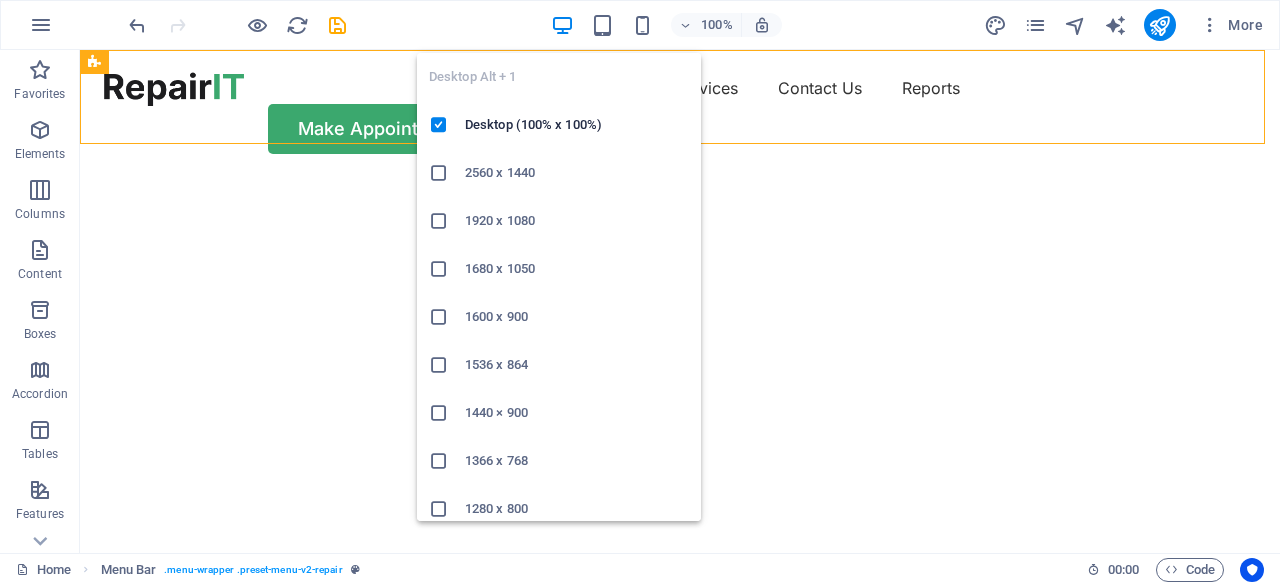 click at bounding box center [562, 25] 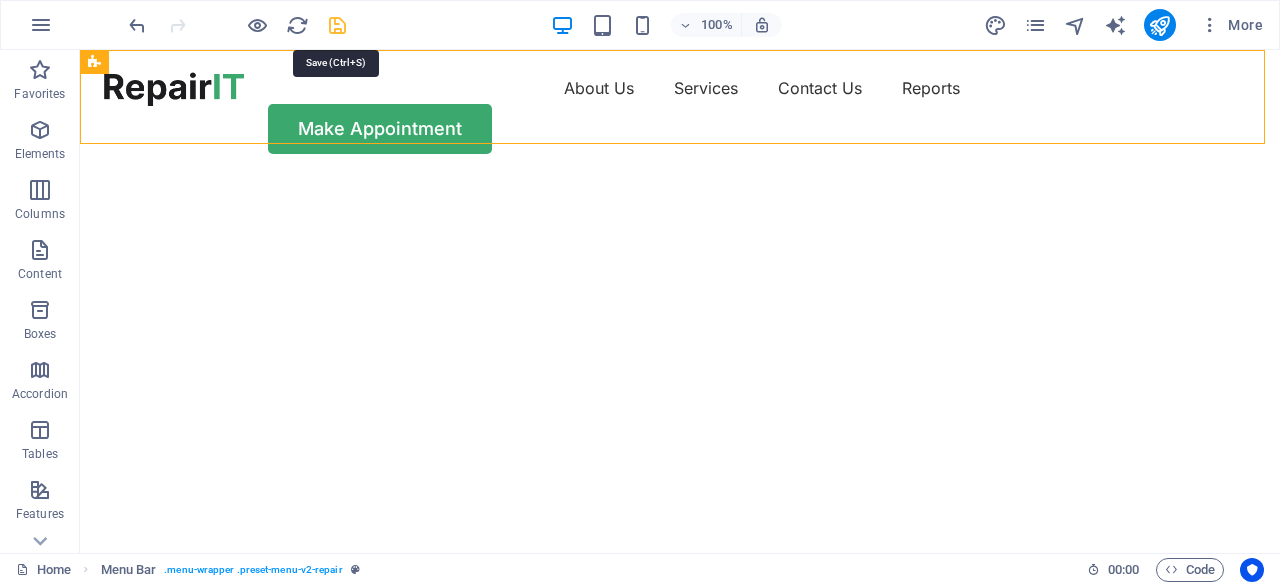 click at bounding box center [337, 25] 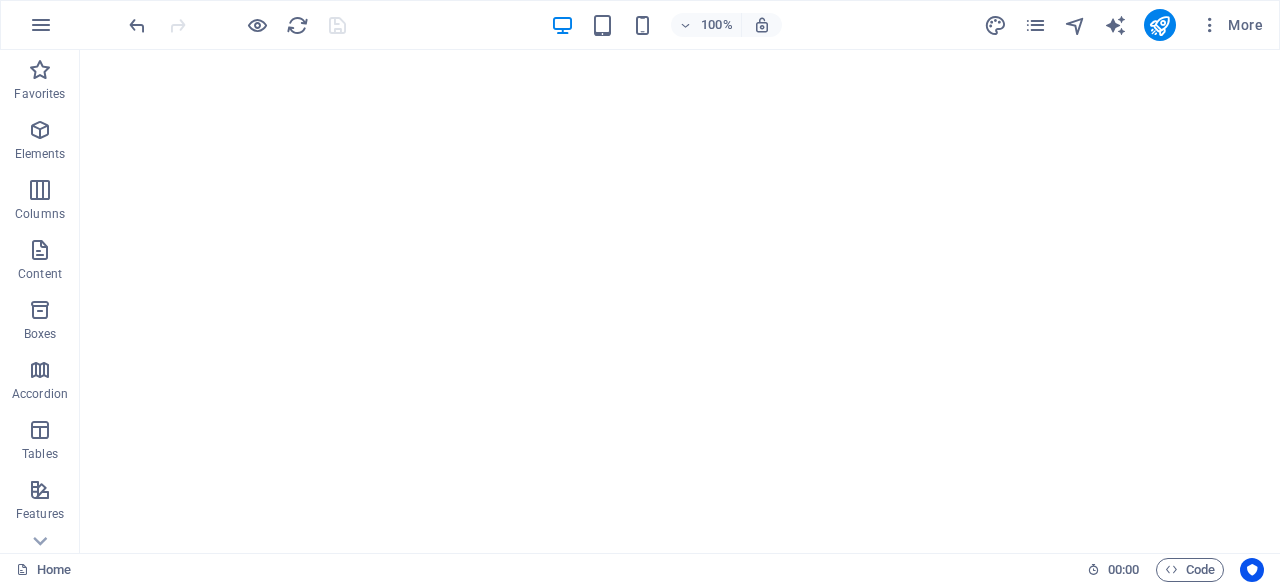 scroll, scrollTop: 0, scrollLeft: 0, axis: both 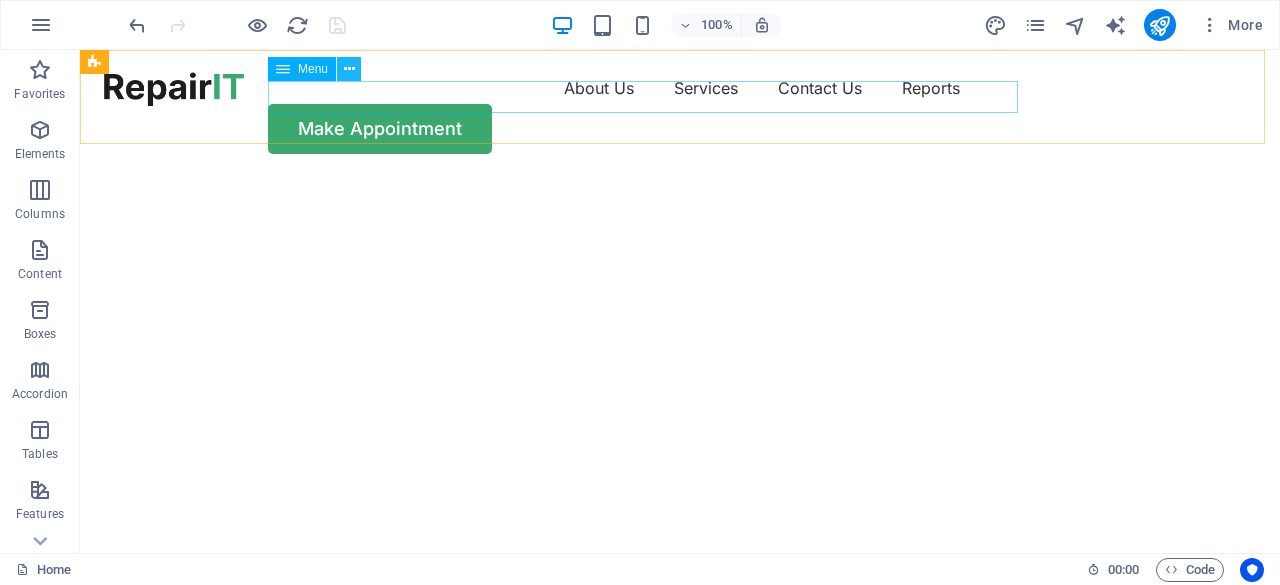 click at bounding box center (349, 69) 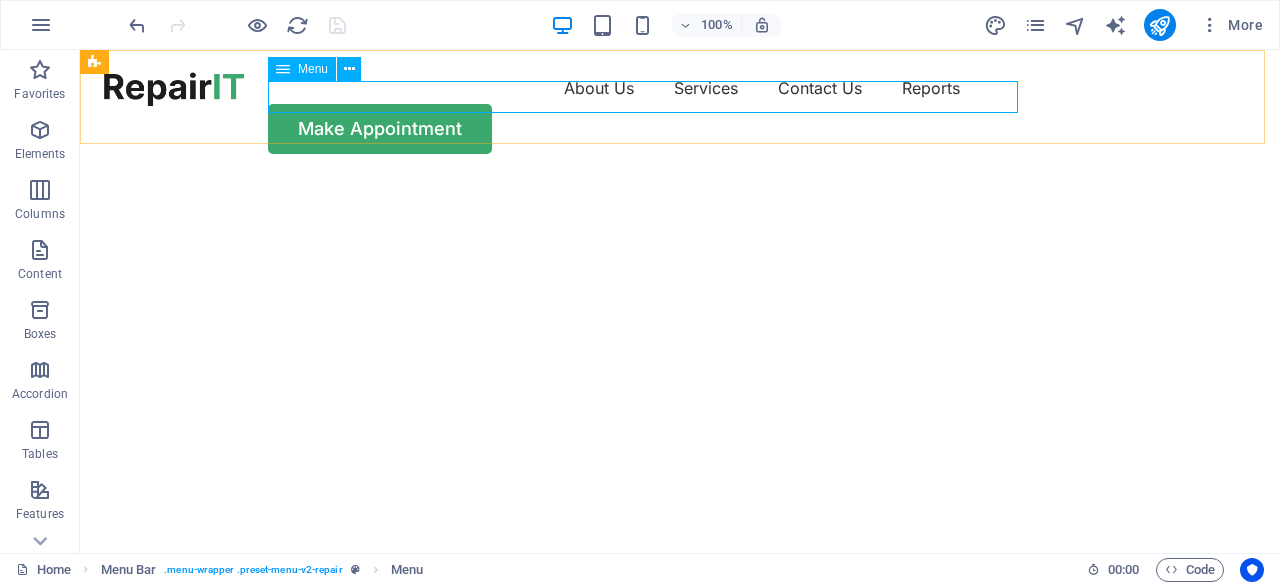click on "Menu" at bounding box center [313, 69] 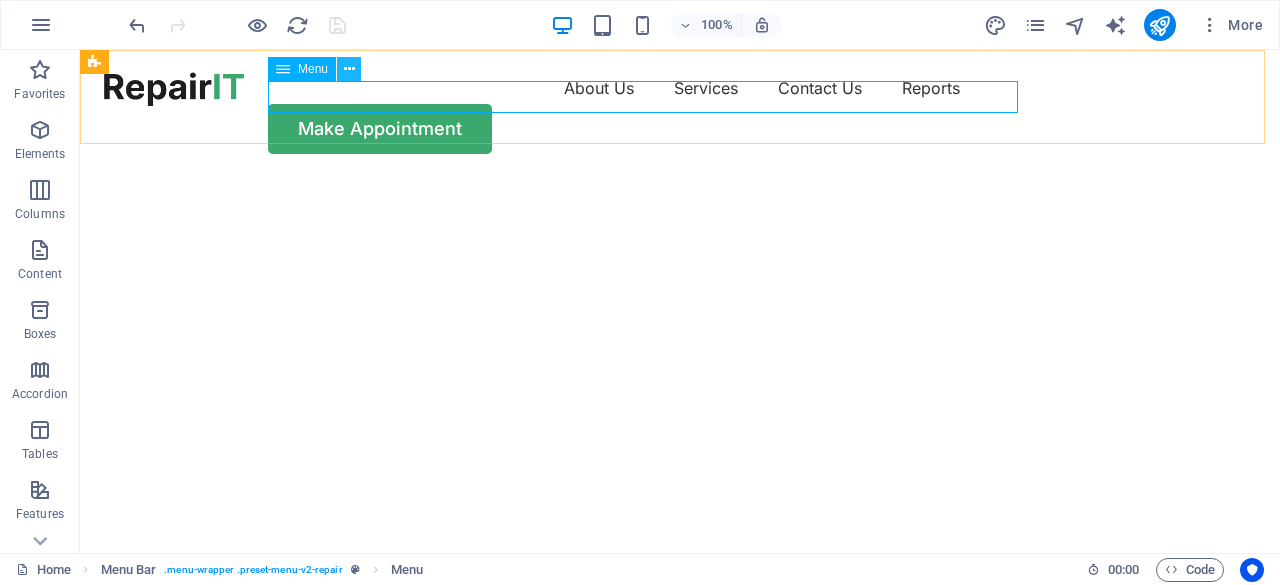 click at bounding box center [349, 69] 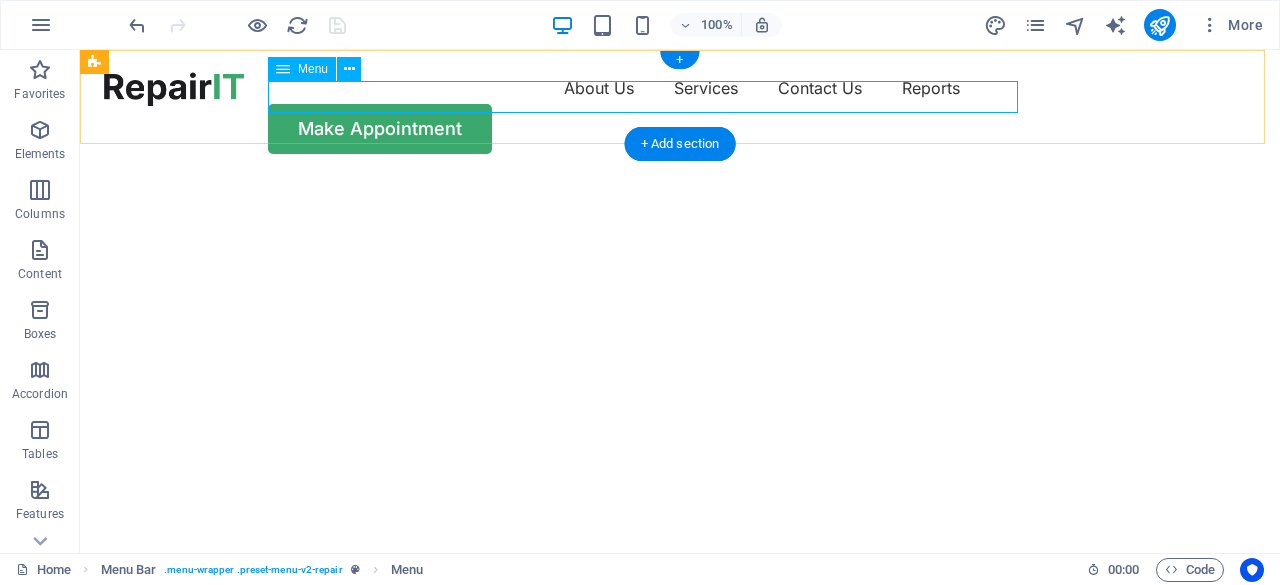 click on "About Us Services Contact Us Reports" at bounding box center (680, 88) 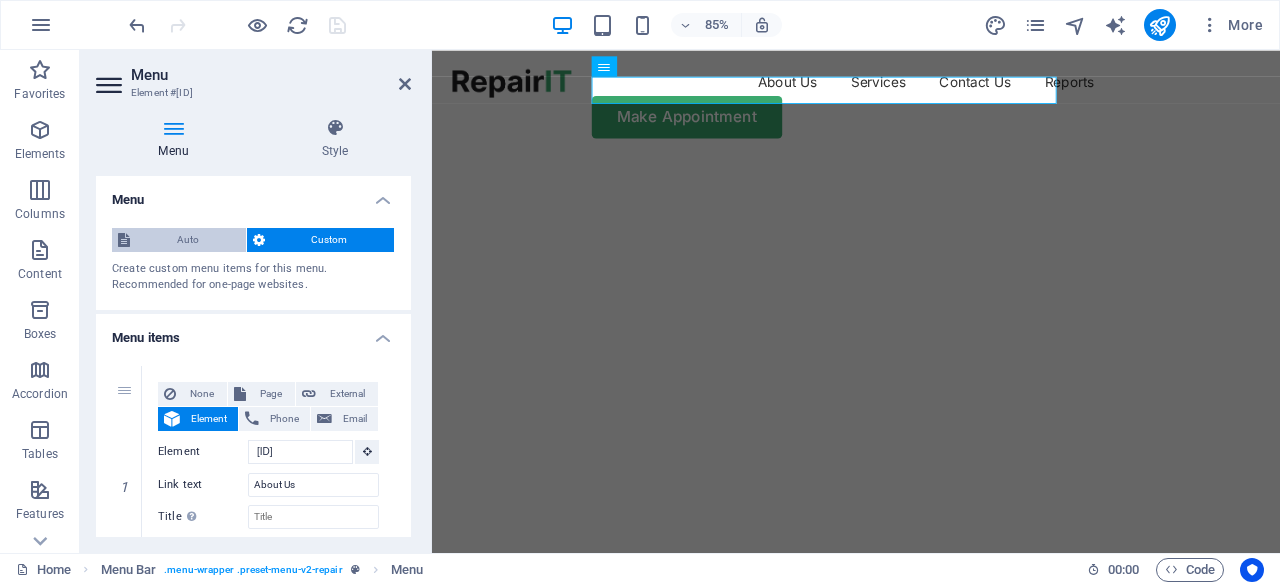 click on "Auto" at bounding box center [188, 240] 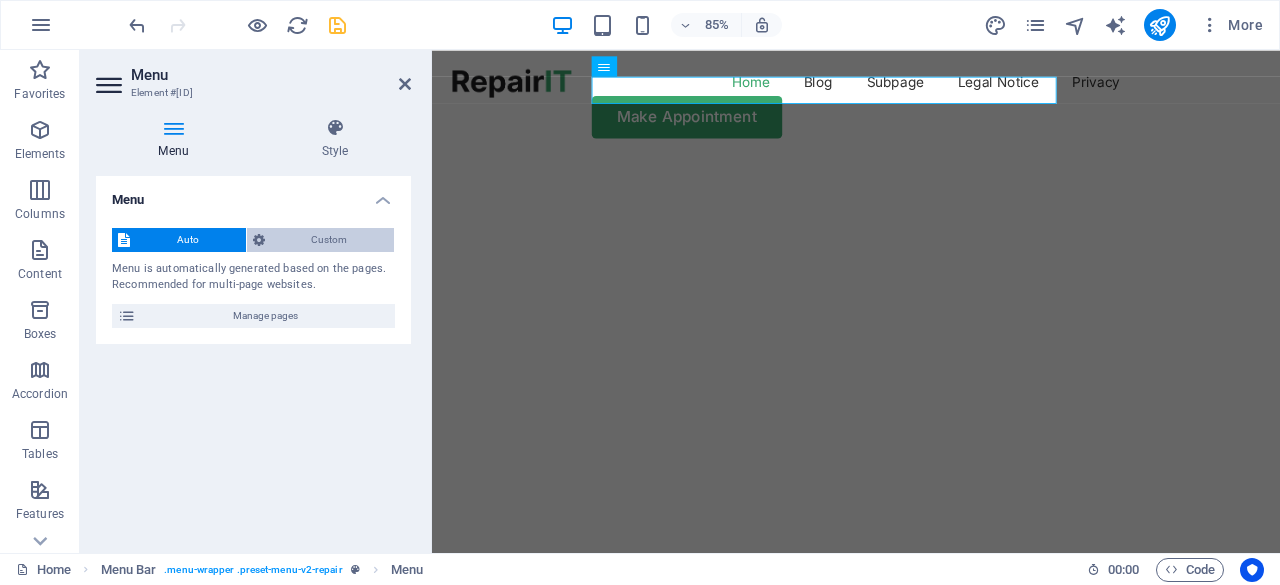 click on "Custom" at bounding box center [330, 240] 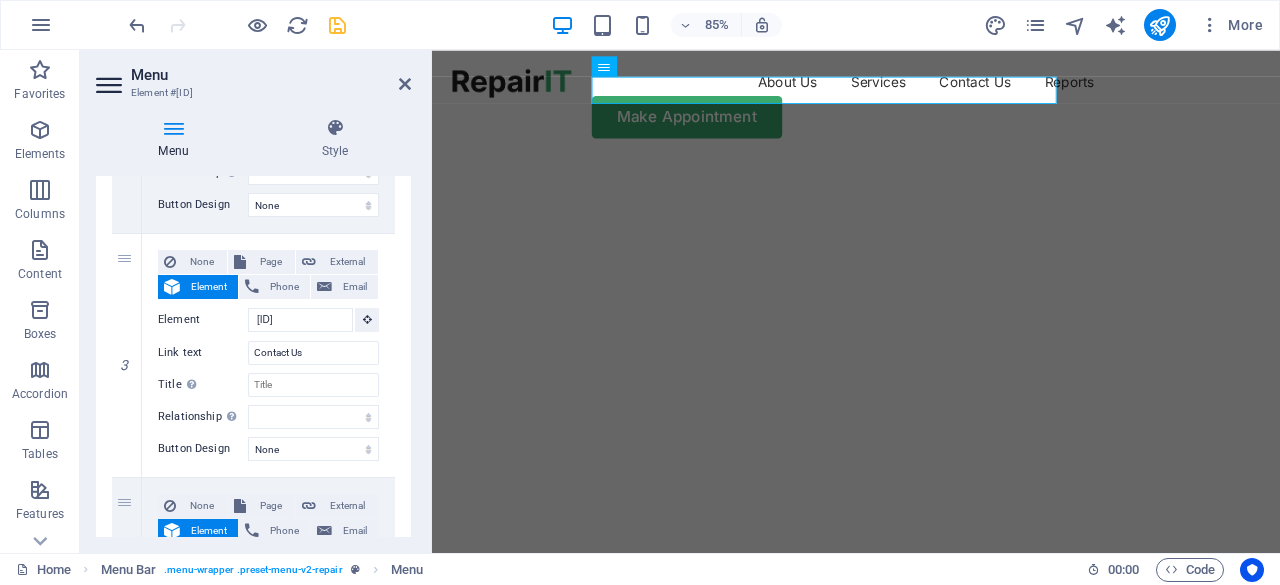 scroll, scrollTop: 858, scrollLeft: 0, axis: vertical 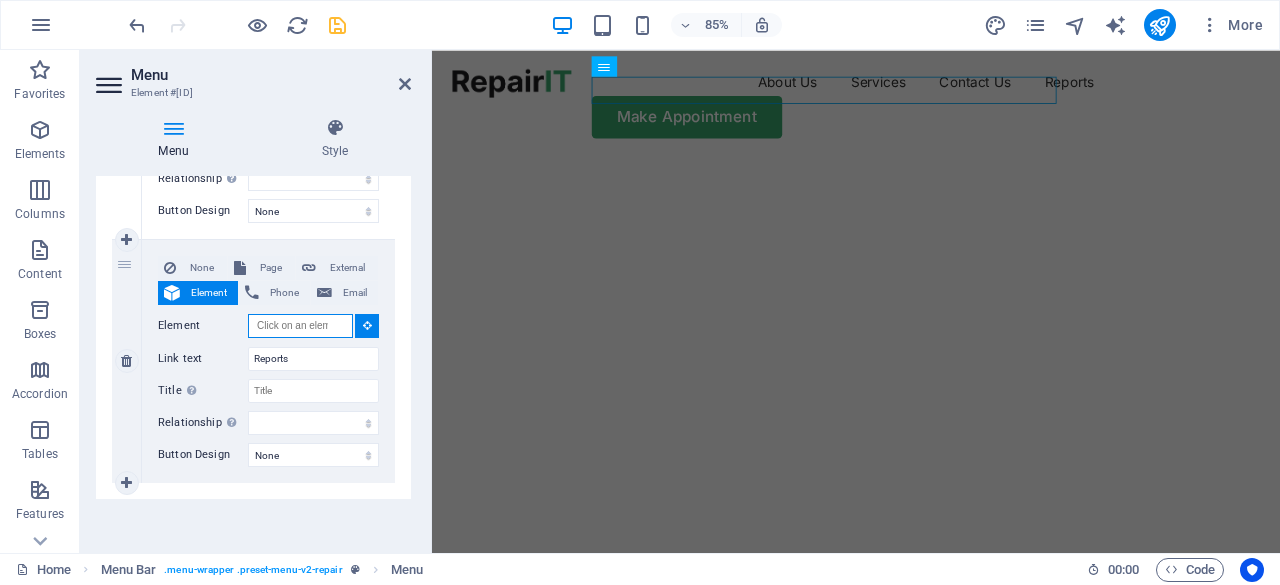 click on "Element" at bounding box center (300, 326) 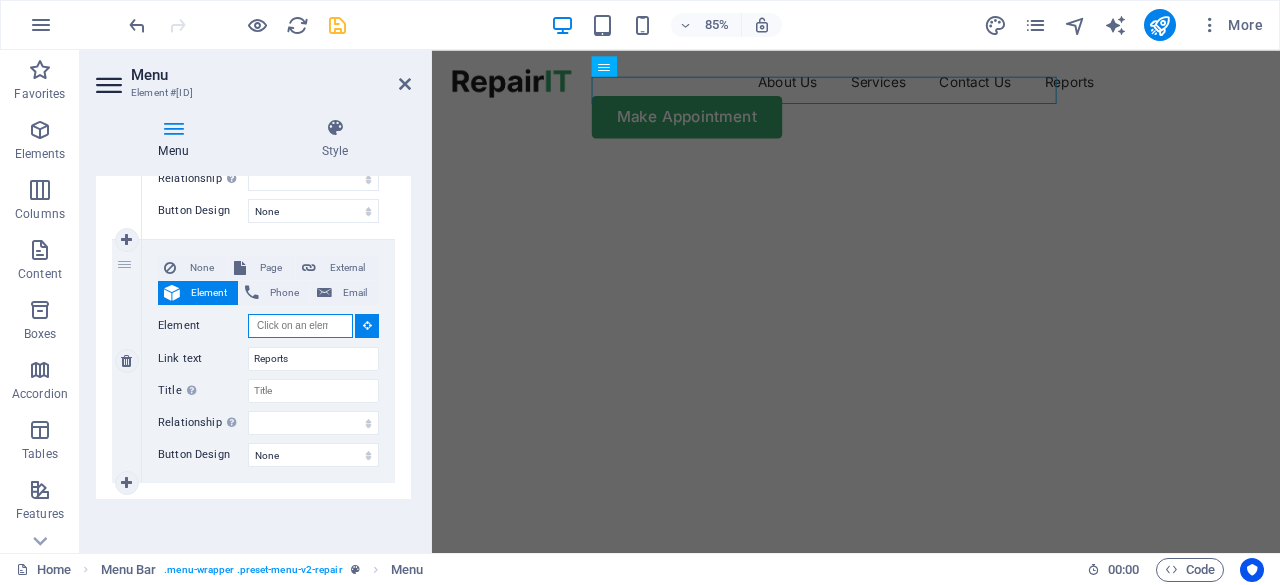 click on "Element" at bounding box center [300, 326] 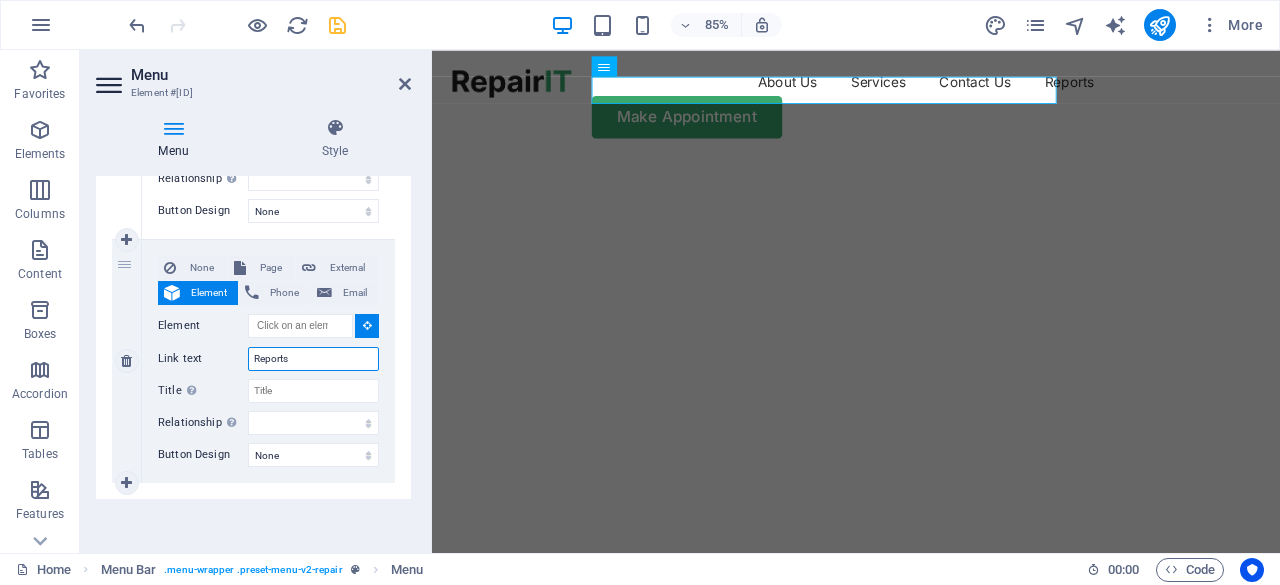 click on "Reports" at bounding box center [313, 359] 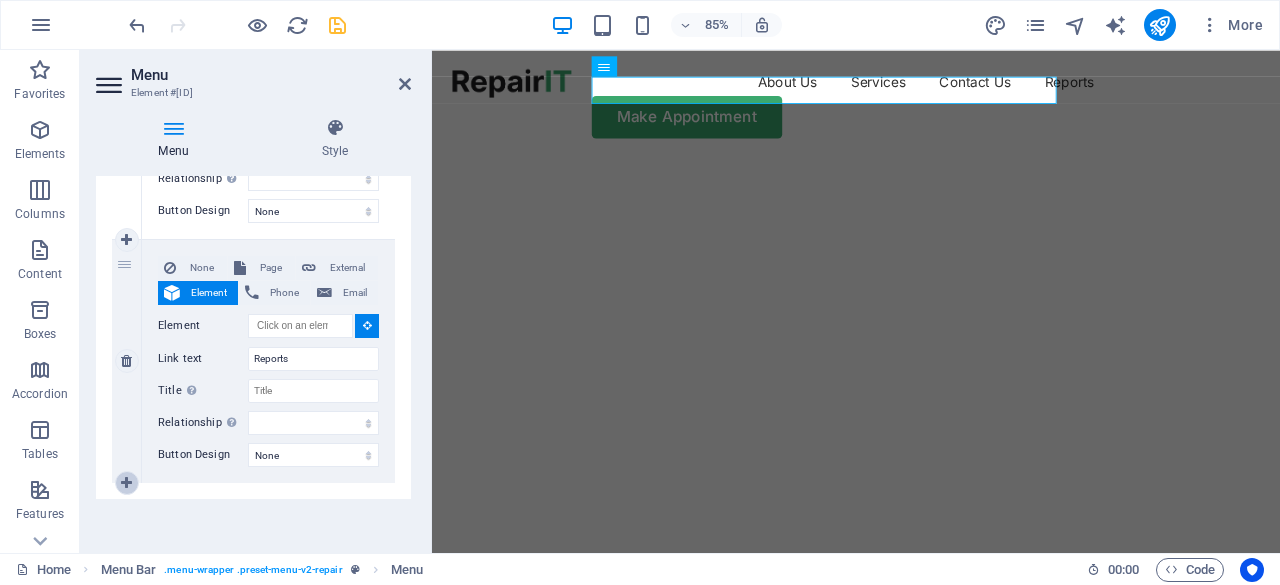click at bounding box center [126, 483] 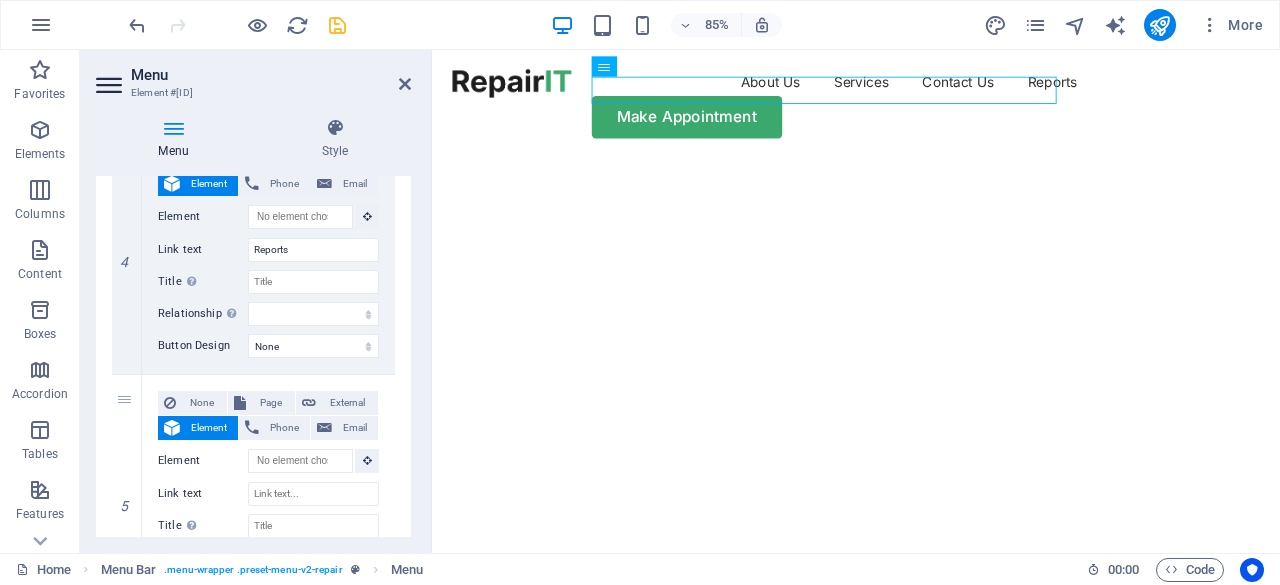 scroll, scrollTop: 964, scrollLeft: 0, axis: vertical 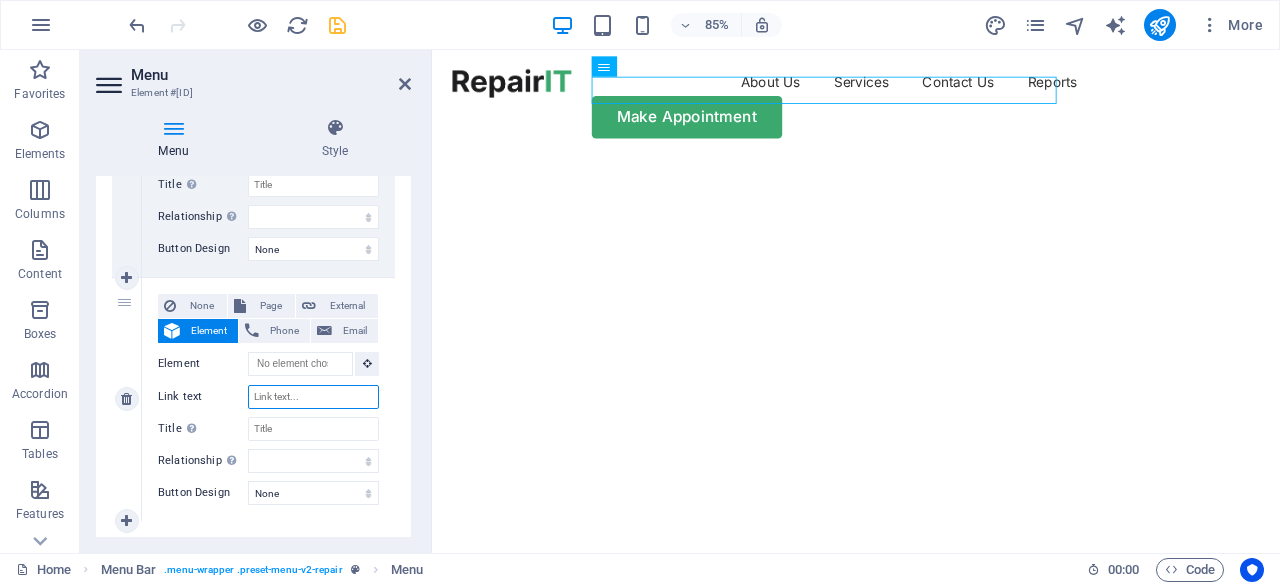 click on "Link text" at bounding box center (313, 397) 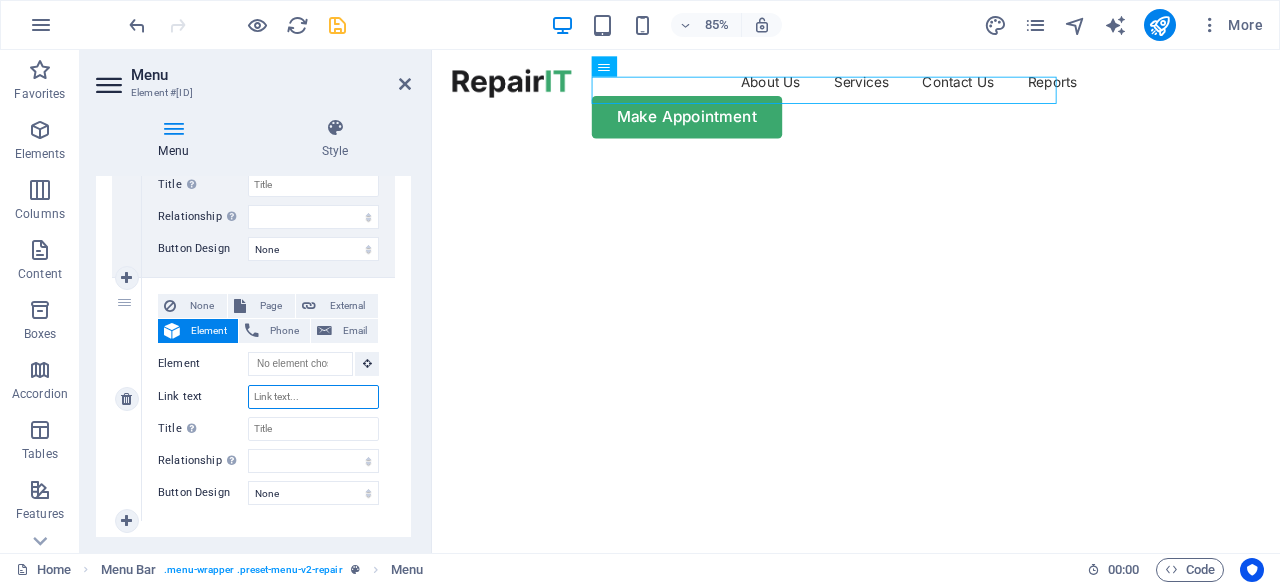 type on "d" 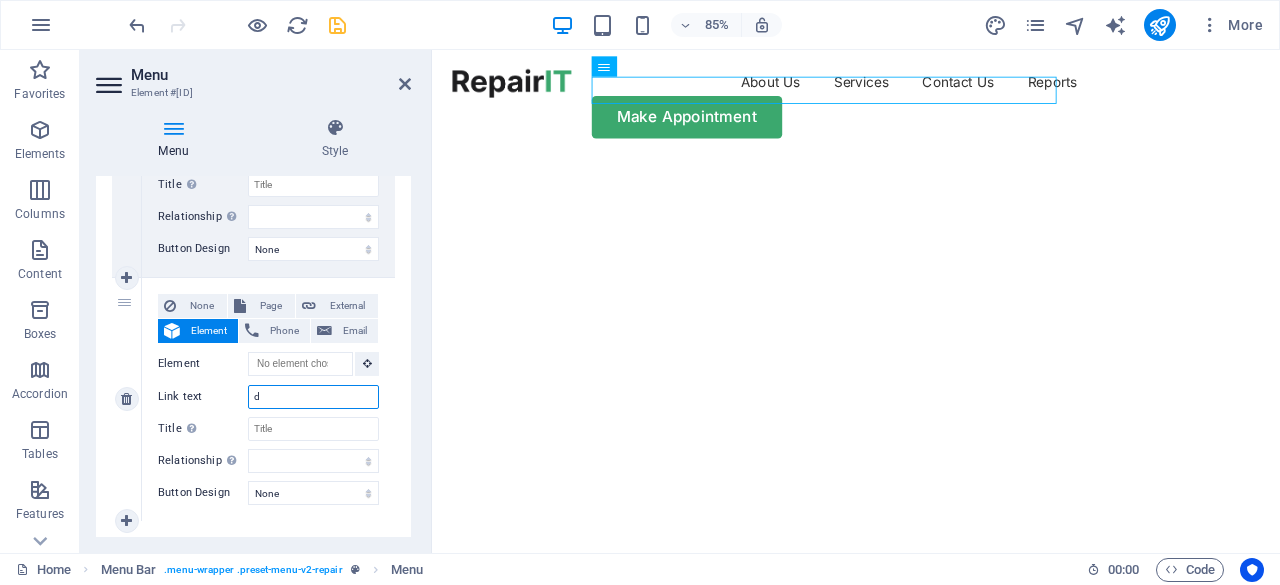 select 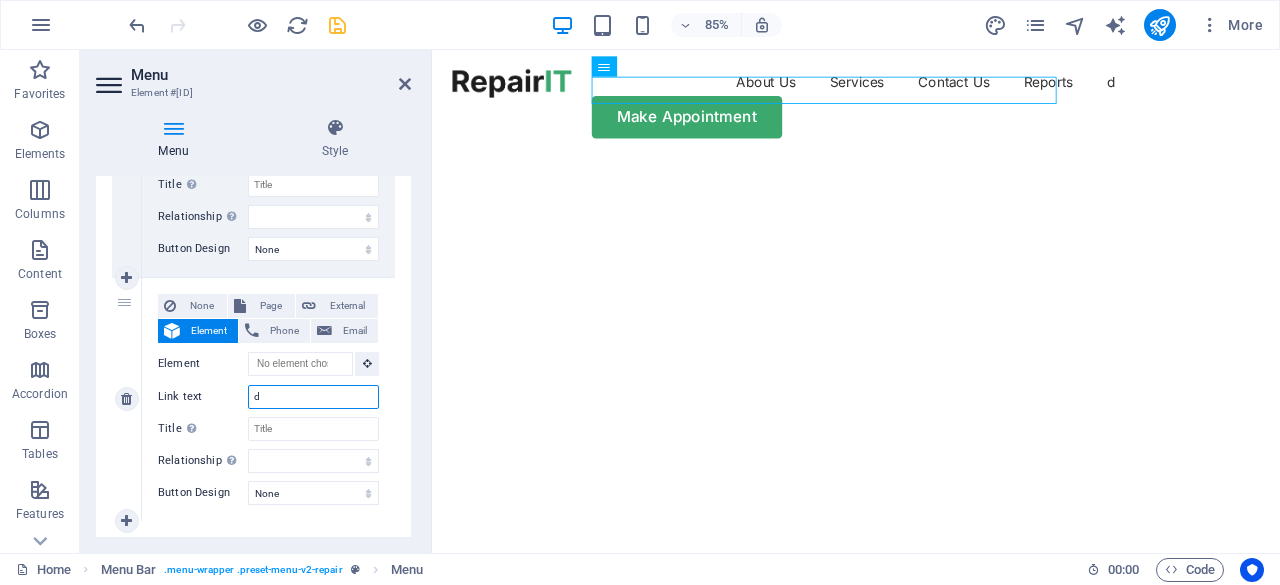 type 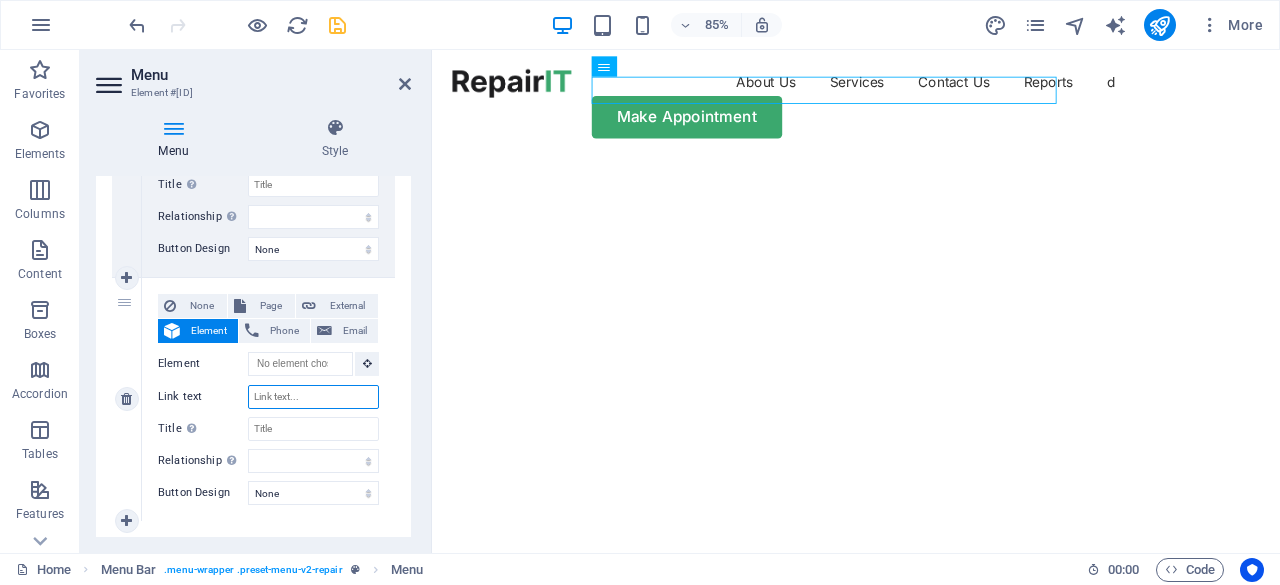 select 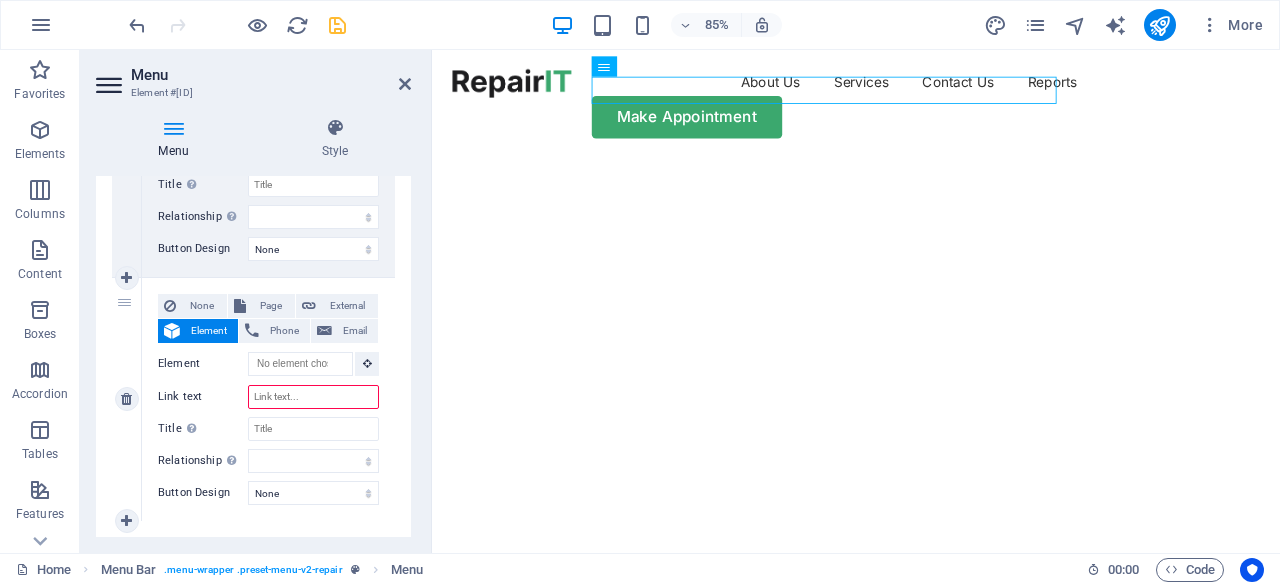 click on "5" at bounding box center (127, 399) 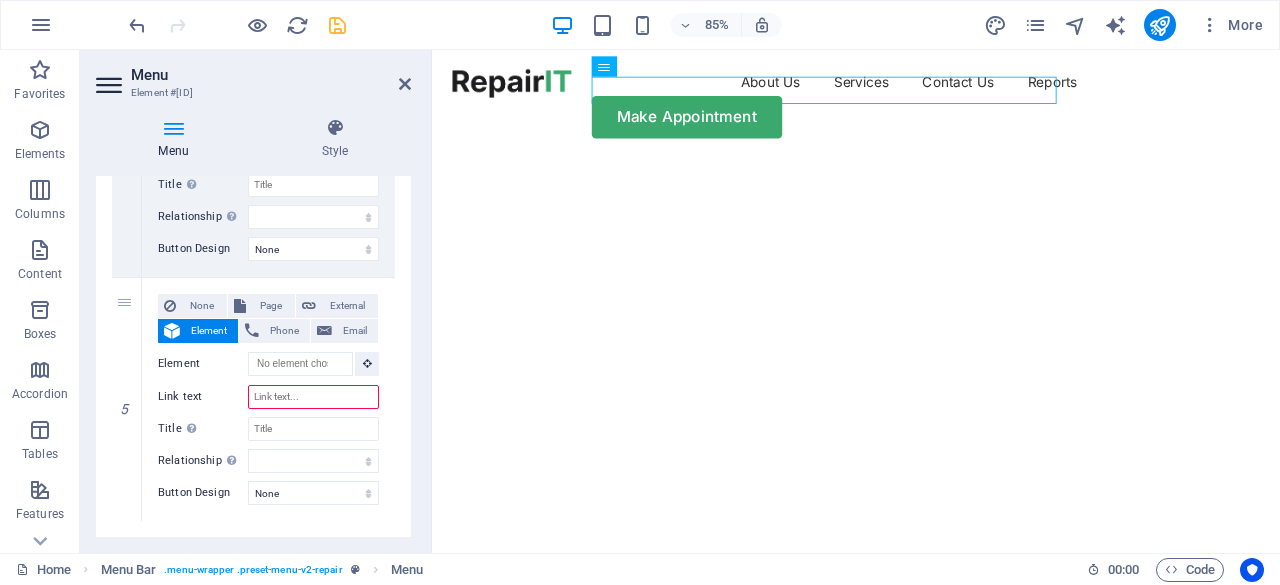 drag, startPoint x: 125, startPoint y: 517, endPoint x: 110, endPoint y: 454, distance: 64.7611 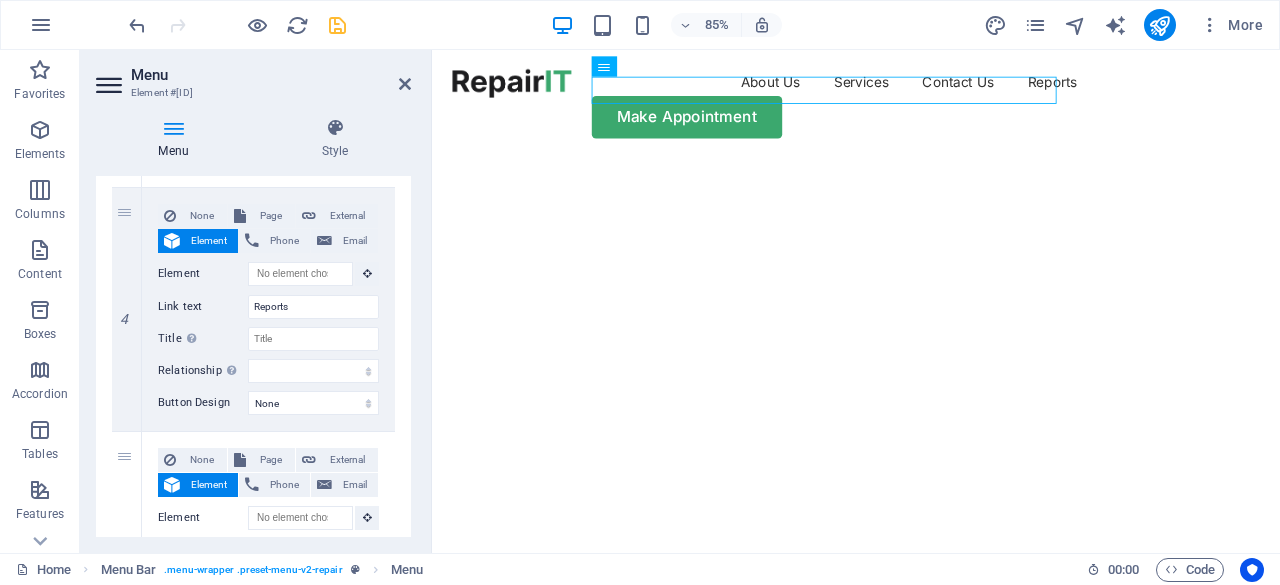 scroll, scrollTop: 900, scrollLeft: 0, axis: vertical 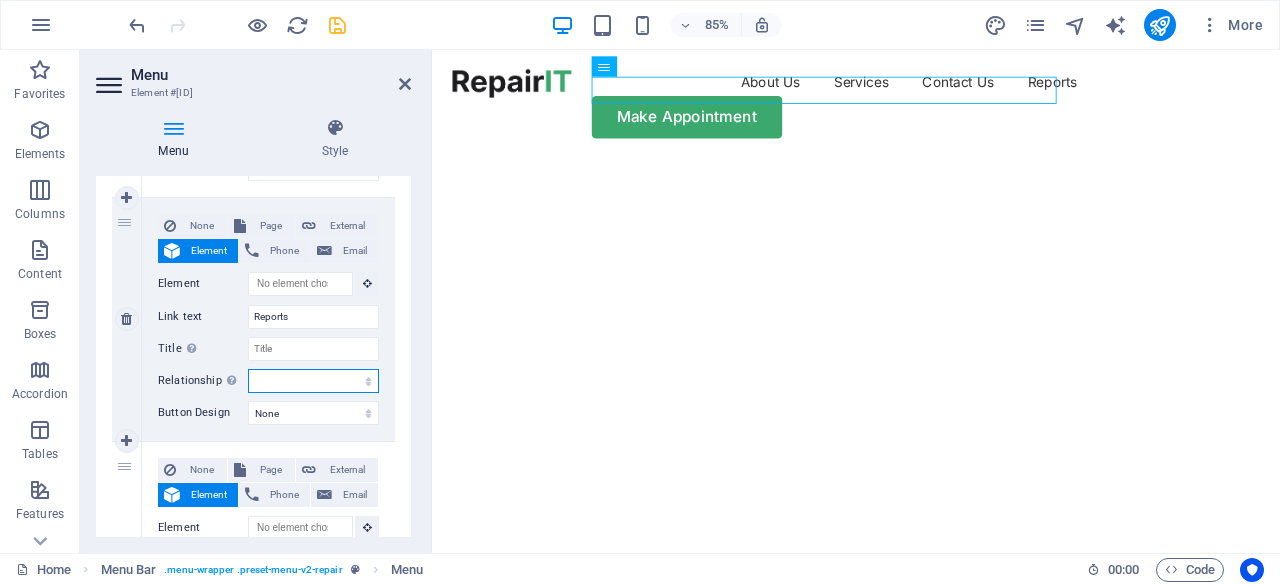 click on "alternate author bookmark external help license next nofollow noreferrer noopener prev search tag" at bounding box center (313, 381) 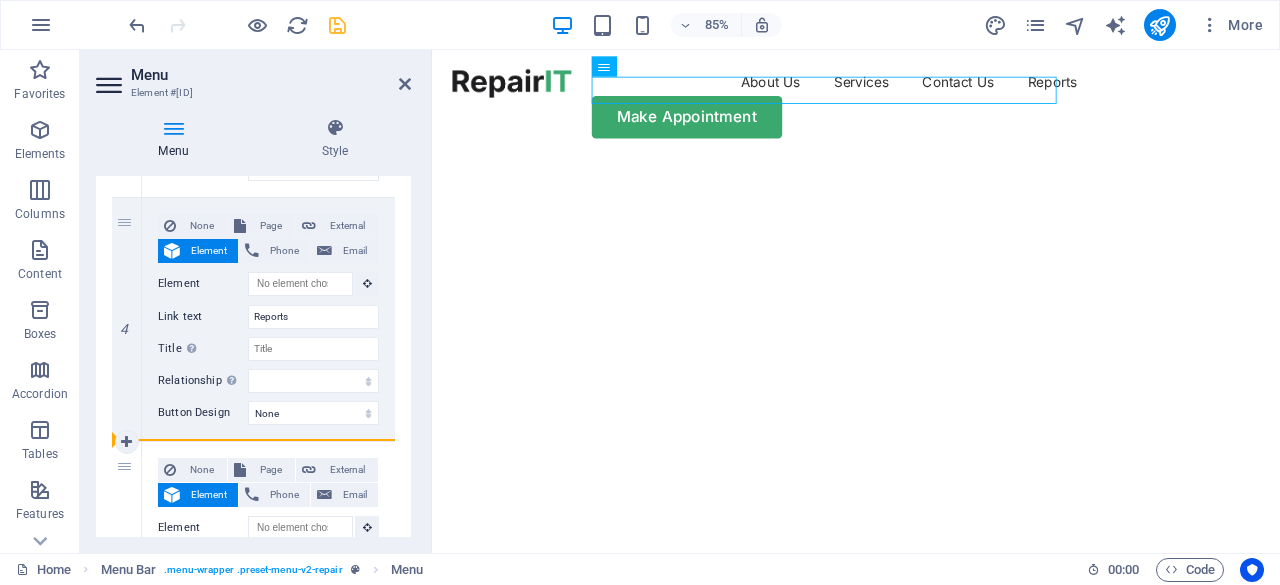 click on "5" at bounding box center [127, 563] 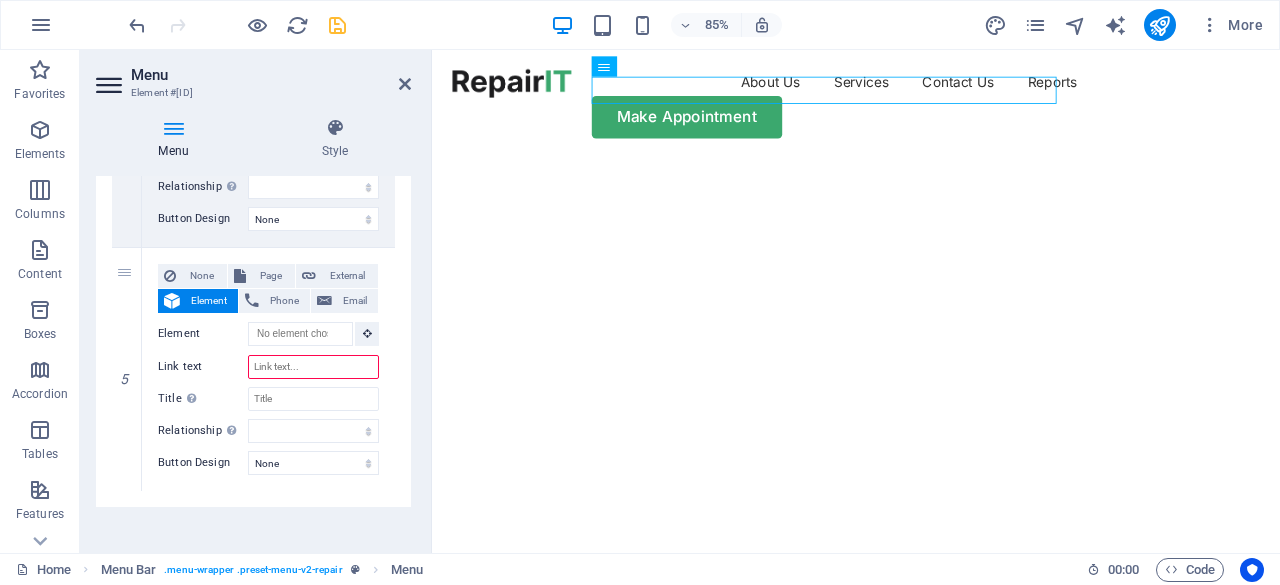 scroll, scrollTop: 1102, scrollLeft: 0, axis: vertical 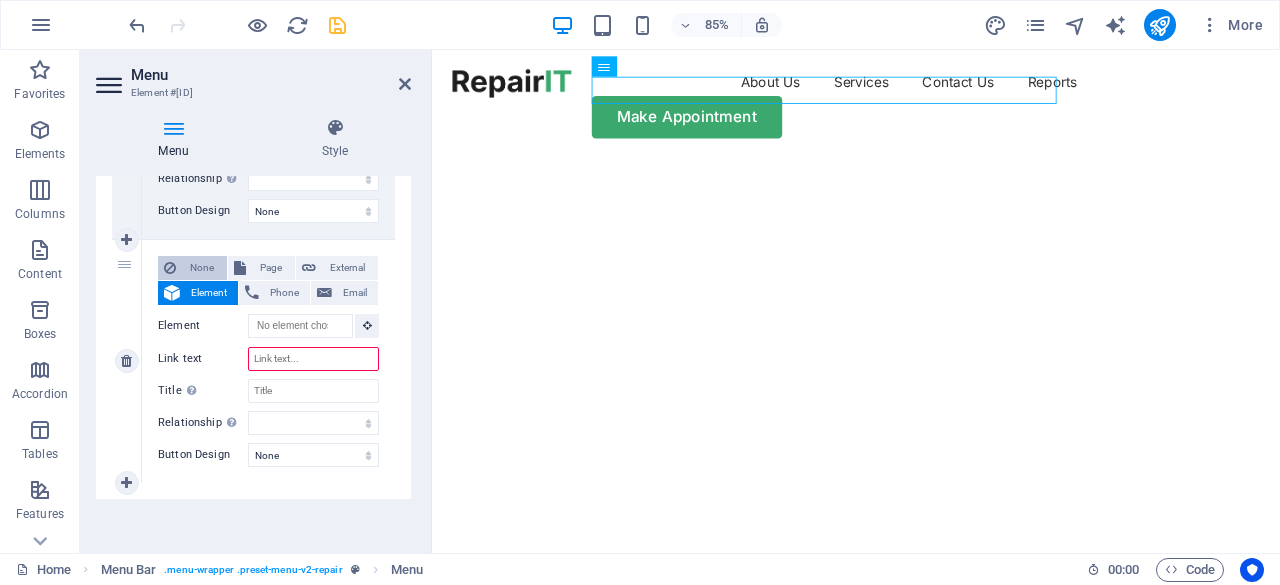 click on "None" at bounding box center (201, 268) 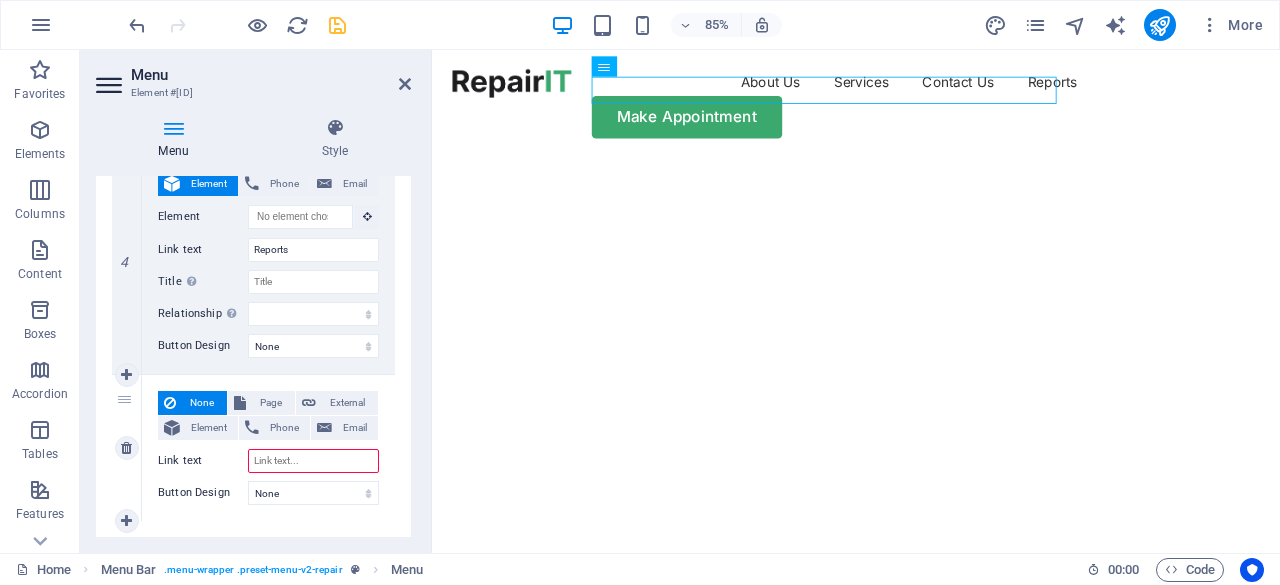 scroll, scrollTop: 964, scrollLeft: 0, axis: vertical 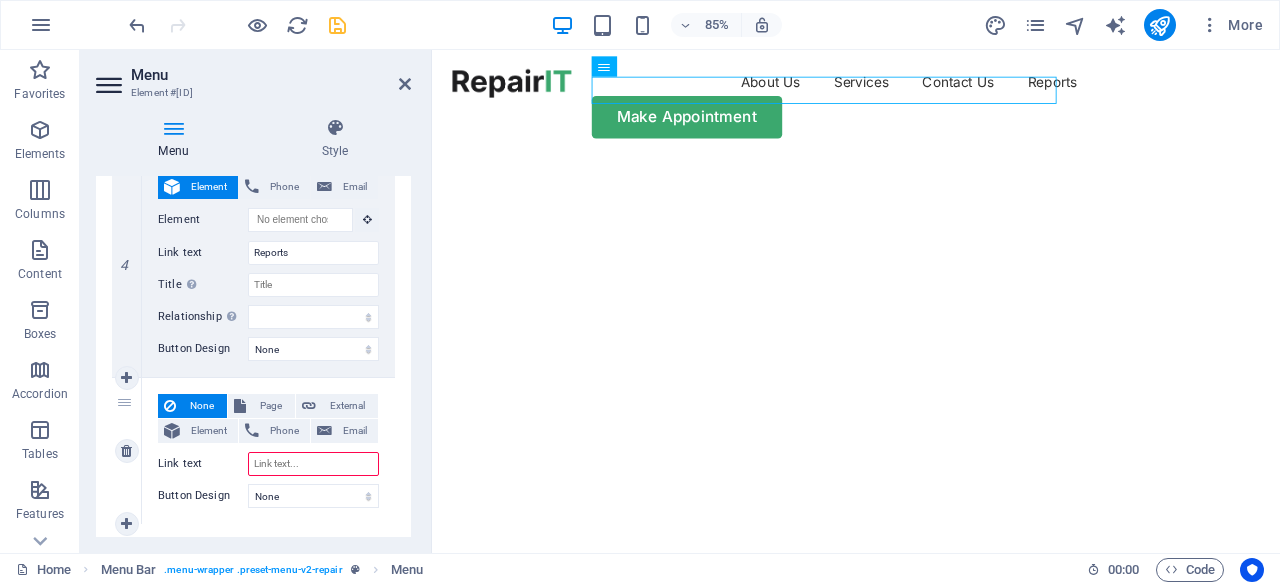 click on "Link text" at bounding box center (313, 464) 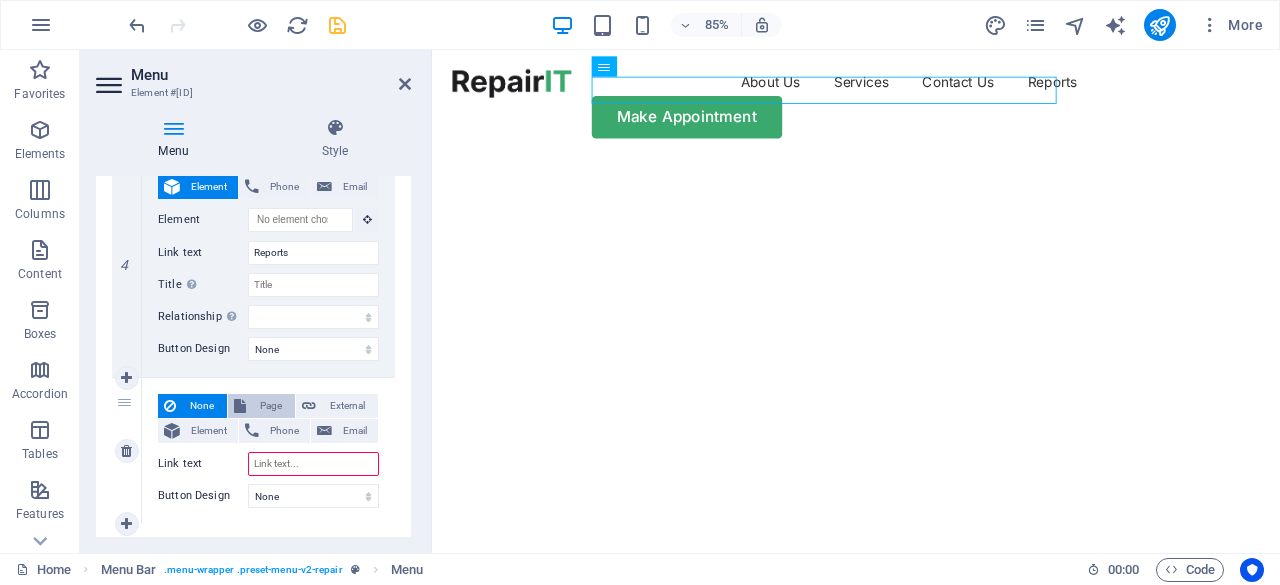 click on "Page" at bounding box center [270, 406] 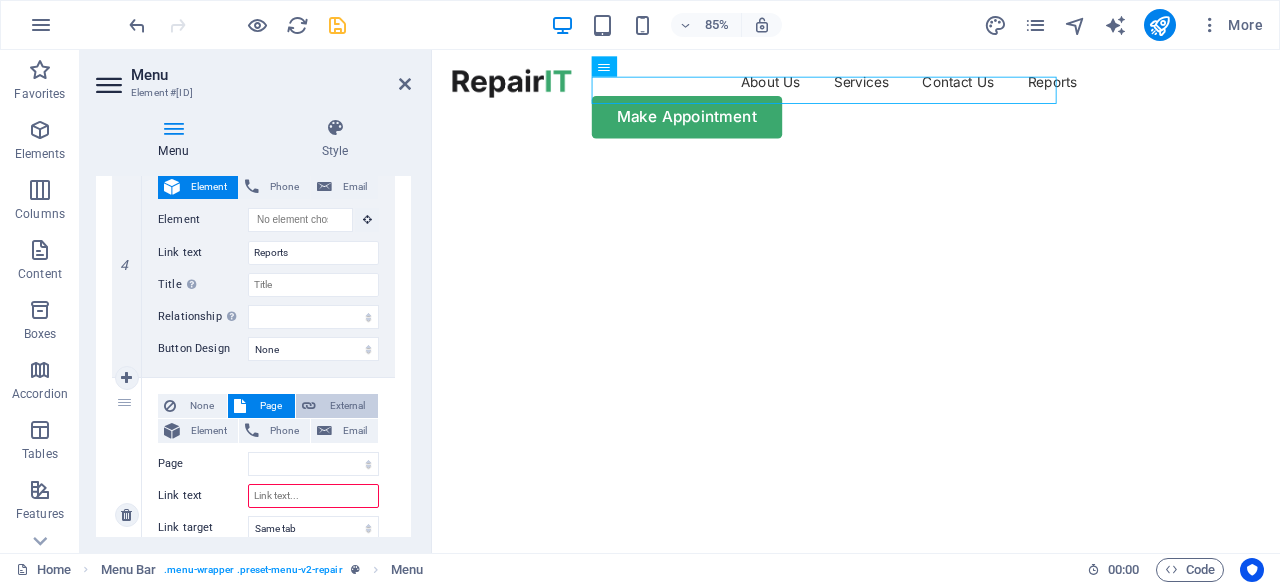 click on "External" at bounding box center [347, 406] 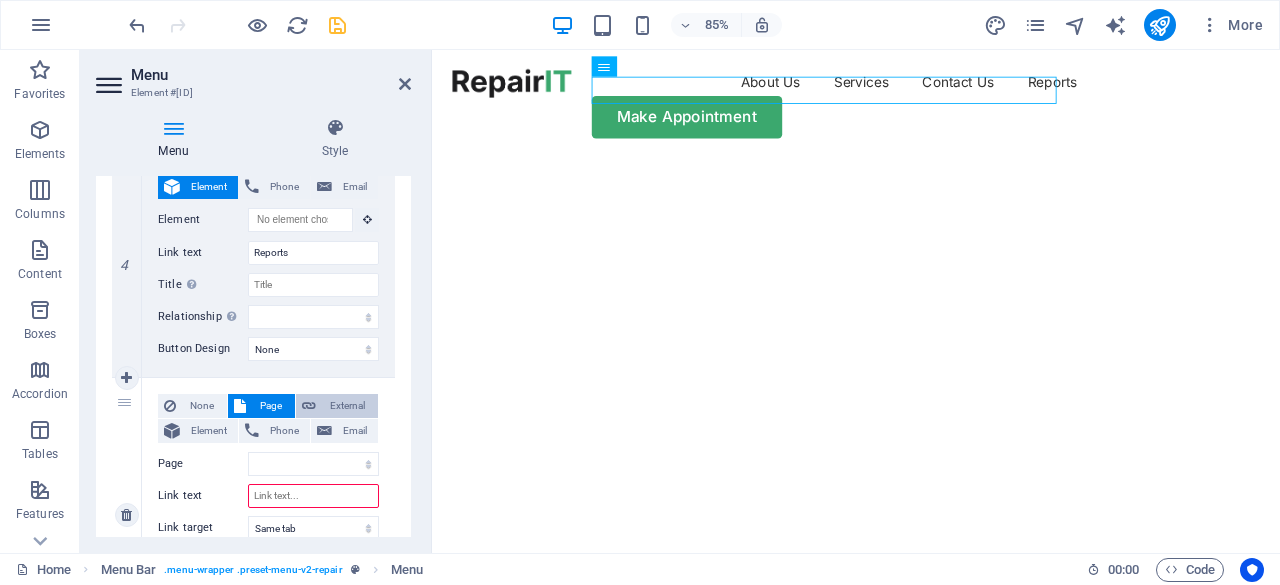 select on "blank" 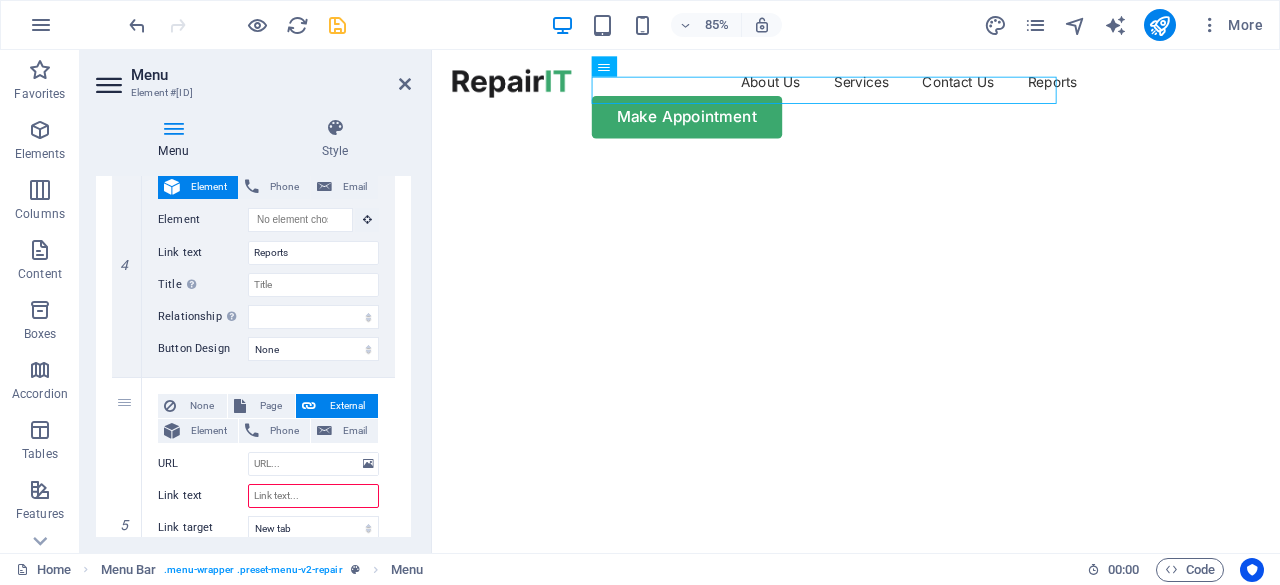 drag, startPoint x: 412, startPoint y: 429, endPoint x: 415, endPoint y: 473, distance: 44.102154 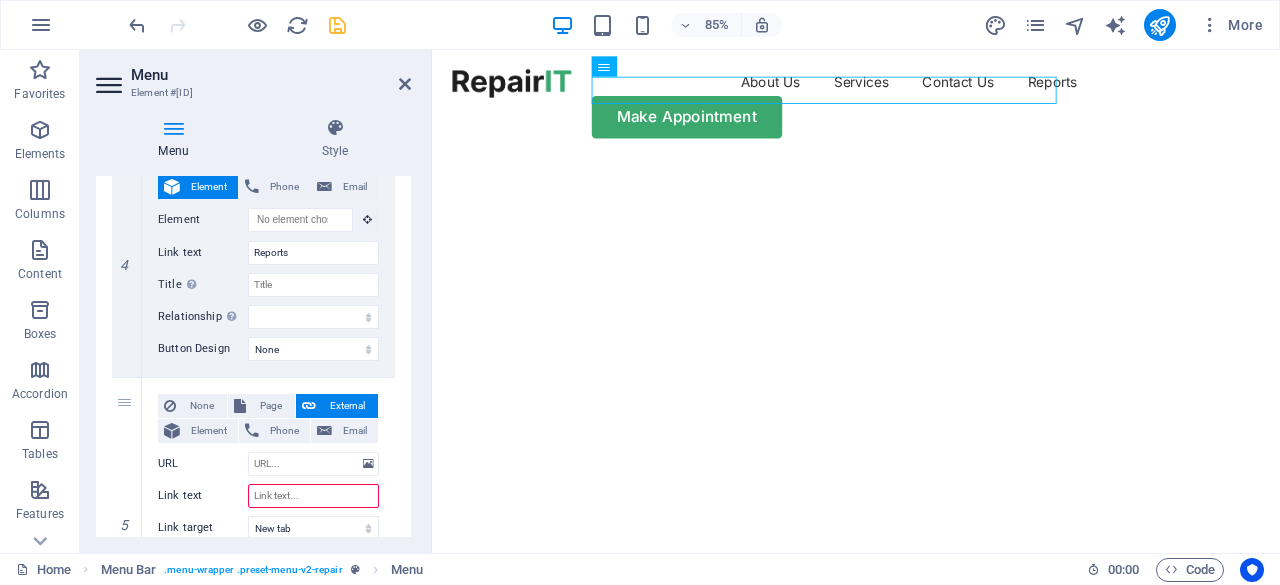 drag, startPoint x: 404, startPoint y: 447, endPoint x: 403, endPoint y: 504, distance: 57.00877 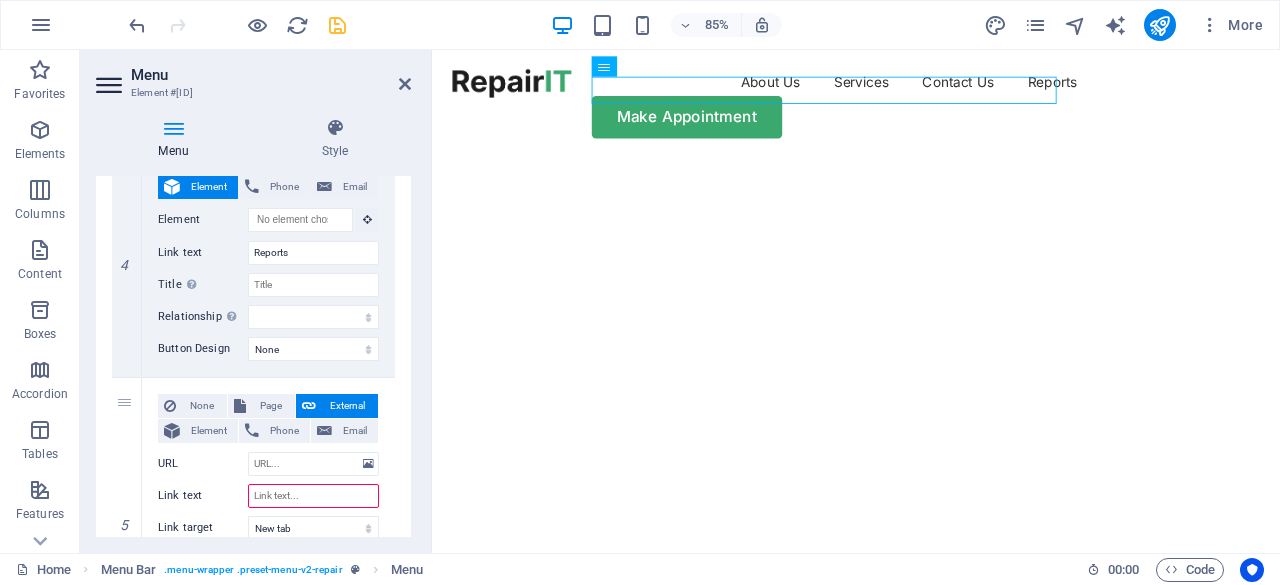 scroll, scrollTop: 1133, scrollLeft: 0, axis: vertical 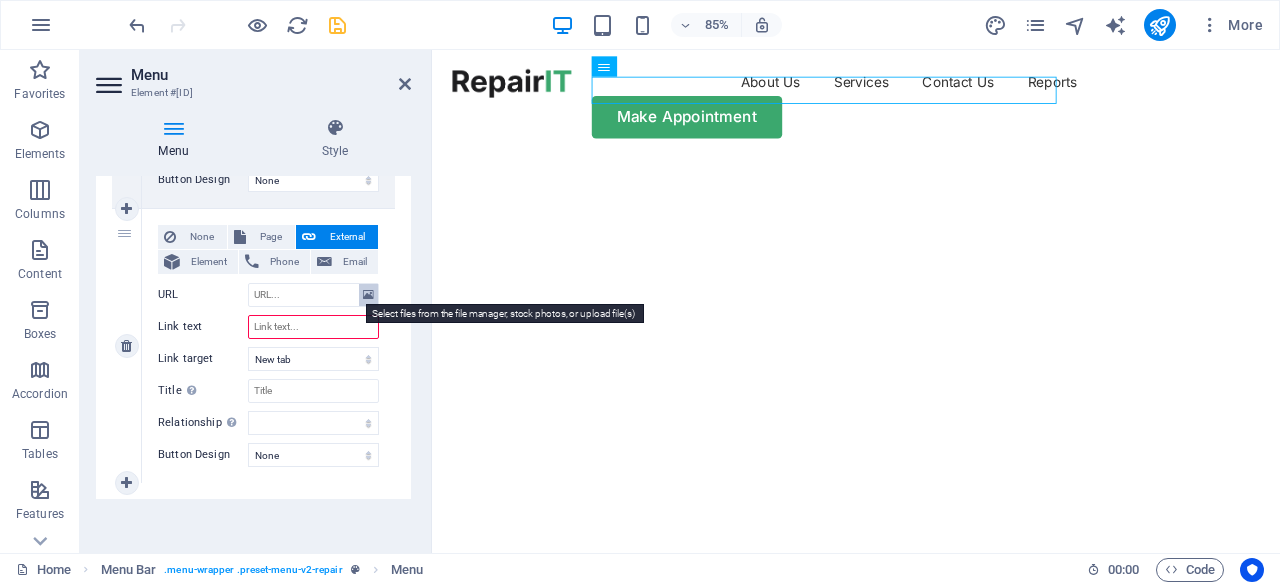 click at bounding box center (368, 295) 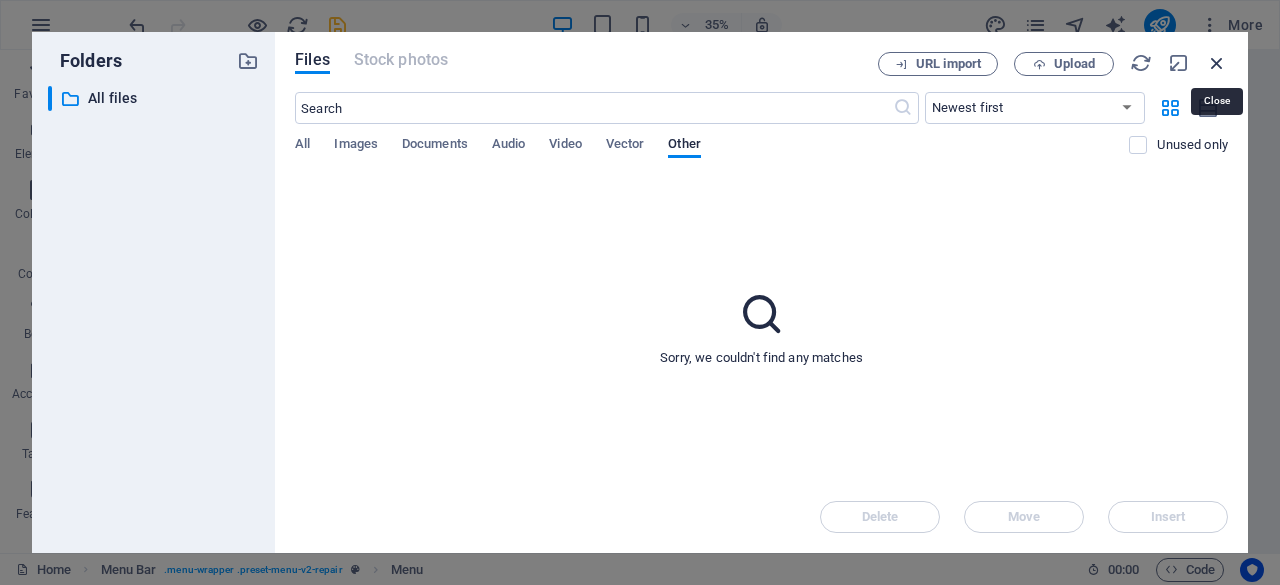 click at bounding box center (1217, 63) 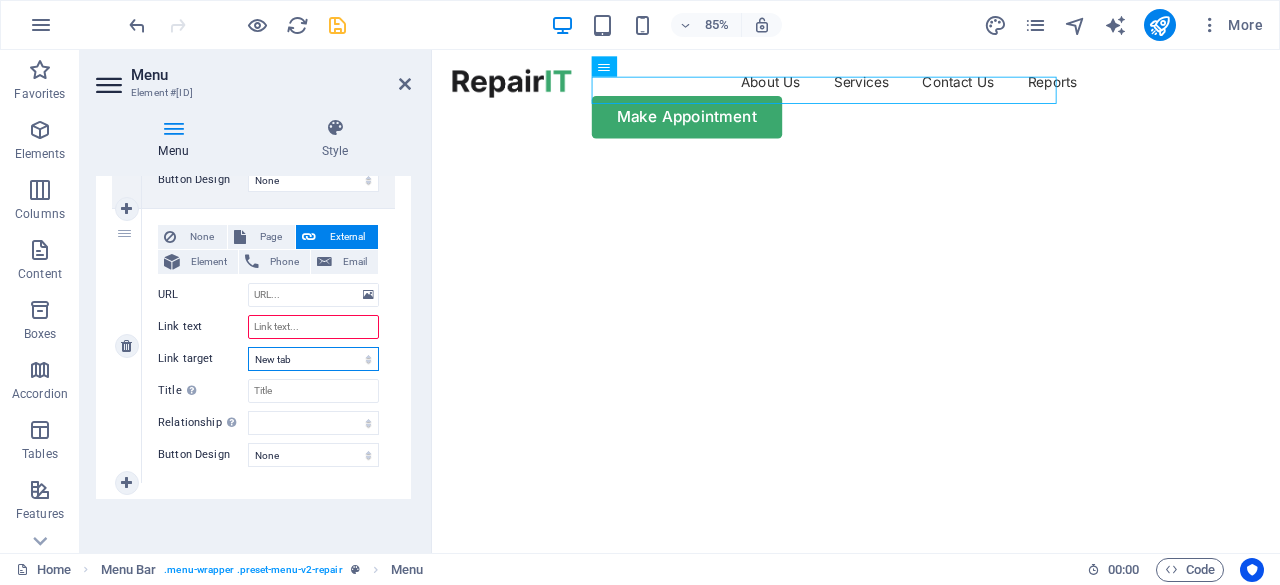 click on "New tab Same tab Overlay" at bounding box center (313, 359) 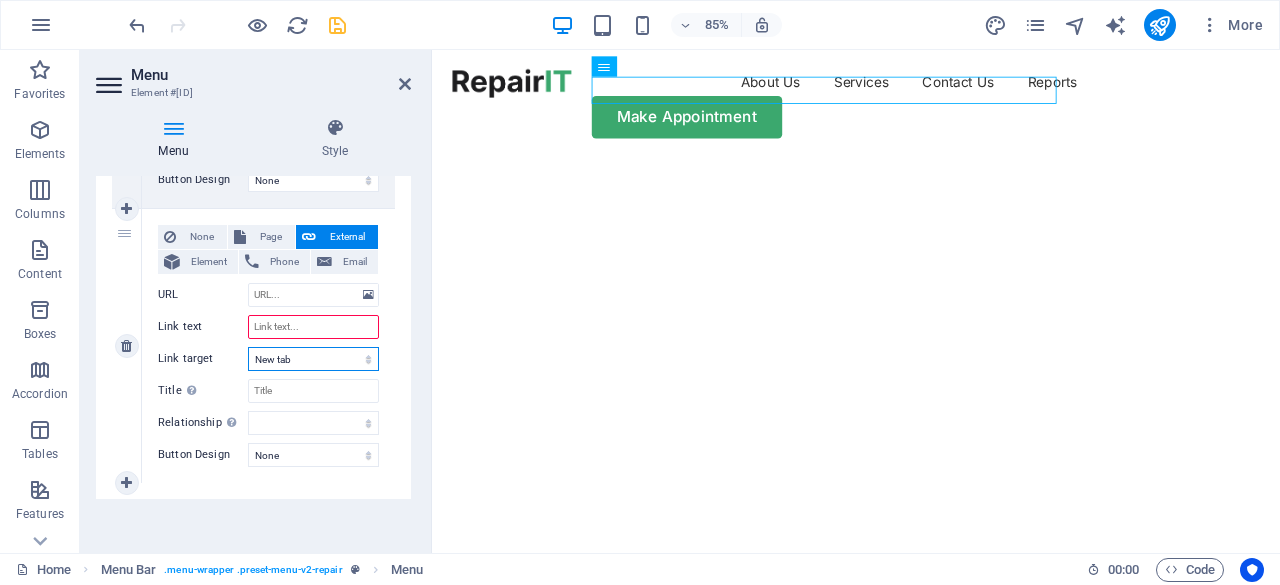 click on "New tab Same tab Overlay" at bounding box center [313, 359] 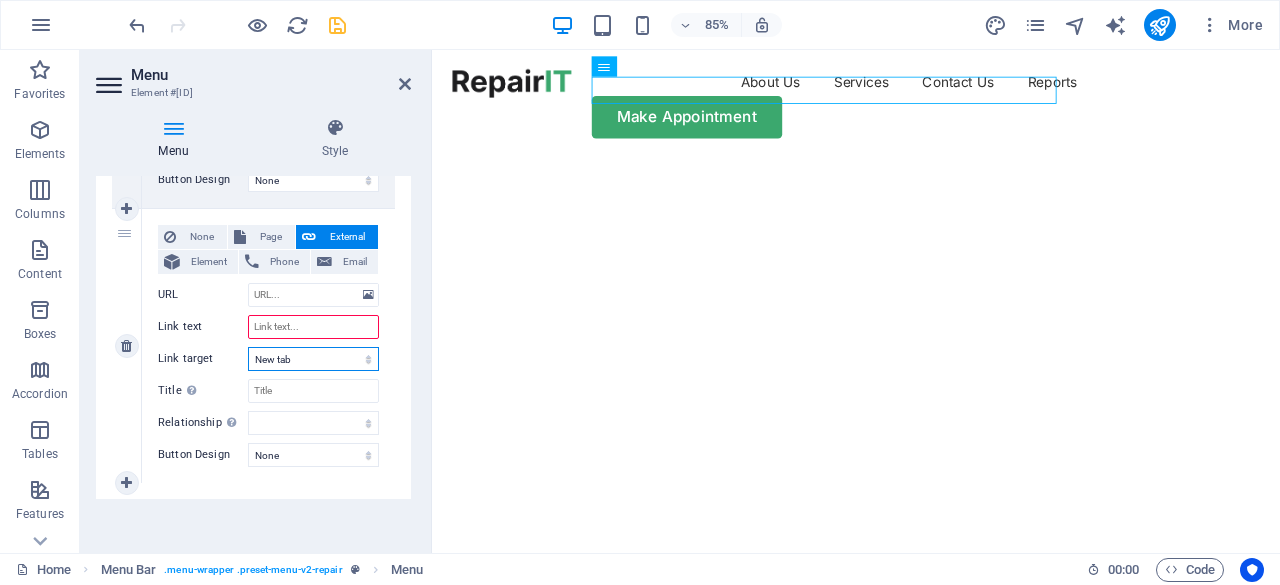 click on "New tab Same tab Overlay" at bounding box center [313, 359] 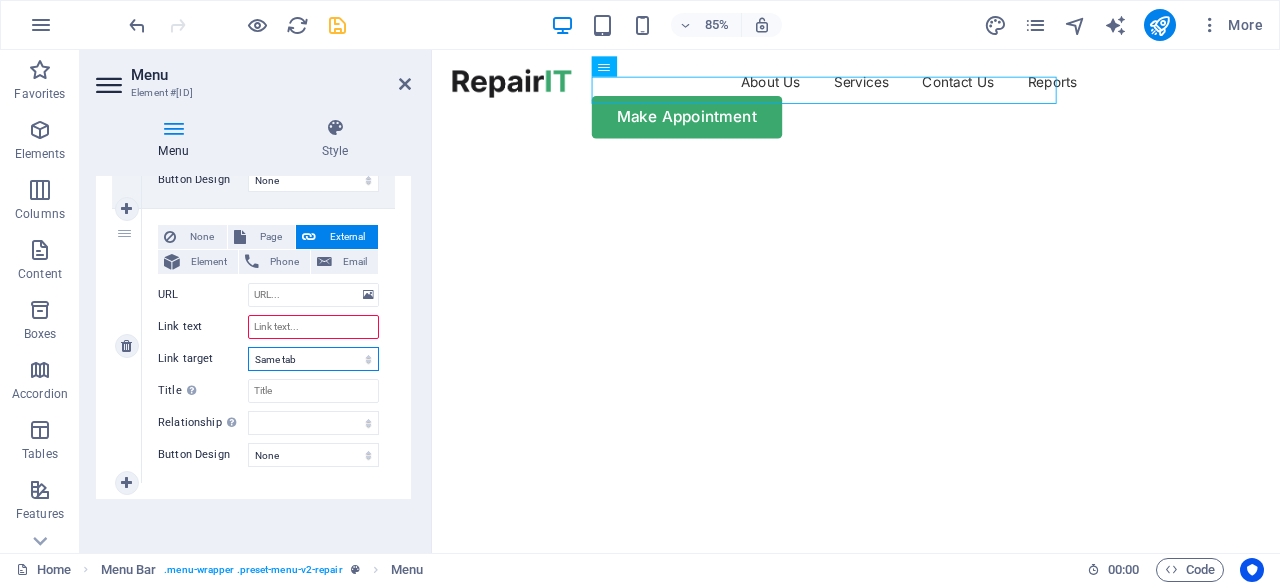 click on "New tab Same tab Overlay" at bounding box center [313, 359] 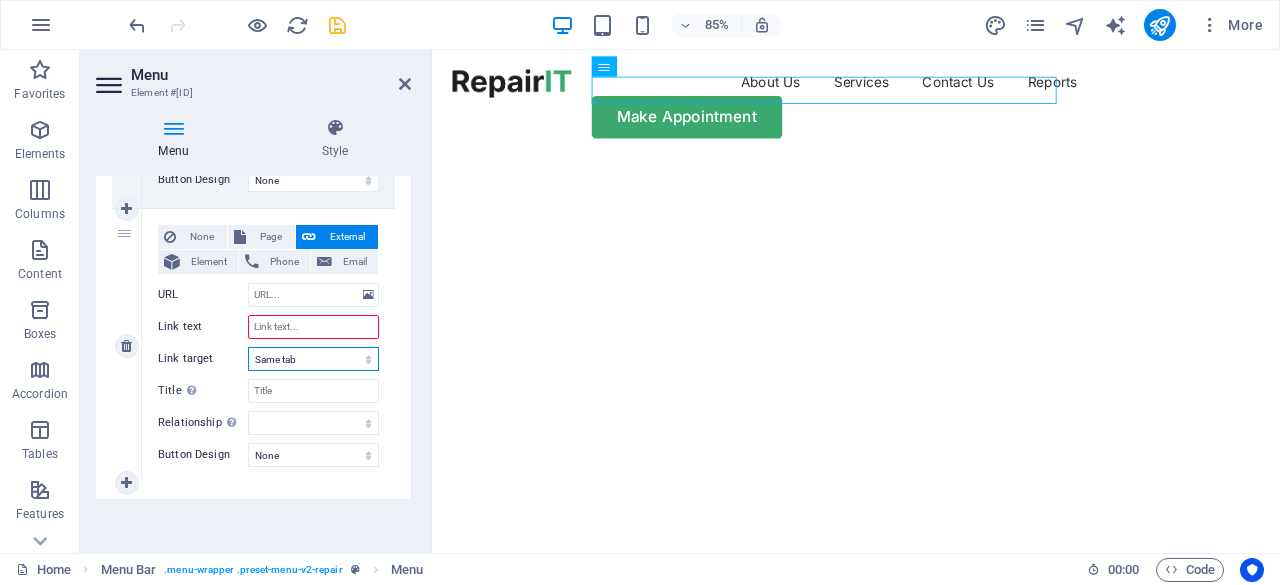 click on "New tab Same tab Overlay" at bounding box center [313, 359] 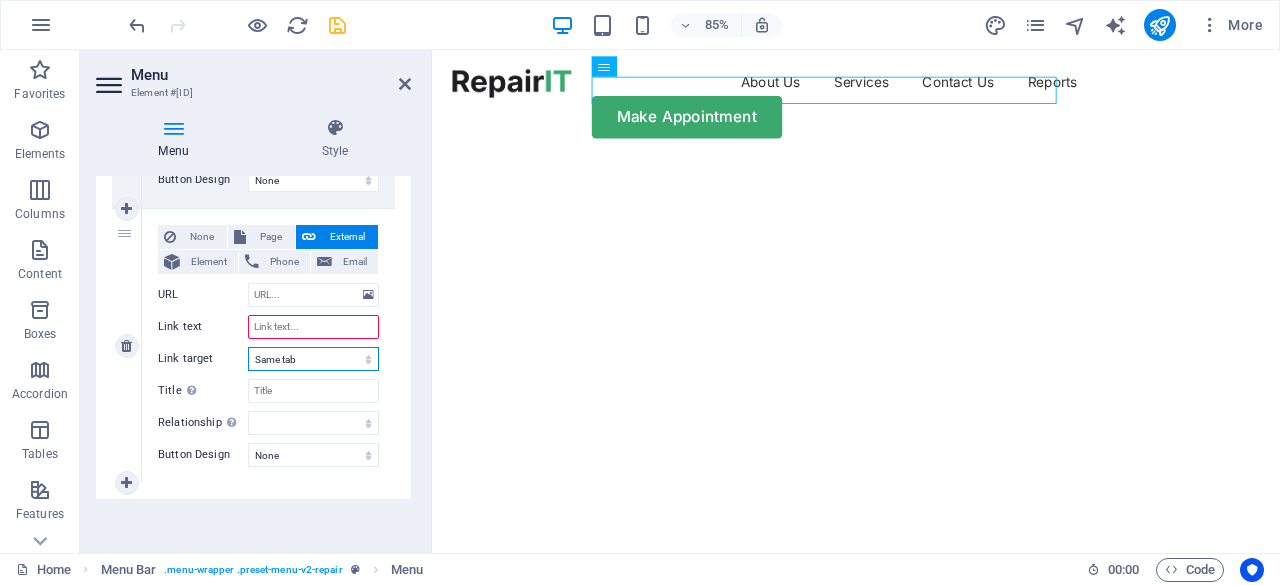 select on "overlay" 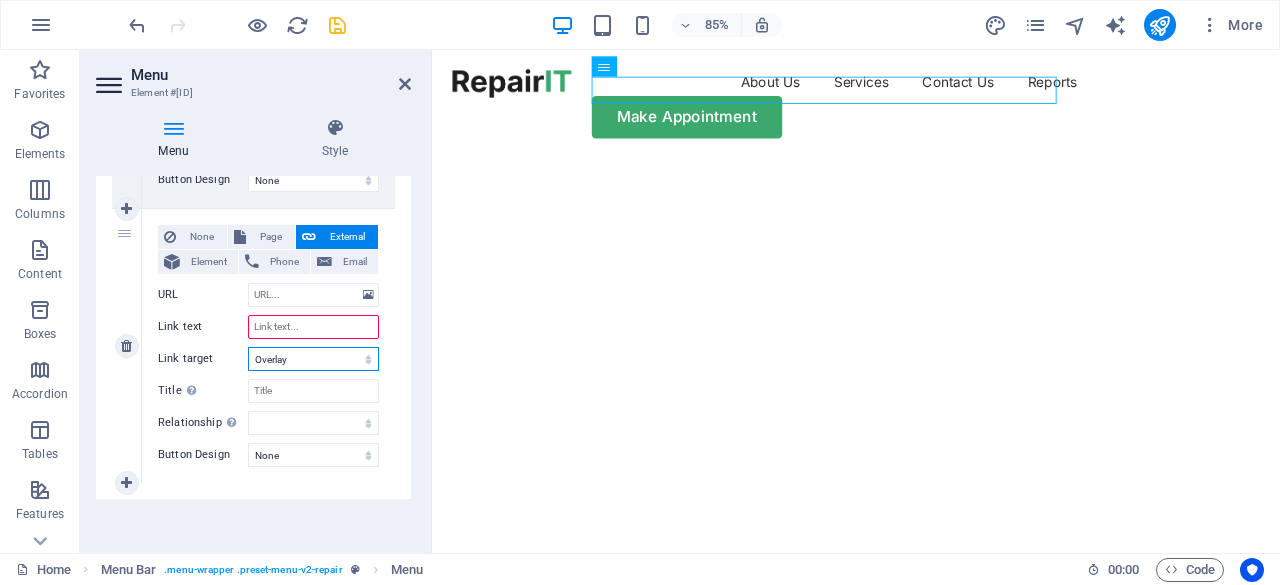 click on "New tab Same tab Overlay" at bounding box center (313, 359) 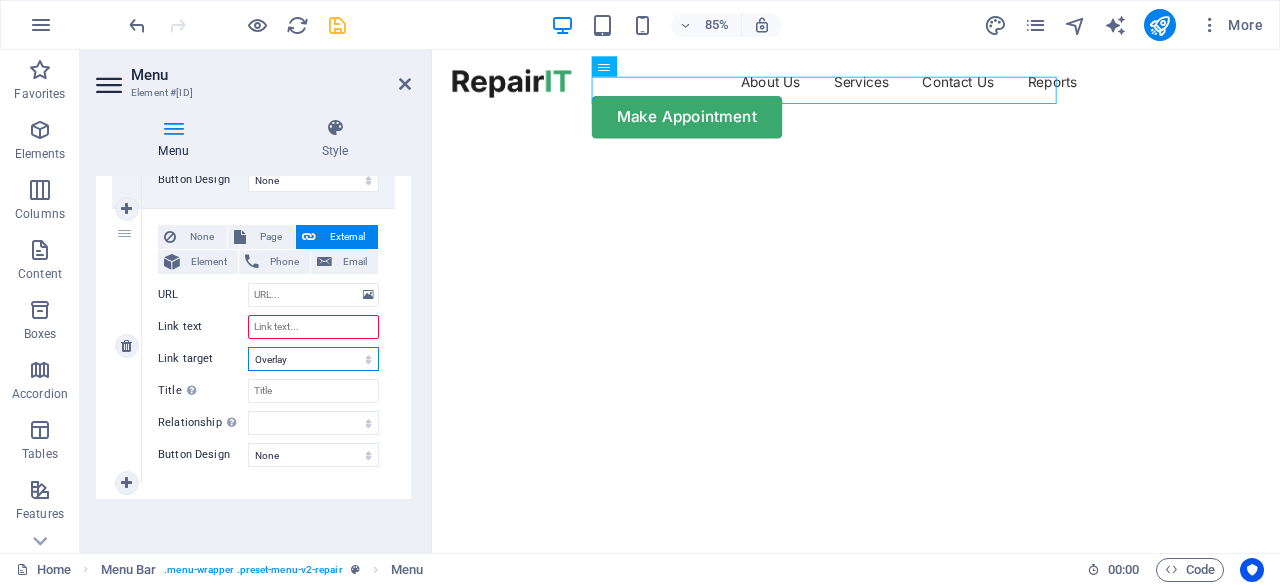 click on "New tab Same tab Overlay" at bounding box center [313, 359] 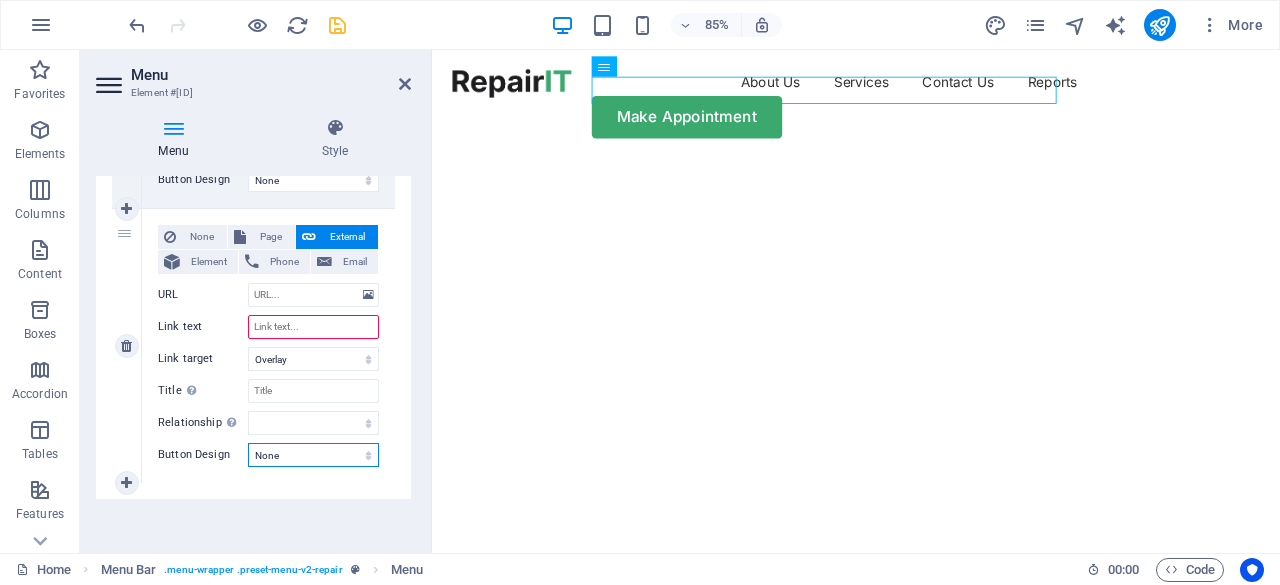 click on "None Default Primary Secondary" at bounding box center (313, 455) 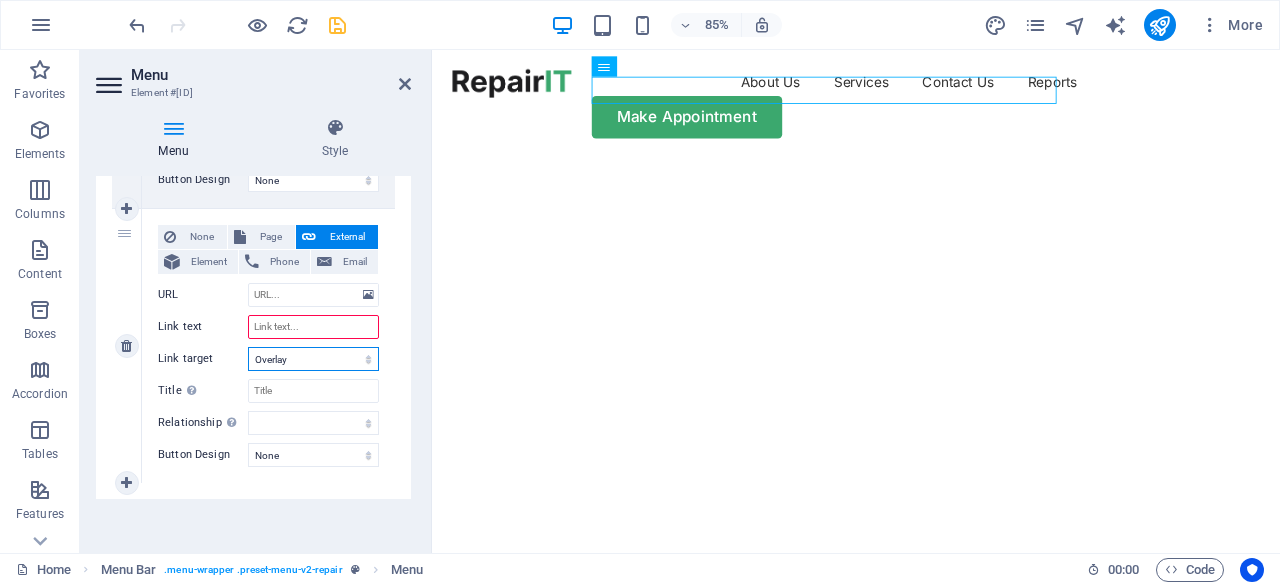 click on "New tab Same tab Overlay" at bounding box center [313, 359] 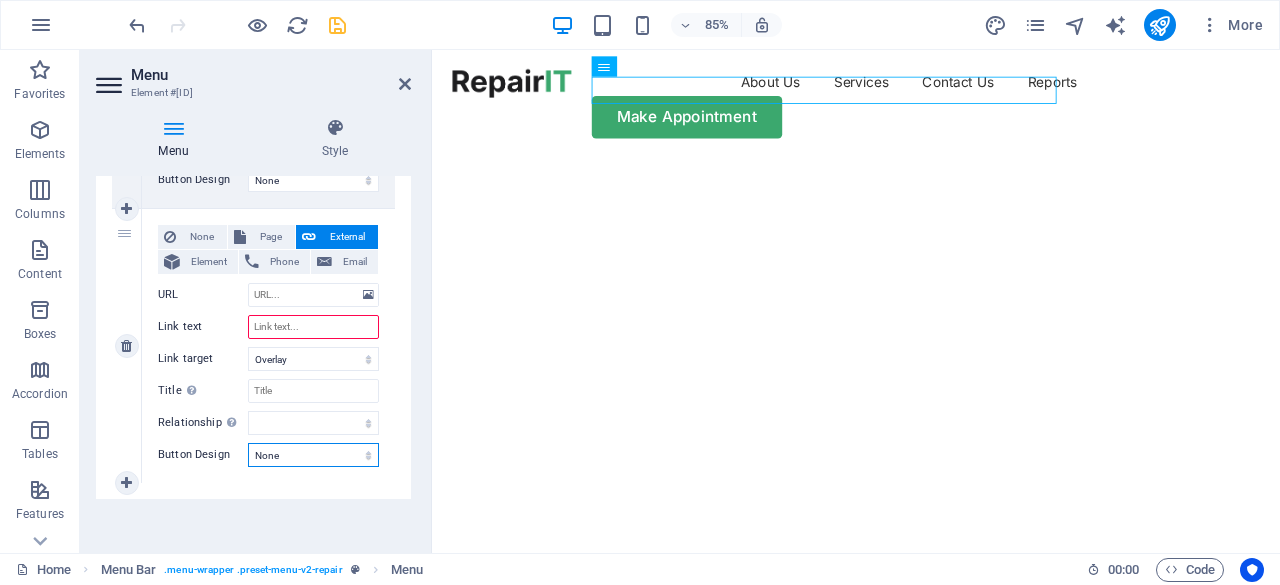 click on "None Default Primary Secondary" at bounding box center [313, 455] 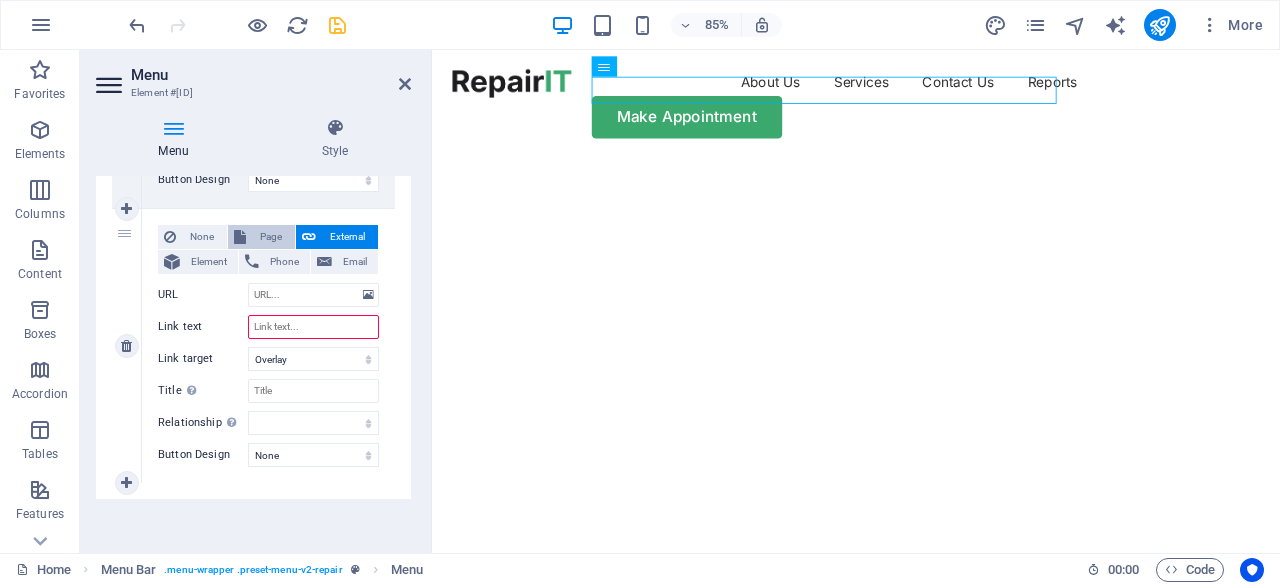 click on "Page" at bounding box center (270, 237) 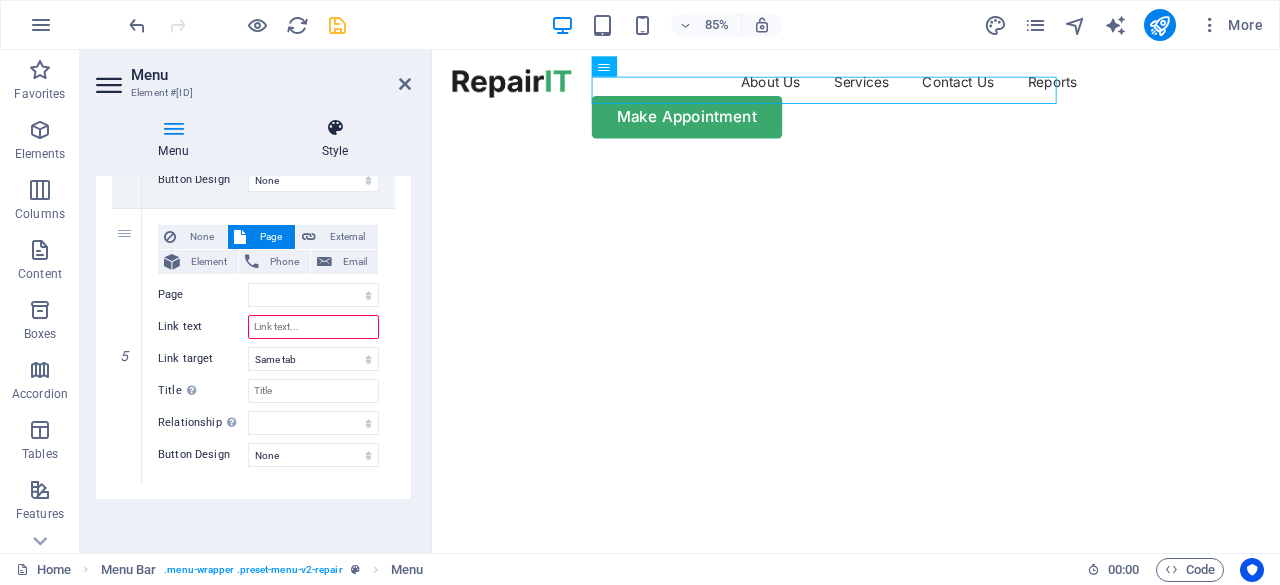 click at bounding box center (335, 128) 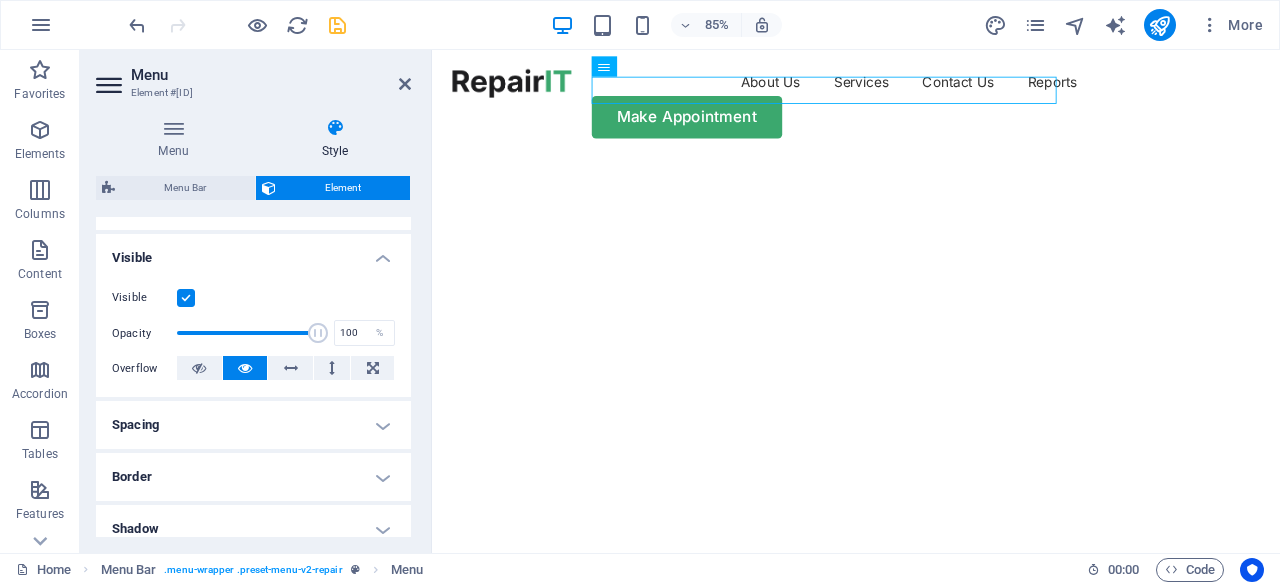 scroll, scrollTop: 0, scrollLeft: 0, axis: both 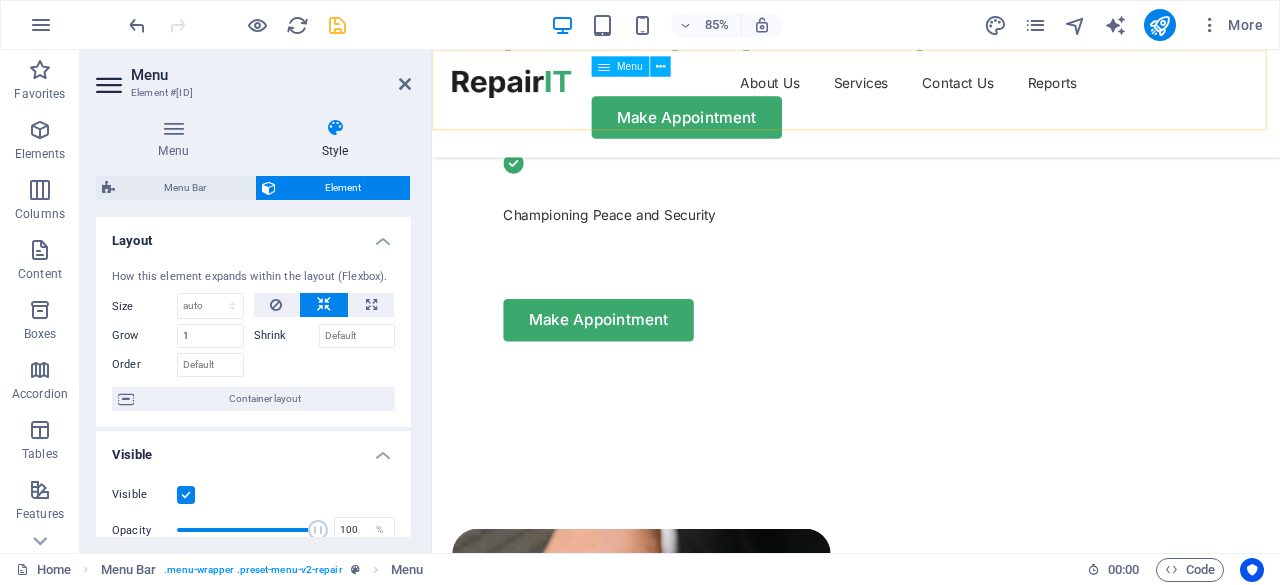 click on "About Us Services Contact Us Reports" at bounding box center (931, 88) 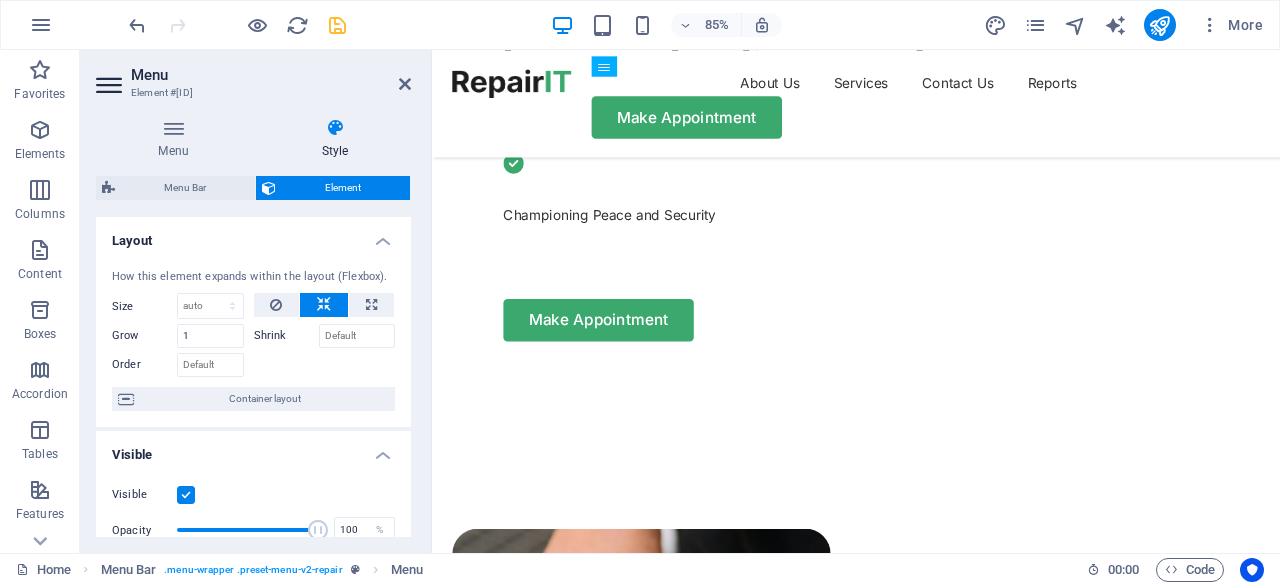 click on "Menu" at bounding box center [271, 75] 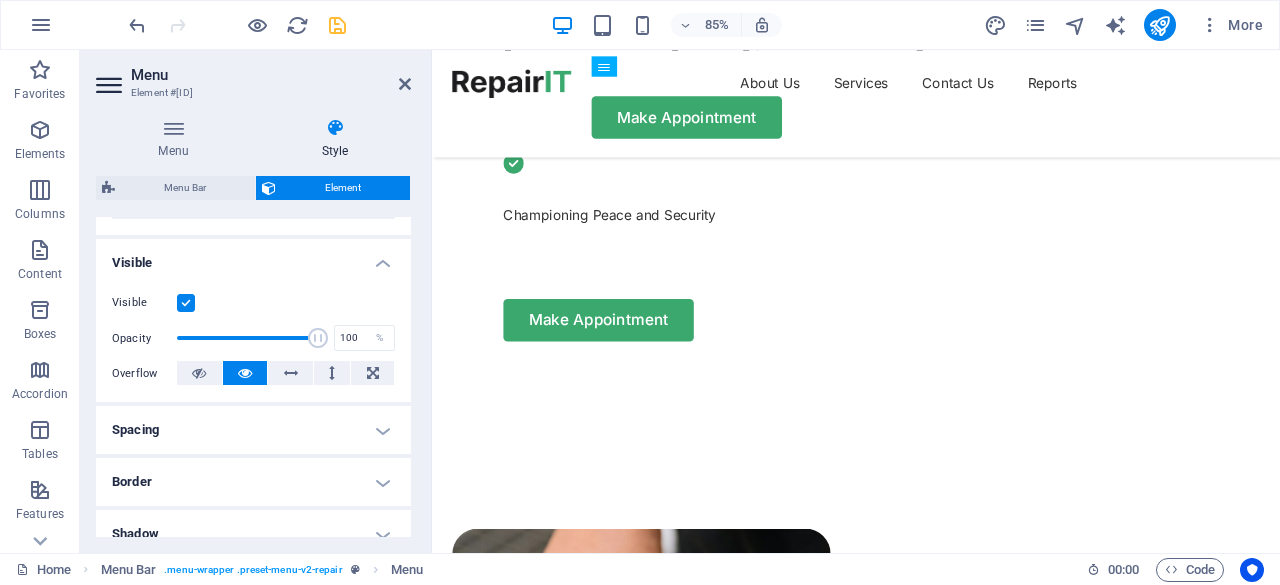 scroll, scrollTop: 0, scrollLeft: 0, axis: both 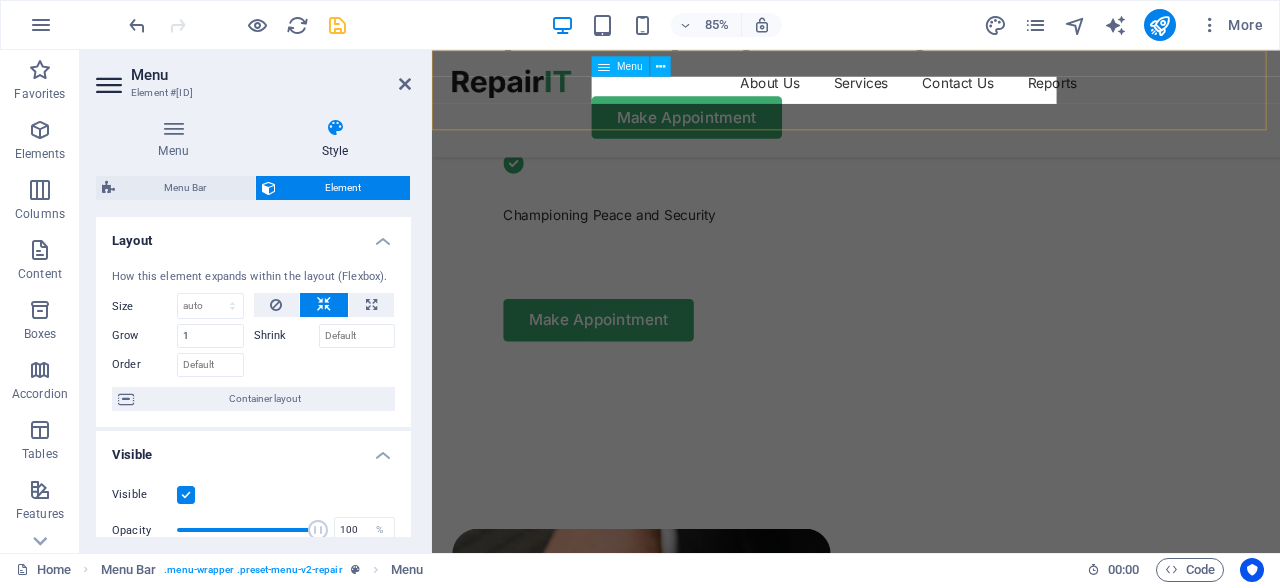 click on "About Us Services Contact Us Reports" at bounding box center [931, 88] 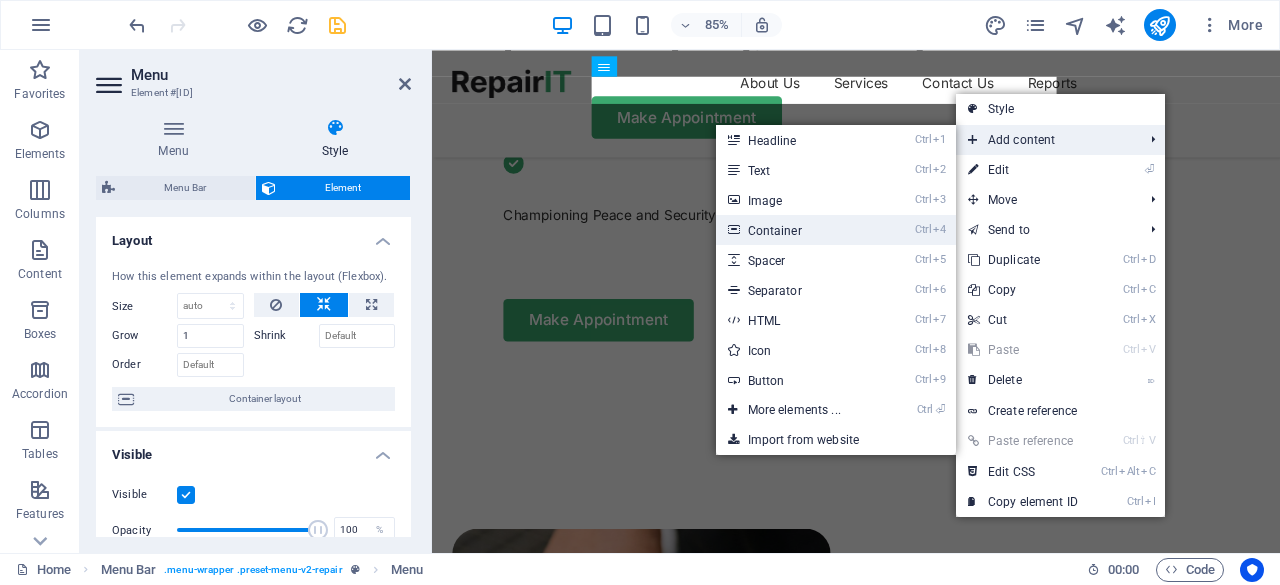 click on "Ctrl 4  Container" at bounding box center (798, 230) 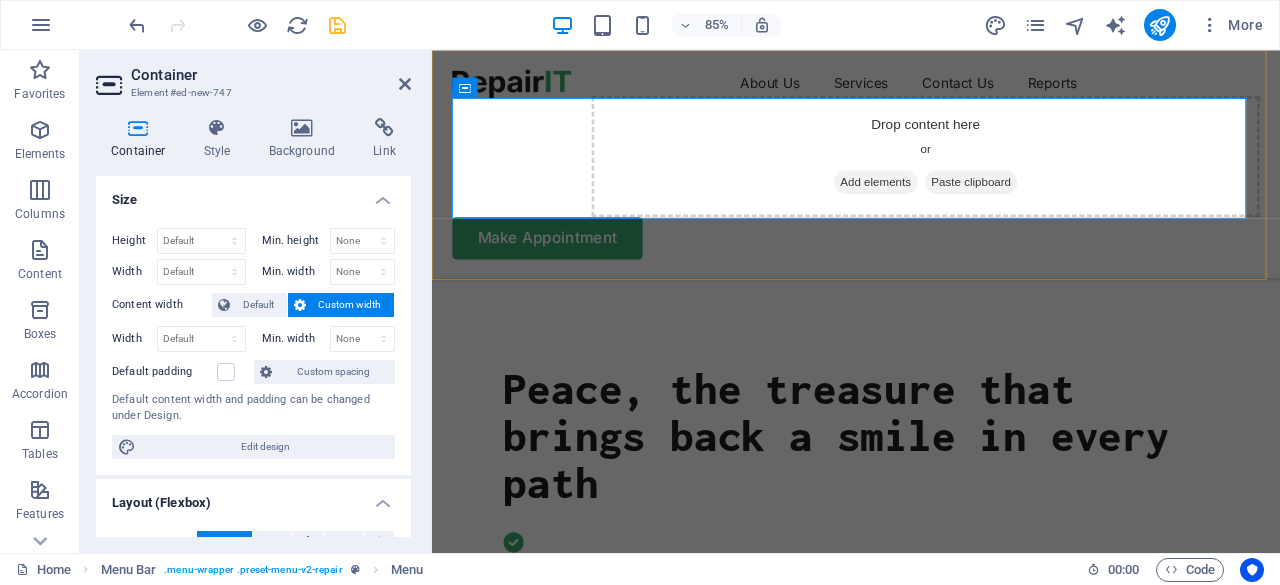 scroll, scrollTop: 1010, scrollLeft: 0, axis: vertical 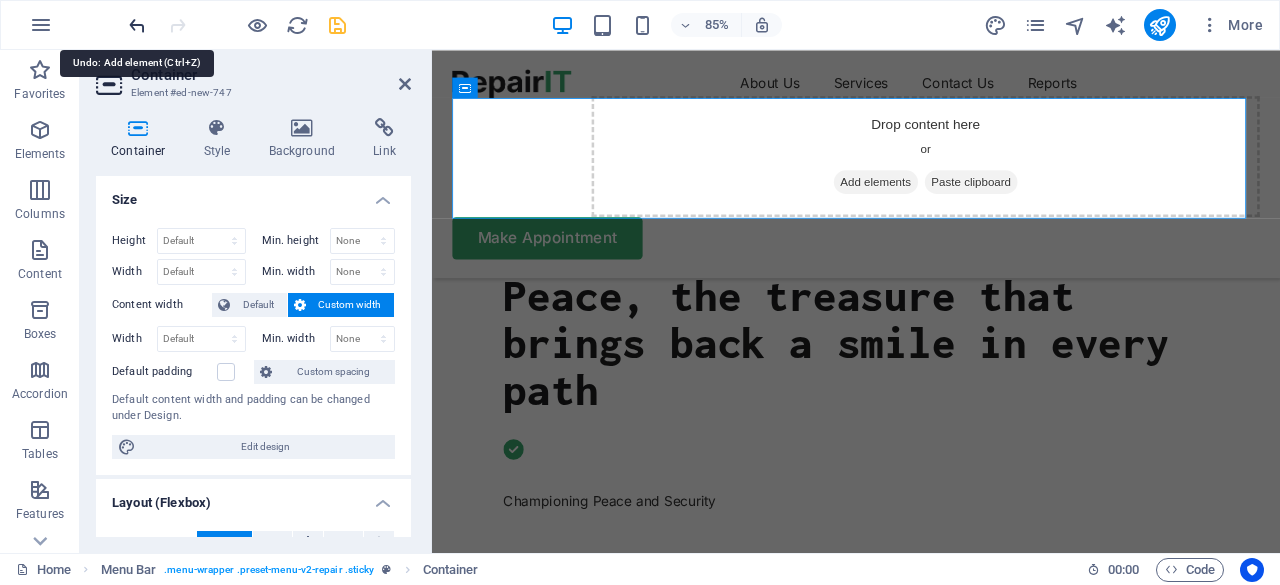click at bounding box center (137, 25) 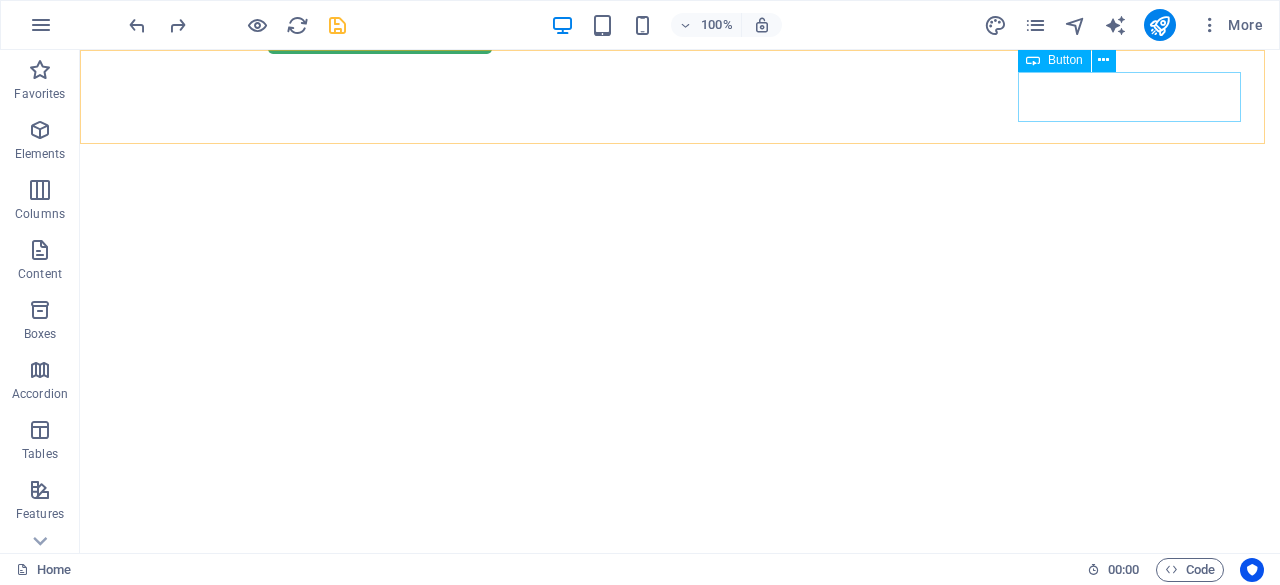 scroll, scrollTop: 0, scrollLeft: 0, axis: both 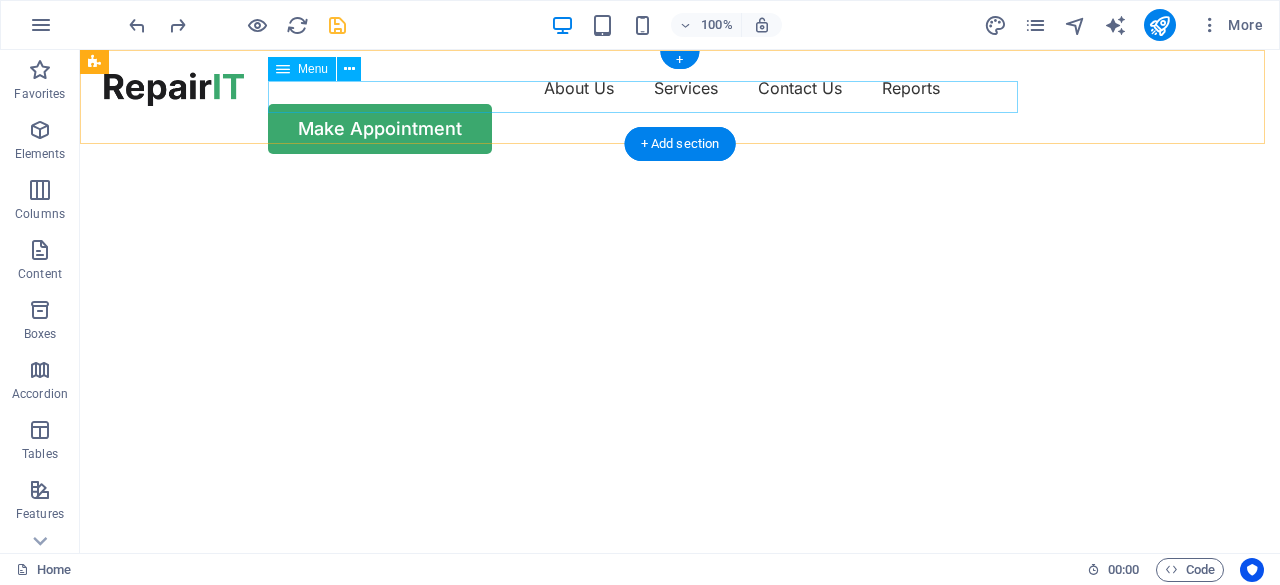 click on "About Us Services Contact Us Reports" at bounding box center [680, 88] 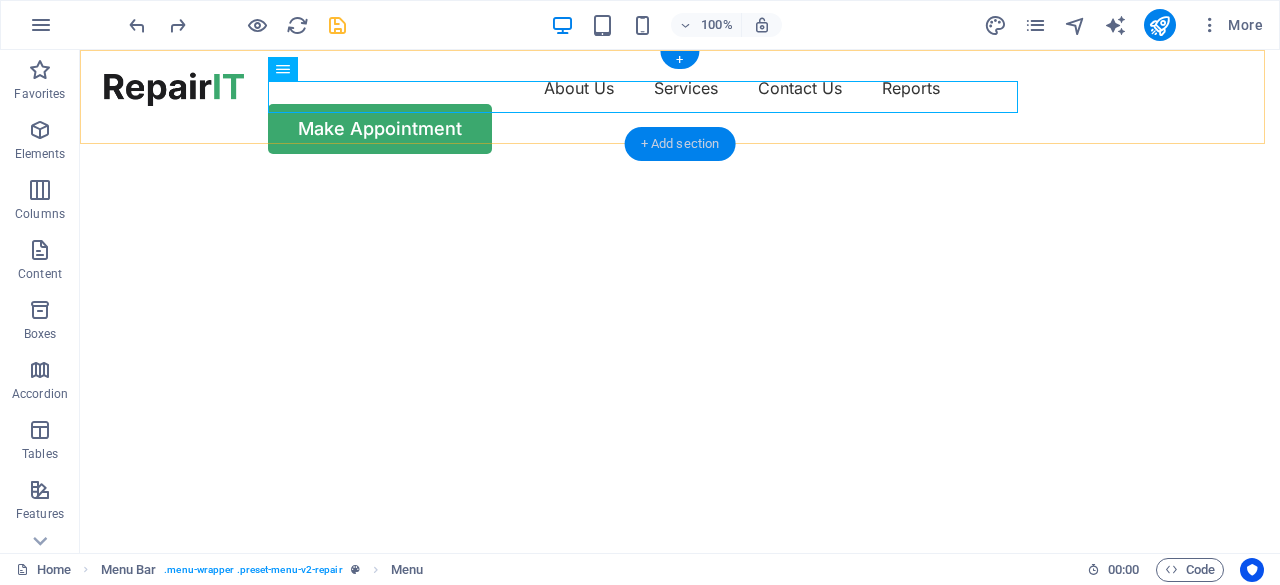 click on "+ Add section" at bounding box center (680, 144) 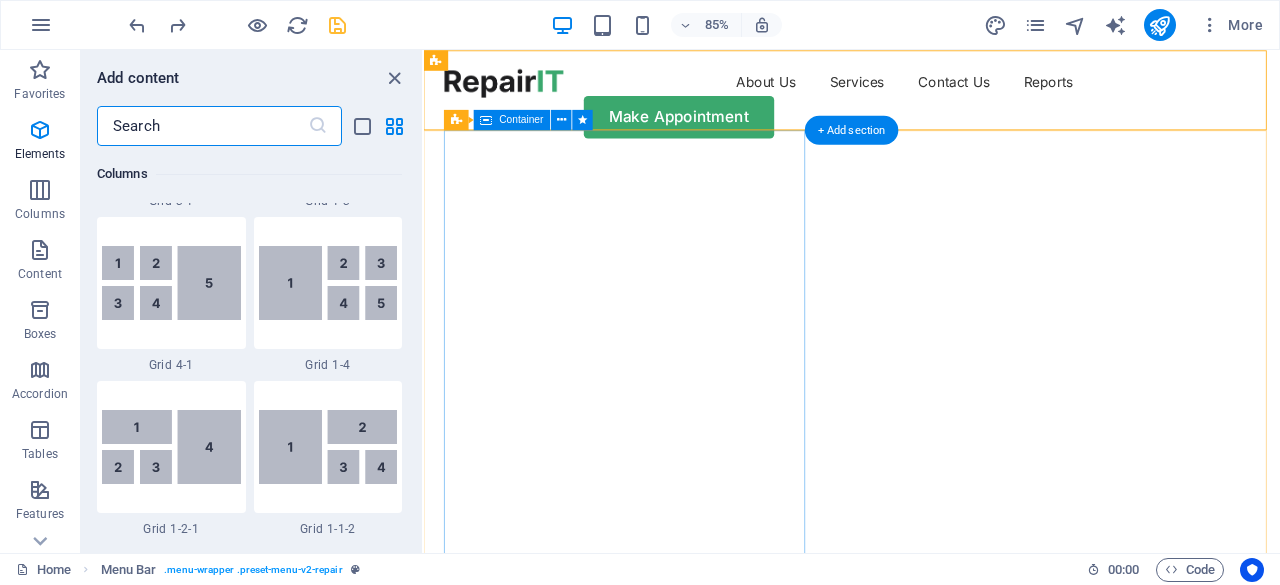 scroll, scrollTop: 3499, scrollLeft: 0, axis: vertical 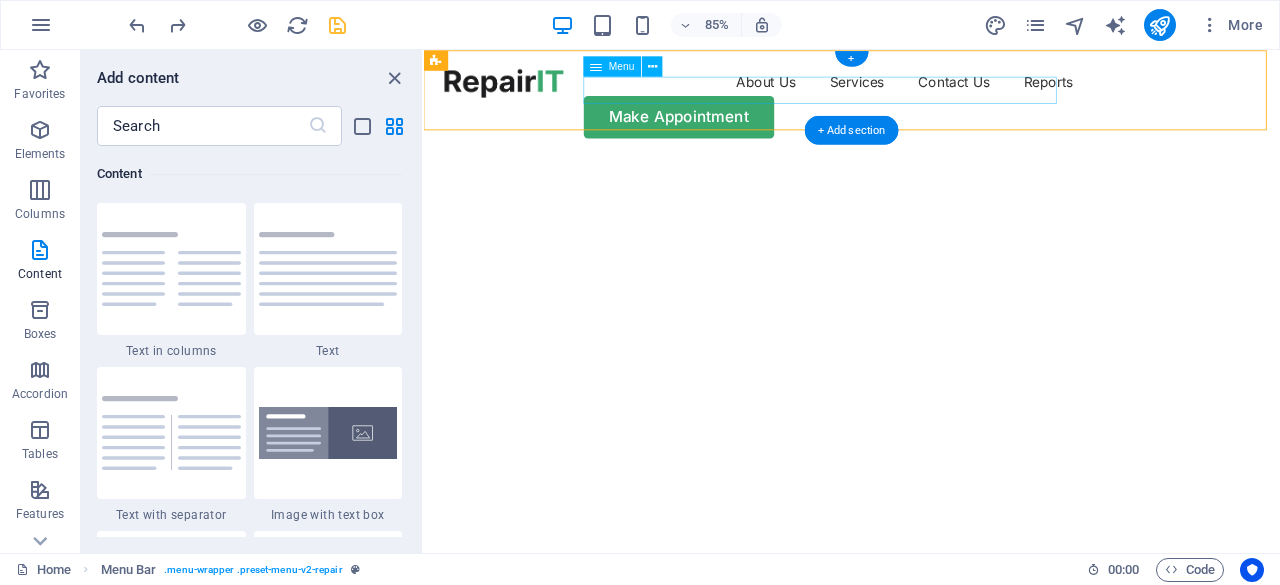 click on "About Us Services Contact Us Reports" at bounding box center (927, 88) 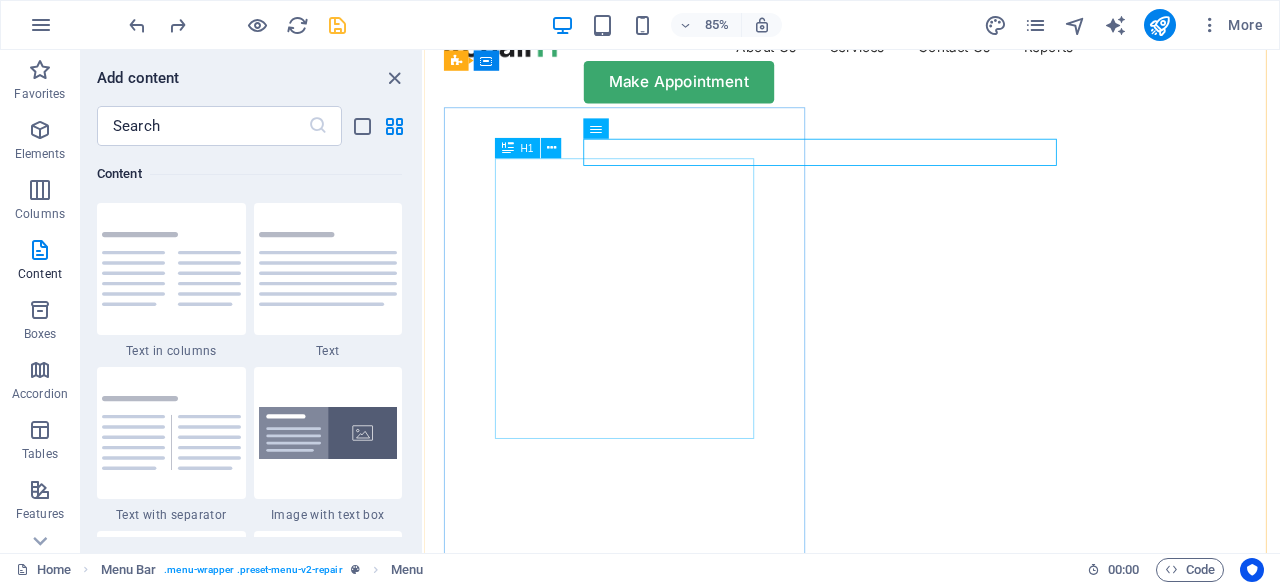 scroll, scrollTop: 0, scrollLeft: 0, axis: both 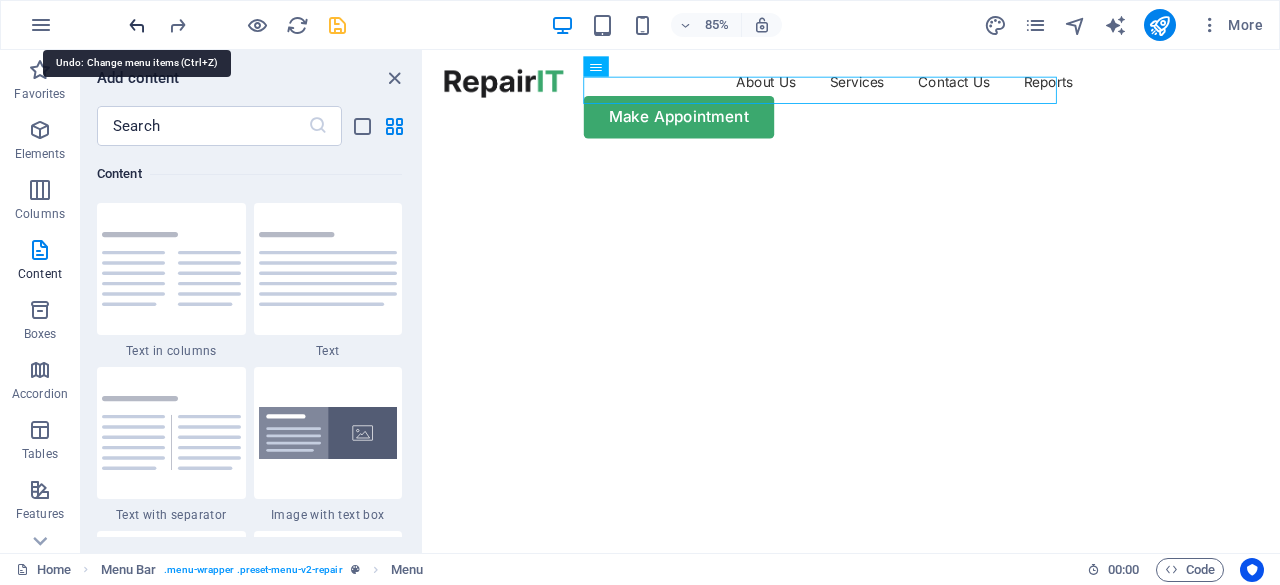 click at bounding box center [137, 25] 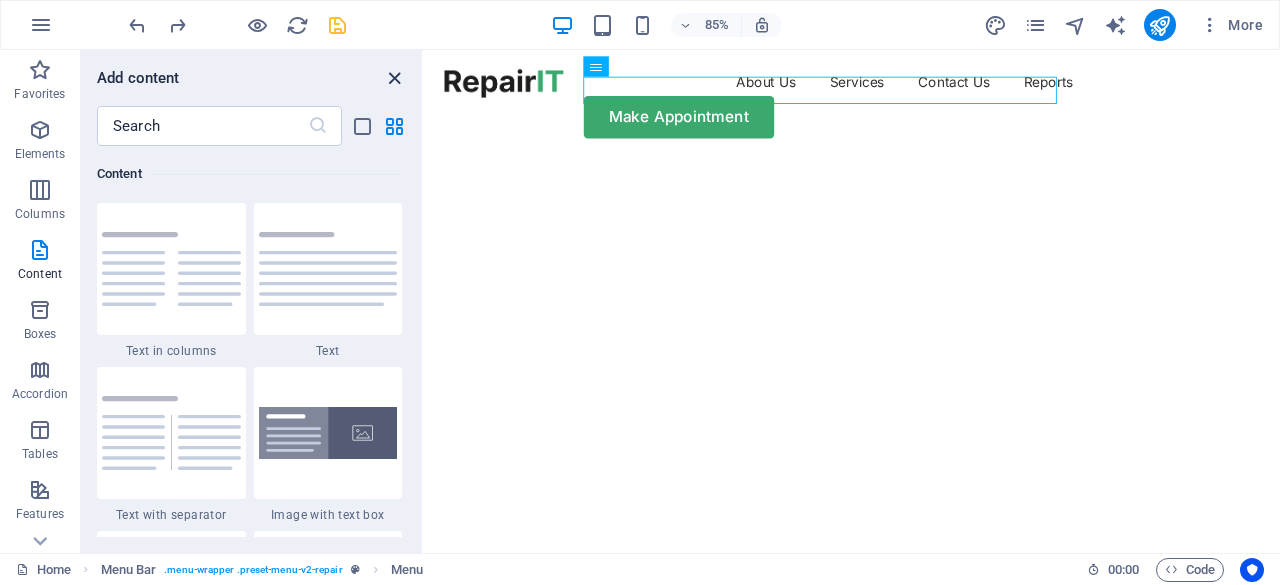 click at bounding box center [394, 78] 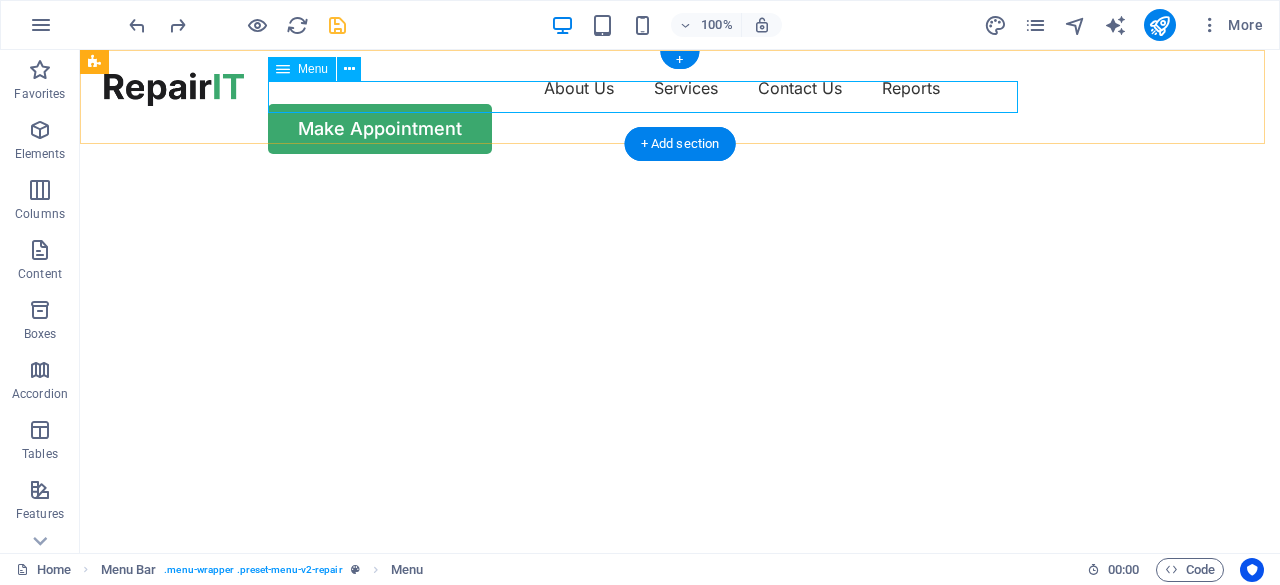 click on "About Us Services Contact Us Reports" at bounding box center (680, 88) 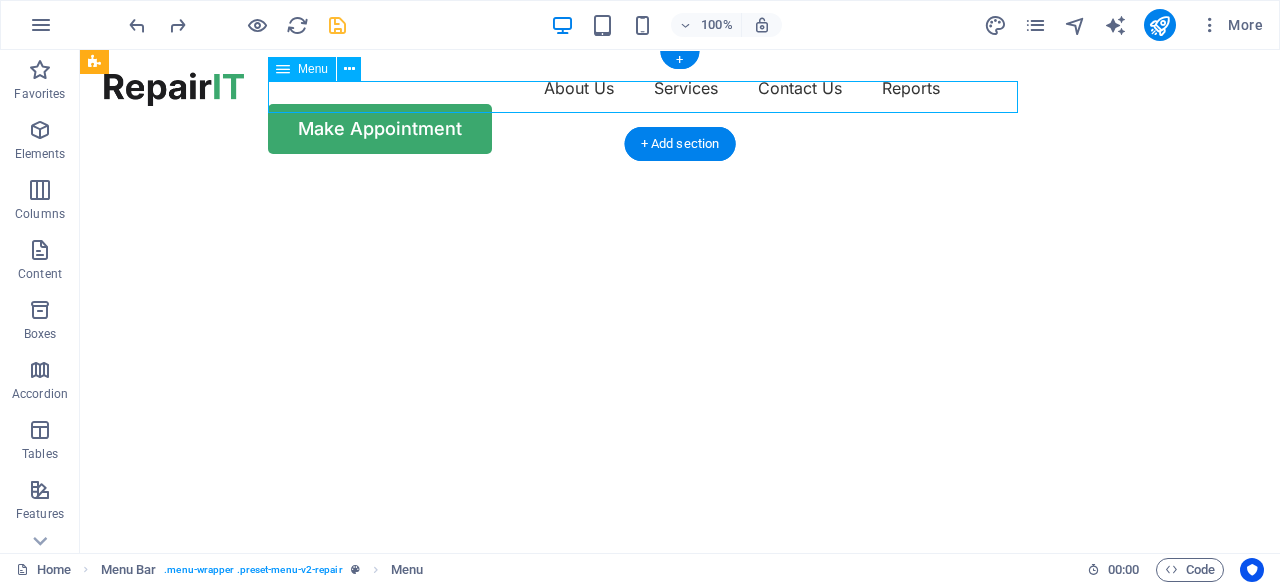 click on "About Us Services Contact Us Reports" at bounding box center [680, 88] 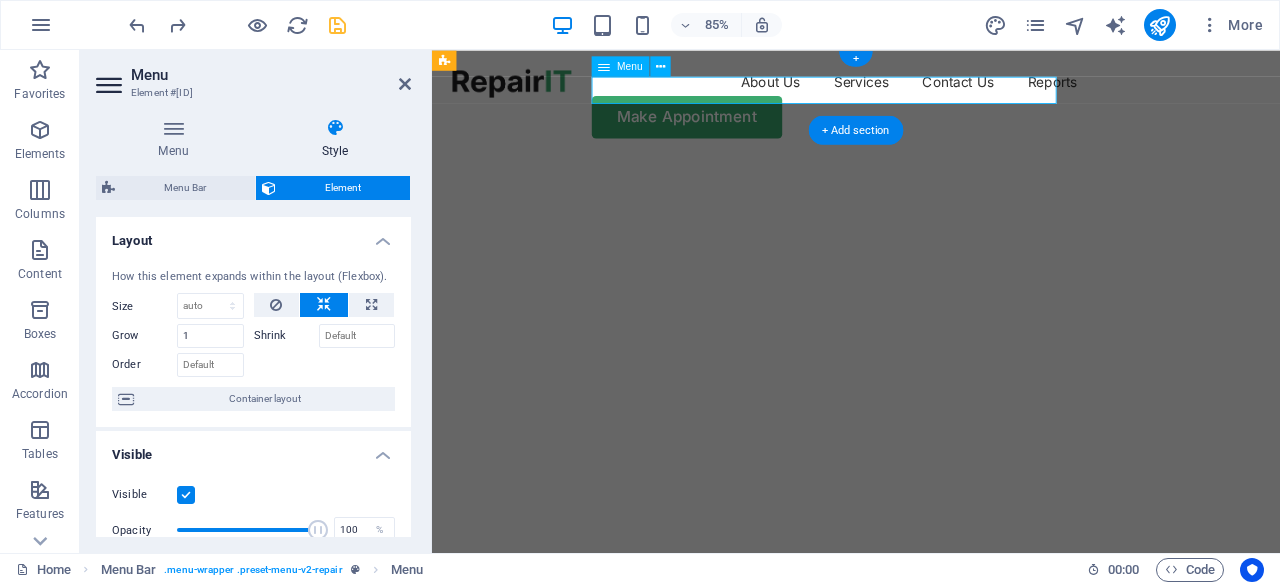 click on "About Us Services Contact Us Reports" at bounding box center [931, 88] 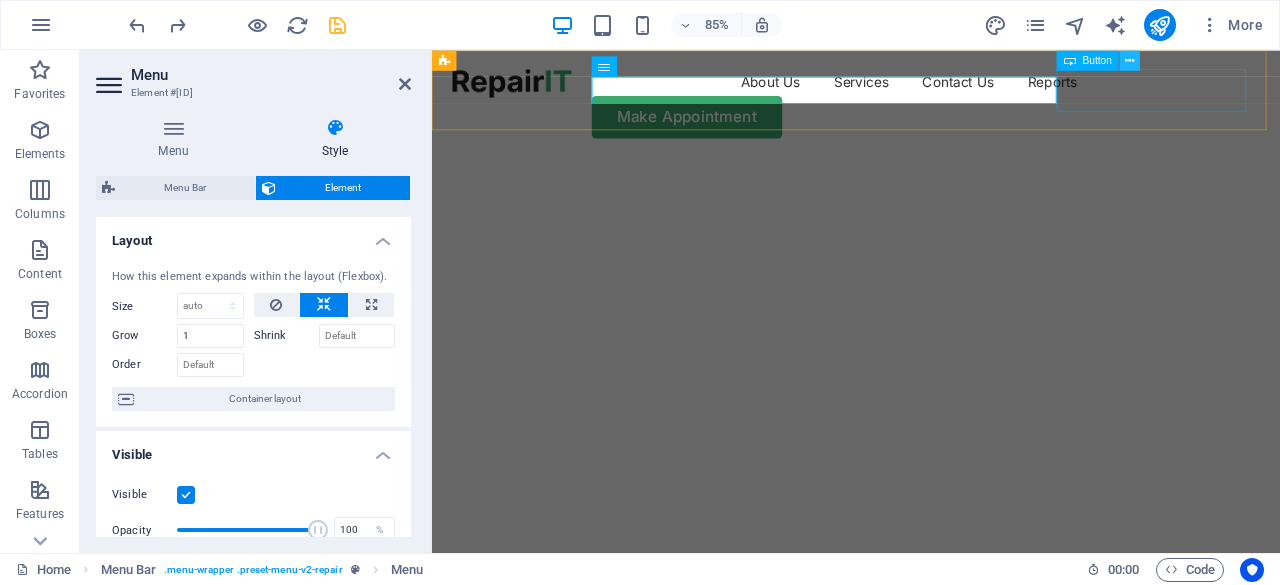 click at bounding box center (1129, 60) 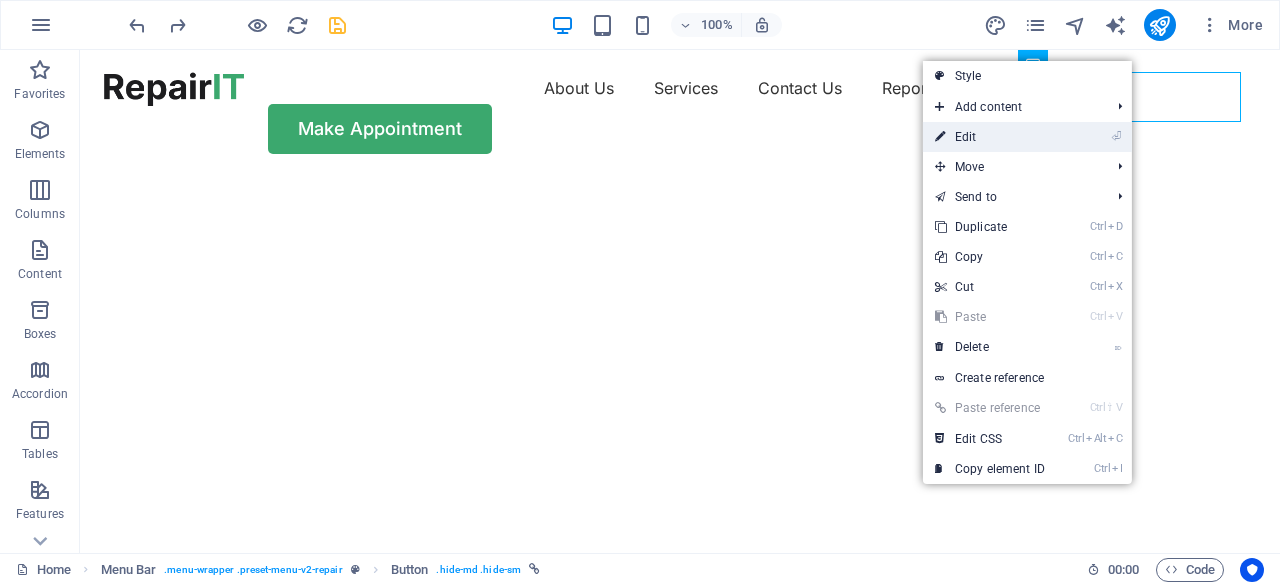 click on "⏎  Edit" at bounding box center (990, 137) 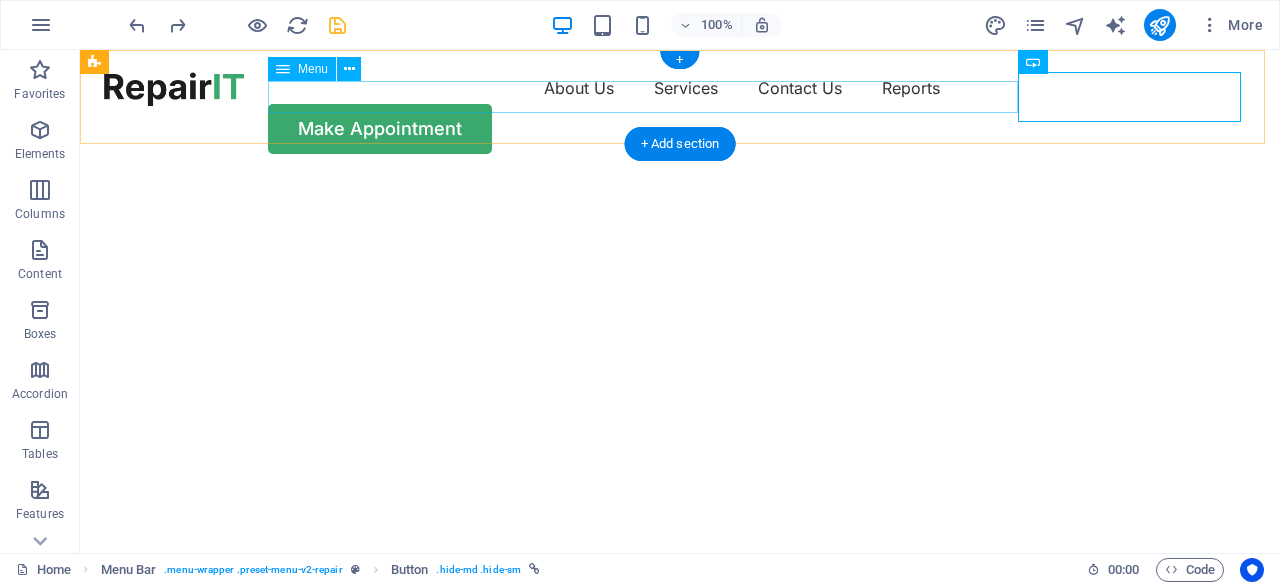 click on "About Us Services Contact Us Reports" at bounding box center [680, 88] 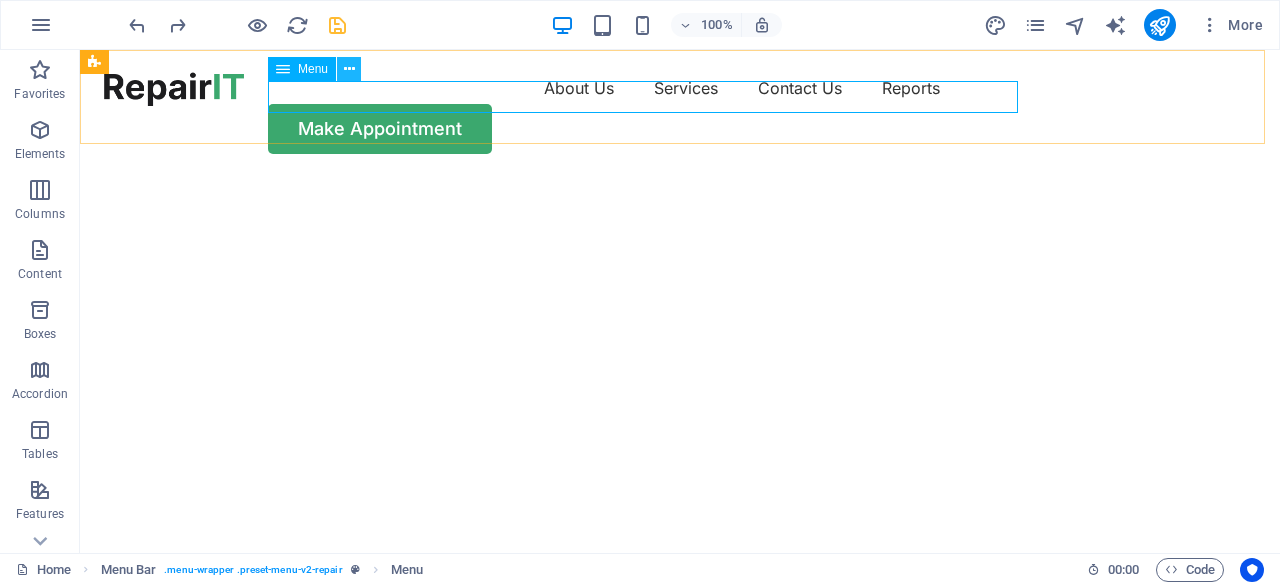 click at bounding box center (349, 69) 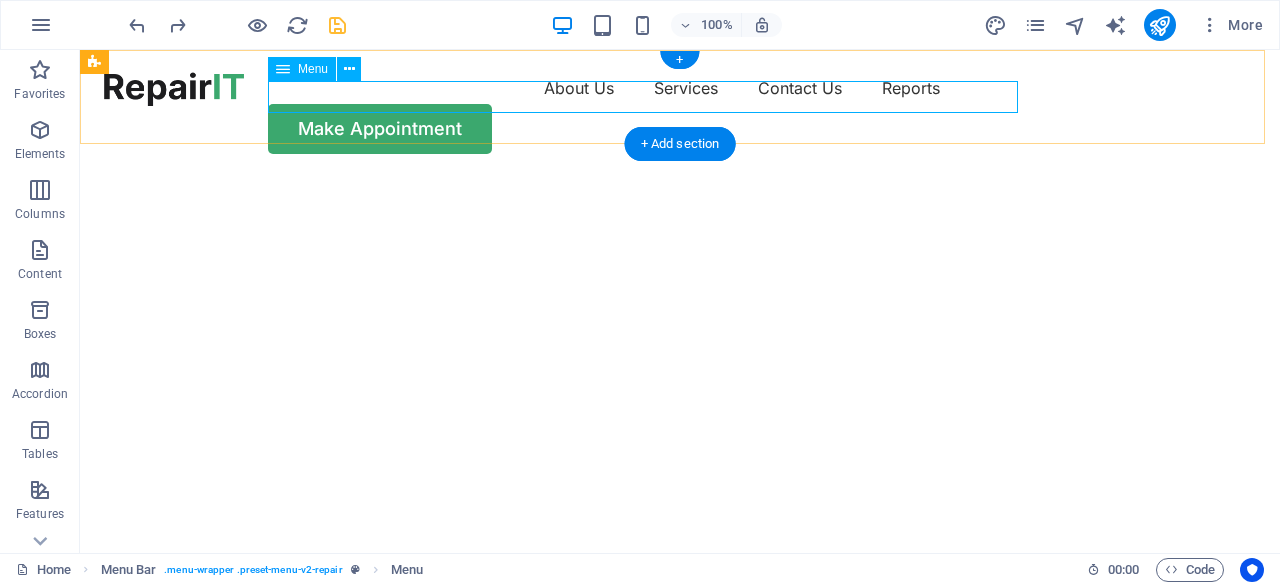 click on "About Us Services Contact Us Reports" at bounding box center [680, 88] 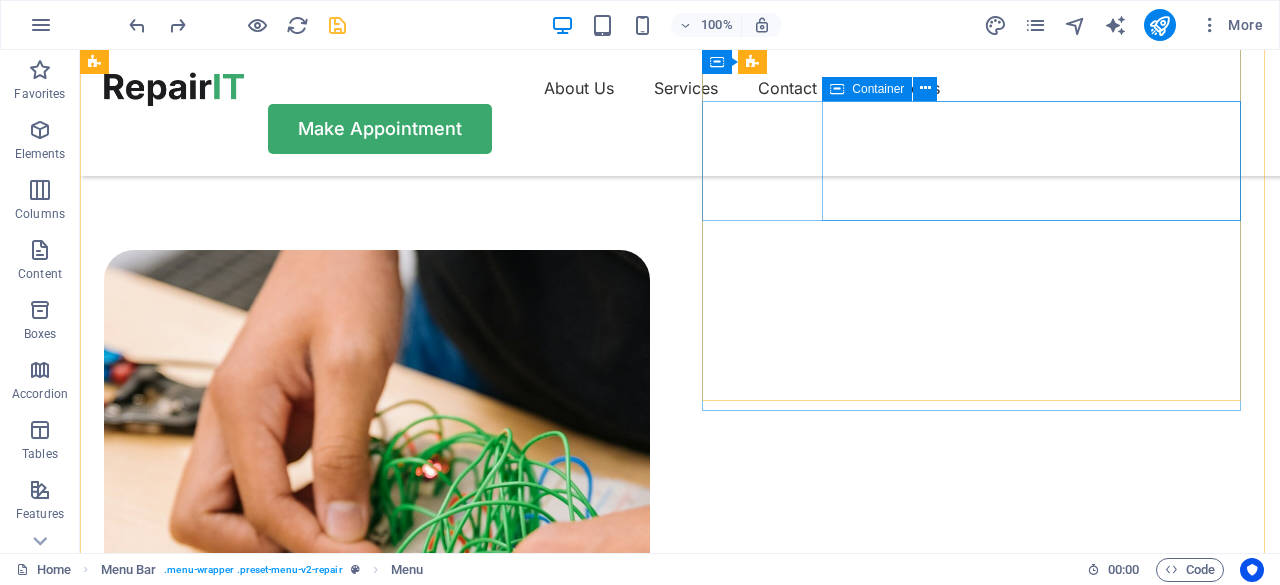 scroll, scrollTop: 1100, scrollLeft: 0, axis: vertical 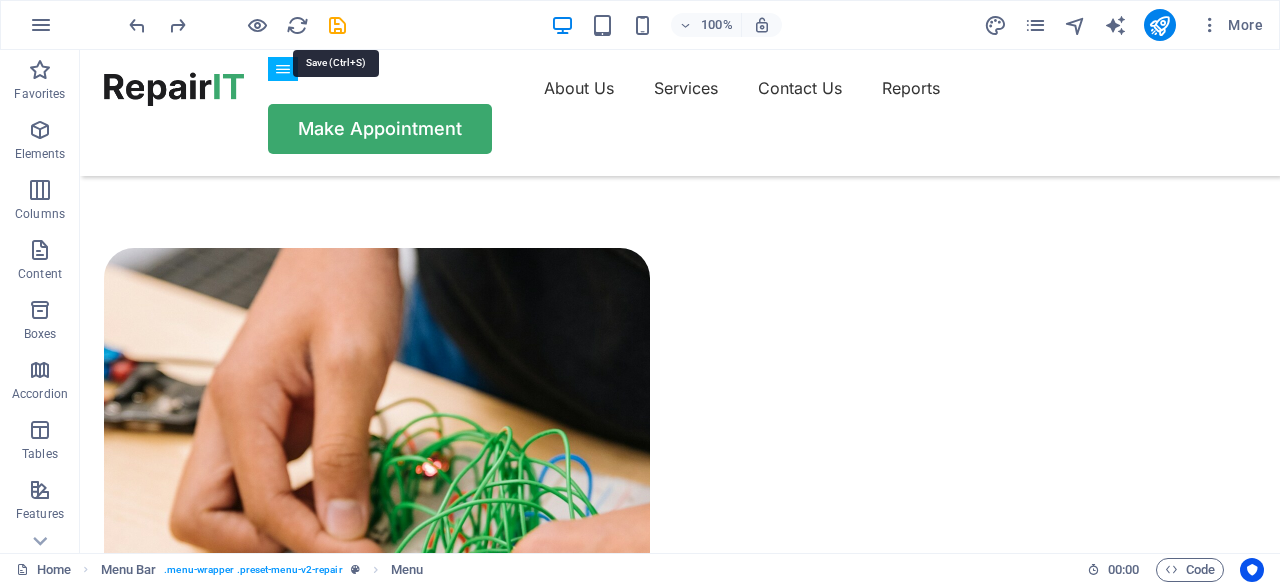 click at bounding box center (337, 25) 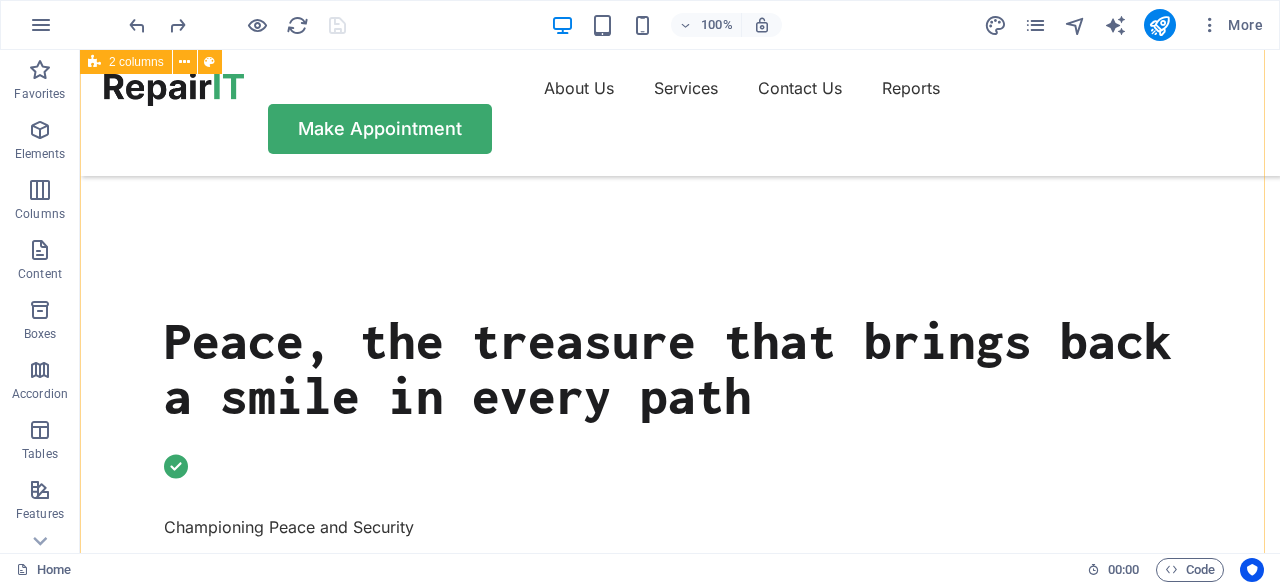 scroll, scrollTop: 400, scrollLeft: 0, axis: vertical 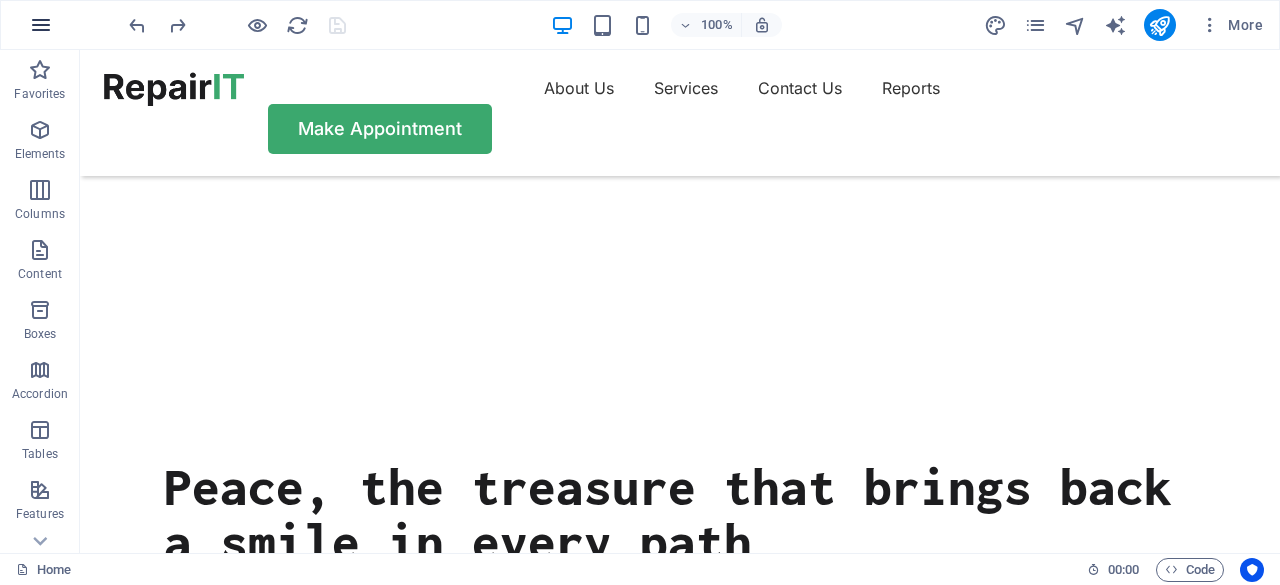click at bounding box center [41, 25] 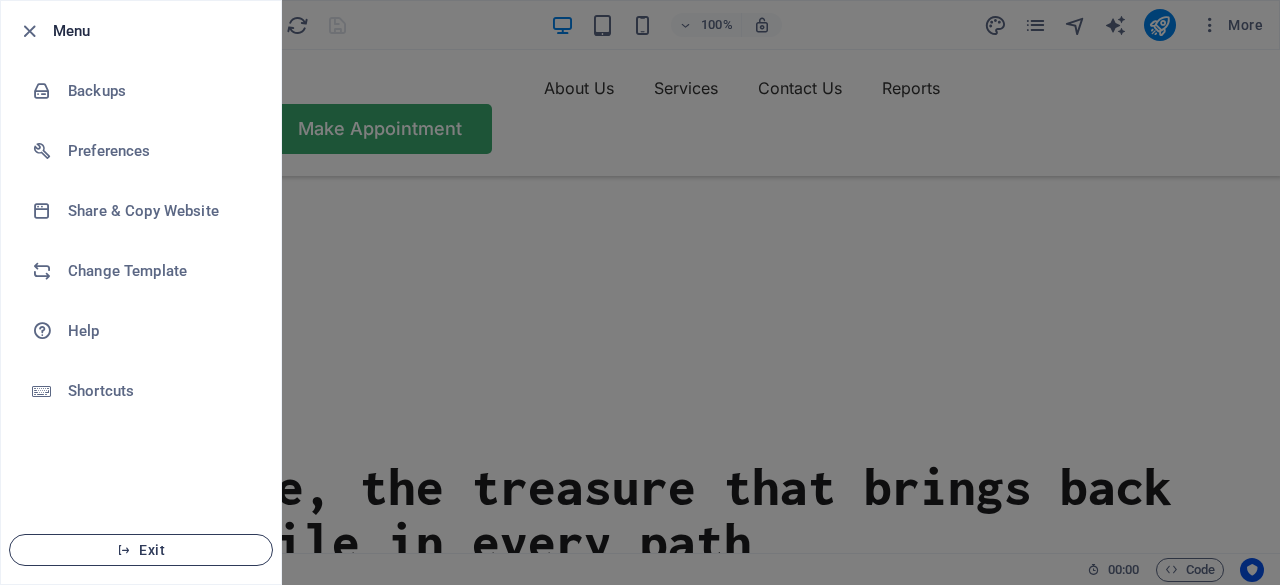 click on "Exit" at bounding box center (141, 550) 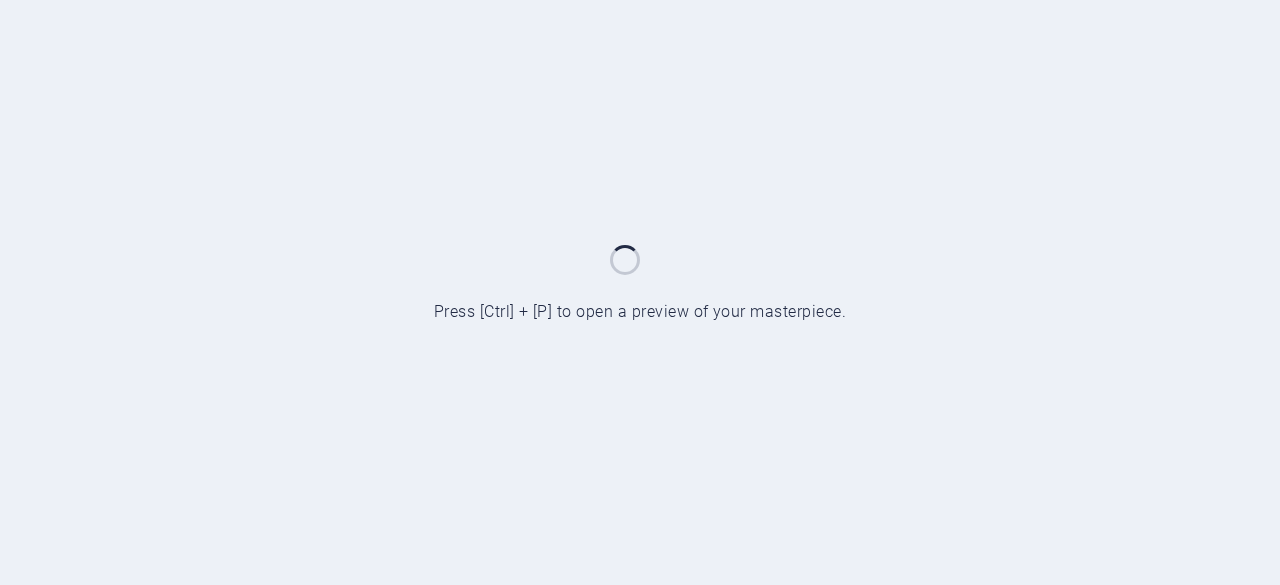 scroll, scrollTop: 0, scrollLeft: 0, axis: both 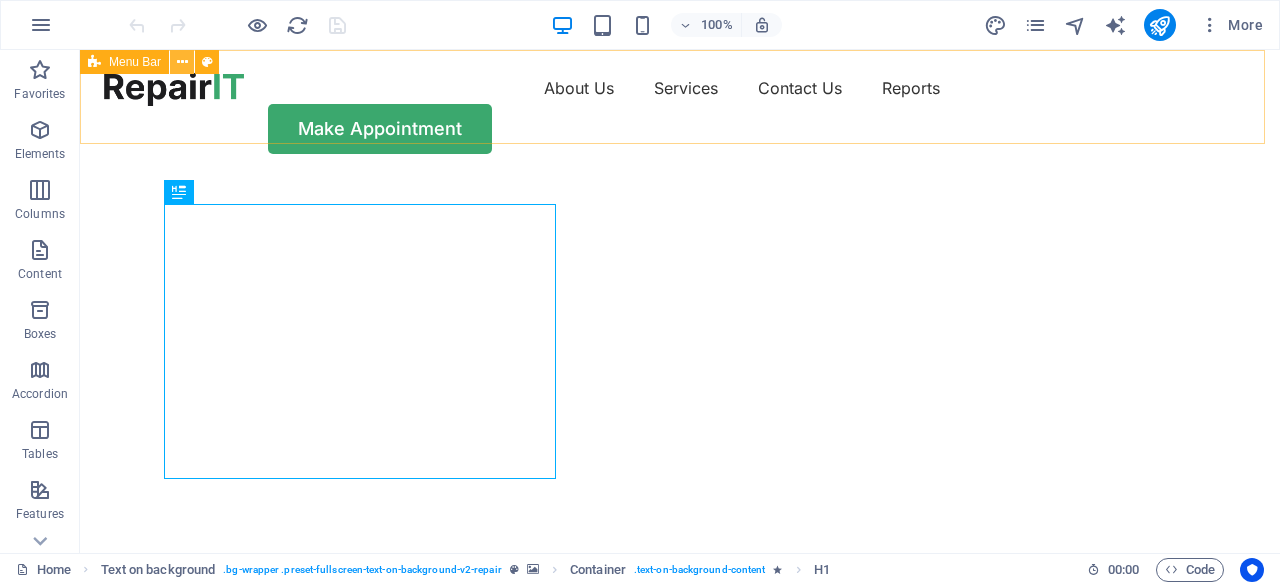 click at bounding box center (182, 62) 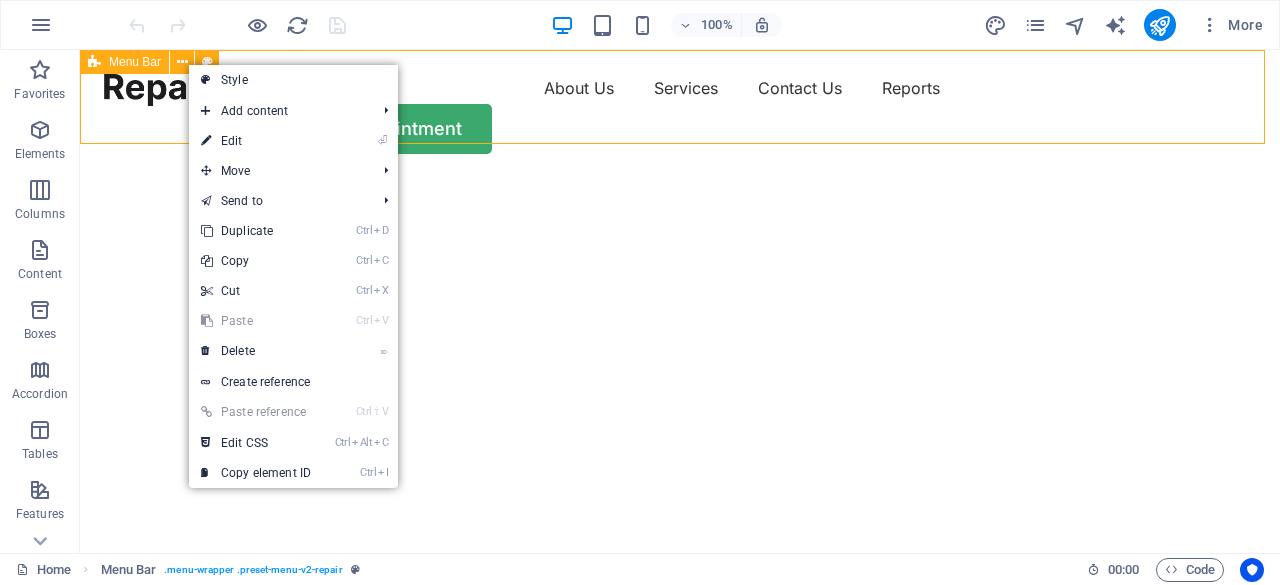 click on "Menu Bar" at bounding box center (135, 62) 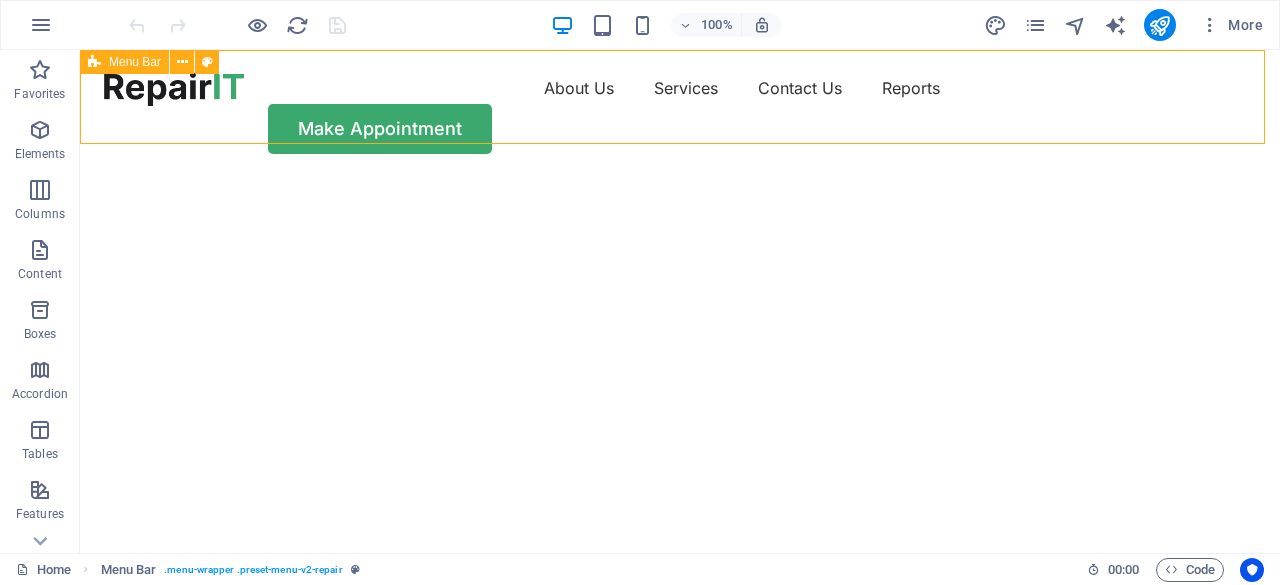 click on "Menu Bar" at bounding box center (135, 62) 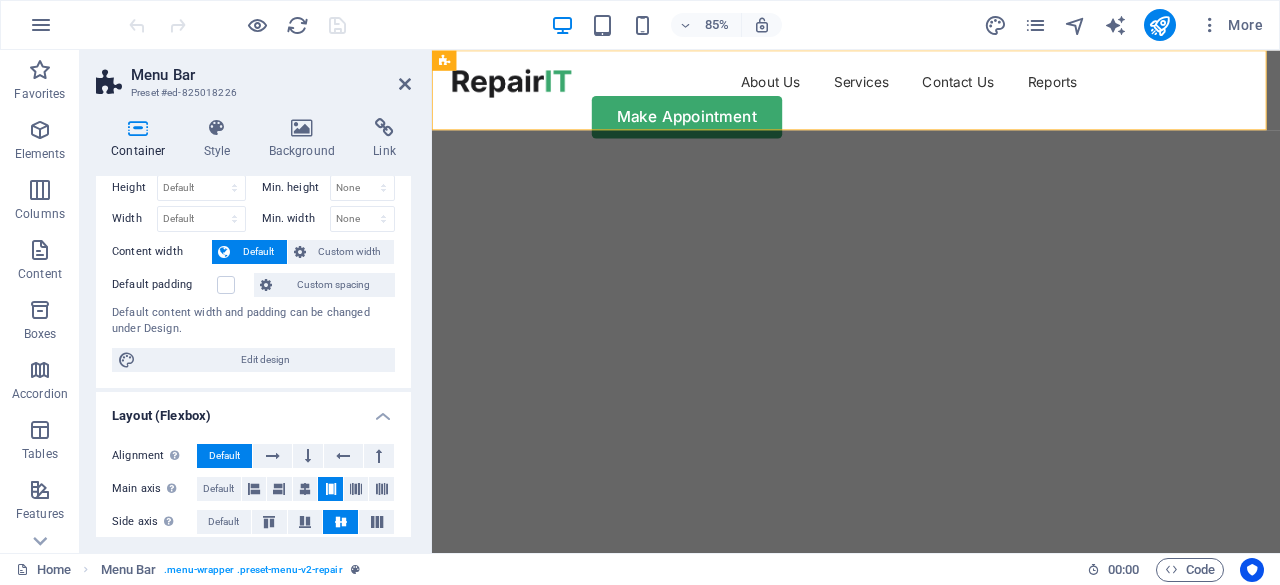 scroll, scrollTop: 0, scrollLeft: 0, axis: both 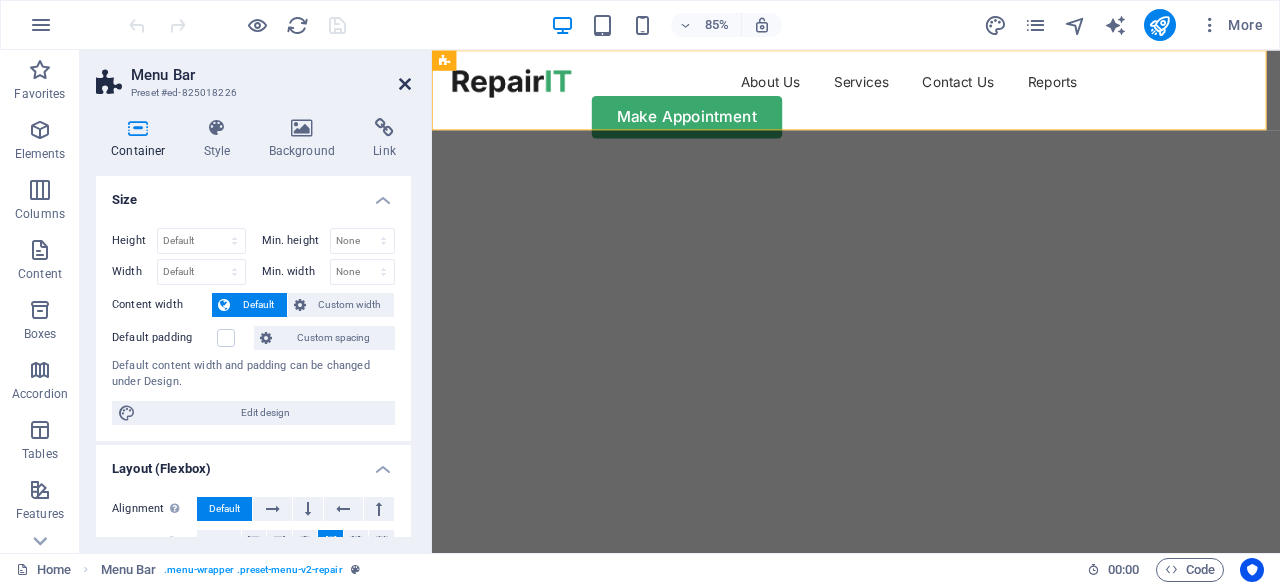 click at bounding box center (405, 84) 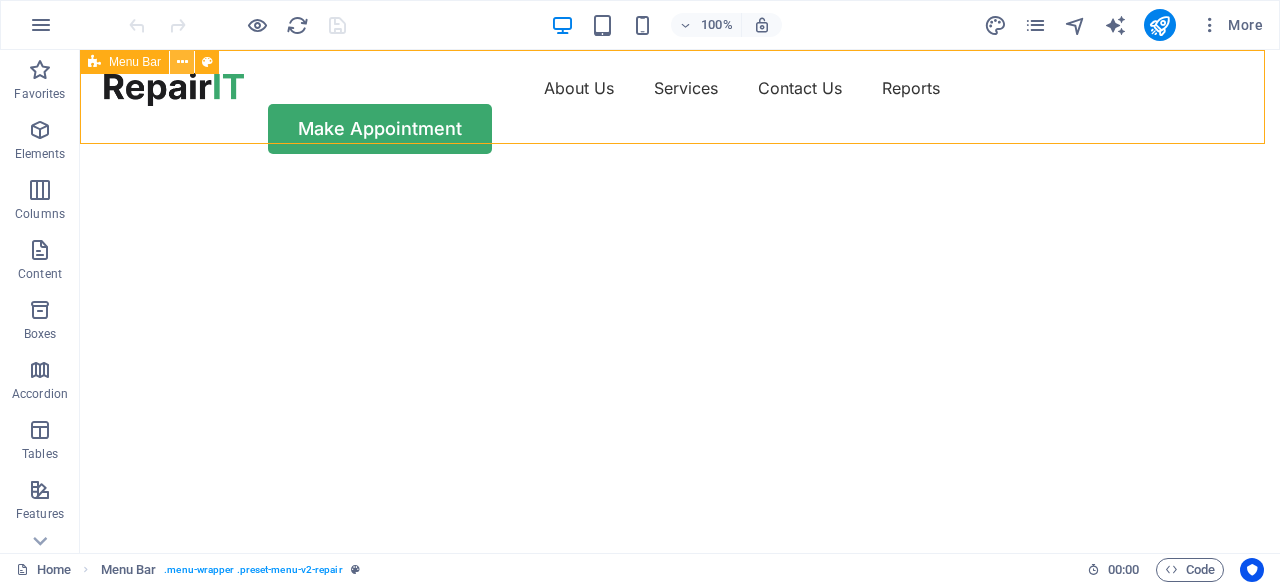 click at bounding box center [182, 62] 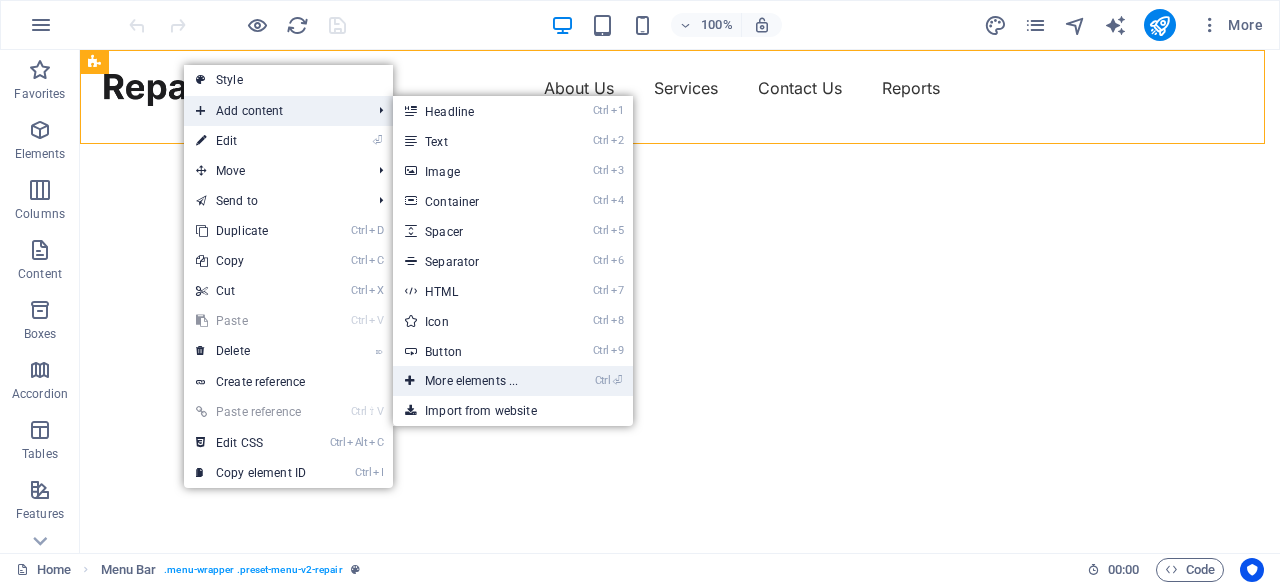 click on "Ctrl ⏎  More elements ..." at bounding box center [475, 381] 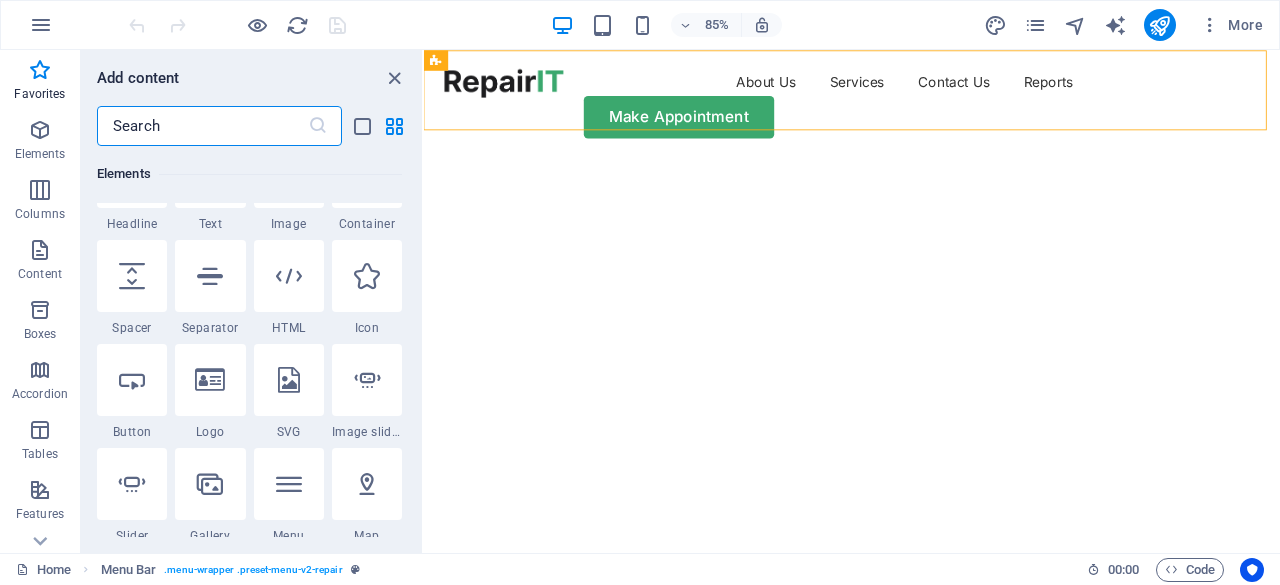 scroll, scrollTop: 100, scrollLeft: 0, axis: vertical 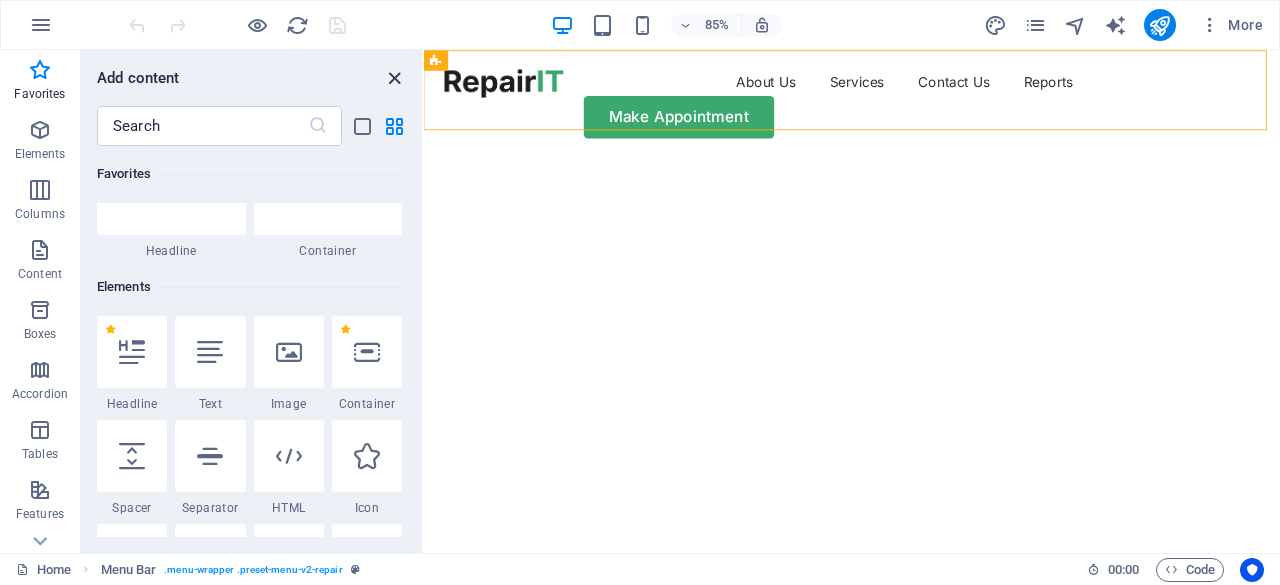 click at bounding box center [394, 78] 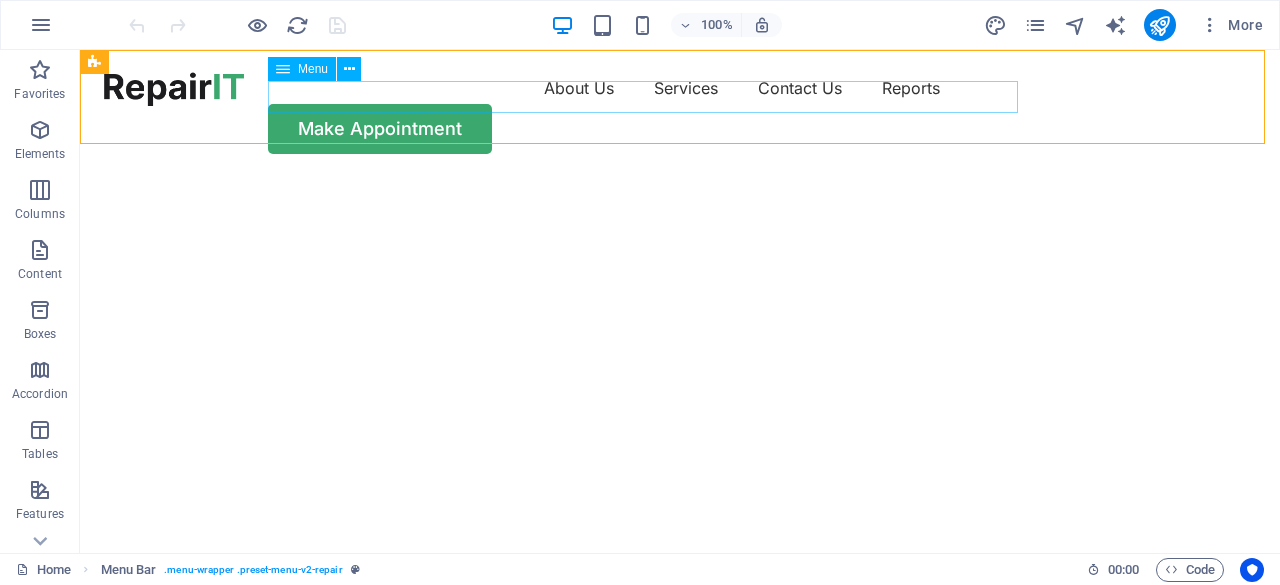 click on "Menu" at bounding box center [313, 69] 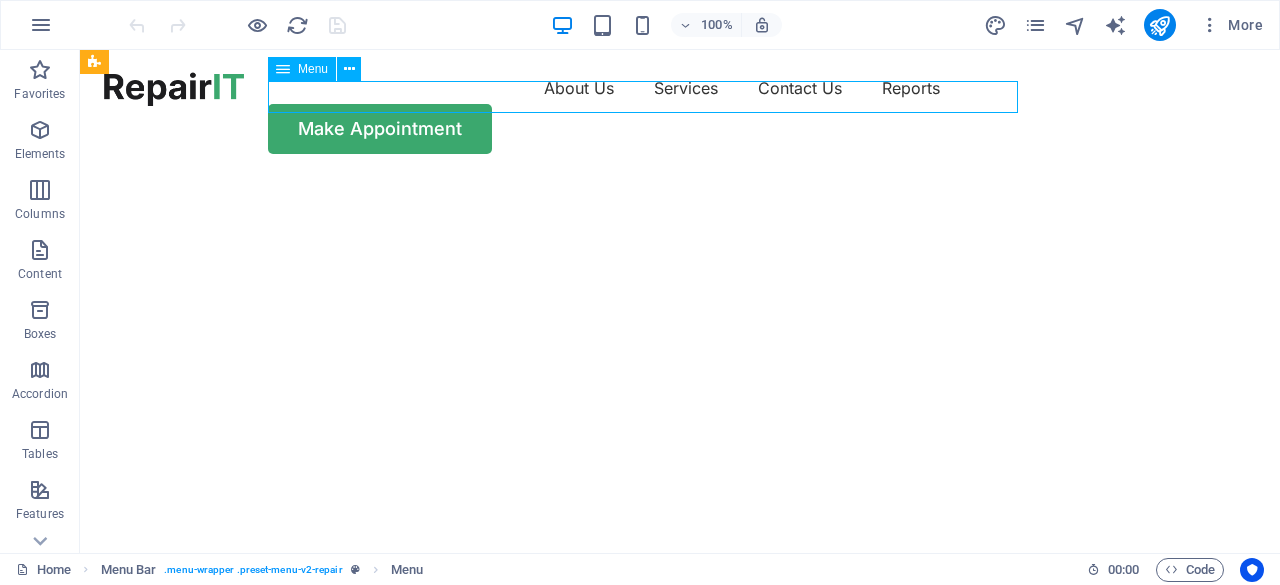 click at bounding box center [283, 69] 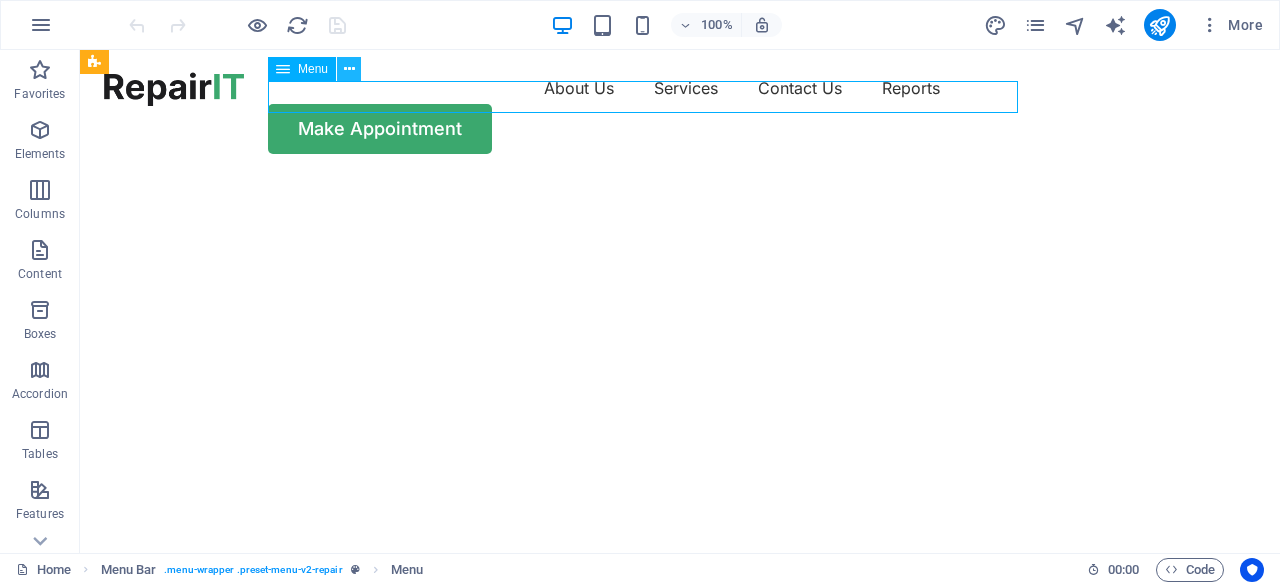 click at bounding box center [349, 69] 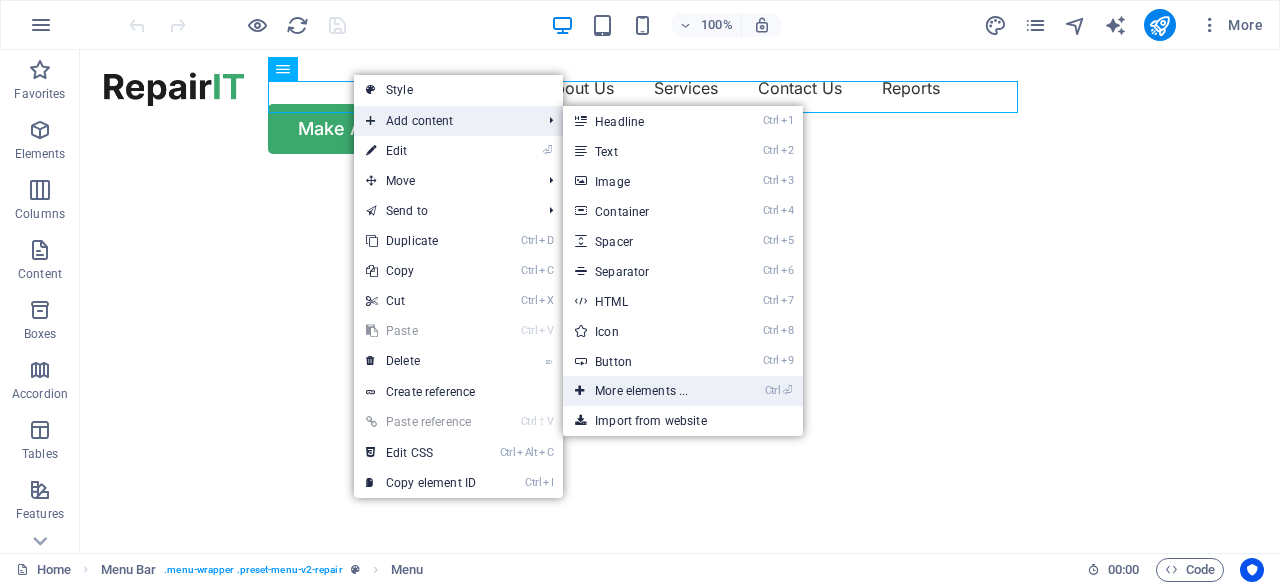 click on "Ctrl ⏎  More elements ..." at bounding box center [645, 391] 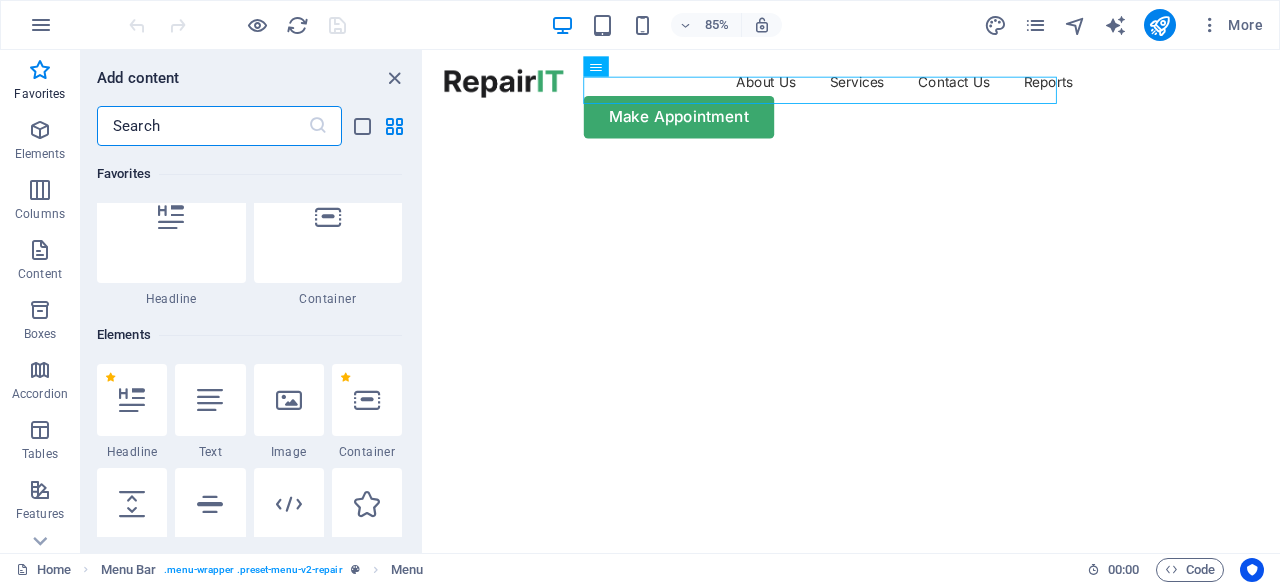 scroll, scrollTop: 0, scrollLeft: 0, axis: both 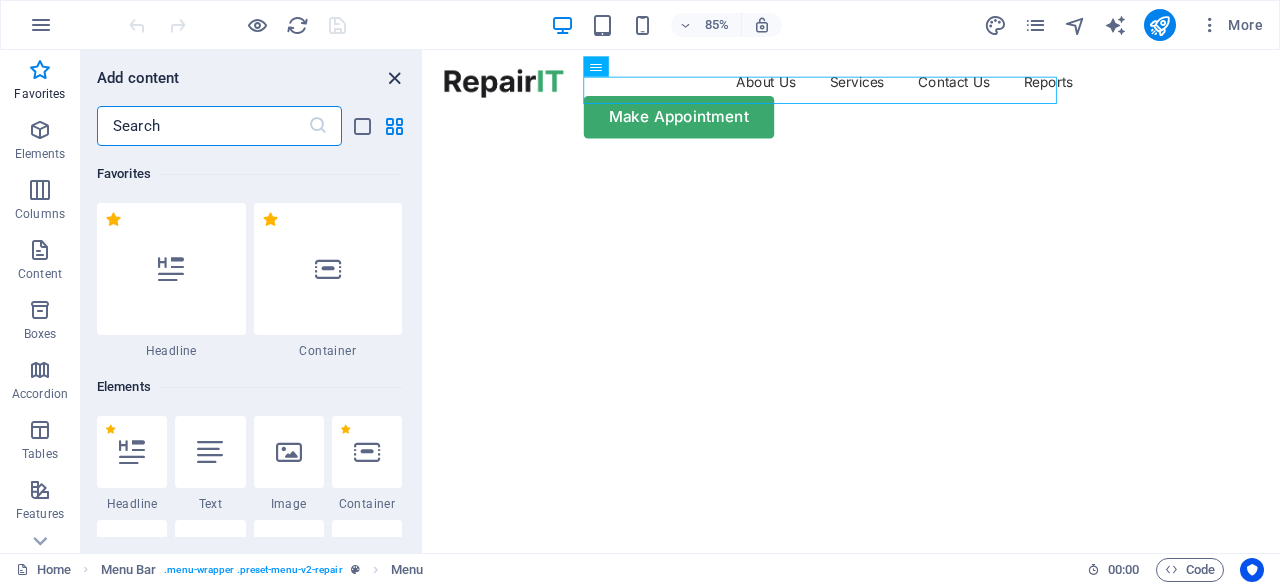 click at bounding box center [394, 78] 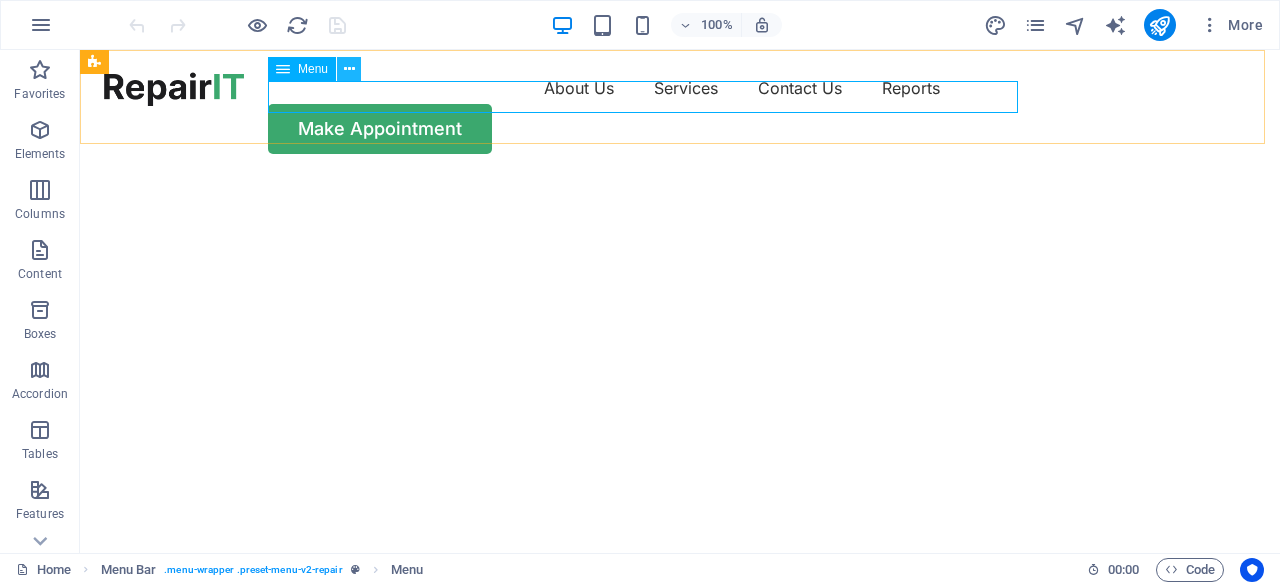 click at bounding box center [349, 69] 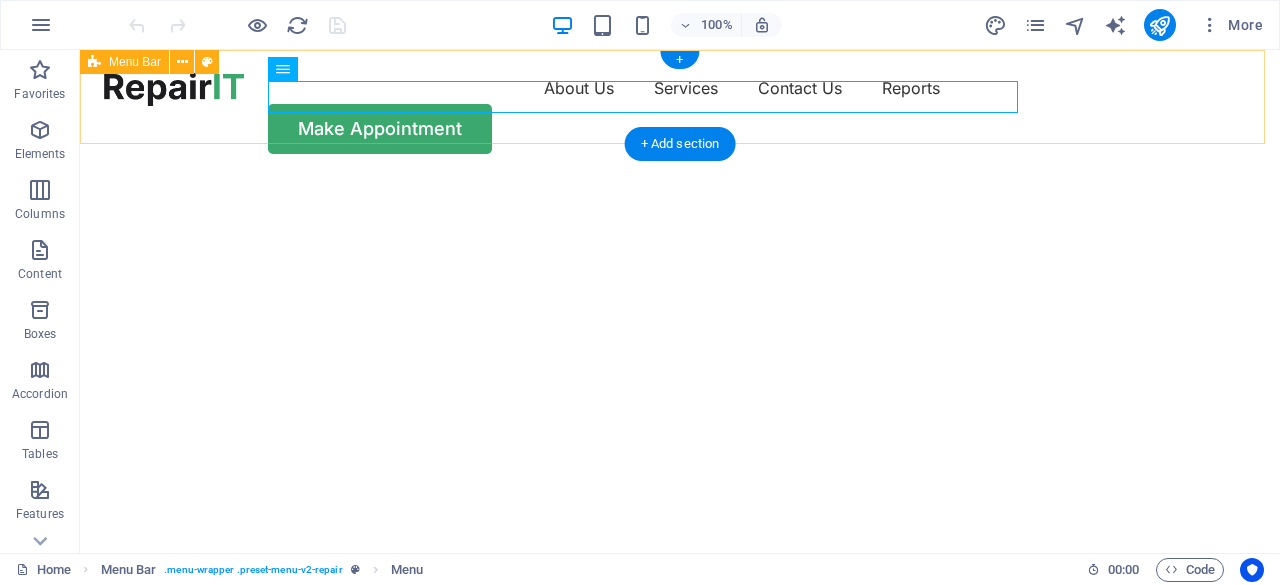 click on "About Us Services Contact Us Reports Make Appointment" at bounding box center (680, 113) 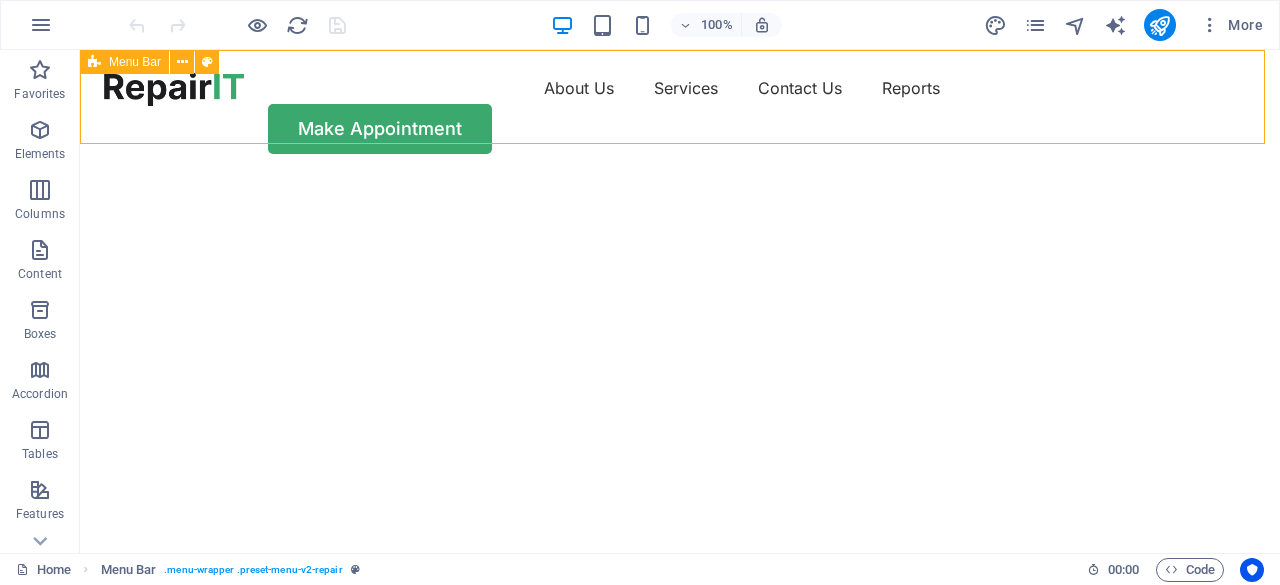 click on "Menu Bar" at bounding box center (135, 62) 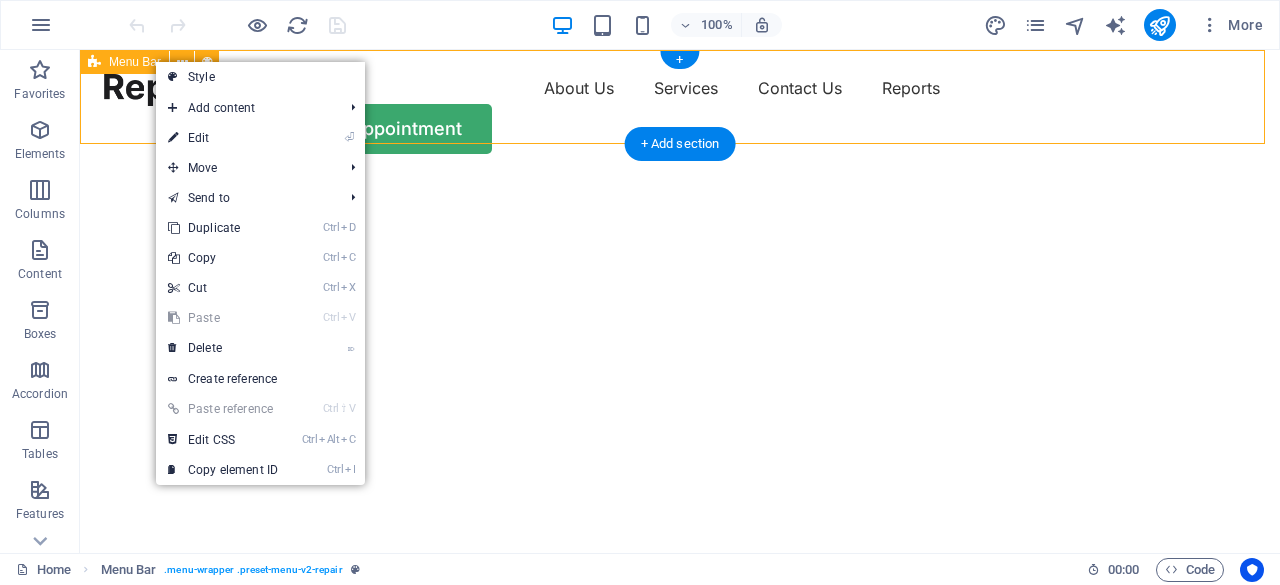 click on "About Us Services Contact Us Reports Make Appointment" at bounding box center [680, 113] 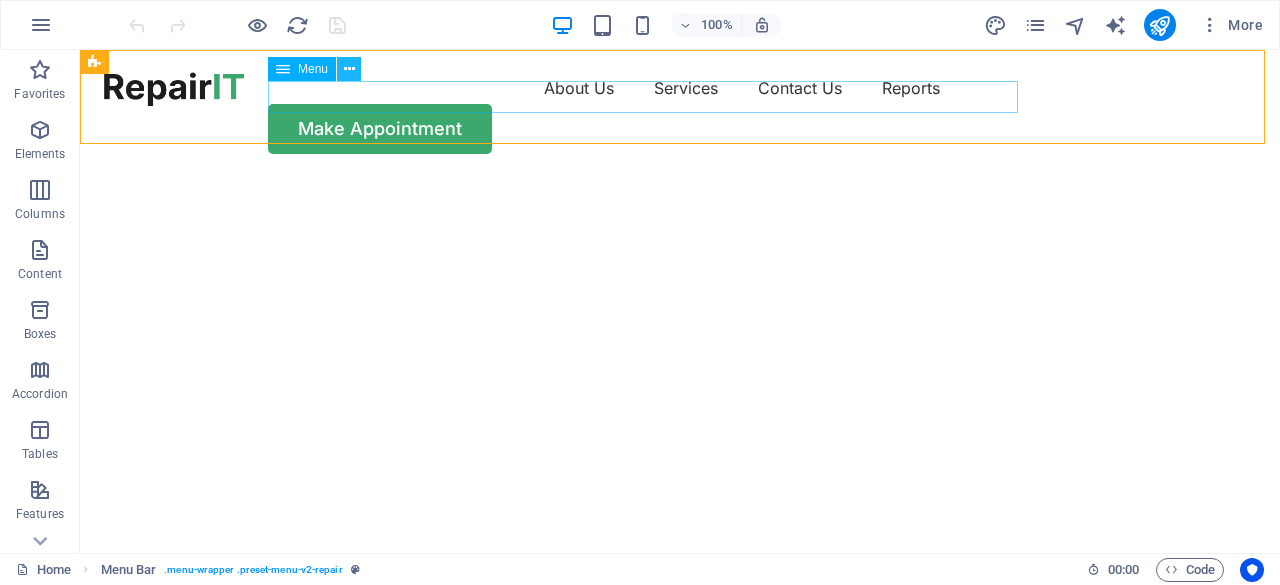 click at bounding box center [349, 69] 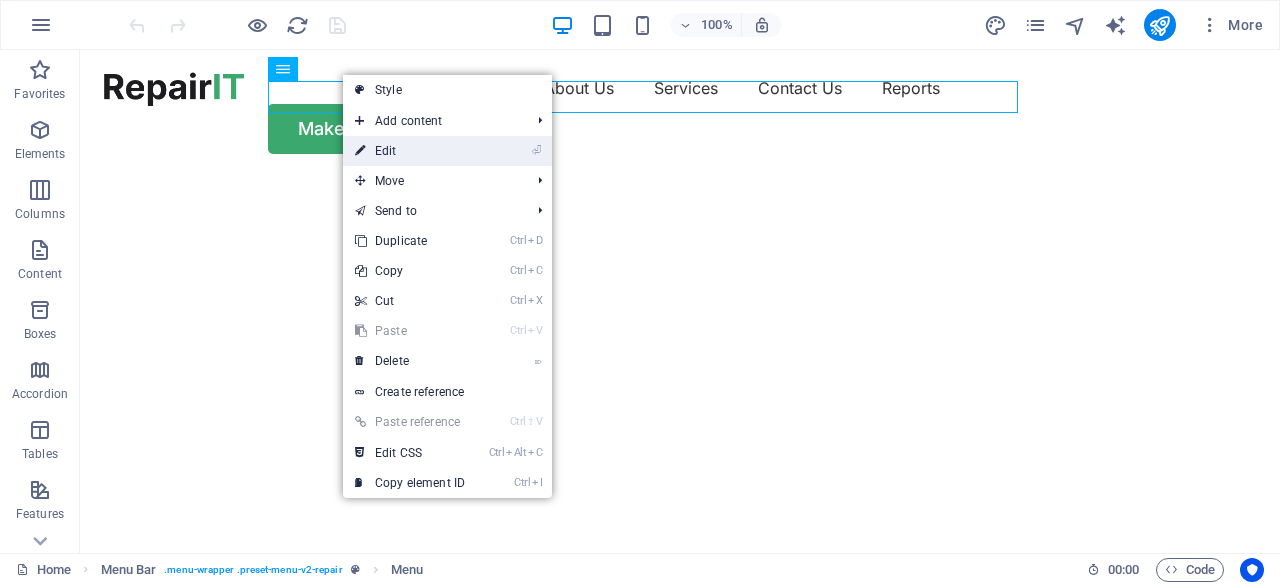 click on "⏎  Edit" at bounding box center [410, 151] 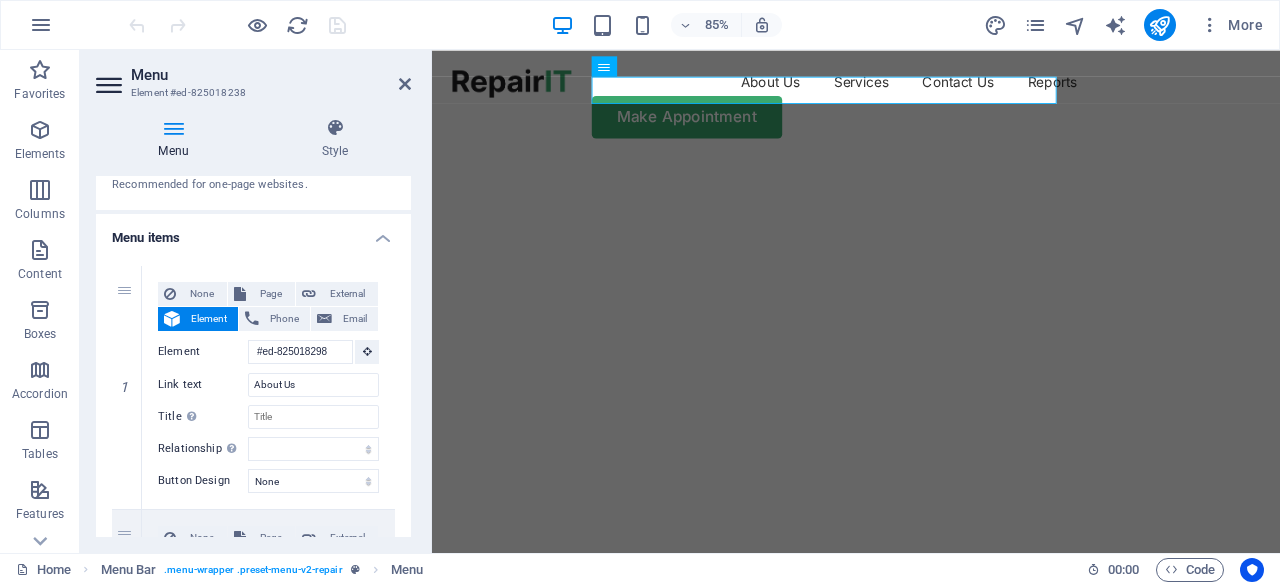scroll, scrollTop: 200, scrollLeft: 0, axis: vertical 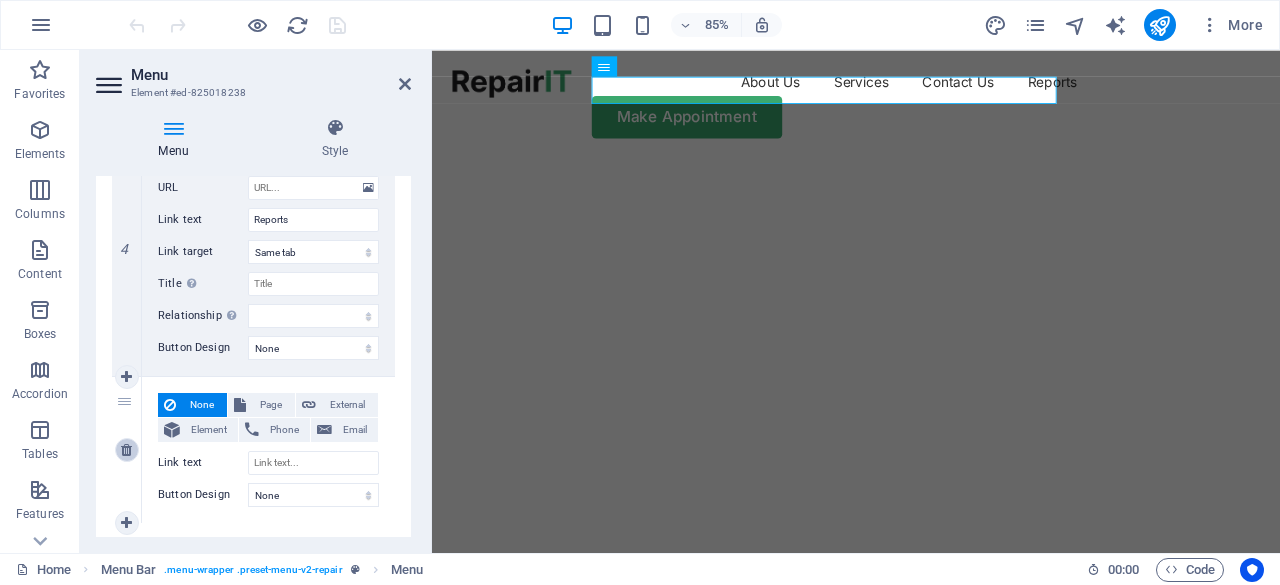 click at bounding box center (126, 450) 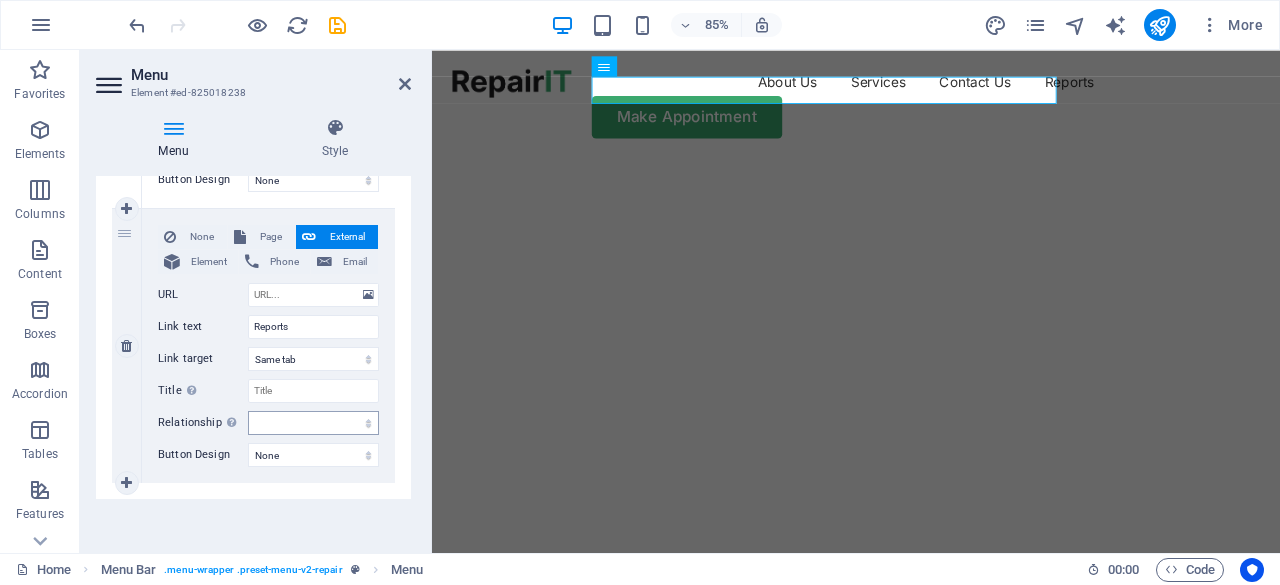 scroll, scrollTop: 789, scrollLeft: 0, axis: vertical 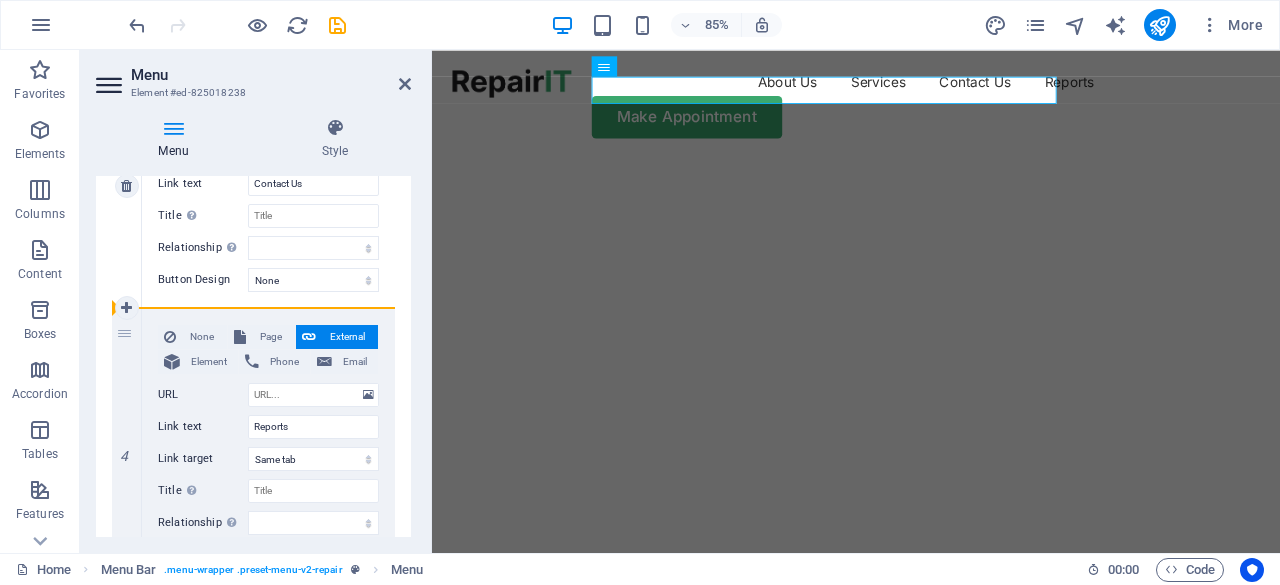 drag, startPoint x: 124, startPoint y: 335, endPoint x: 136, endPoint y: 255, distance: 80.895 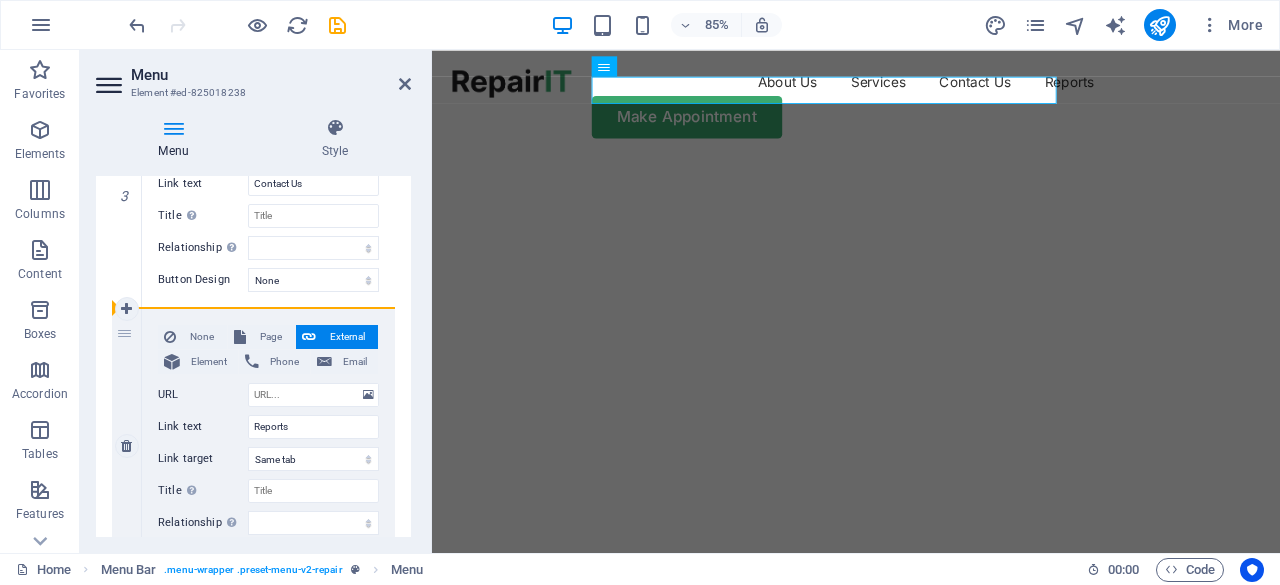drag, startPoint x: 124, startPoint y: 337, endPoint x: 126, endPoint y: 365, distance: 28.071337 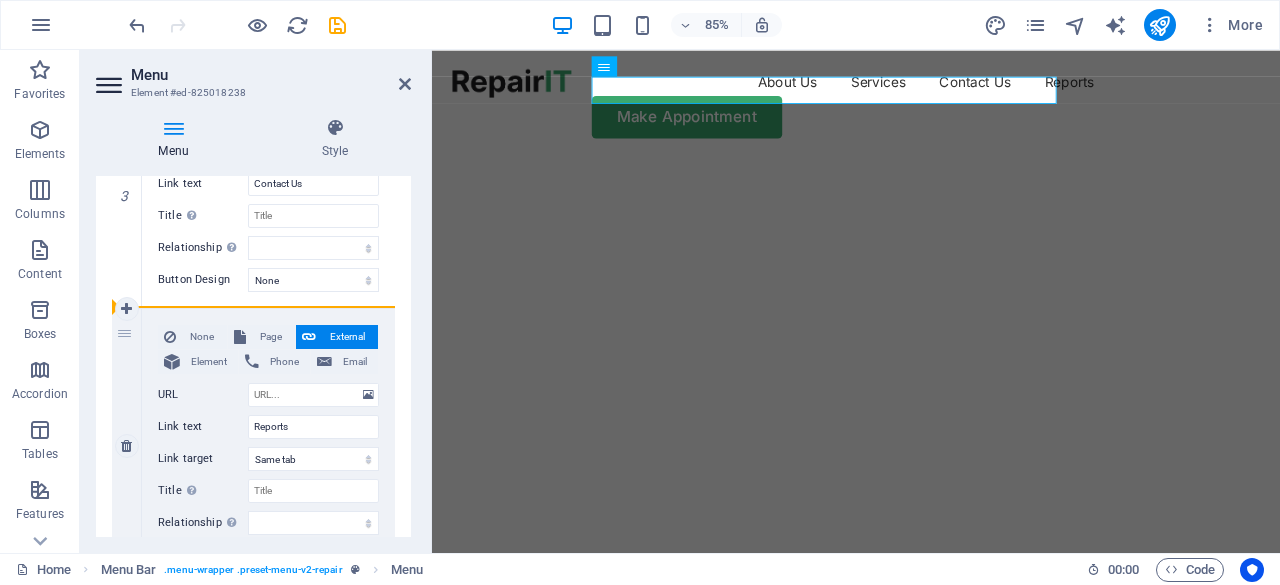 drag, startPoint x: 127, startPoint y: 303, endPoint x: 120, endPoint y: 359, distance: 56.435802 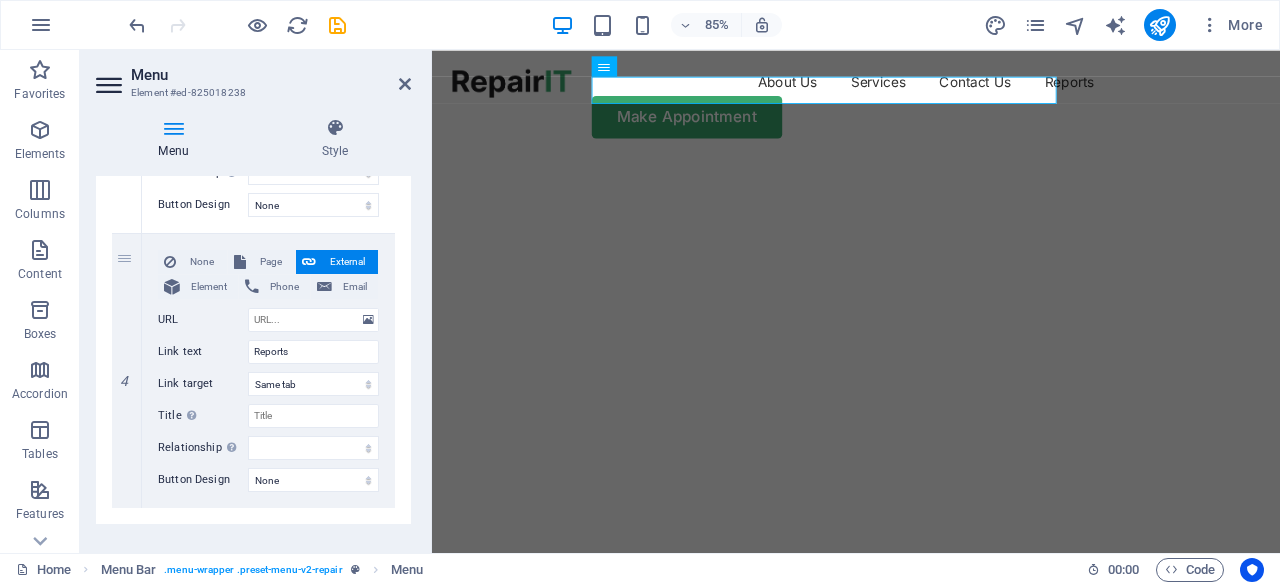 scroll, scrollTop: 889, scrollLeft: 0, axis: vertical 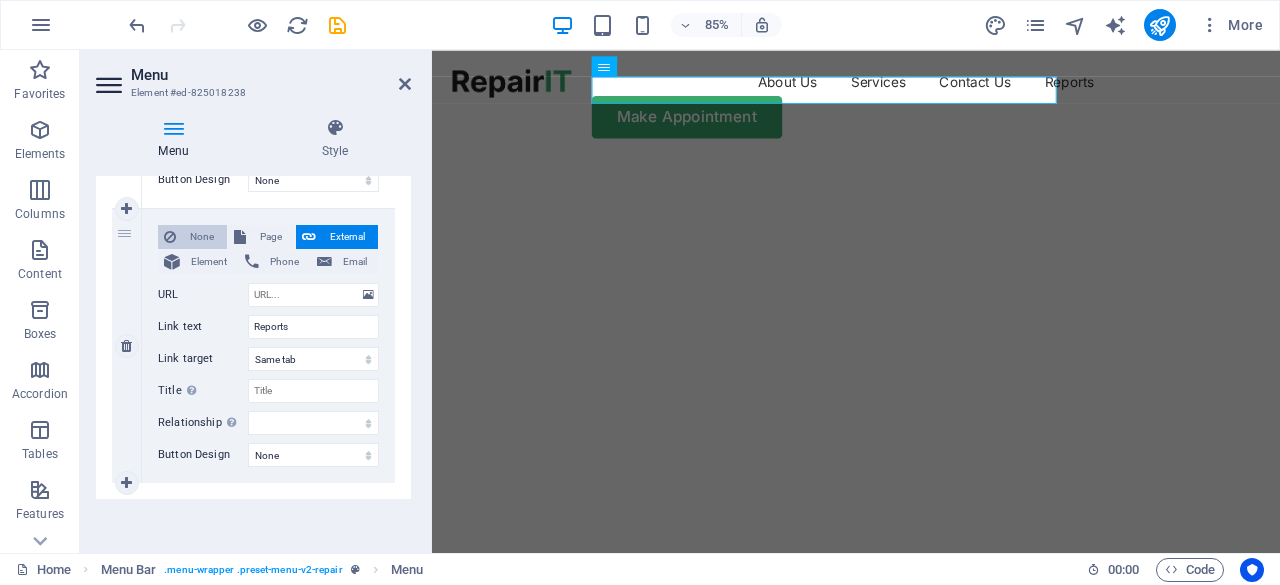 click on "None" at bounding box center (201, 237) 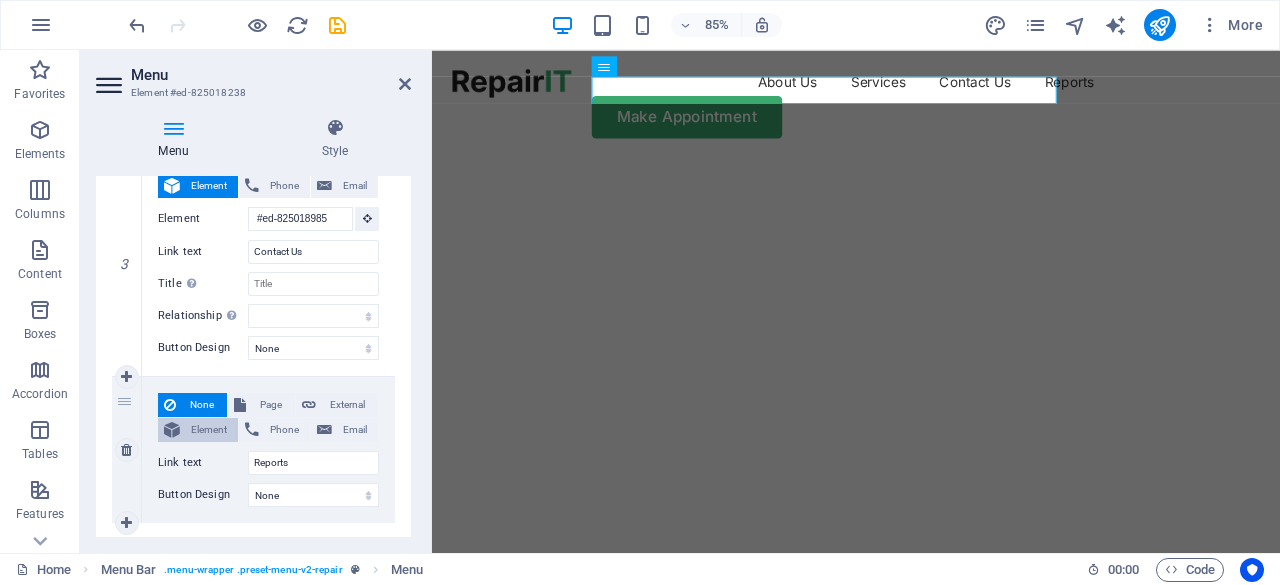 click on "Element" at bounding box center [209, 430] 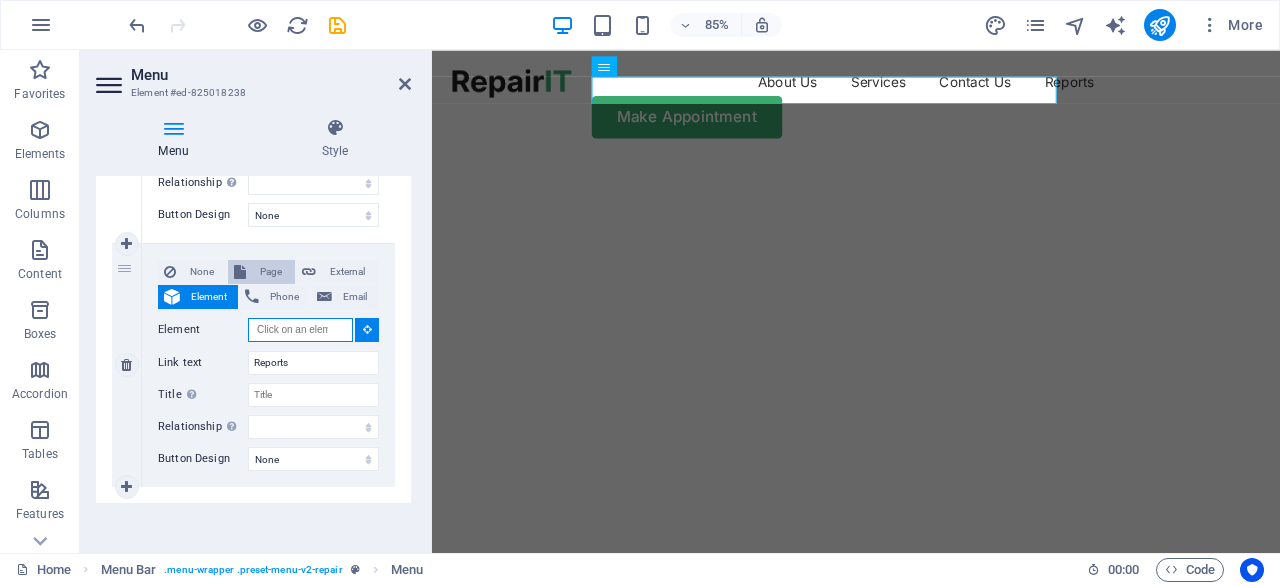 scroll, scrollTop: 858, scrollLeft: 0, axis: vertical 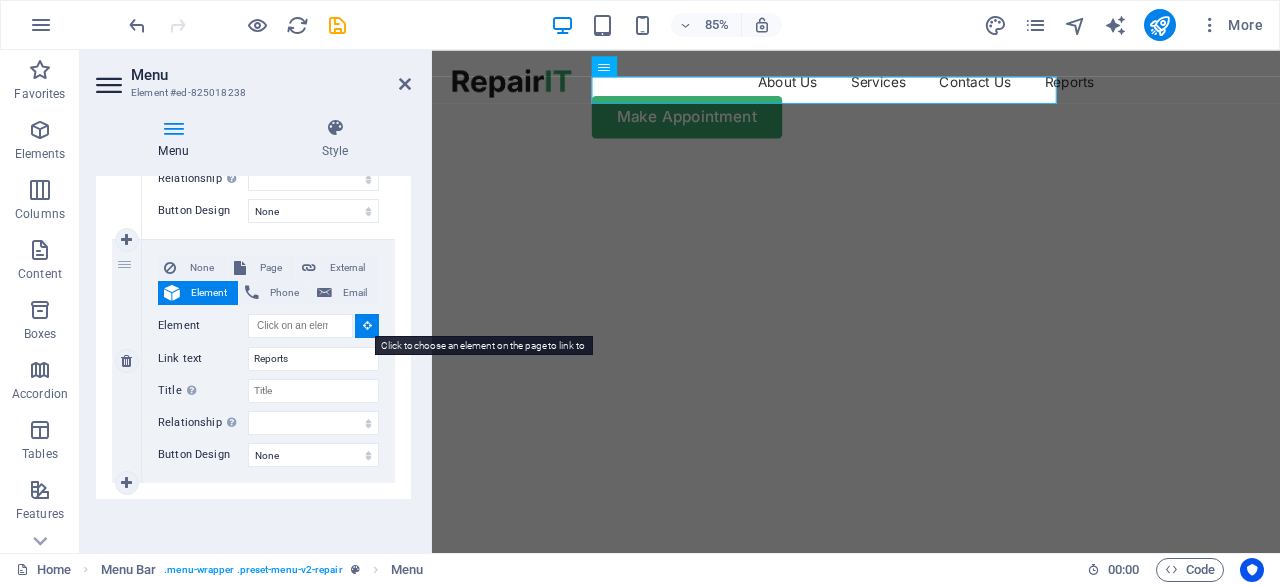 click at bounding box center [367, 325] 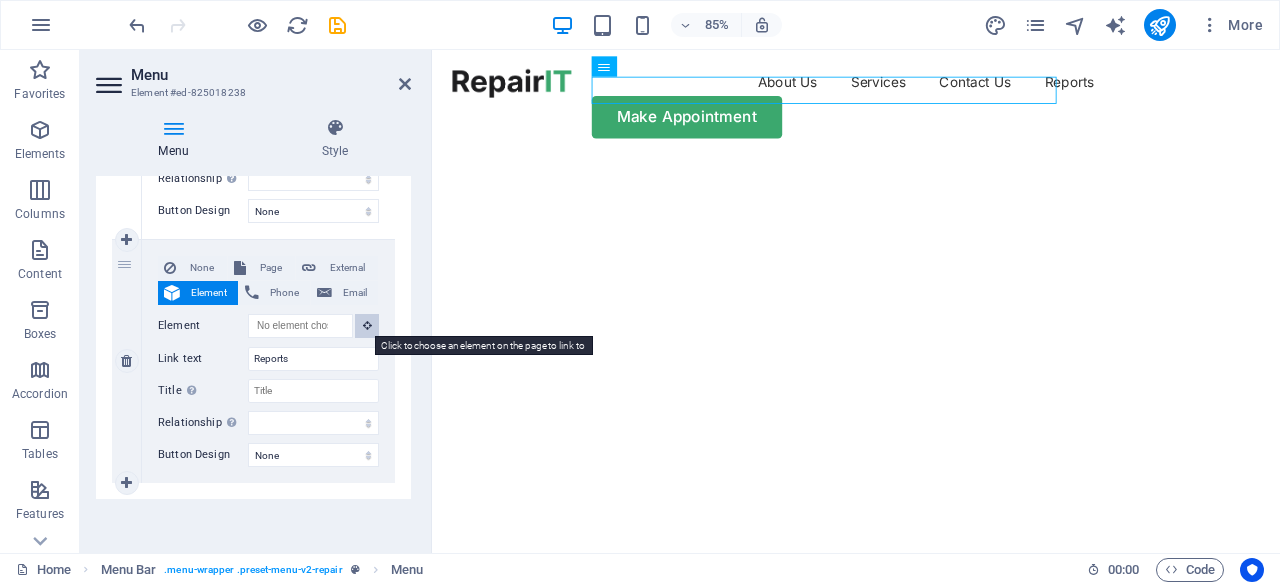 click at bounding box center (367, 325) 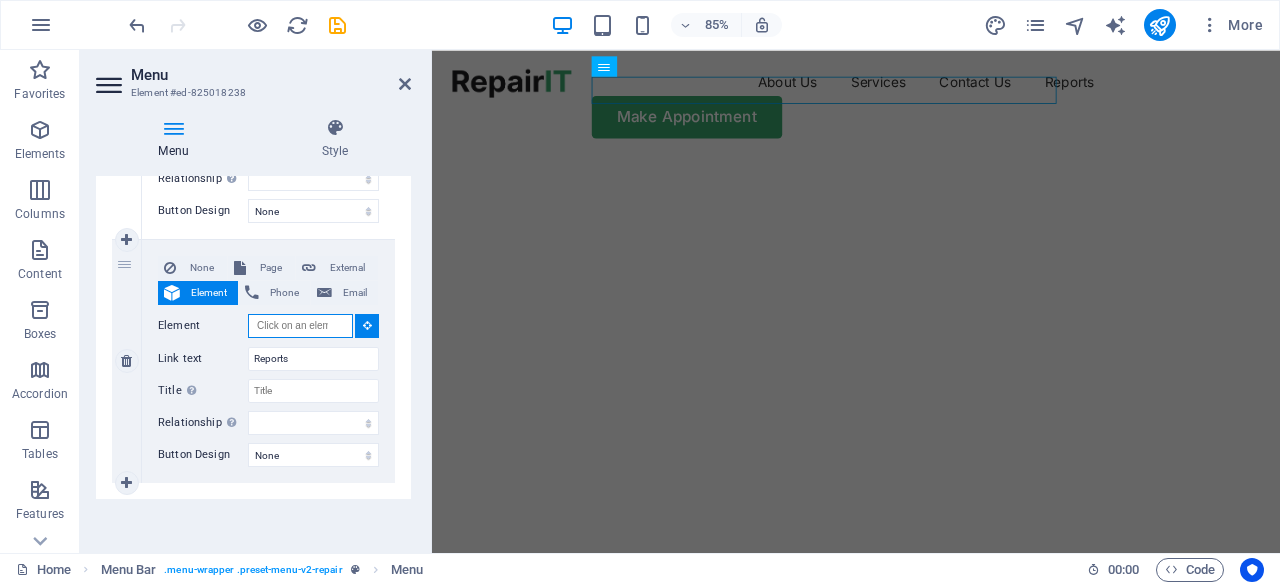 click on "Element" at bounding box center [300, 326] 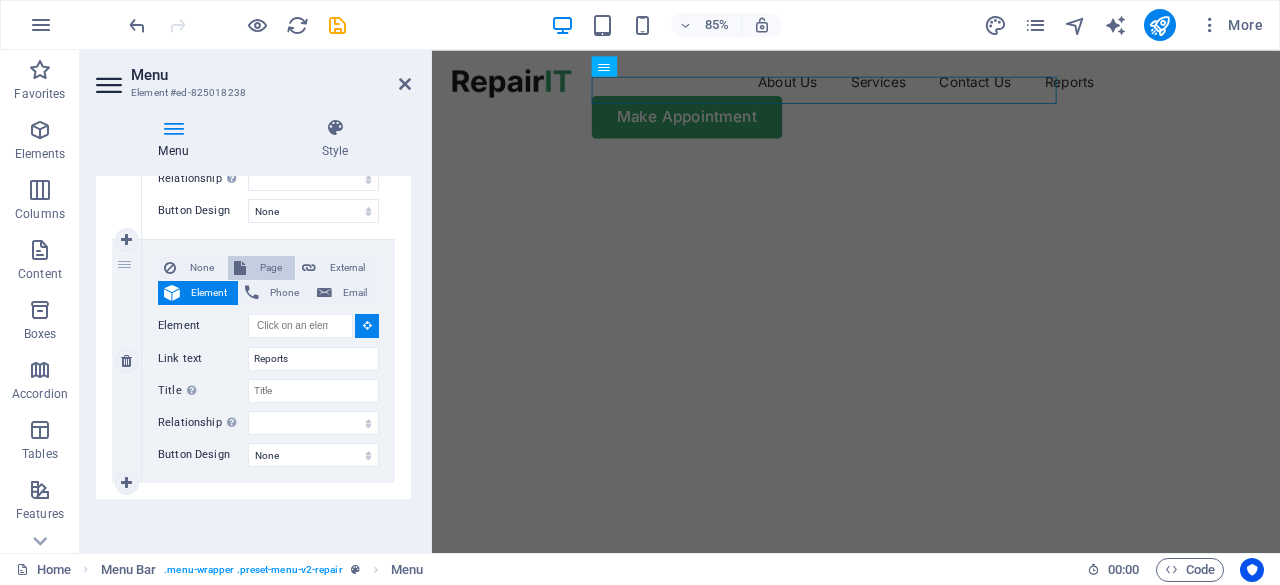 click on "Page" at bounding box center (270, 268) 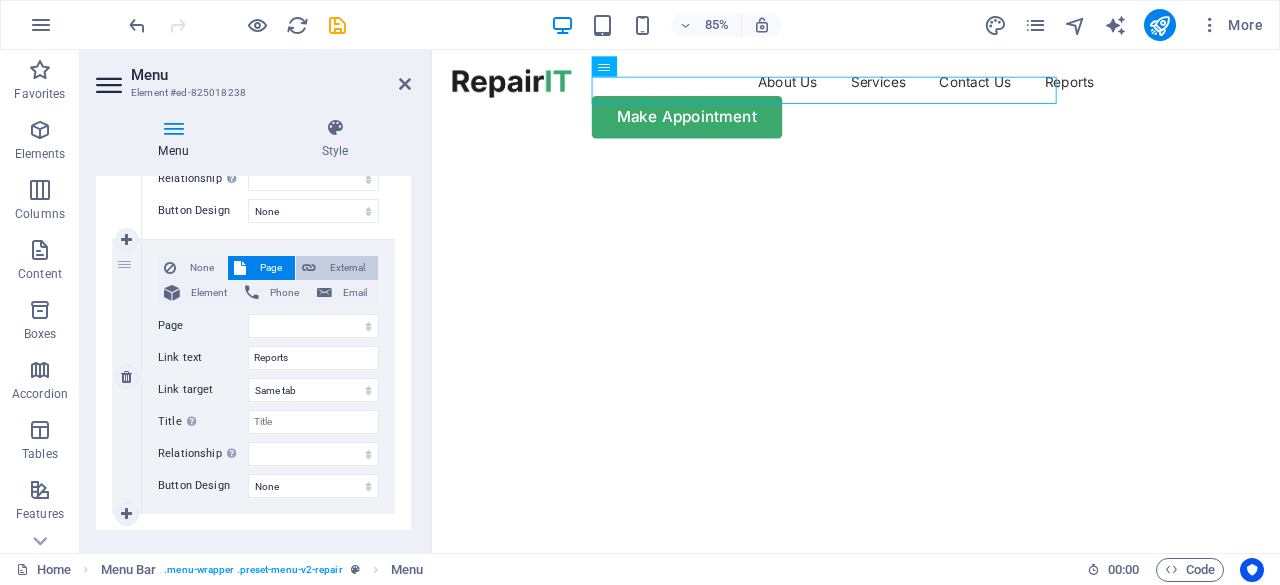 click on "External" at bounding box center [347, 268] 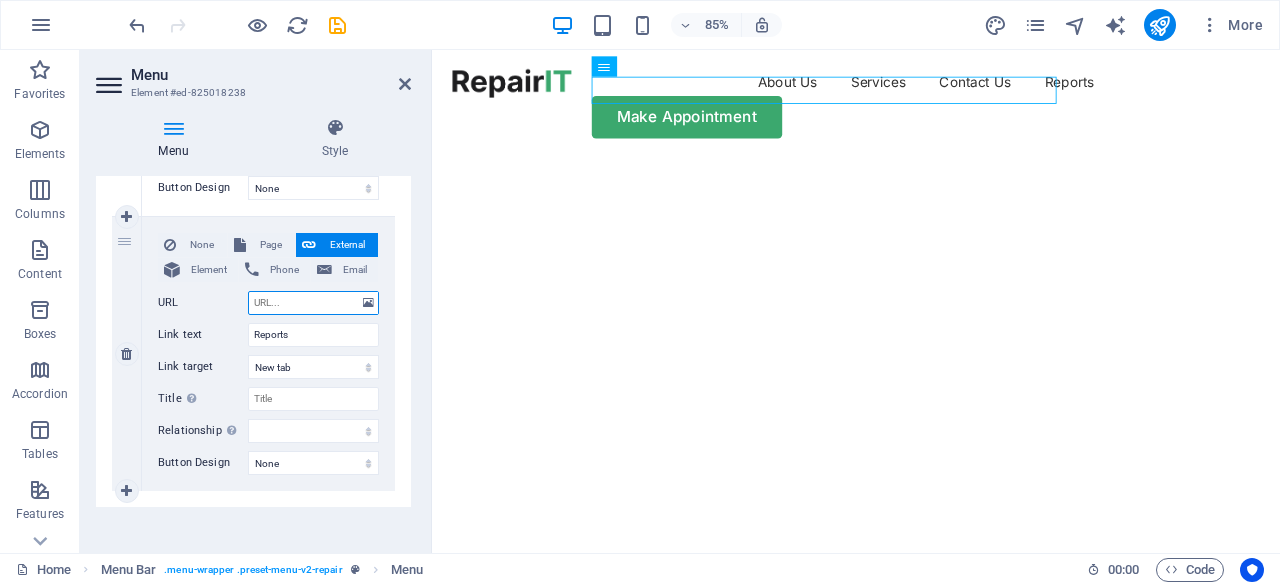 scroll, scrollTop: 889, scrollLeft: 0, axis: vertical 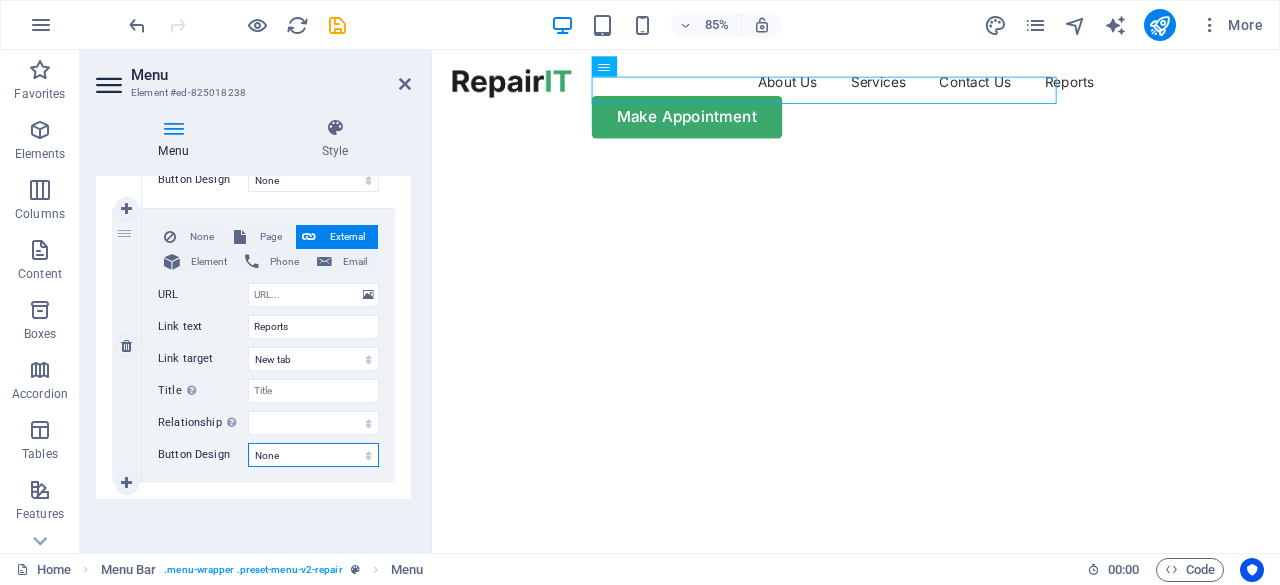 click on "None Default Primary Secondary" at bounding box center (313, 455) 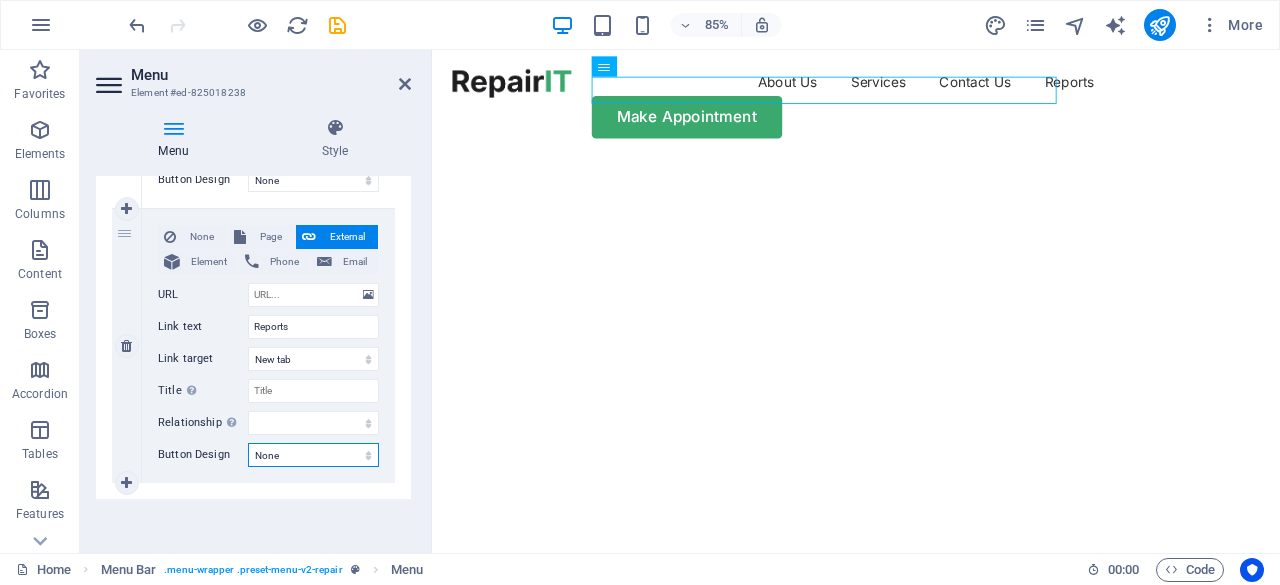 select on "secondary" 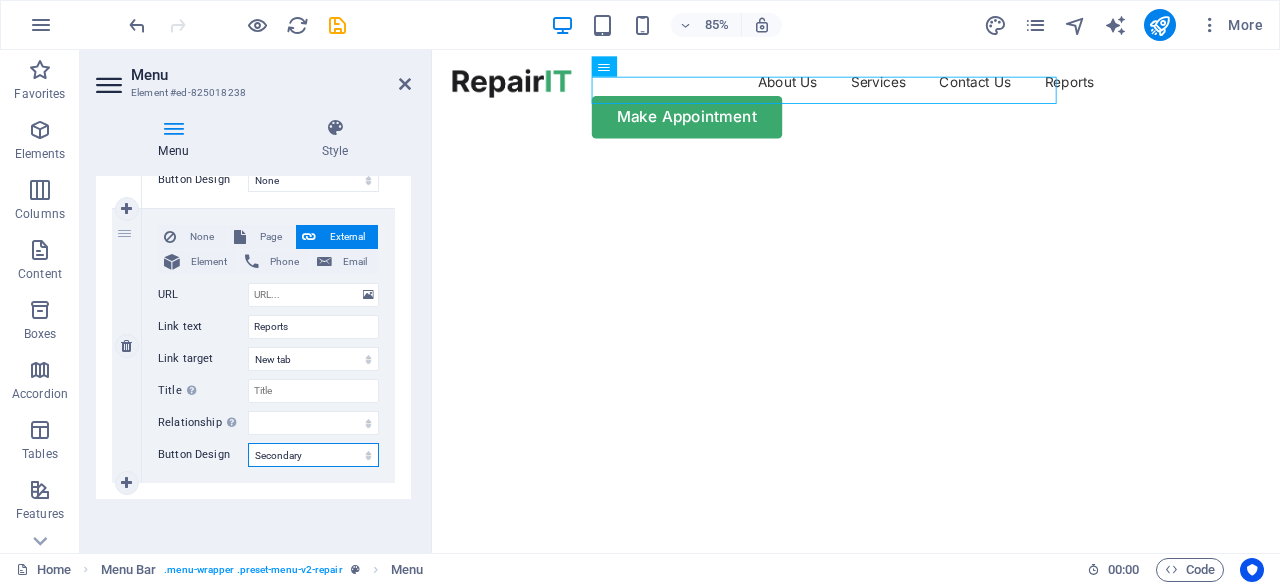 click on "None Default Primary Secondary" at bounding box center [313, 455] 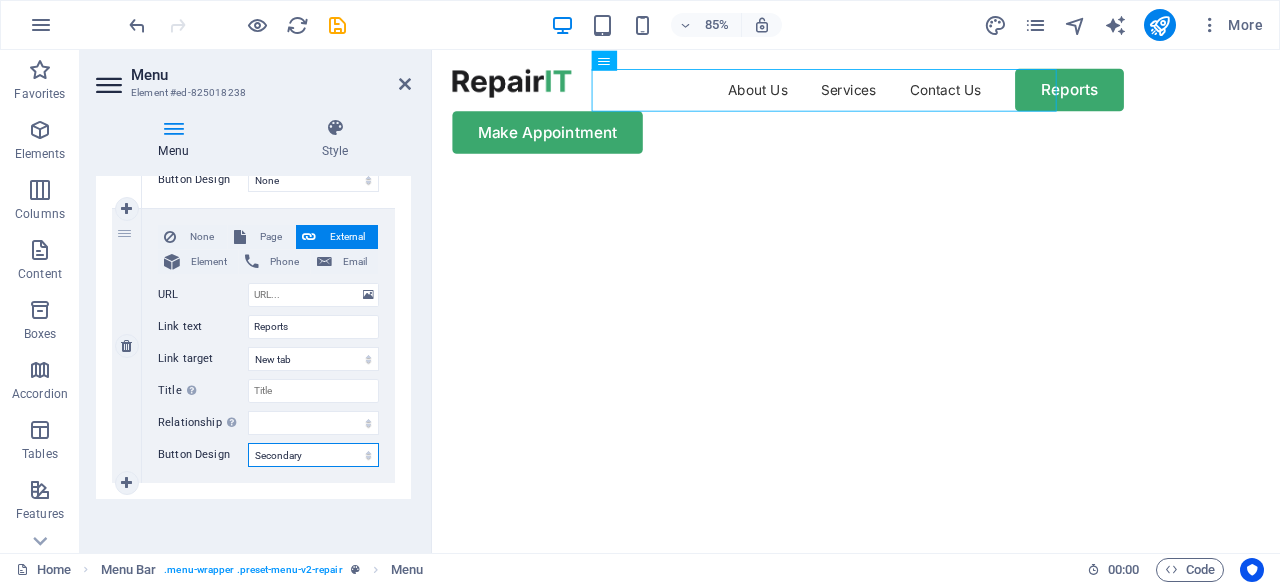 click on "None Default Primary Secondary" at bounding box center [313, 455] 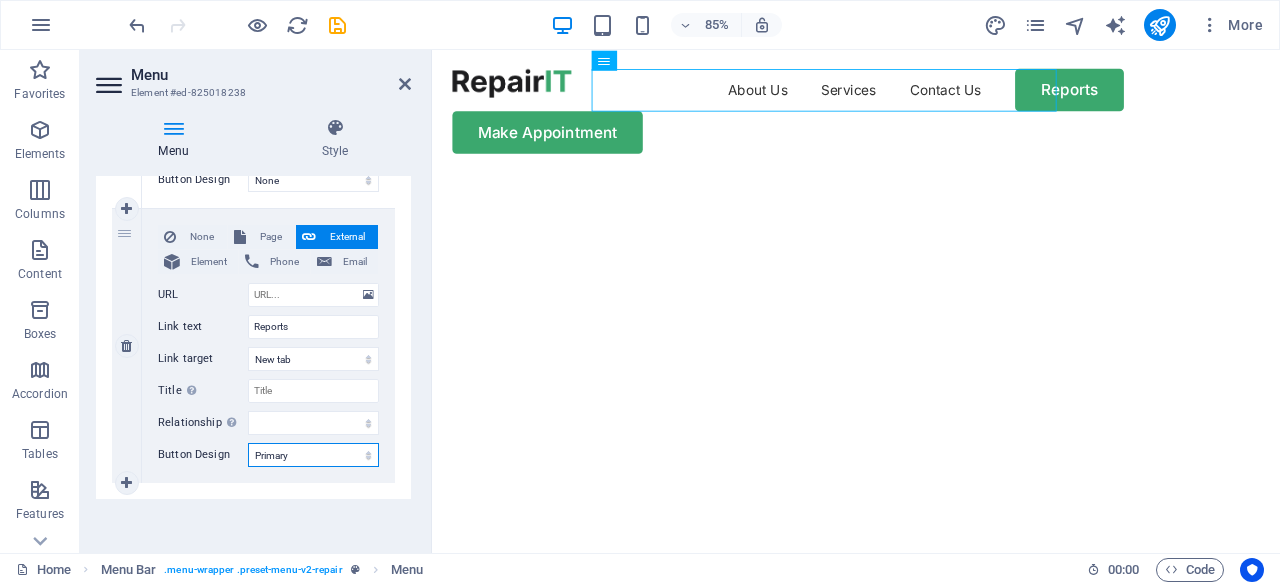 click on "None Default Primary Secondary" at bounding box center (313, 455) 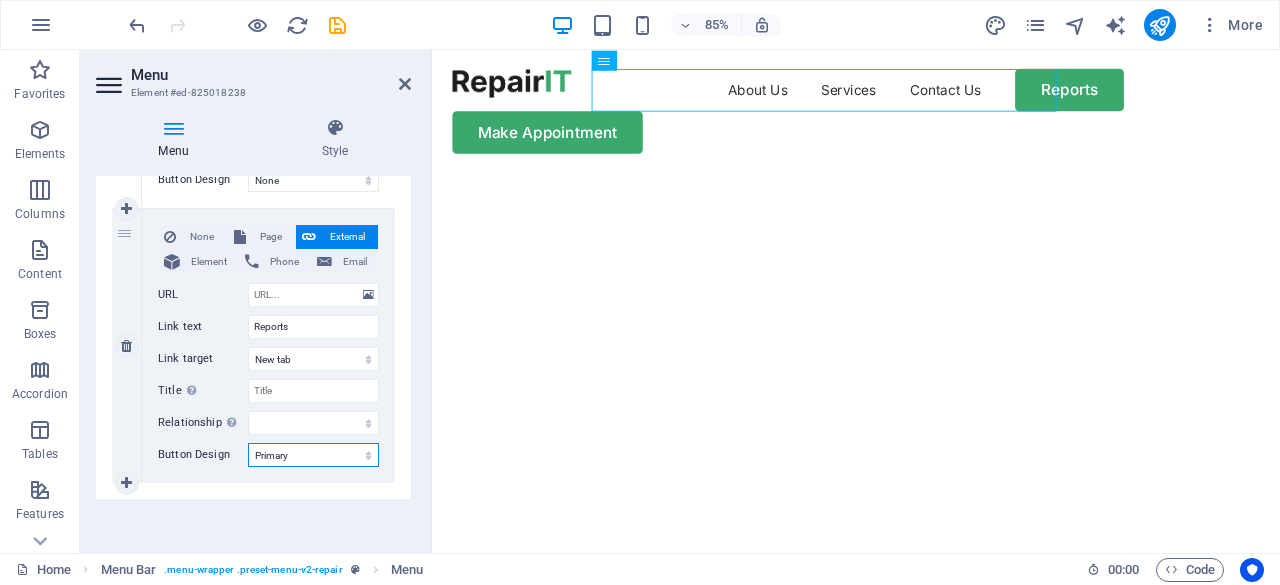 click on "None Default Primary Secondary" at bounding box center [313, 455] 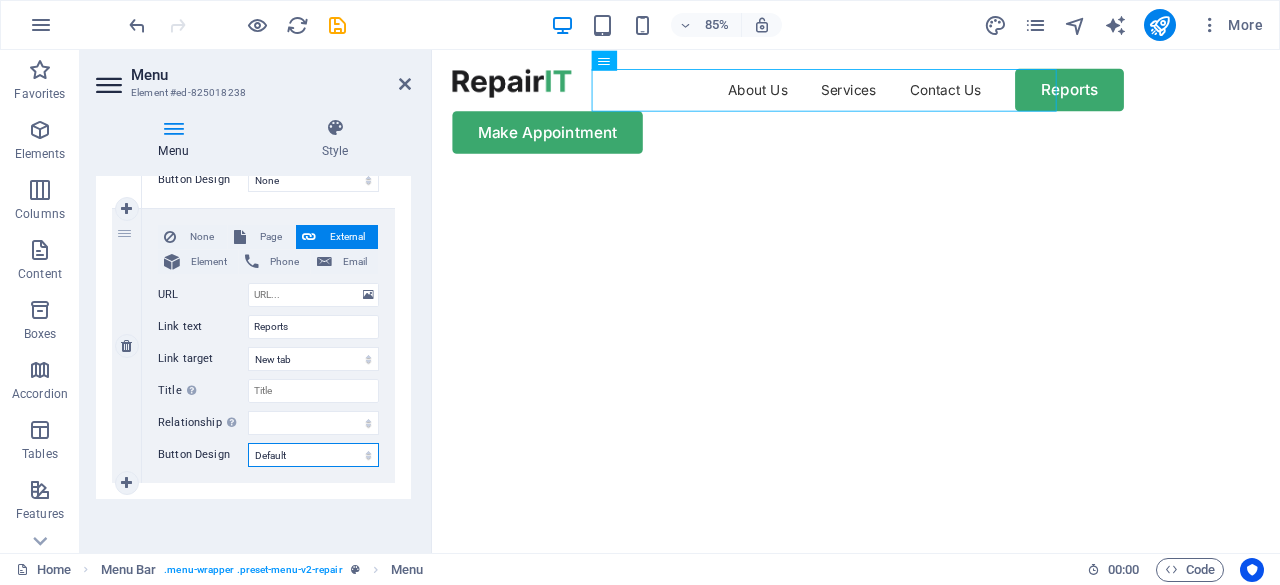 click on "None Default Primary Secondary" at bounding box center [313, 455] 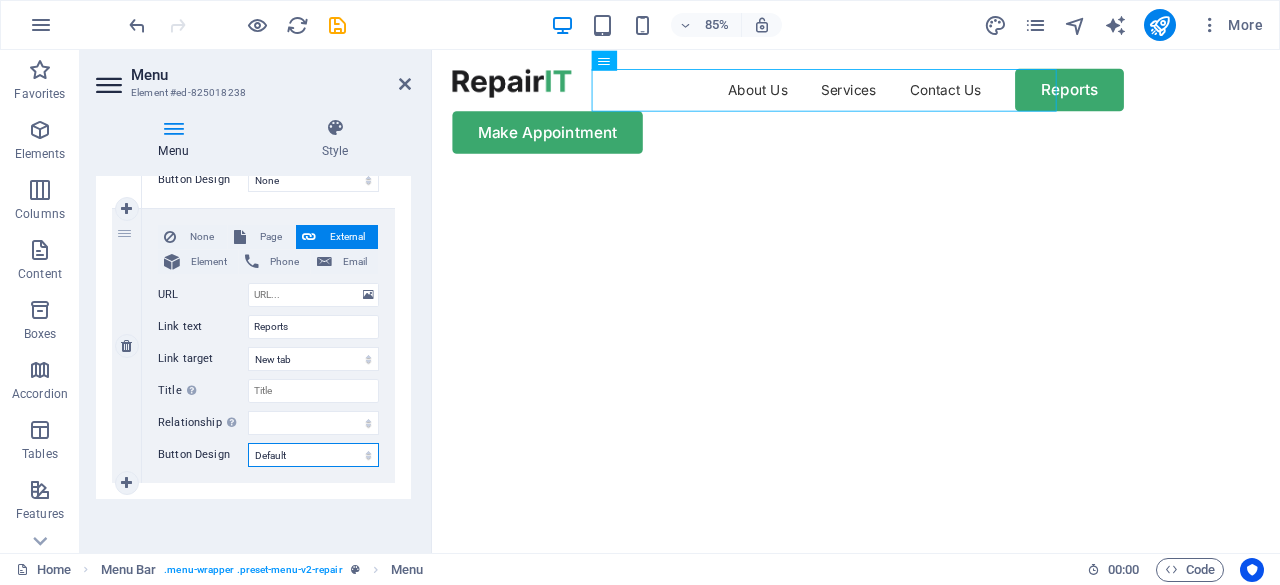 click on "None Default Primary Secondary" at bounding box center (313, 455) 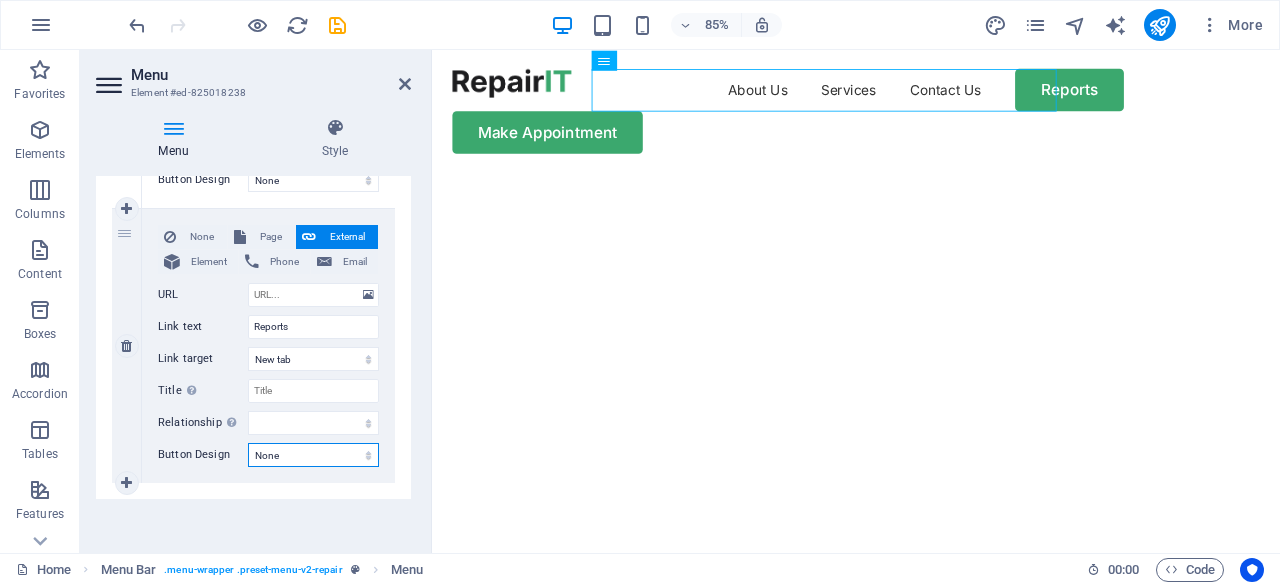 click on "None Default Primary Secondary" at bounding box center [313, 455] 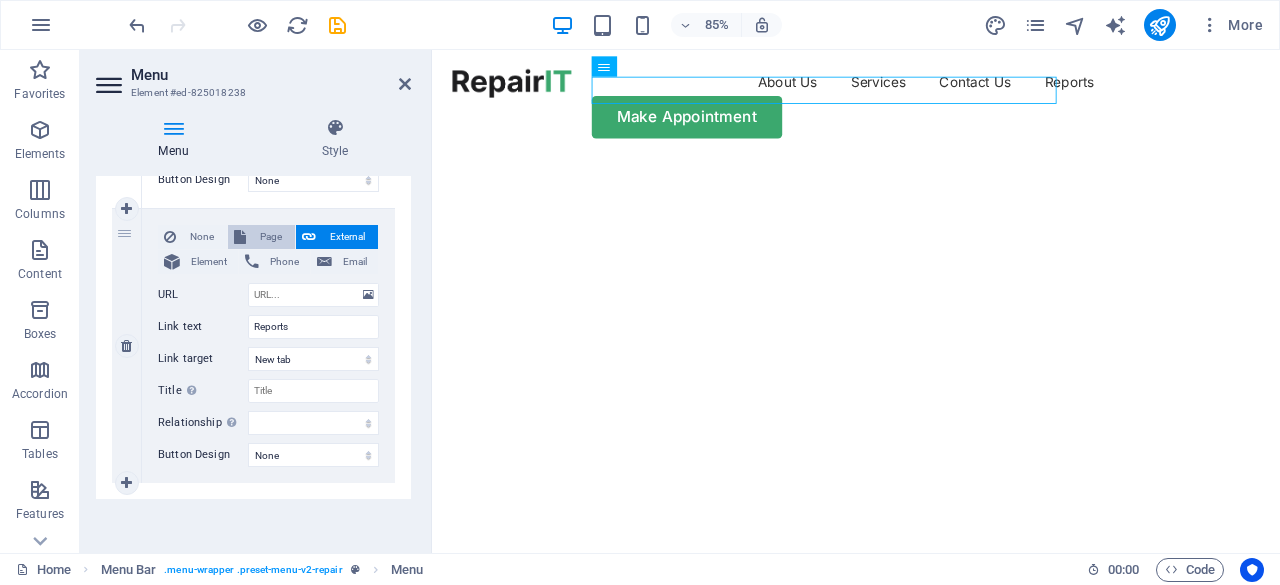 click on "Page" at bounding box center [270, 237] 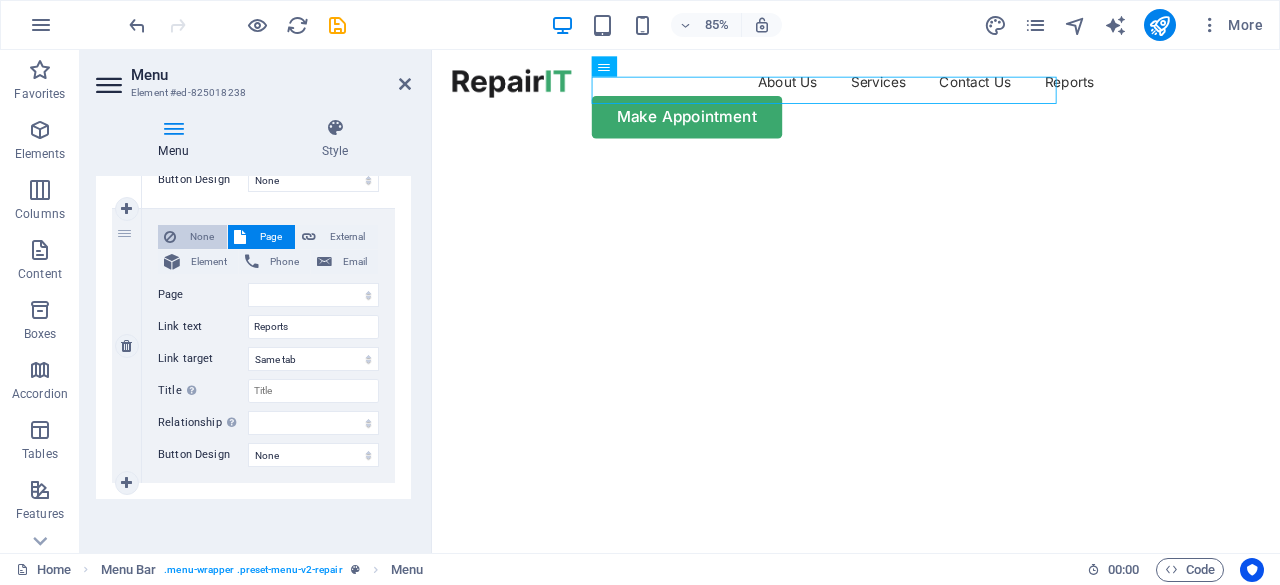 click on "None" at bounding box center (201, 237) 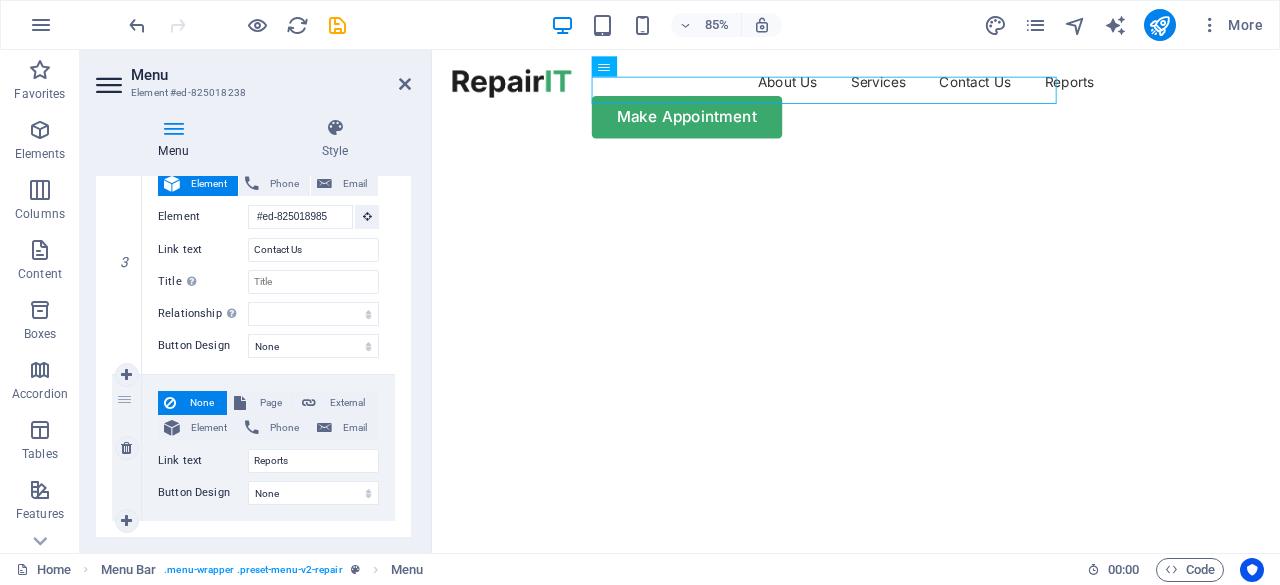 scroll, scrollTop: 721, scrollLeft: 0, axis: vertical 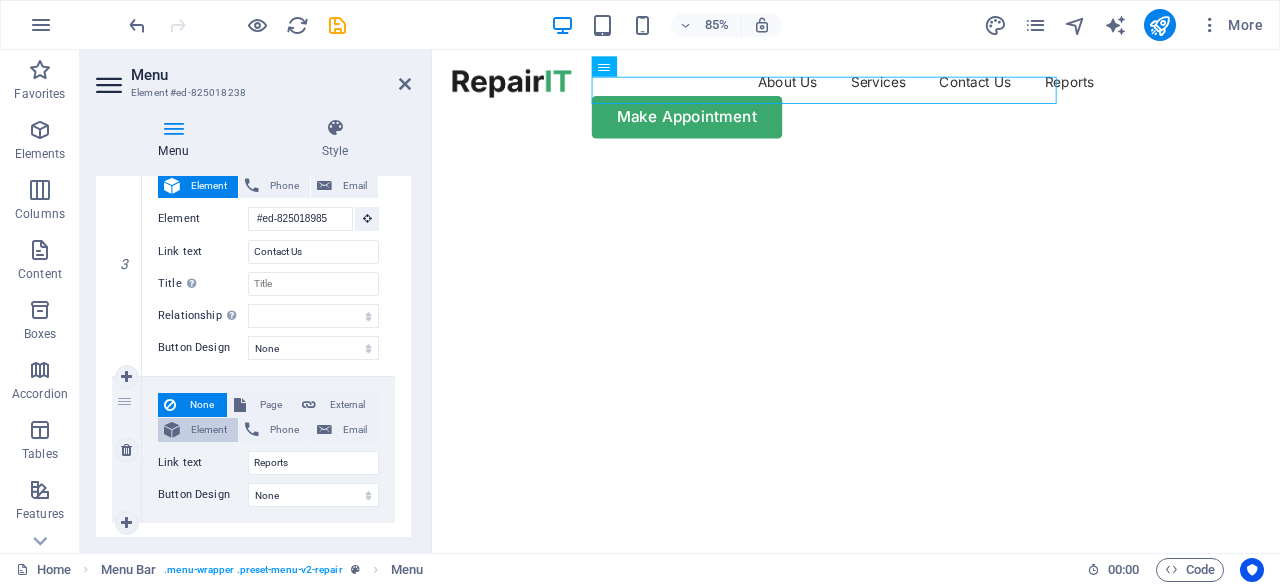 click on "Element" at bounding box center (209, 430) 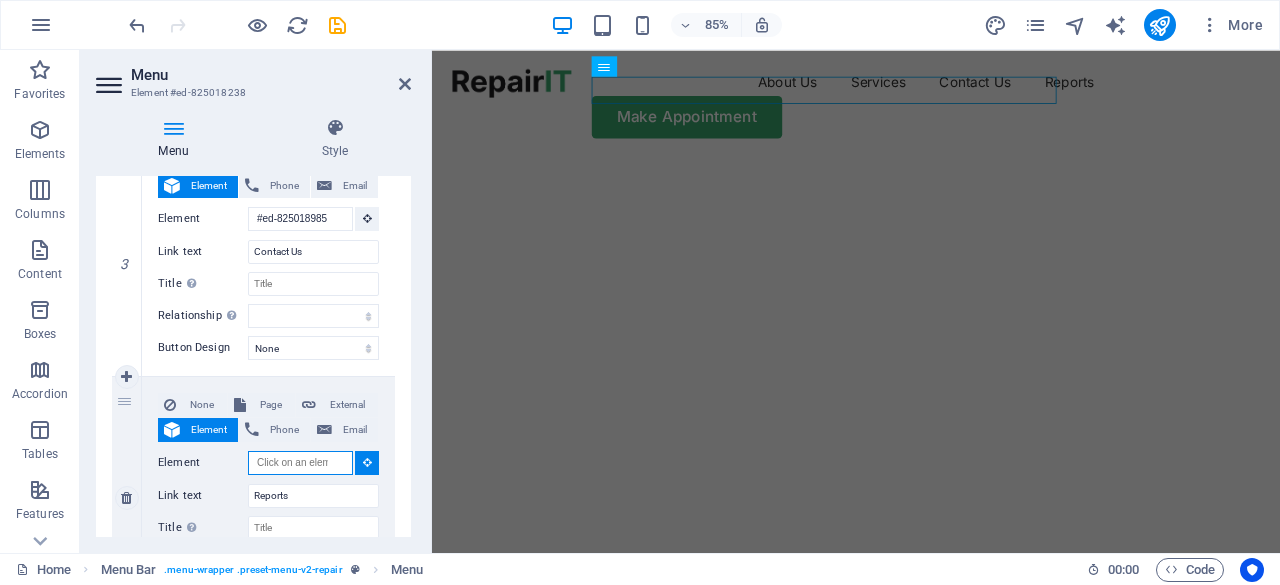 select 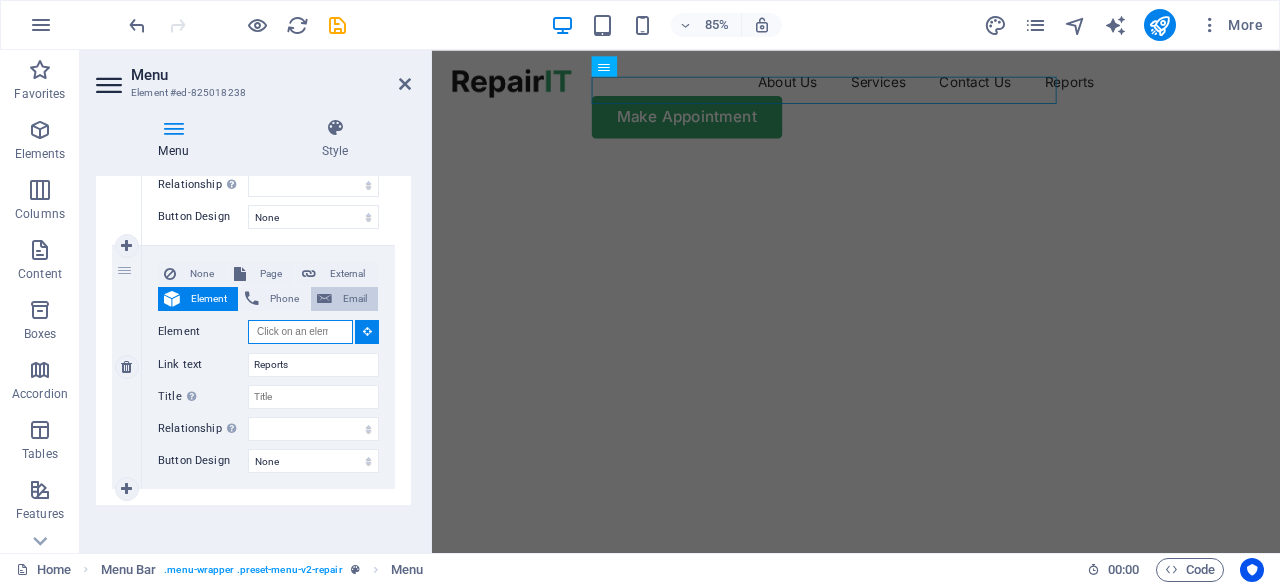scroll, scrollTop: 858, scrollLeft: 0, axis: vertical 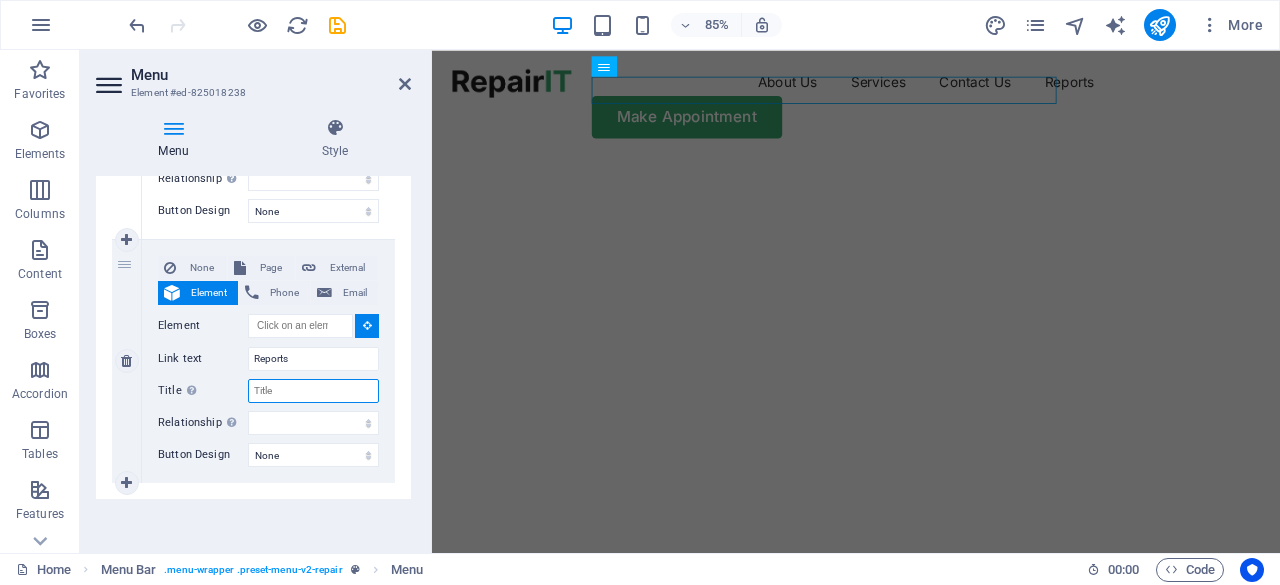 click on "Title Additional link description, should not be the same as the link text. The title is most often shown as a tooltip text when the mouse moves over the element. Leave empty if uncertain." at bounding box center [313, 391] 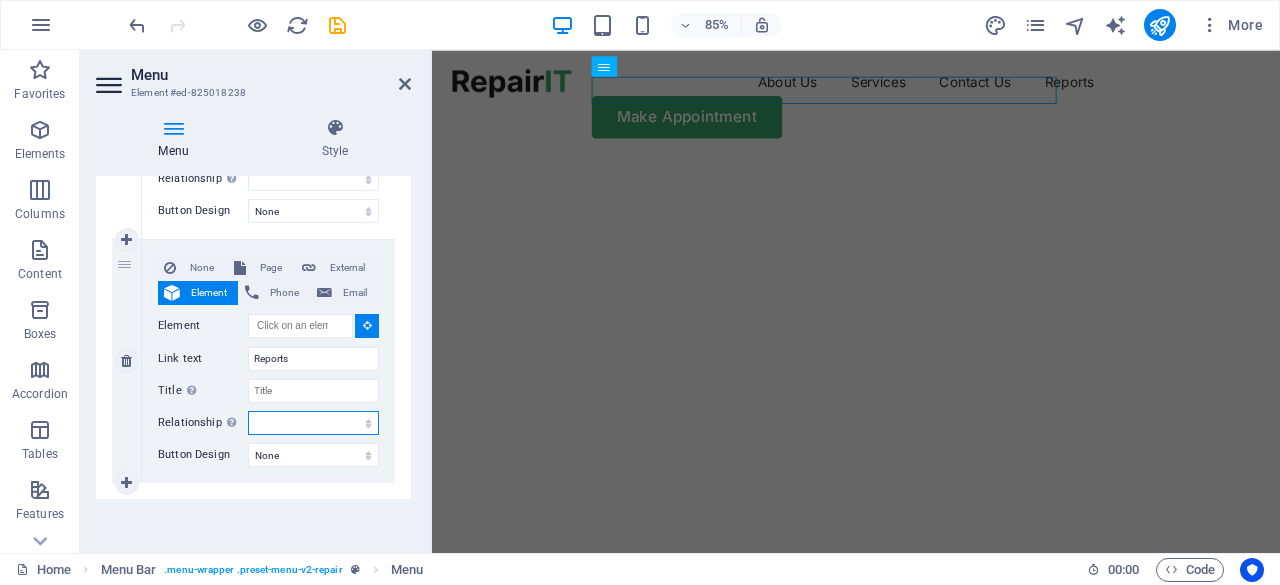click on "alternate author bookmark external help license next nofollow noreferrer noopener prev search tag" at bounding box center [313, 423] 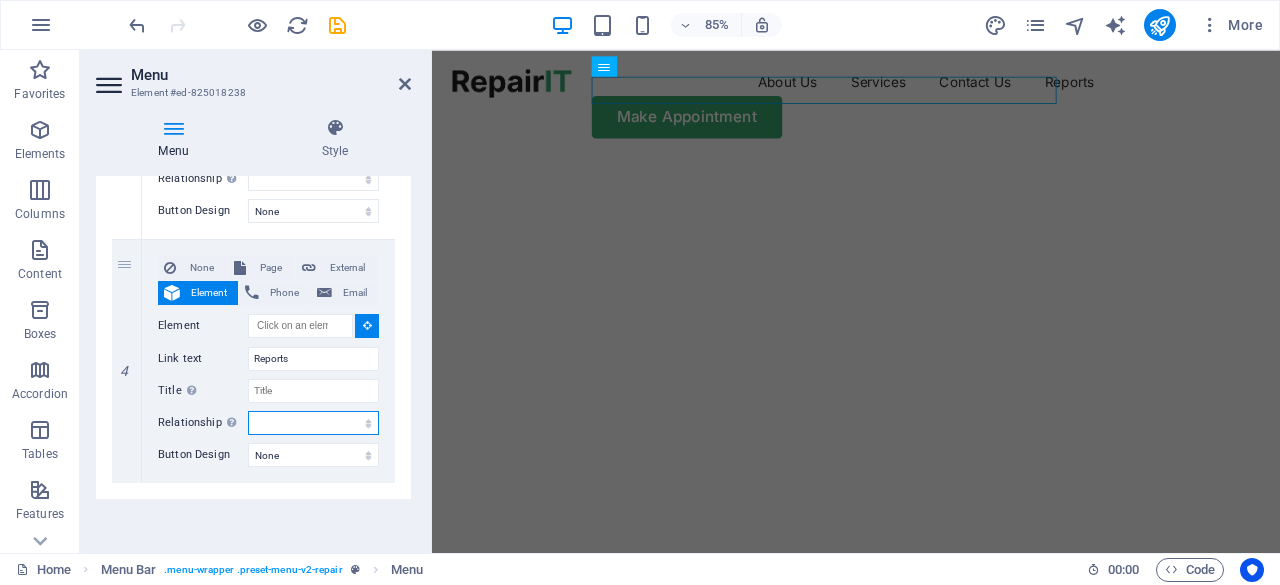 select on "author" 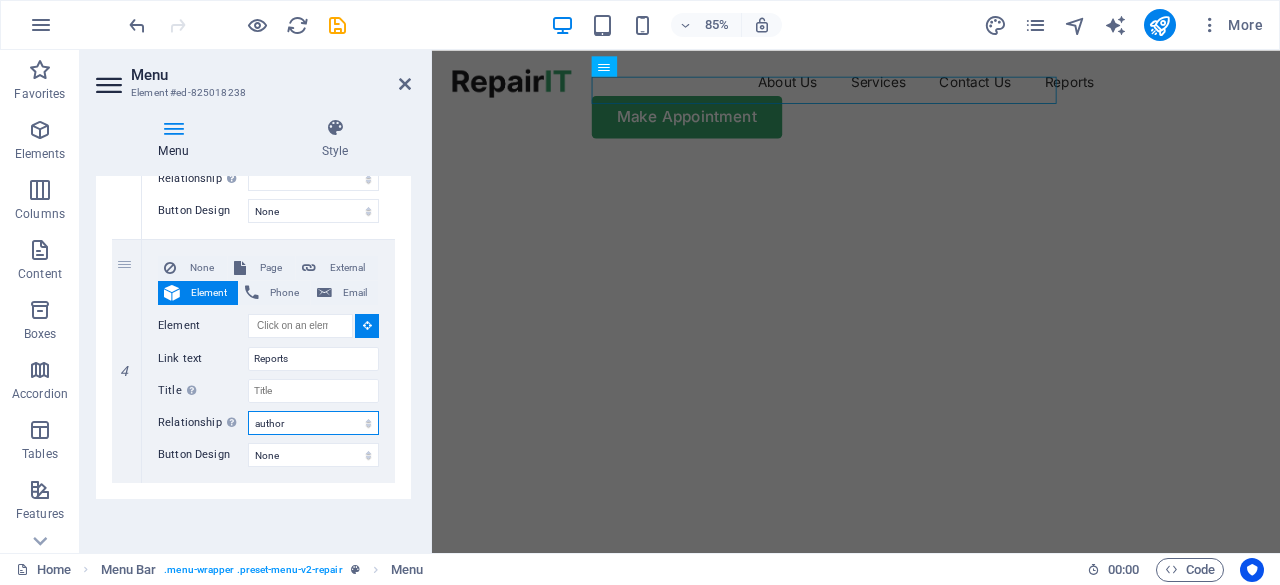 click on "alternate author bookmark external help license next nofollow noreferrer noopener prev search tag" at bounding box center (313, 423) 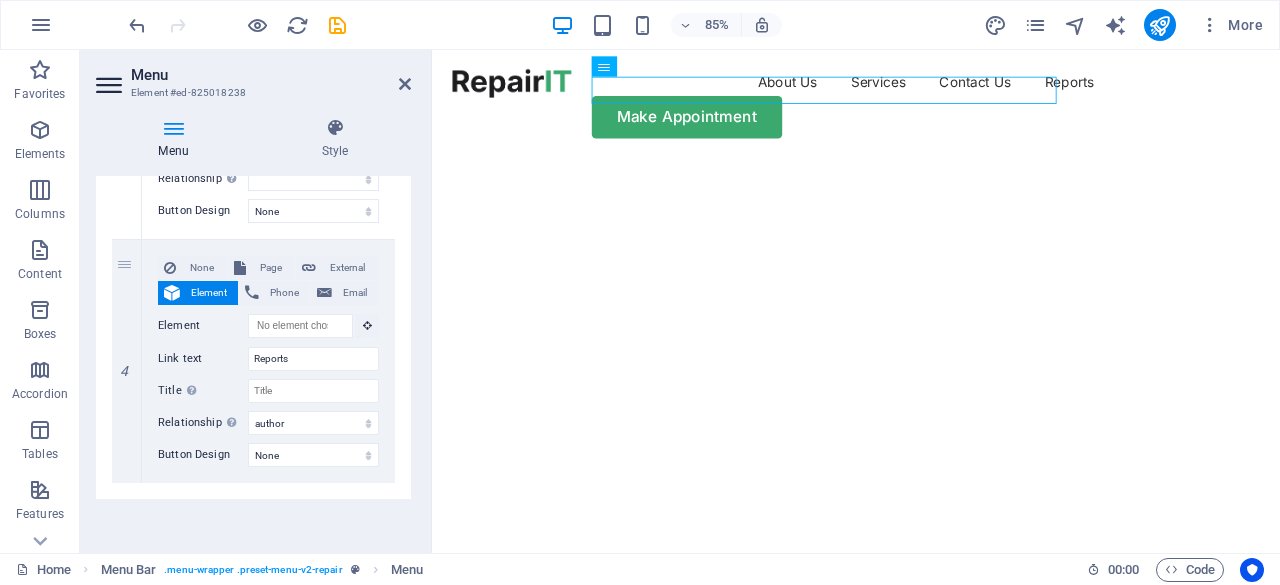 click on "85% More" at bounding box center [698, 25] 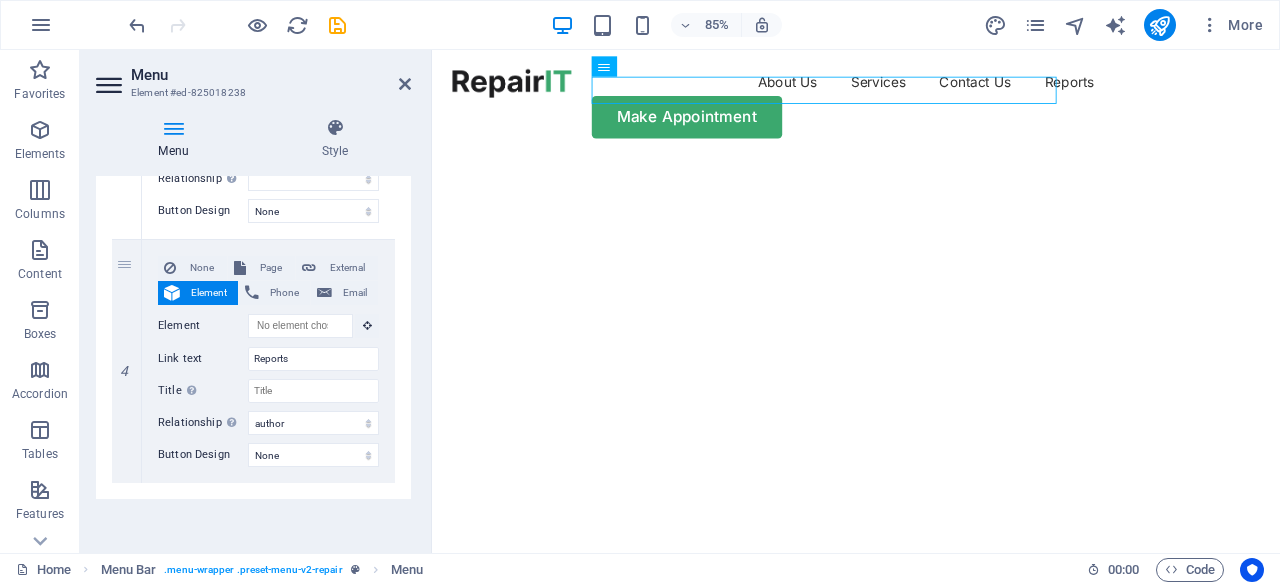 click on "Menu" at bounding box center (271, 75) 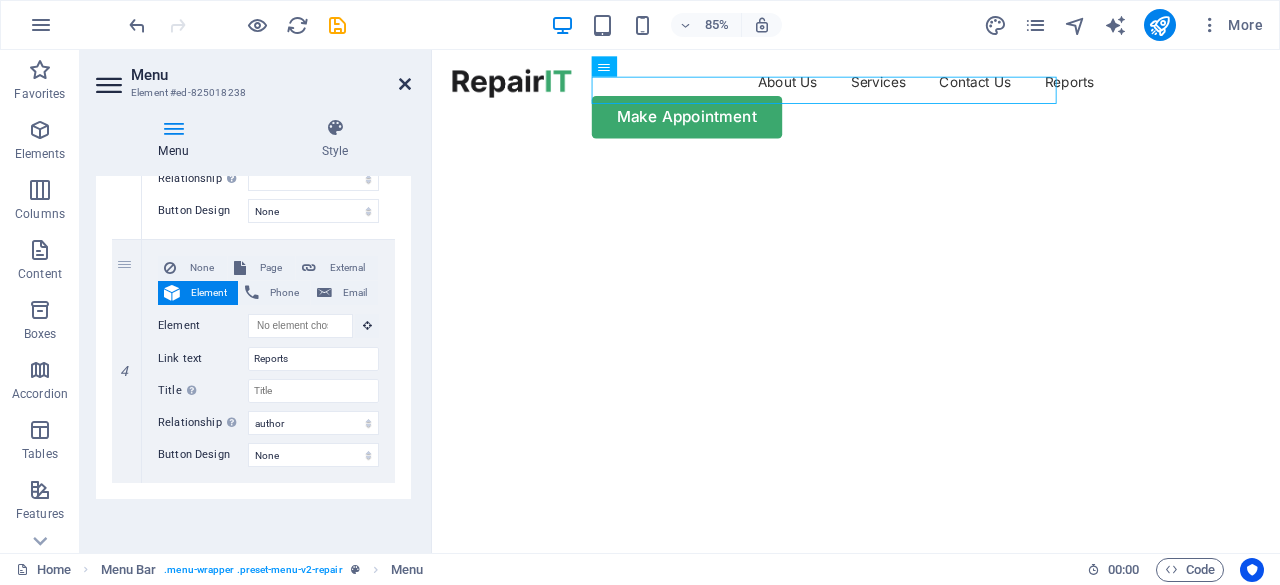 click at bounding box center (405, 84) 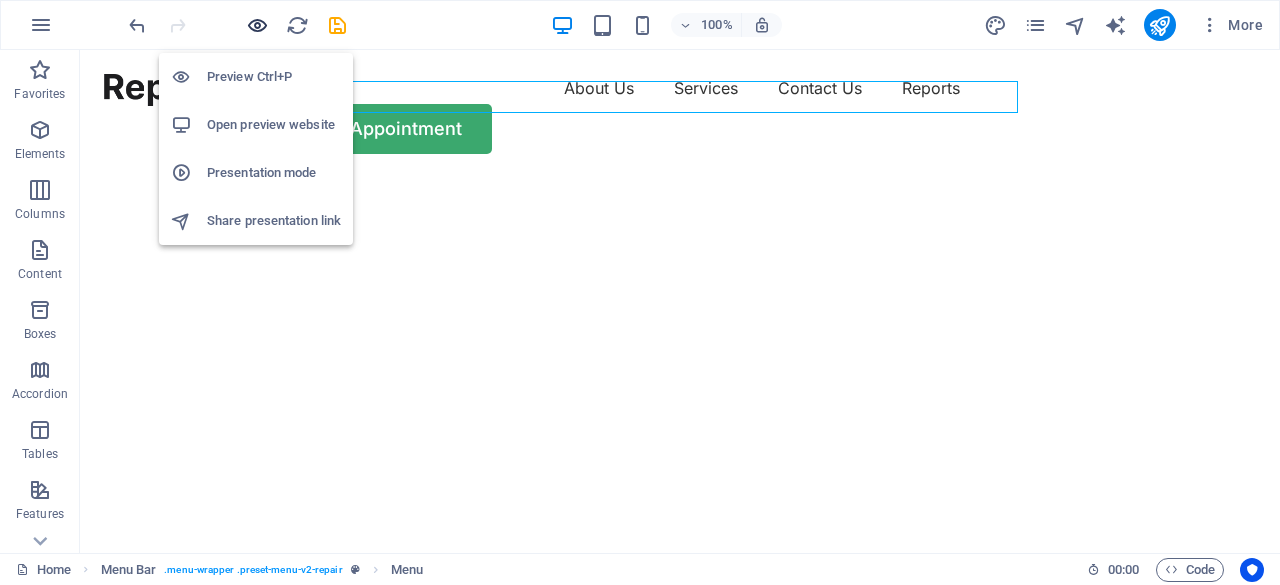 click on "Preview Ctrl+P Open preview website Presentation mode Share presentation link" at bounding box center [256, 141] 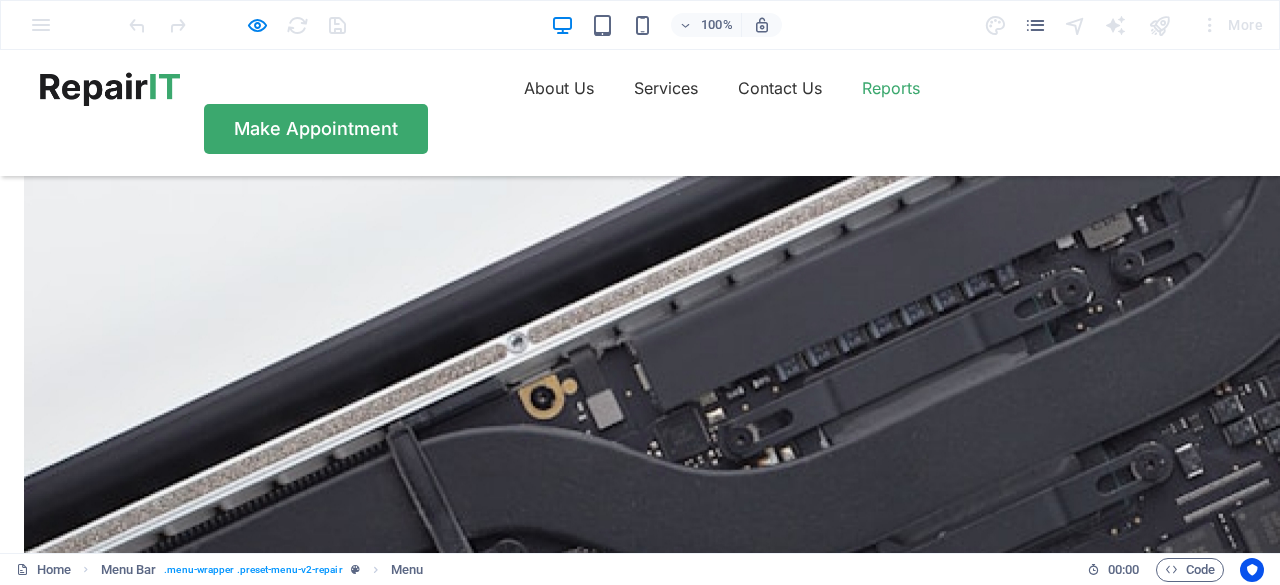 scroll, scrollTop: 3522, scrollLeft: 0, axis: vertical 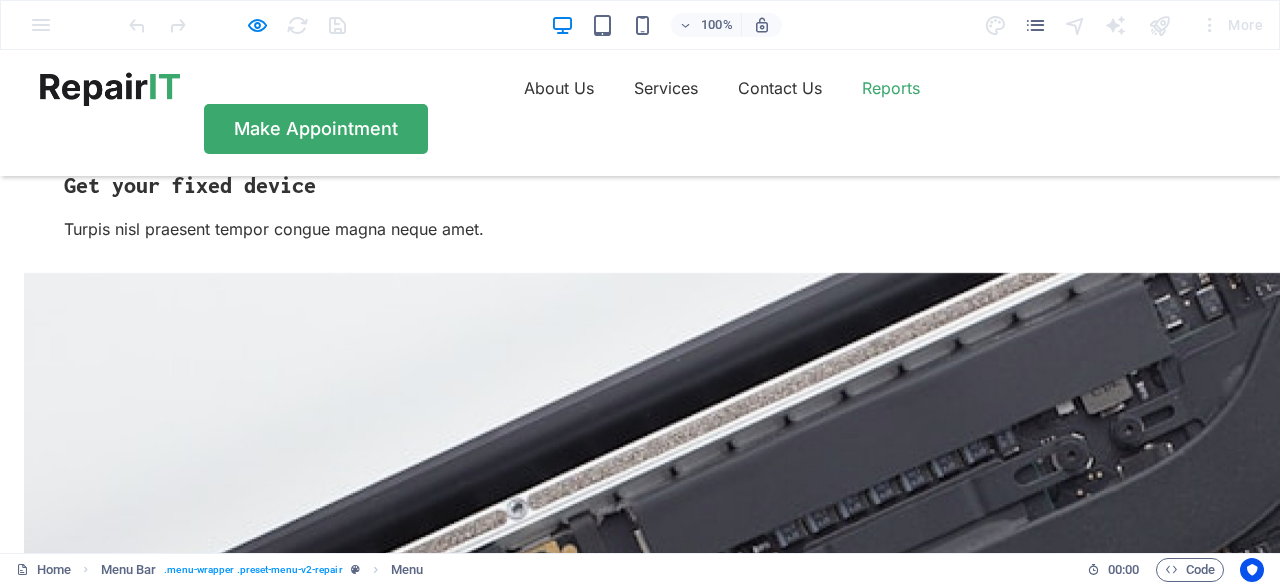 click on "Reports" at bounding box center [891, 88] 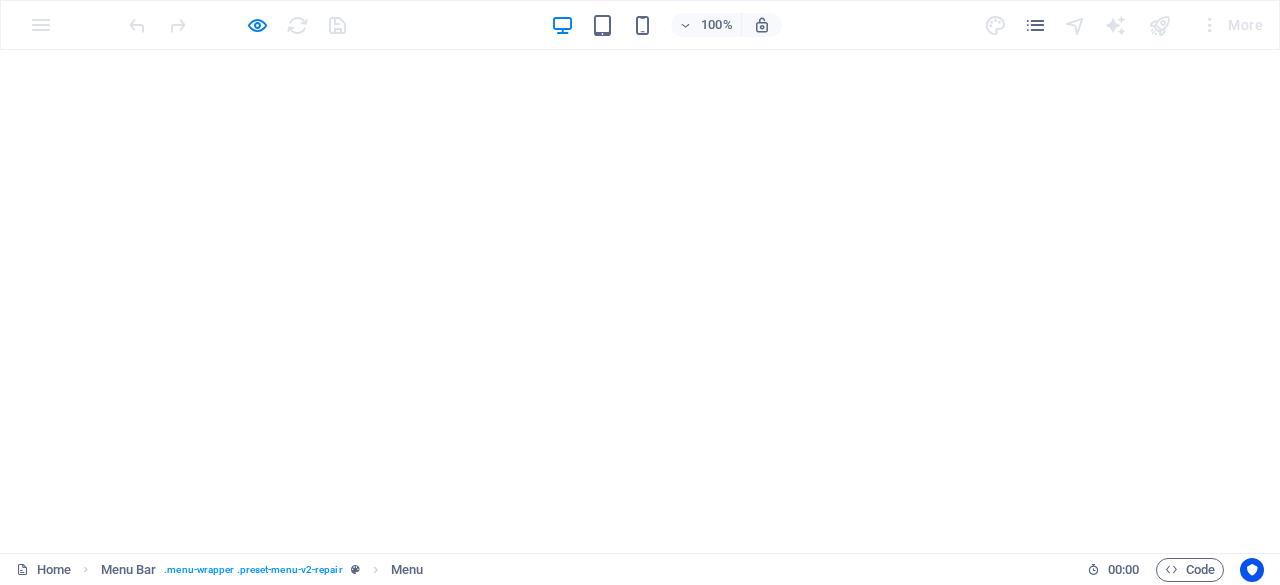 scroll, scrollTop: 0, scrollLeft: 0, axis: both 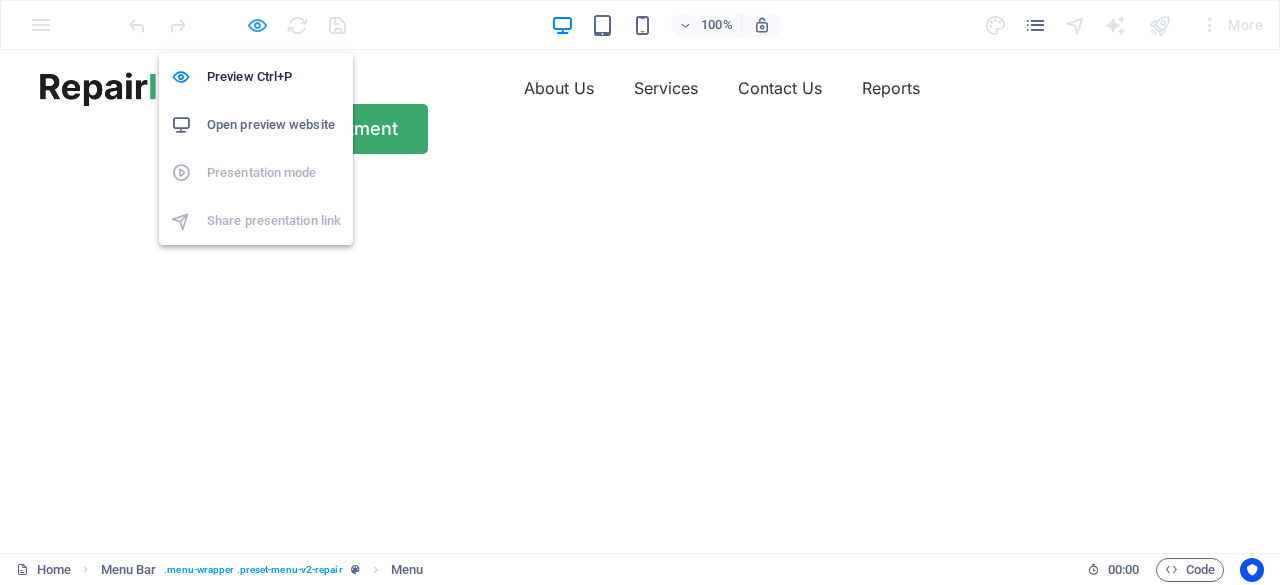 click at bounding box center [257, 25] 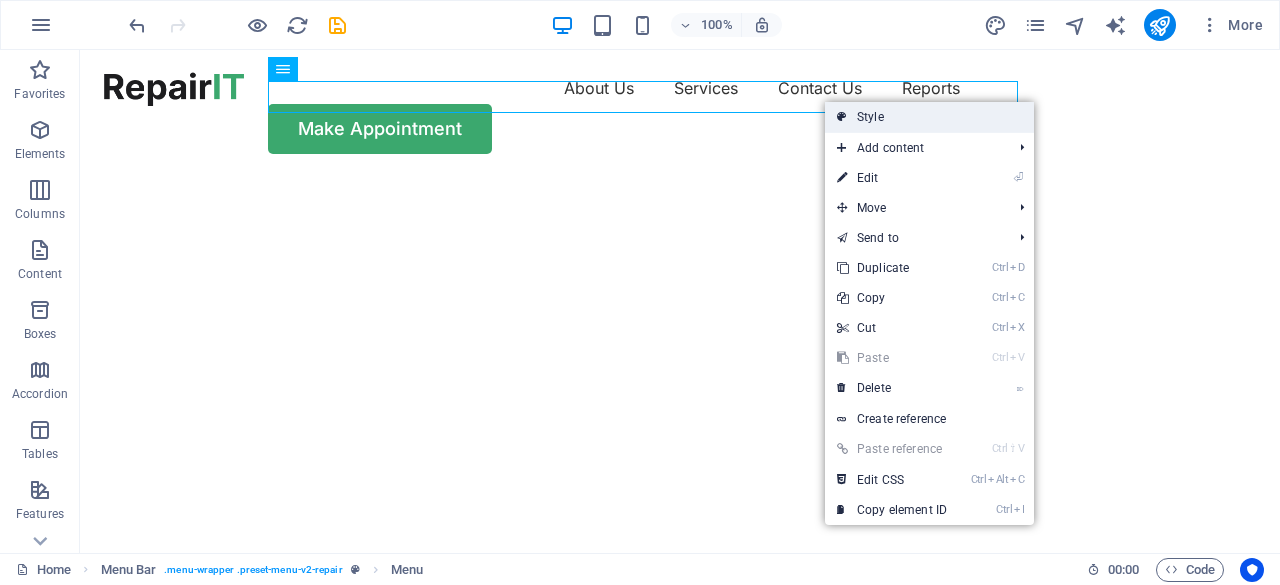 click on "Style" at bounding box center (929, 117) 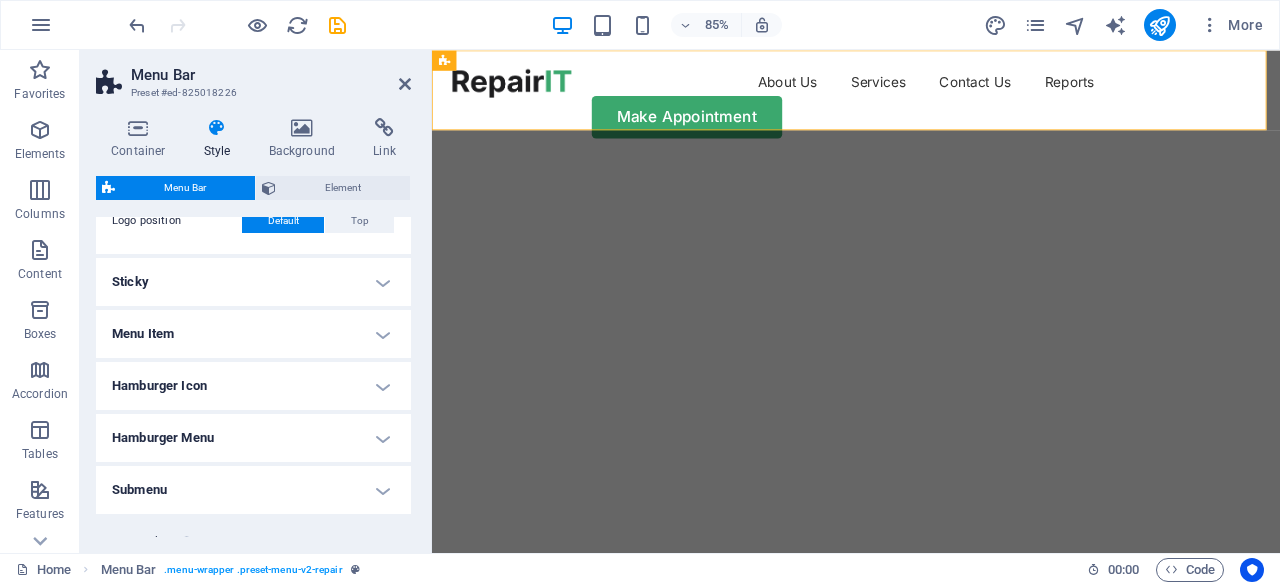 scroll, scrollTop: 600, scrollLeft: 0, axis: vertical 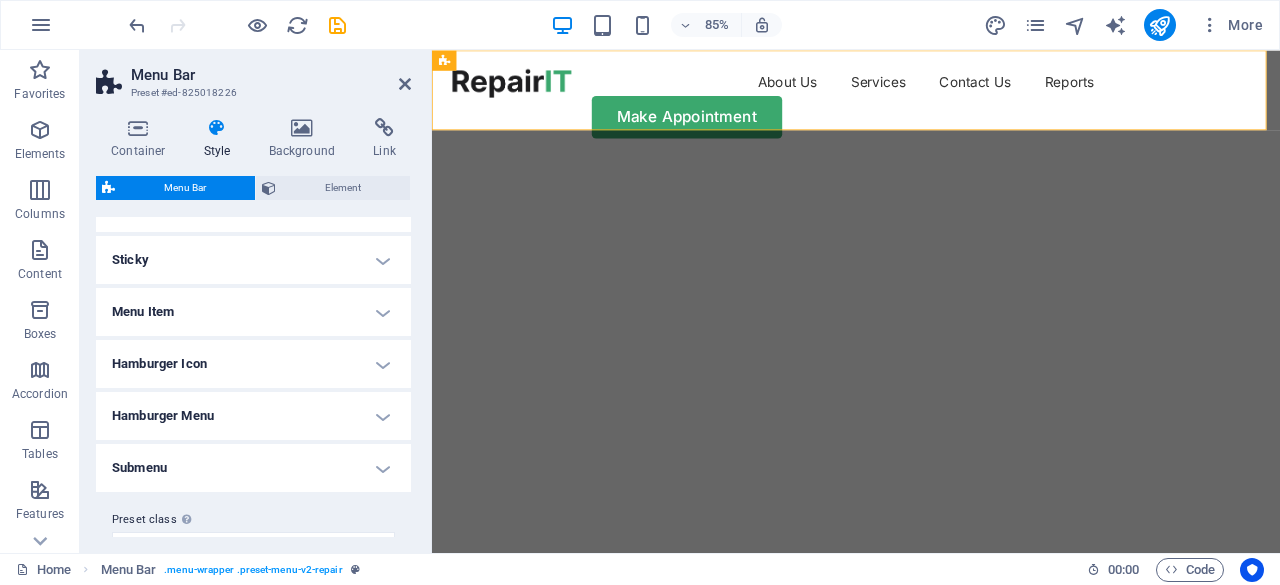 click on "Menu Item" at bounding box center [253, 312] 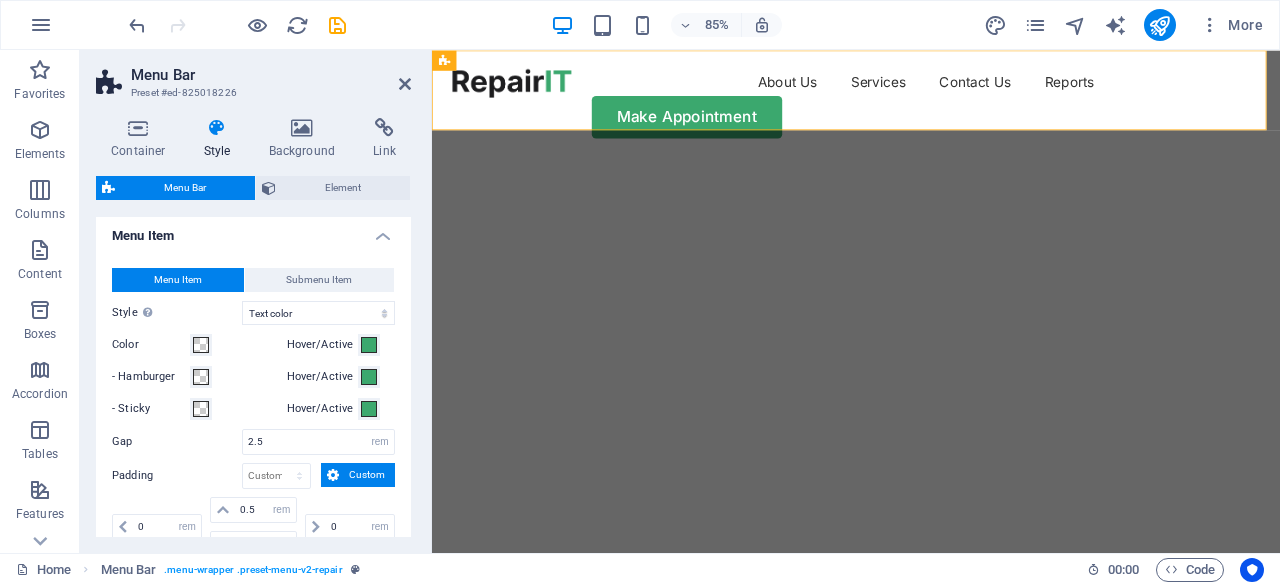 scroll, scrollTop: 700, scrollLeft: 0, axis: vertical 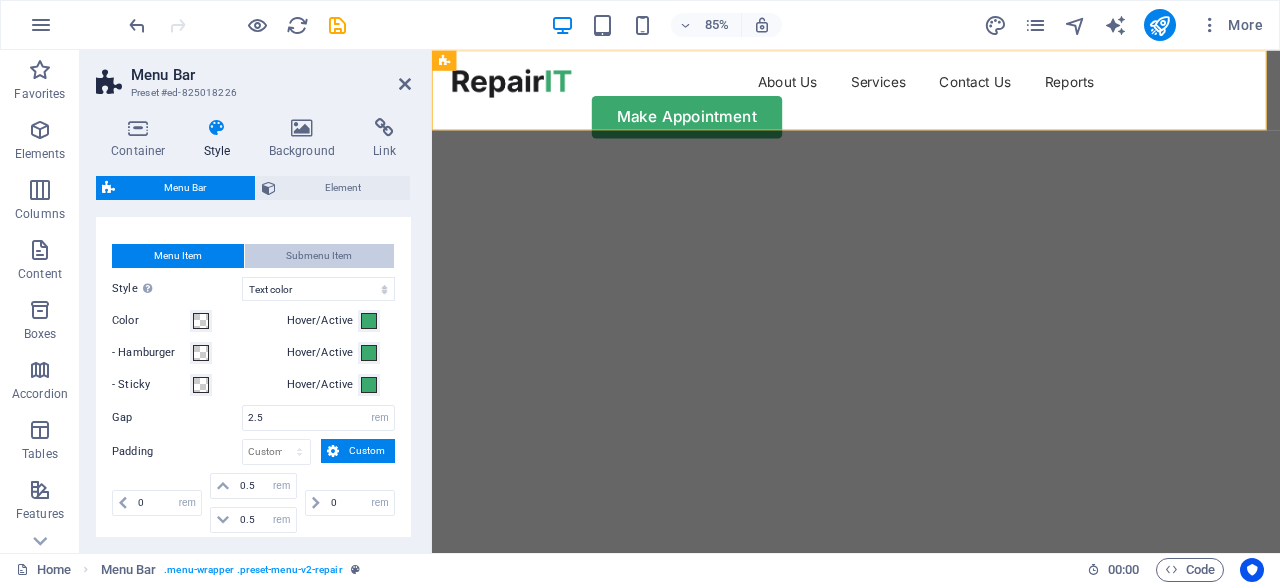 click on "Submenu Item" at bounding box center [319, 256] 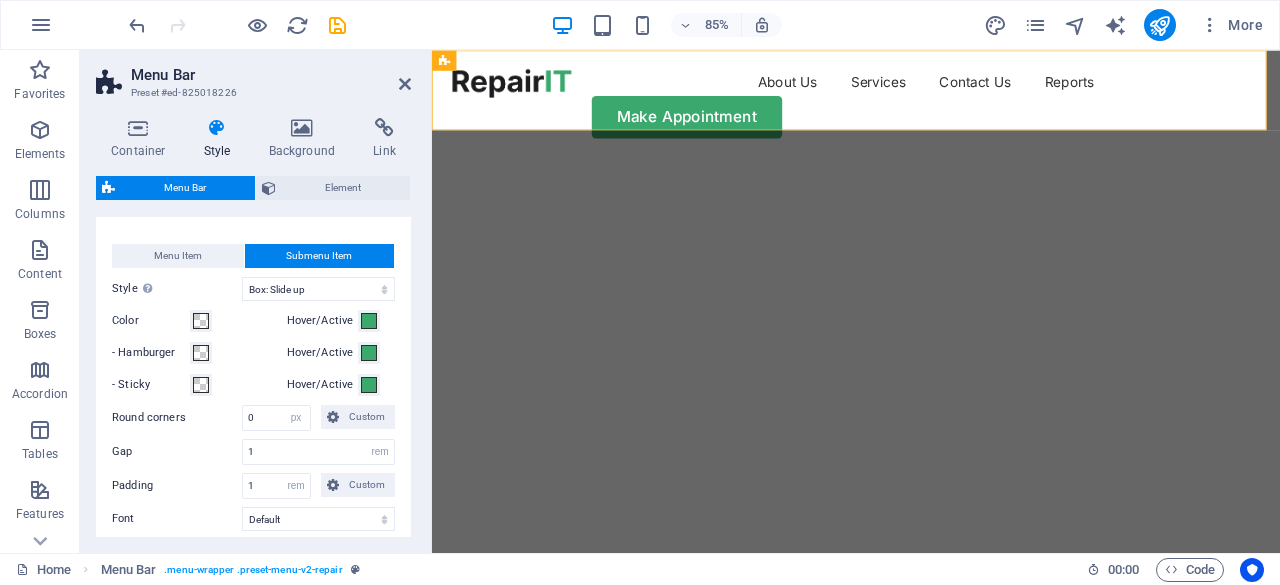 select 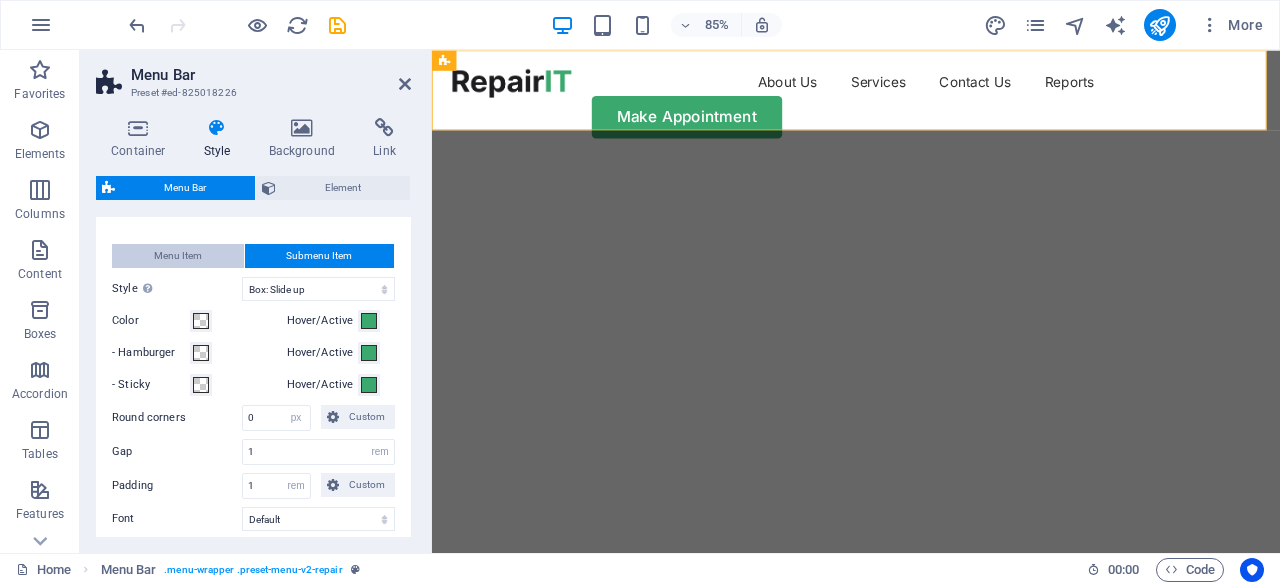 click on "Menu Item" at bounding box center [178, 256] 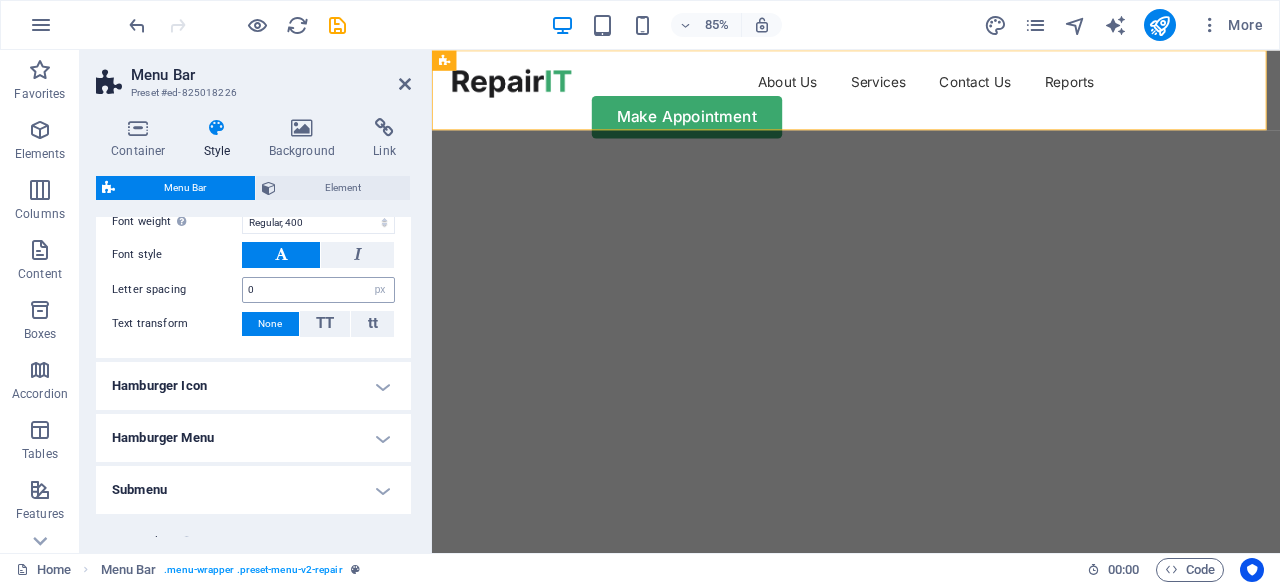 scroll, scrollTop: 1150, scrollLeft: 0, axis: vertical 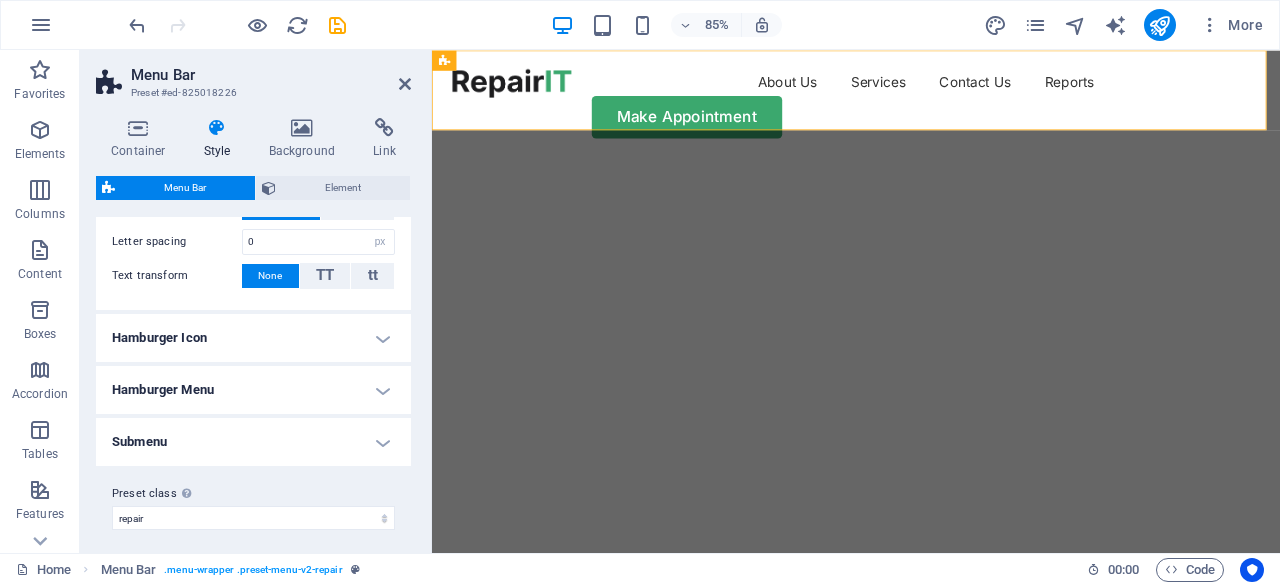 click on "Submenu" at bounding box center (253, 442) 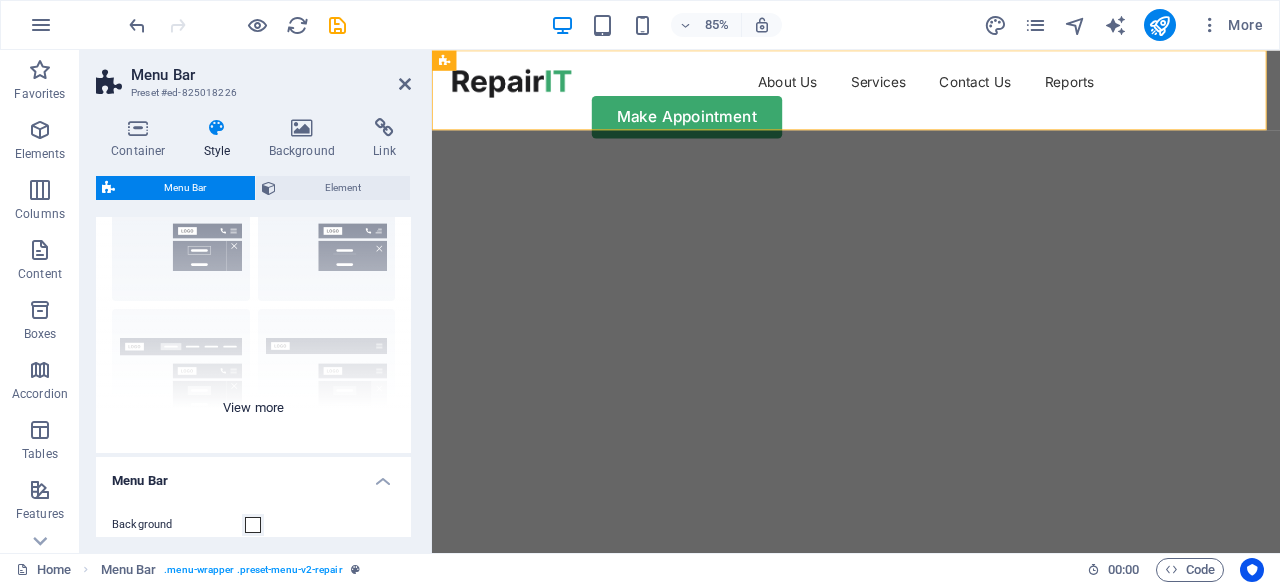scroll, scrollTop: 200, scrollLeft: 0, axis: vertical 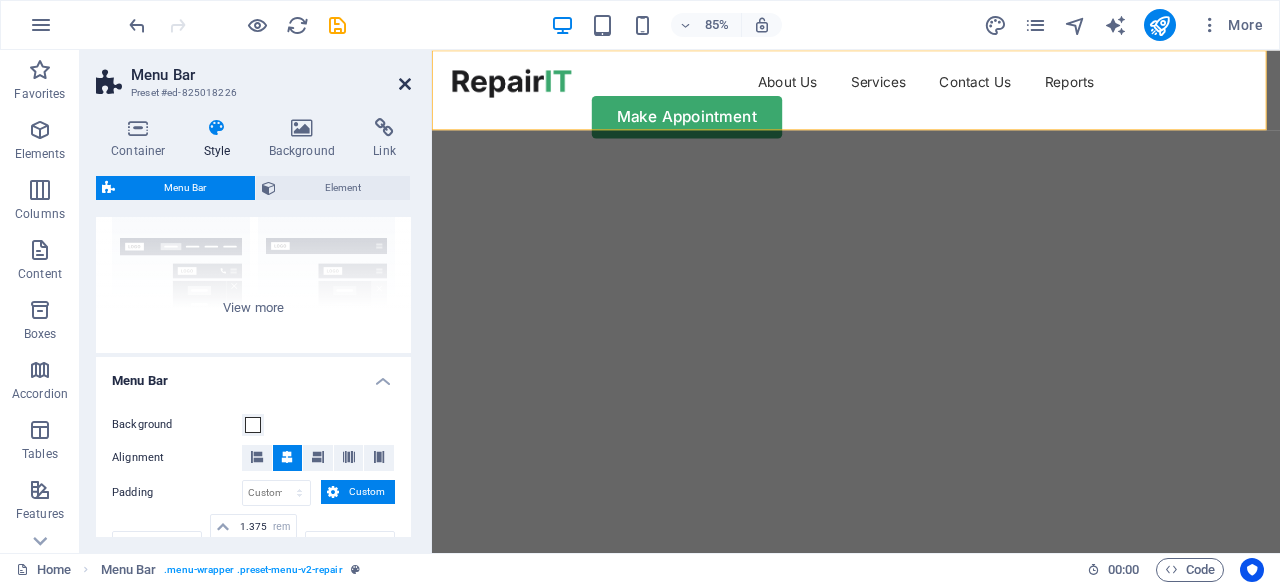 click at bounding box center (405, 84) 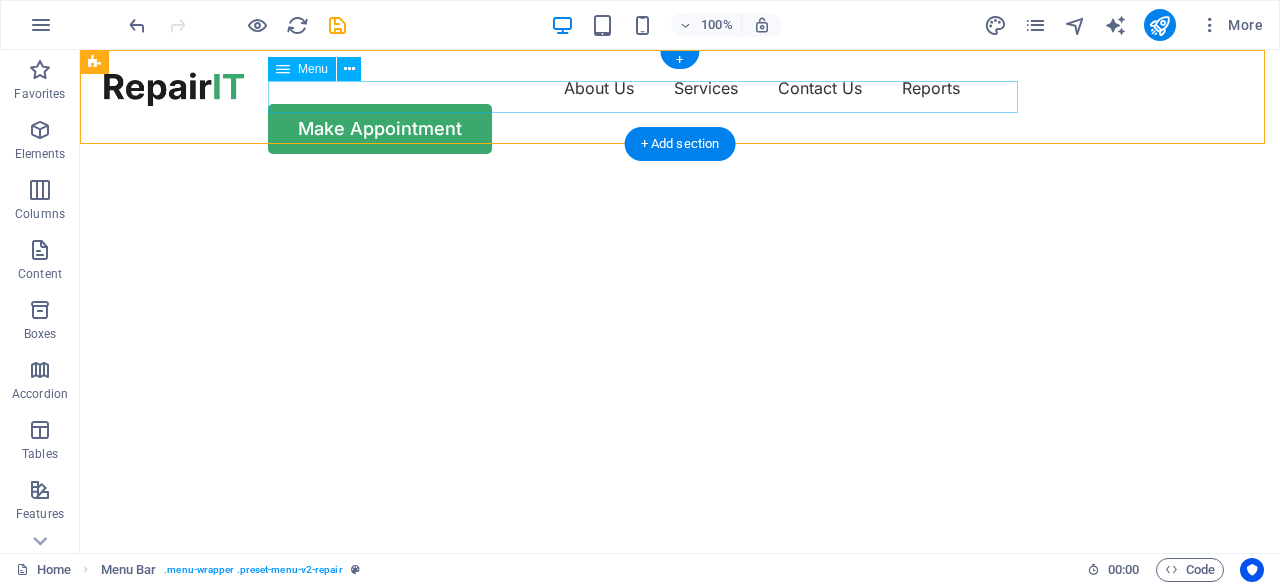 click on "About Us Services Contact Us Reports" at bounding box center [680, 88] 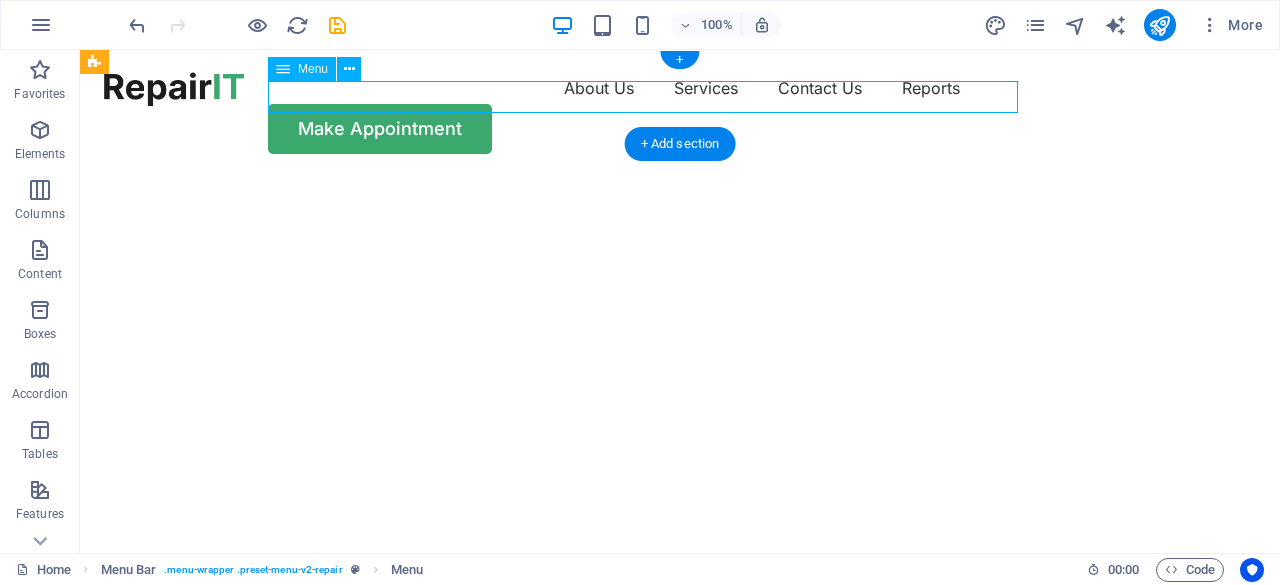 click on "About Us Services Contact Us Reports" at bounding box center (680, 88) 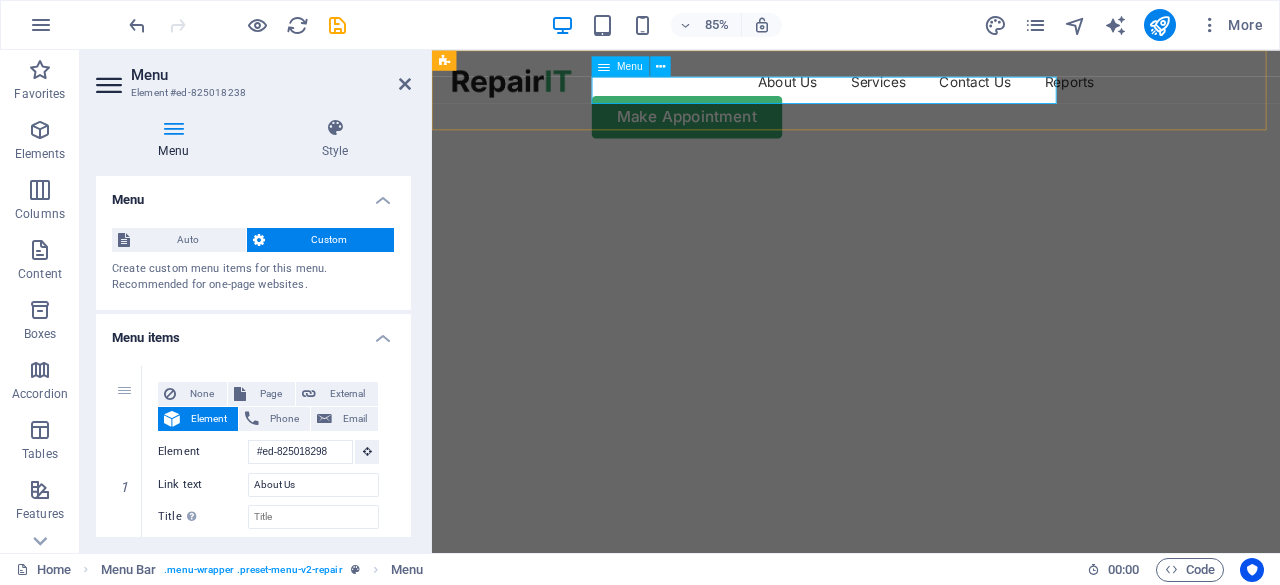 click on "About Us Services Contact Us Reports" at bounding box center (931, 88) 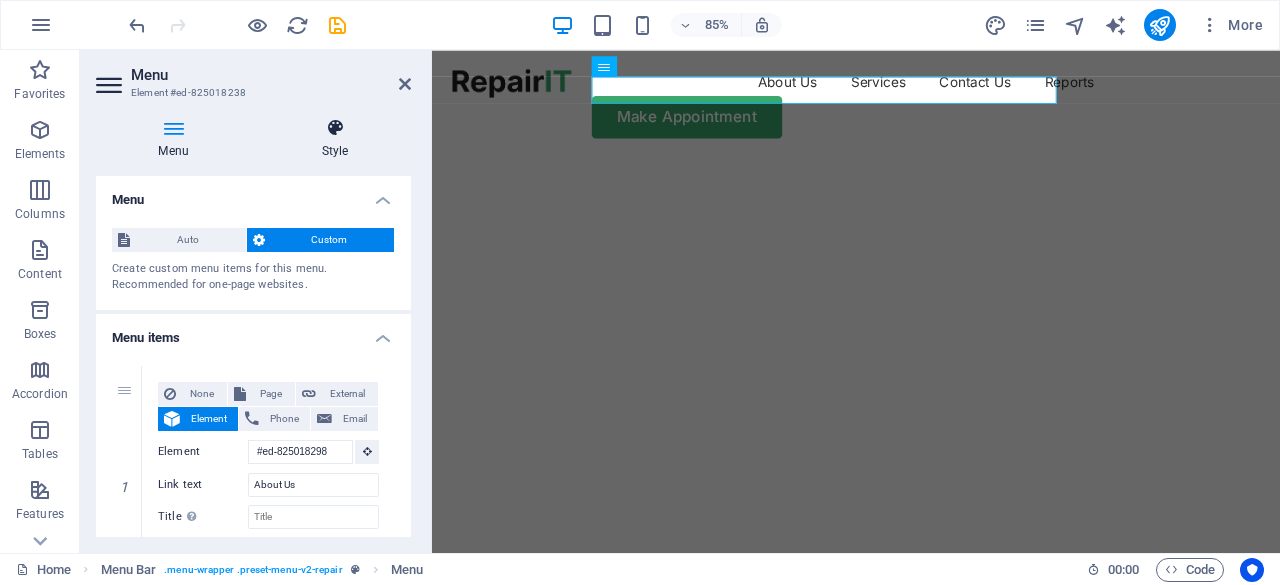 click on "Style" at bounding box center [335, 139] 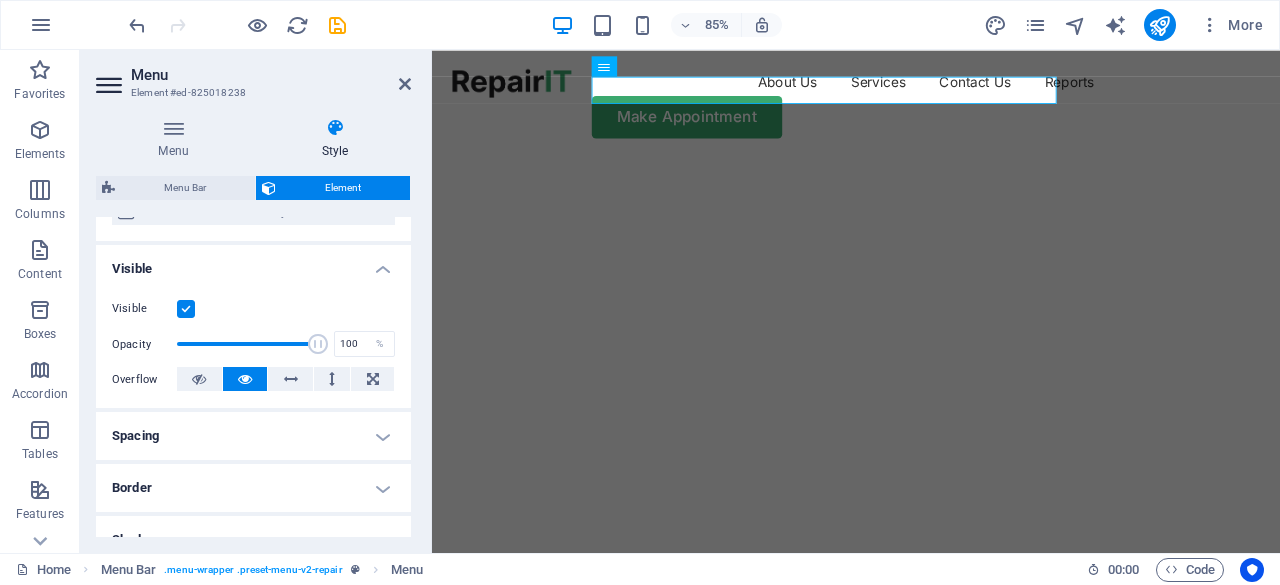scroll, scrollTop: 124, scrollLeft: 0, axis: vertical 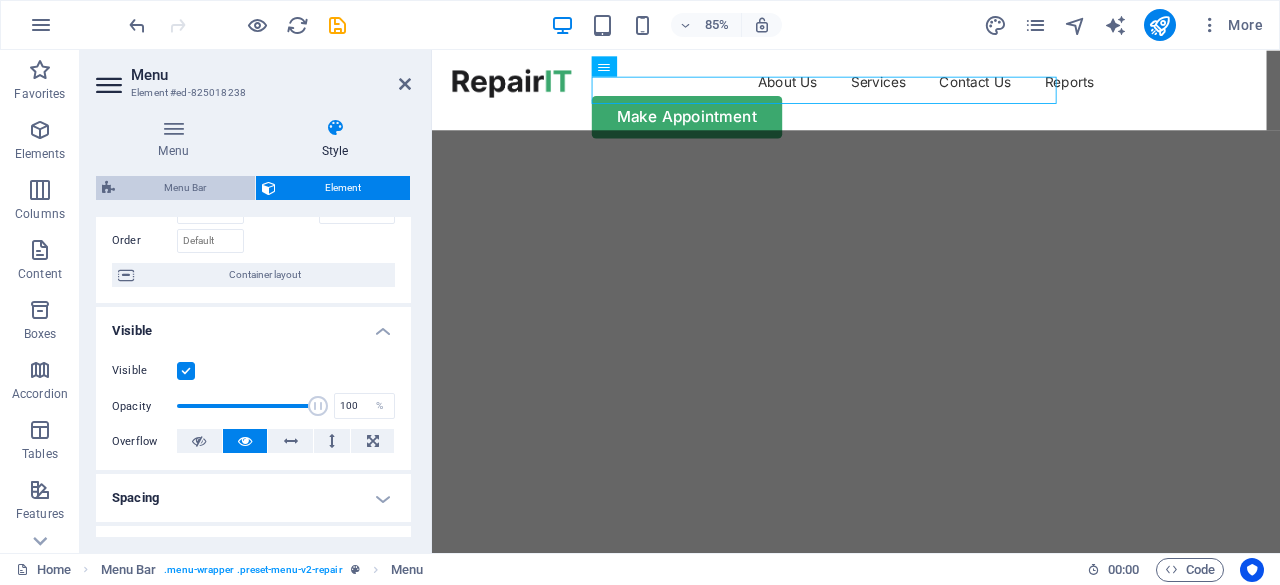 click on "Menu Bar" at bounding box center [185, 188] 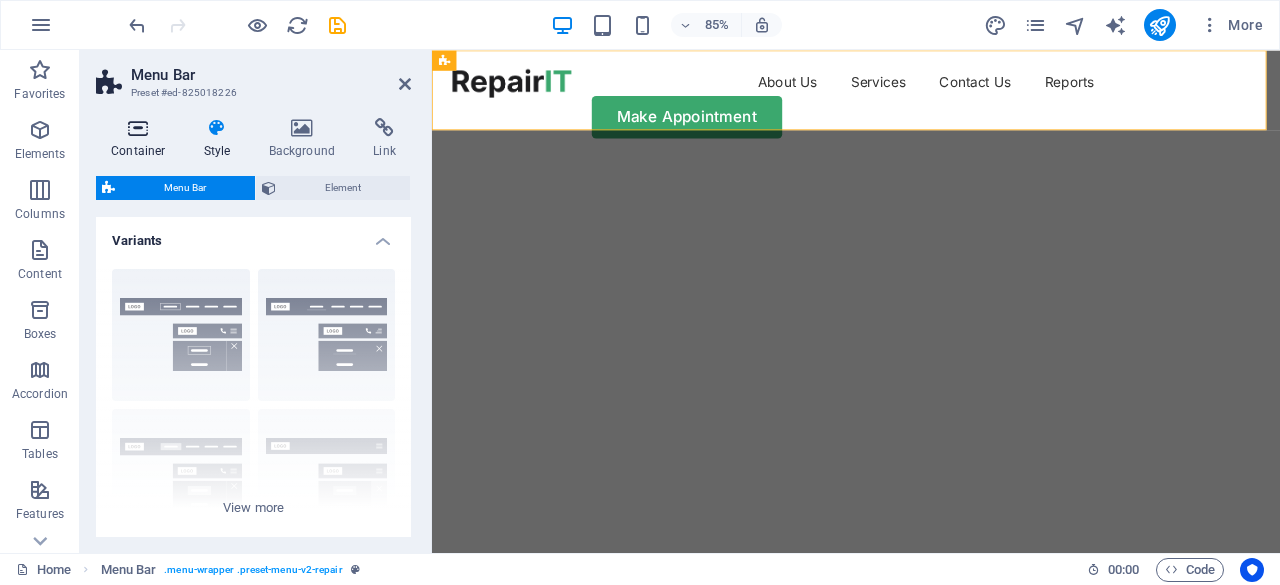 click on "Container" at bounding box center (142, 139) 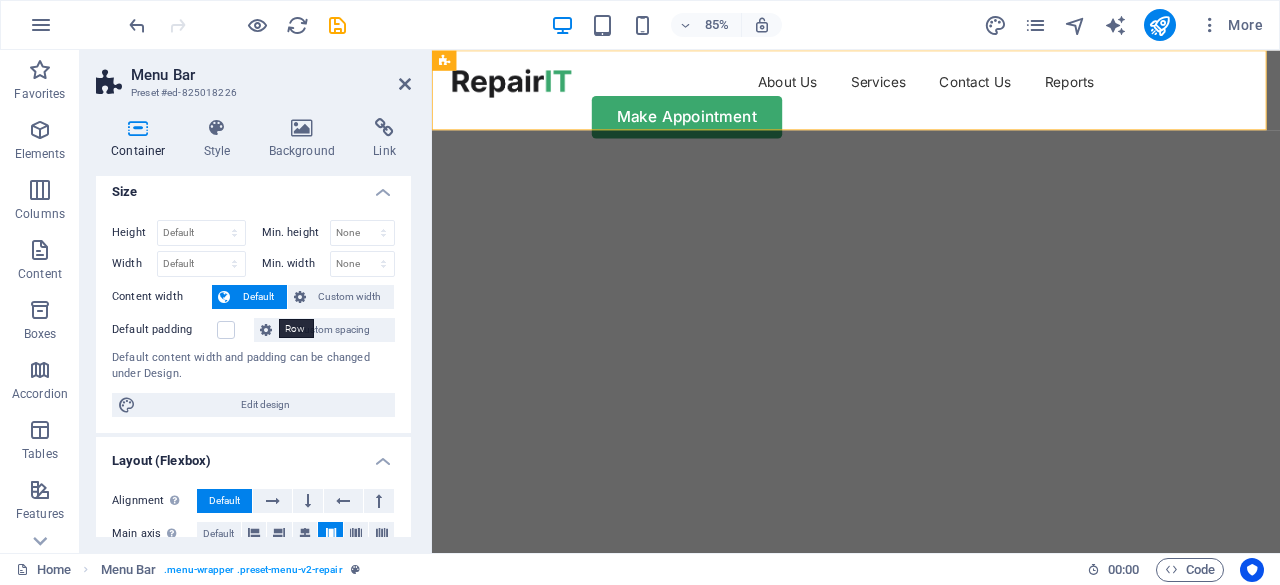 scroll, scrollTop: 0, scrollLeft: 0, axis: both 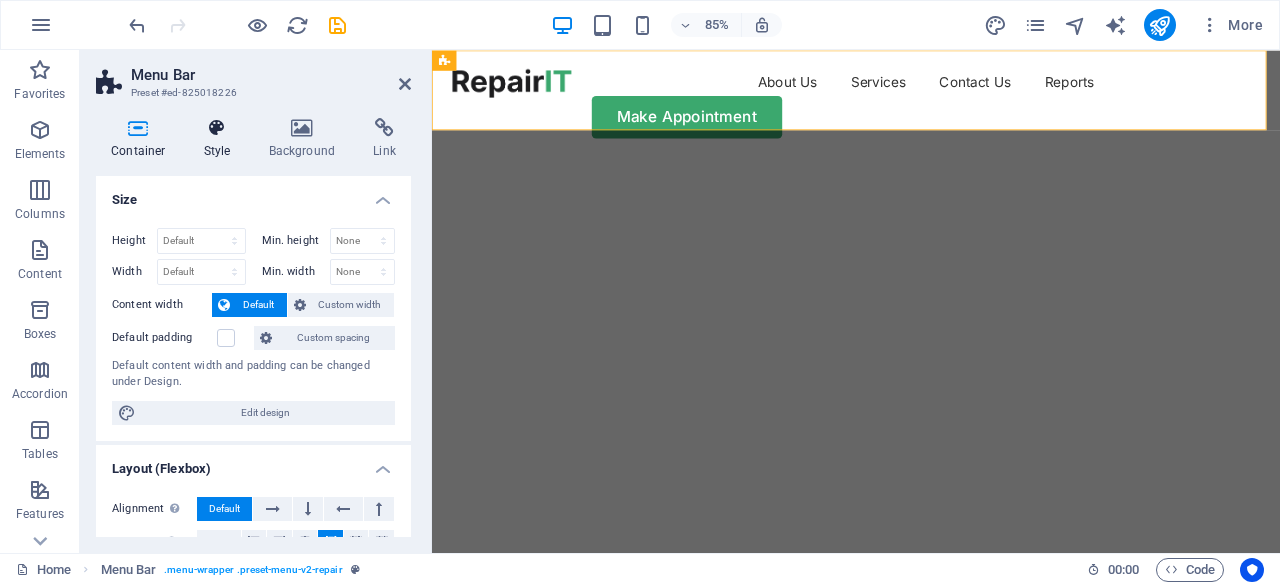 click on "Style" at bounding box center (221, 139) 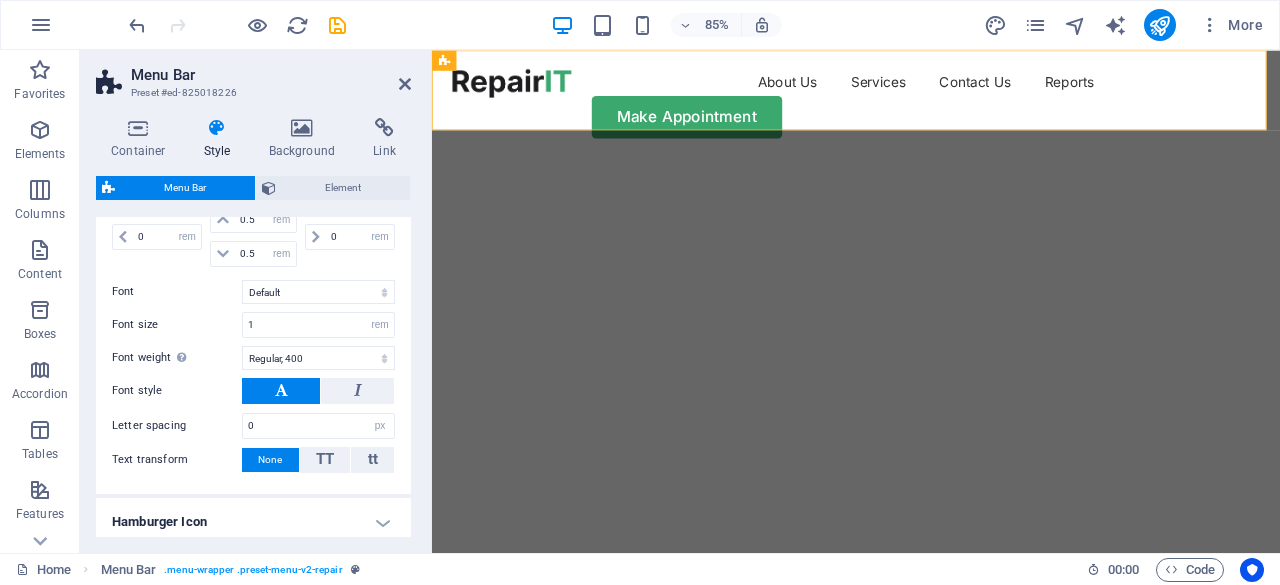 scroll, scrollTop: 694, scrollLeft: 0, axis: vertical 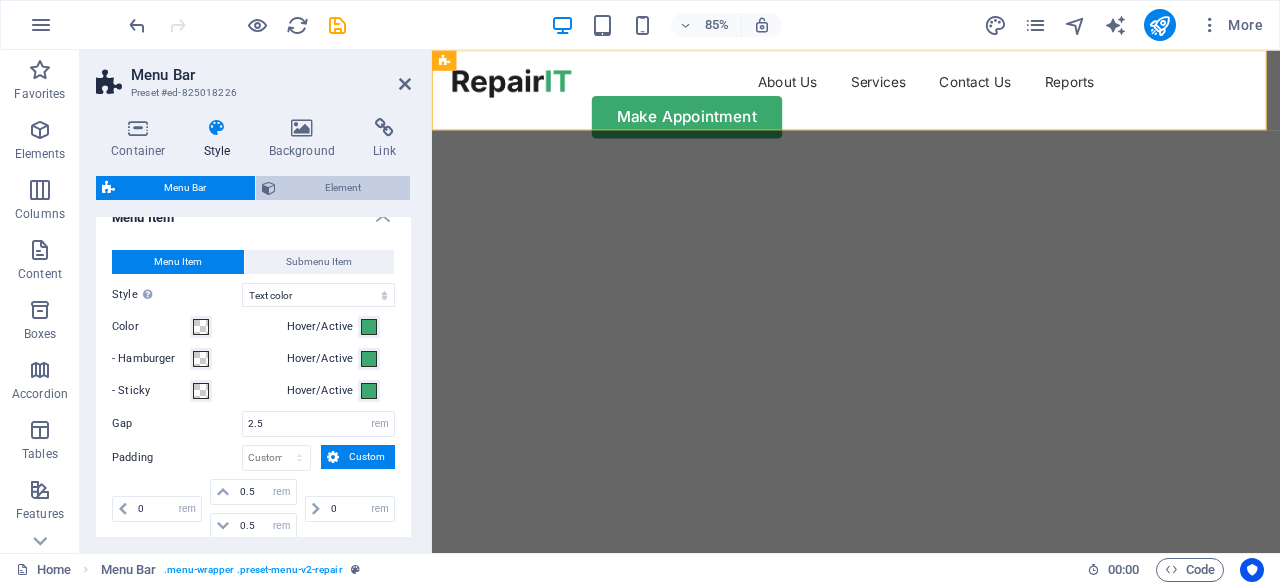 click at bounding box center [269, 188] 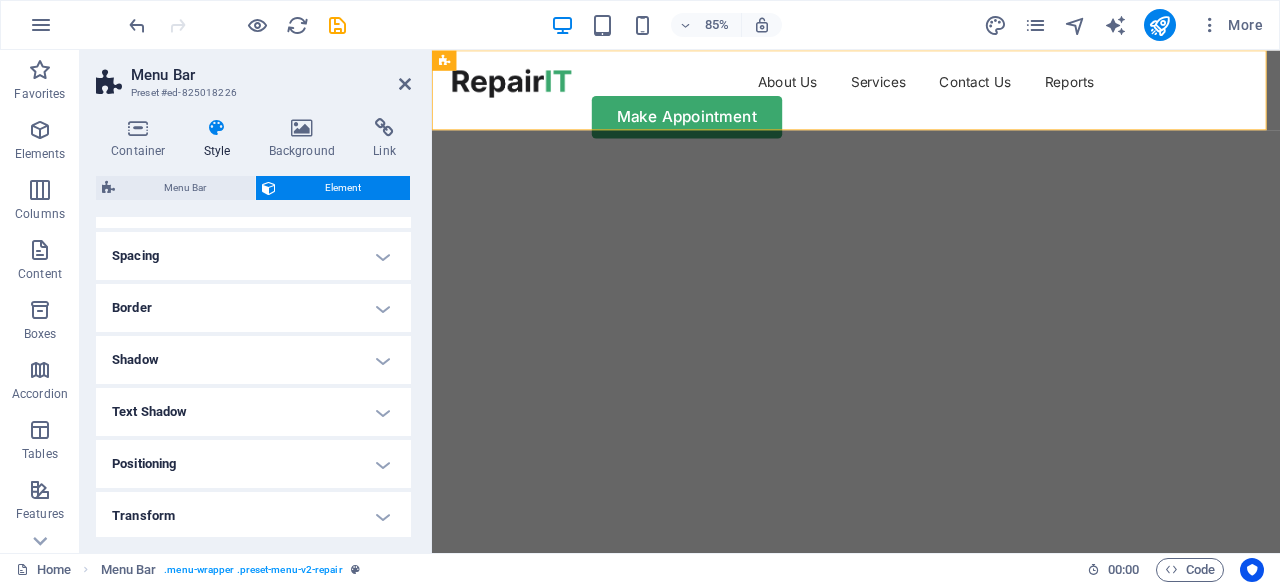 scroll, scrollTop: 200, scrollLeft: 0, axis: vertical 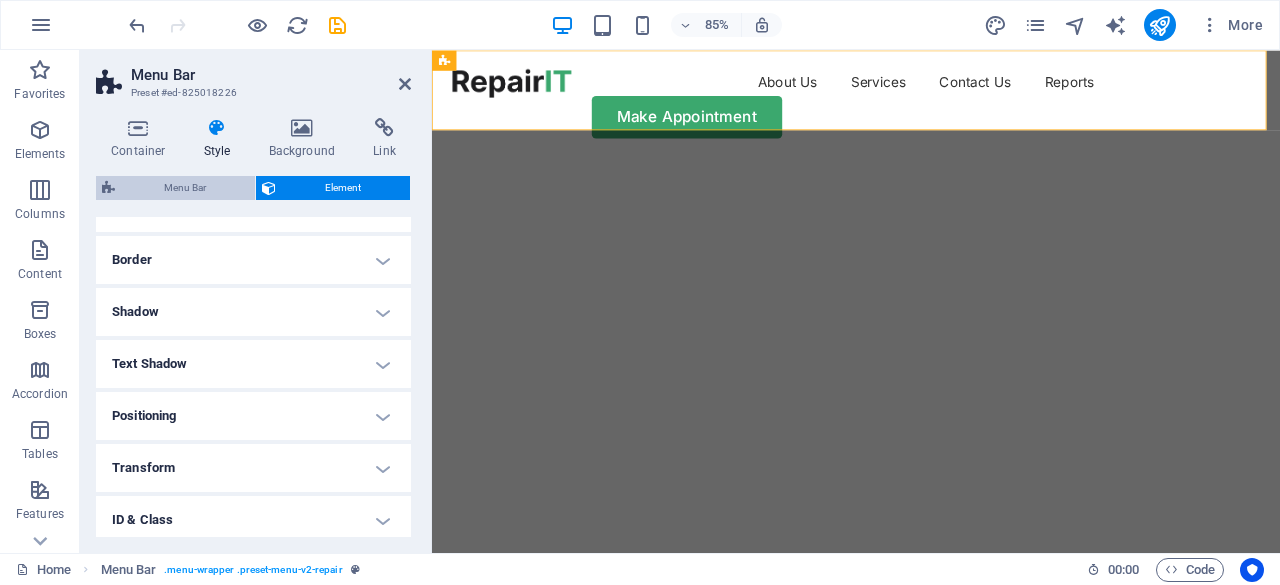 click on "Menu Bar" at bounding box center [185, 188] 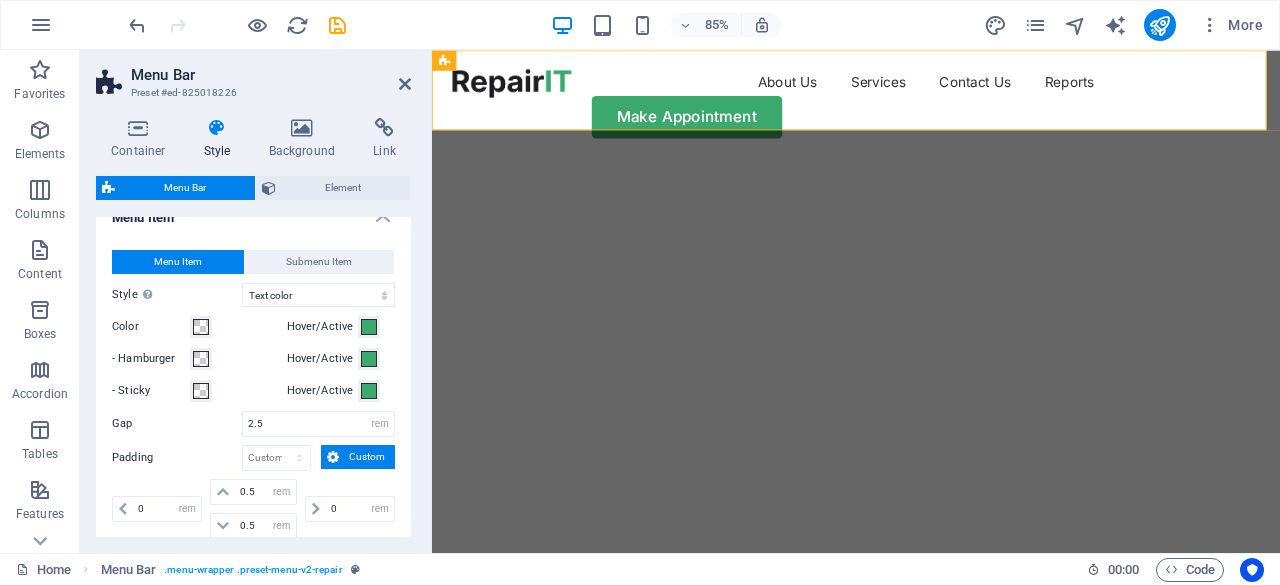 scroll, scrollTop: 994, scrollLeft: 0, axis: vertical 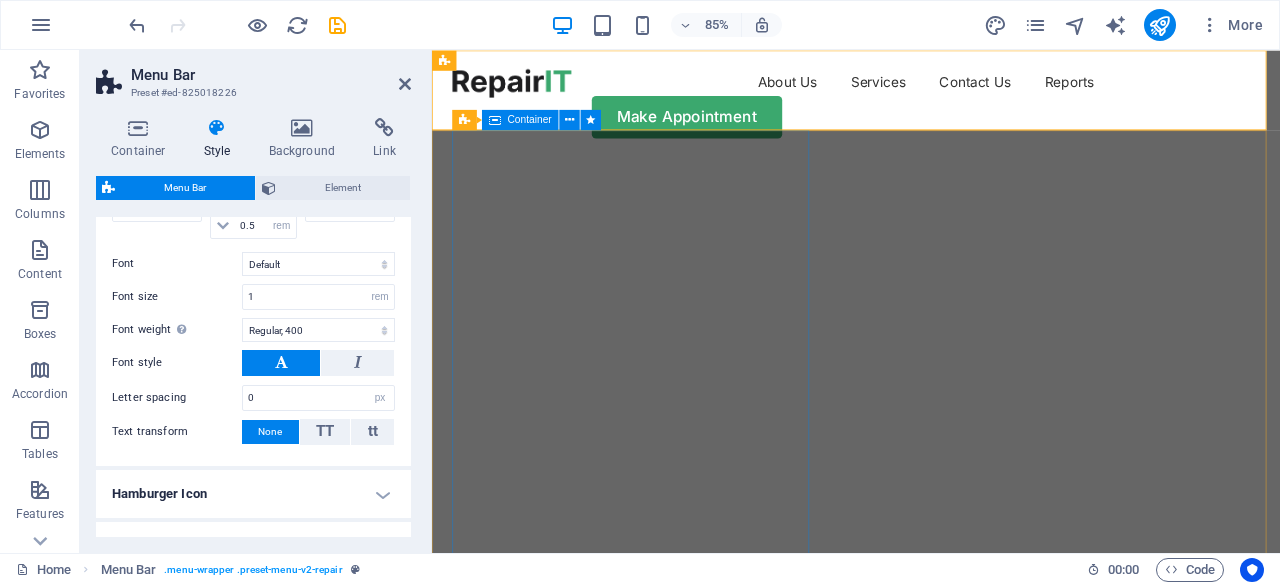 type 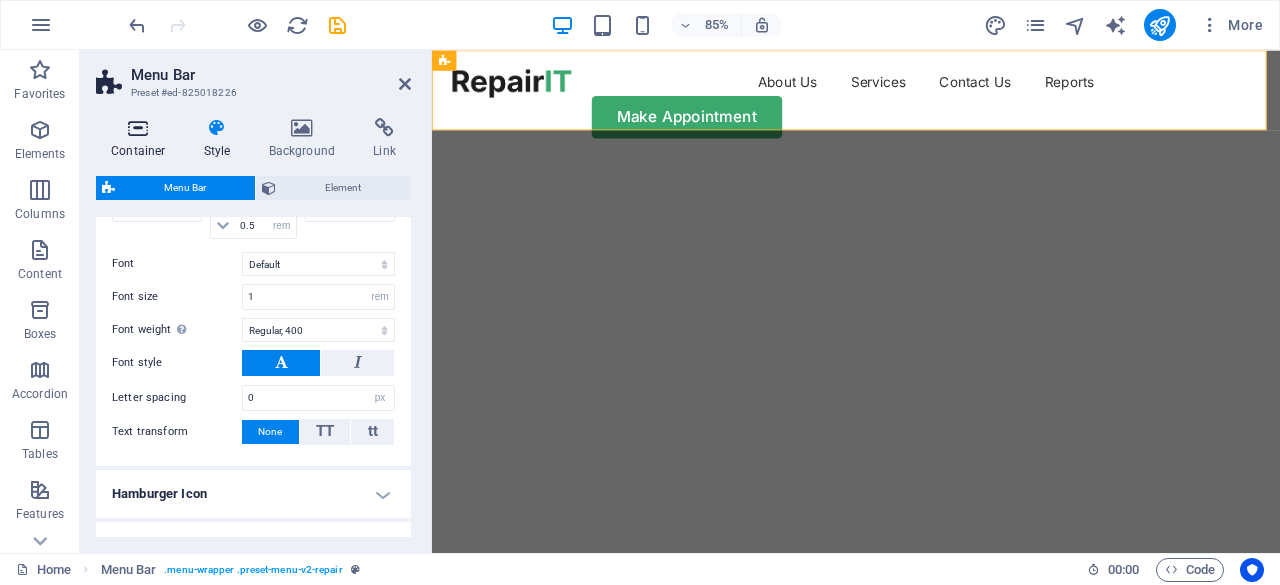 click on "Container" at bounding box center (142, 139) 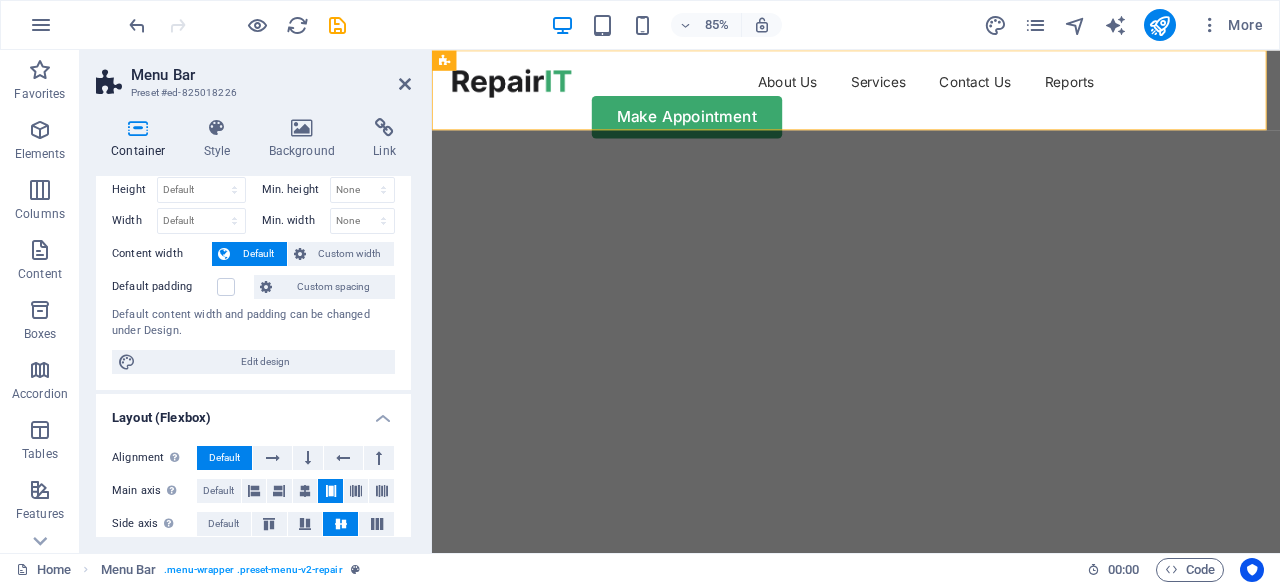 scroll, scrollTop: 0, scrollLeft: 0, axis: both 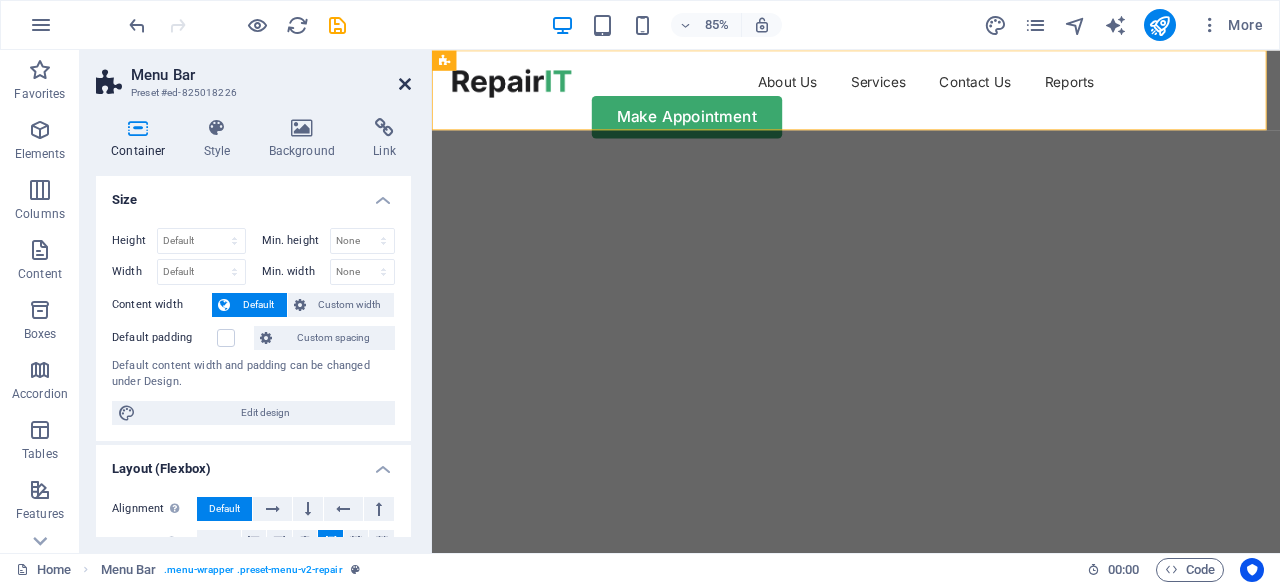 click at bounding box center (405, 84) 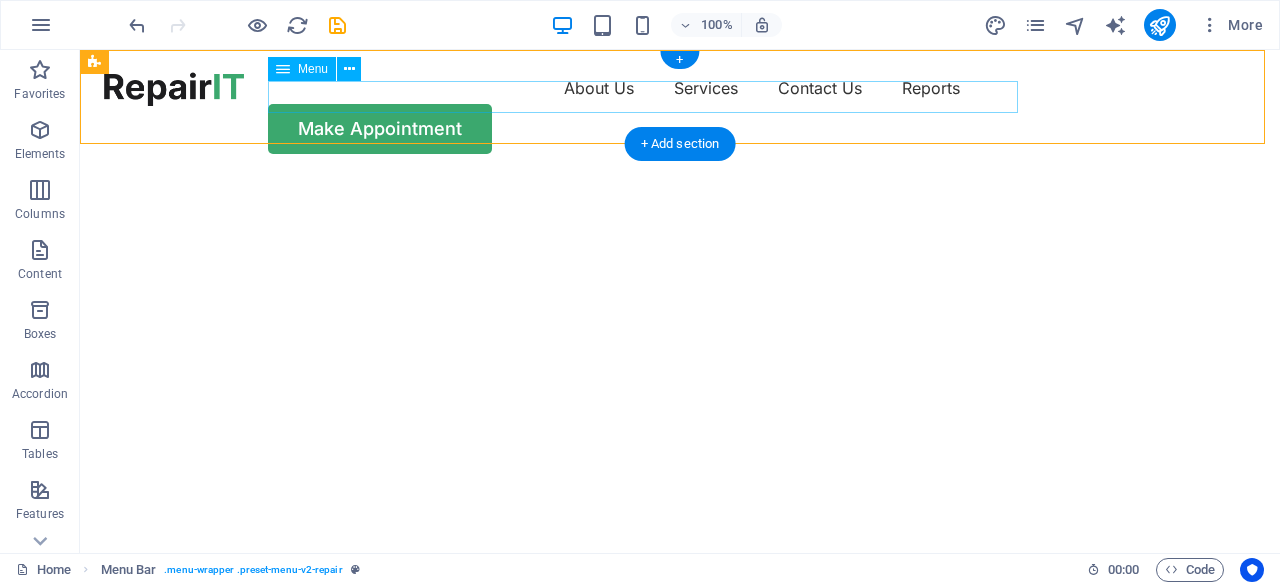 click on "About Us Services Contact Us Reports" at bounding box center [680, 88] 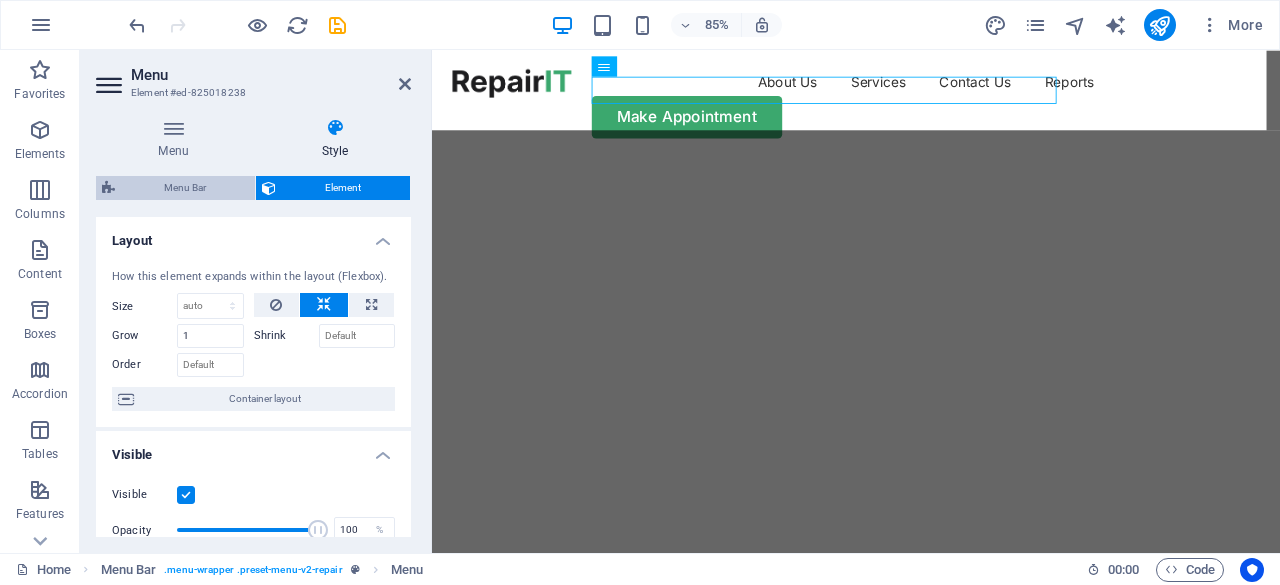 click on "Menu Bar" at bounding box center [185, 188] 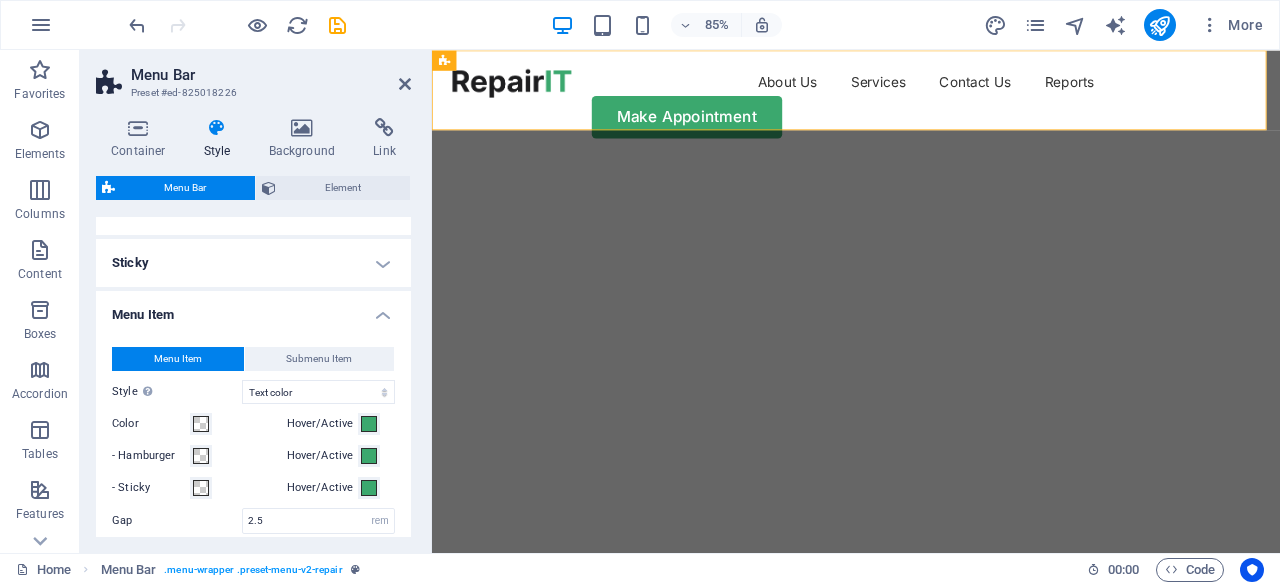 scroll, scrollTop: 600, scrollLeft: 0, axis: vertical 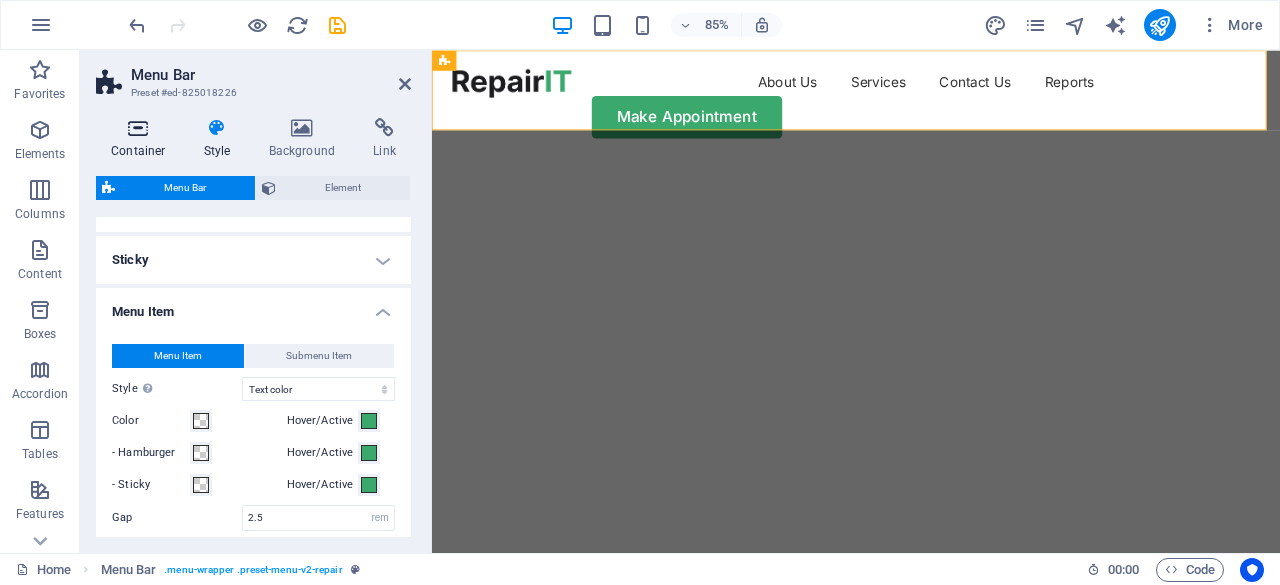 click at bounding box center (138, 128) 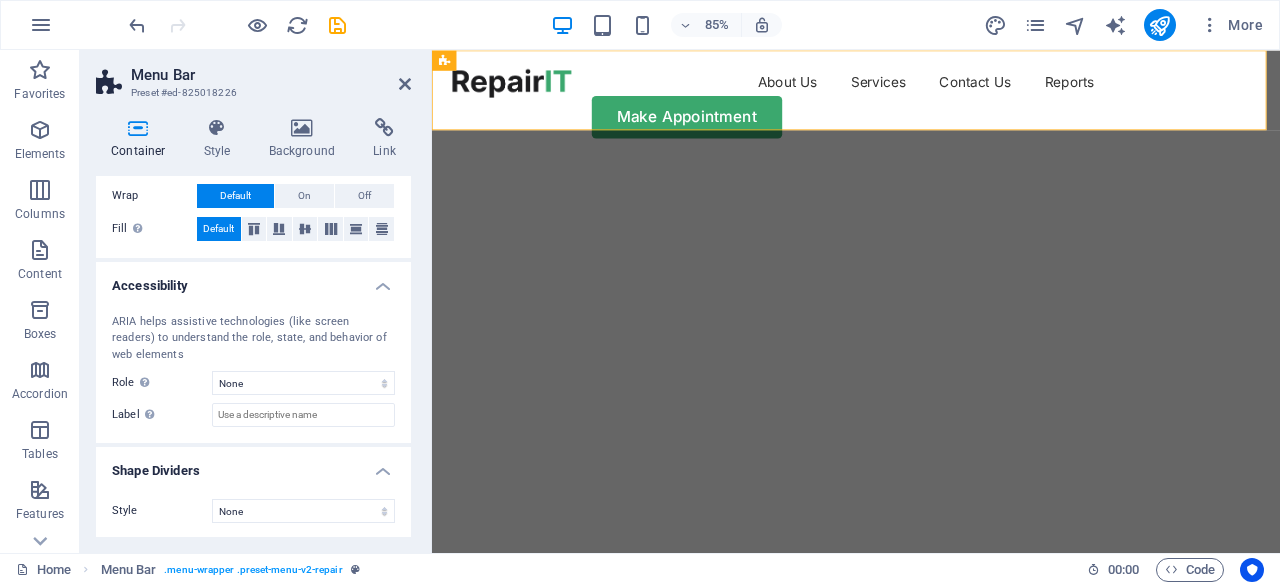 scroll, scrollTop: 0, scrollLeft: 0, axis: both 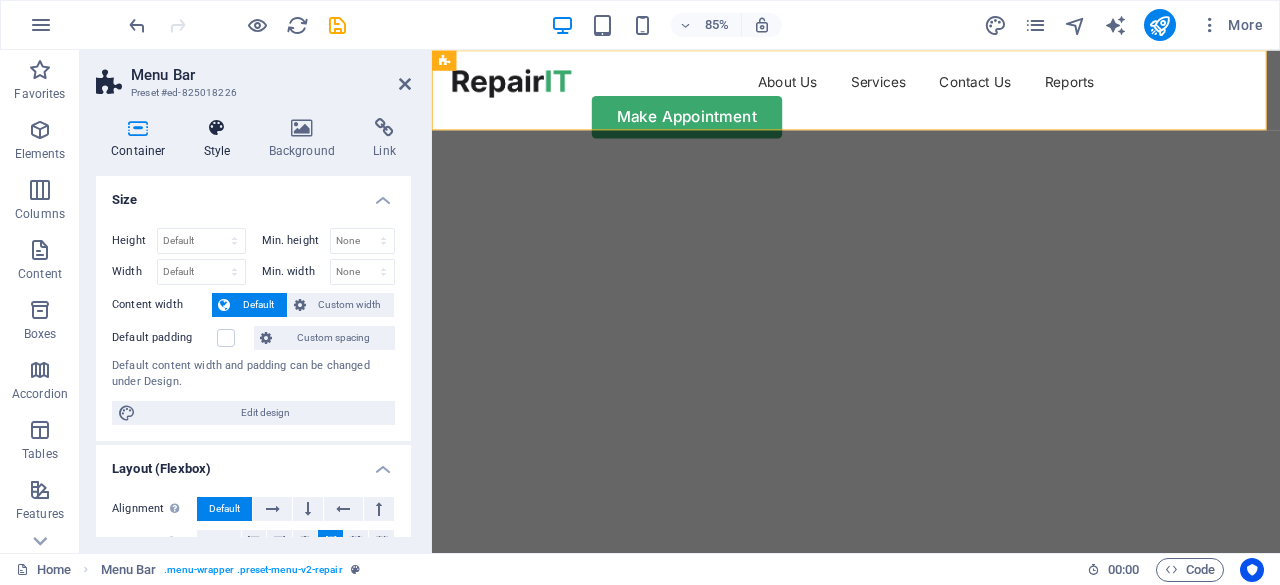 click on "Style" at bounding box center [221, 139] 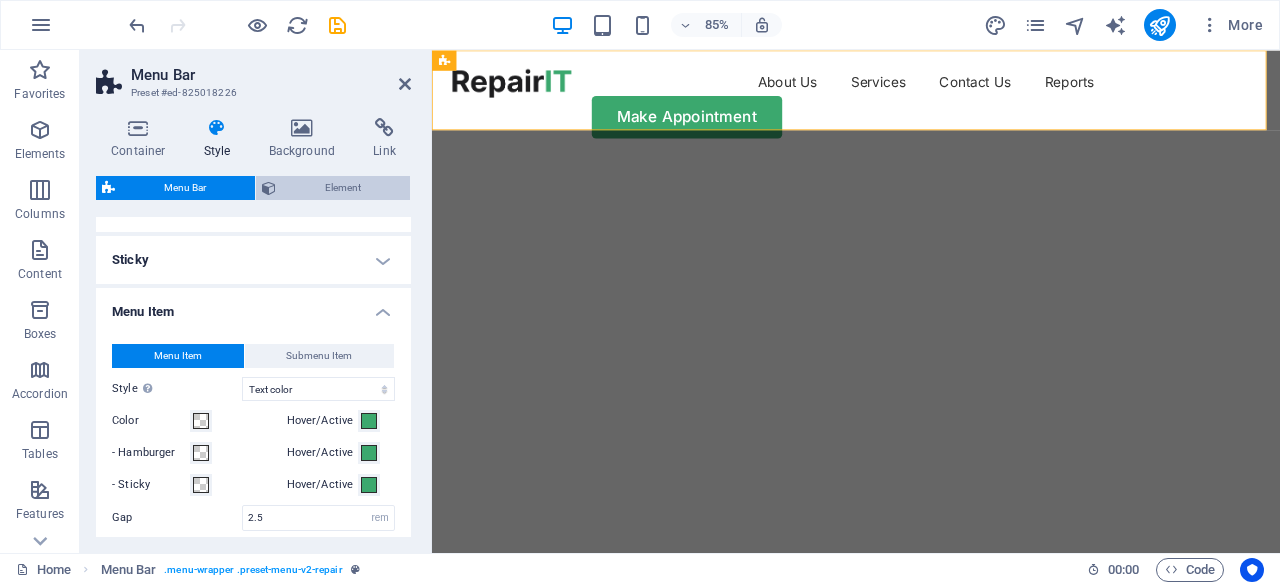 click on "Element" at bounding box center (343, 188) 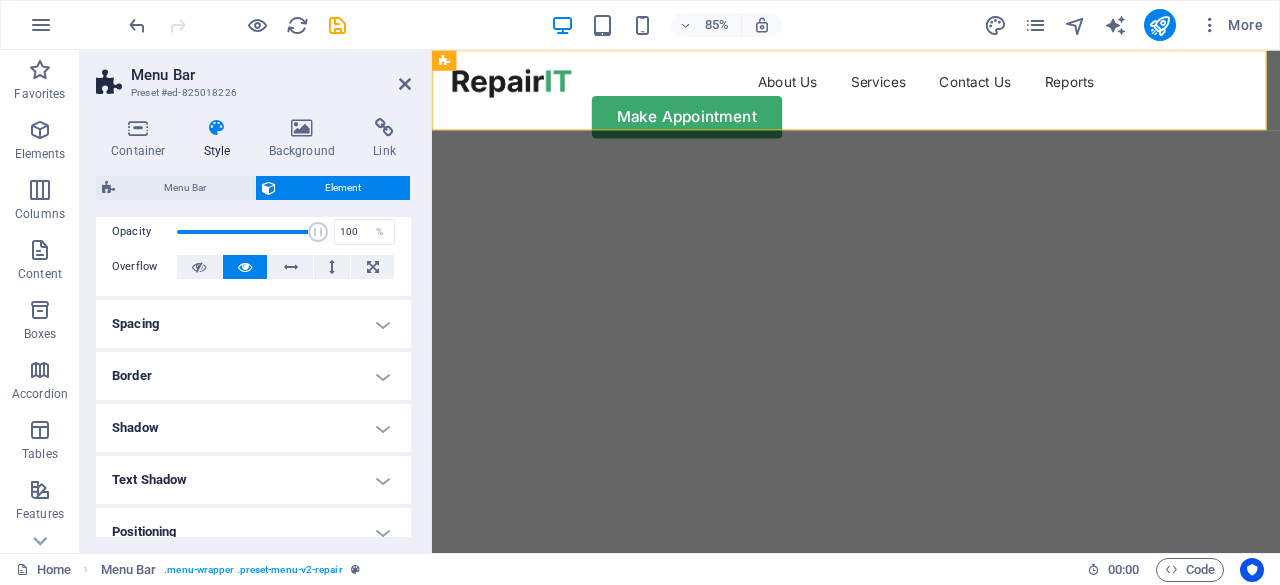 scroll, scrollTop: 100, scrollLeft: 0, axis: vertical 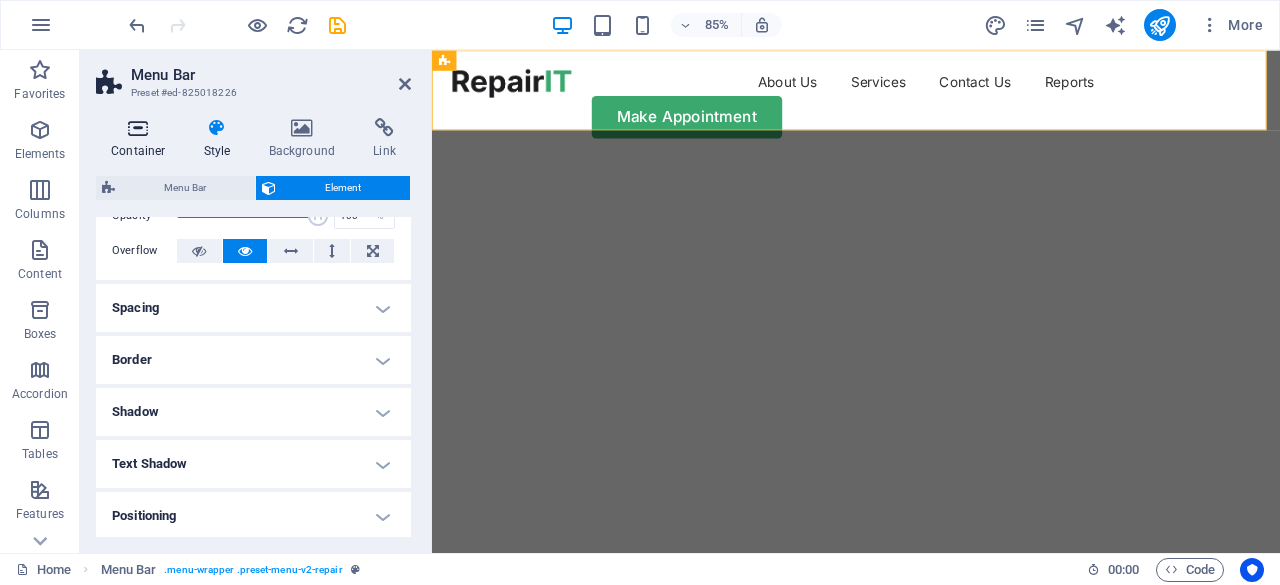 click at bounding box center (138, 128) 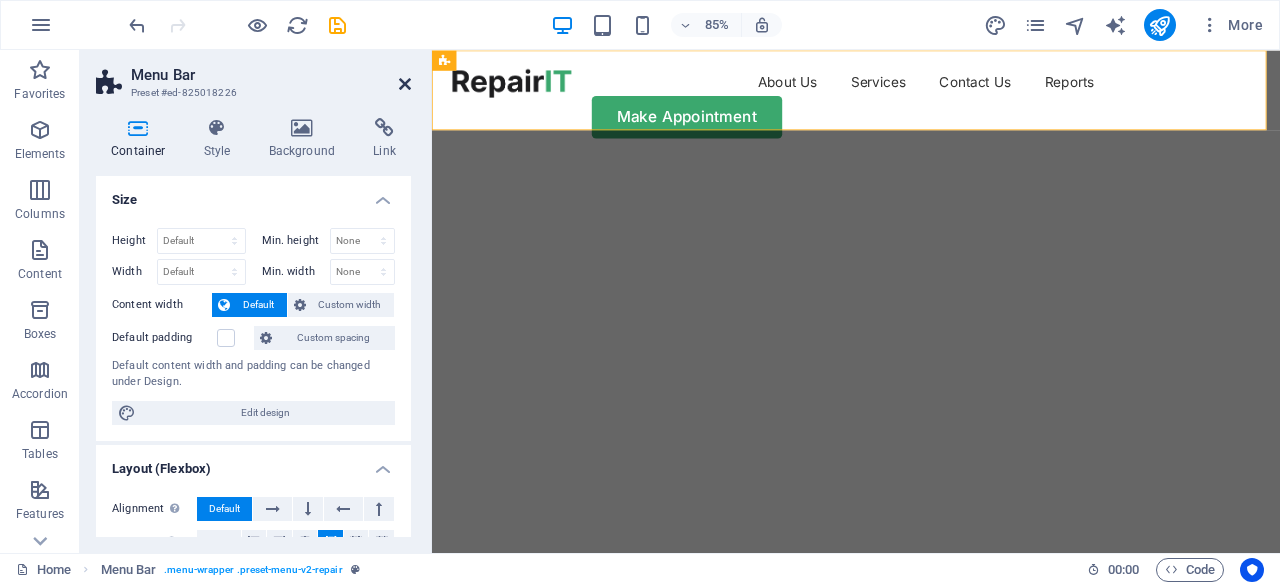 click at bounding box center [405, 84] 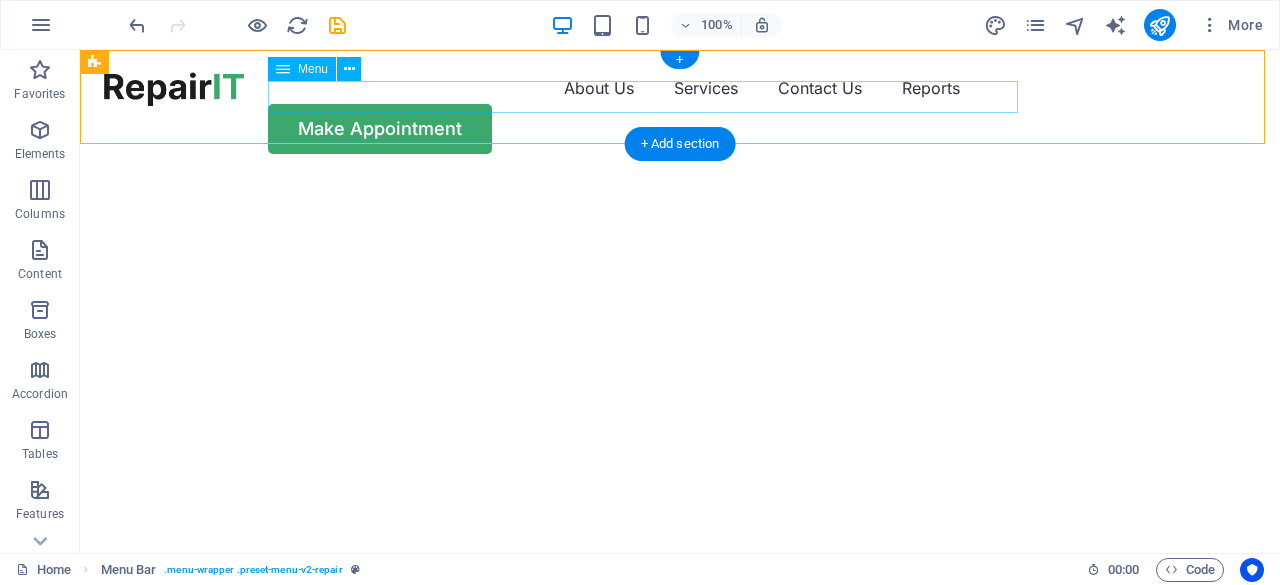 click on "About Us Services Contact Us Reports" at bounding box center [680, 88] 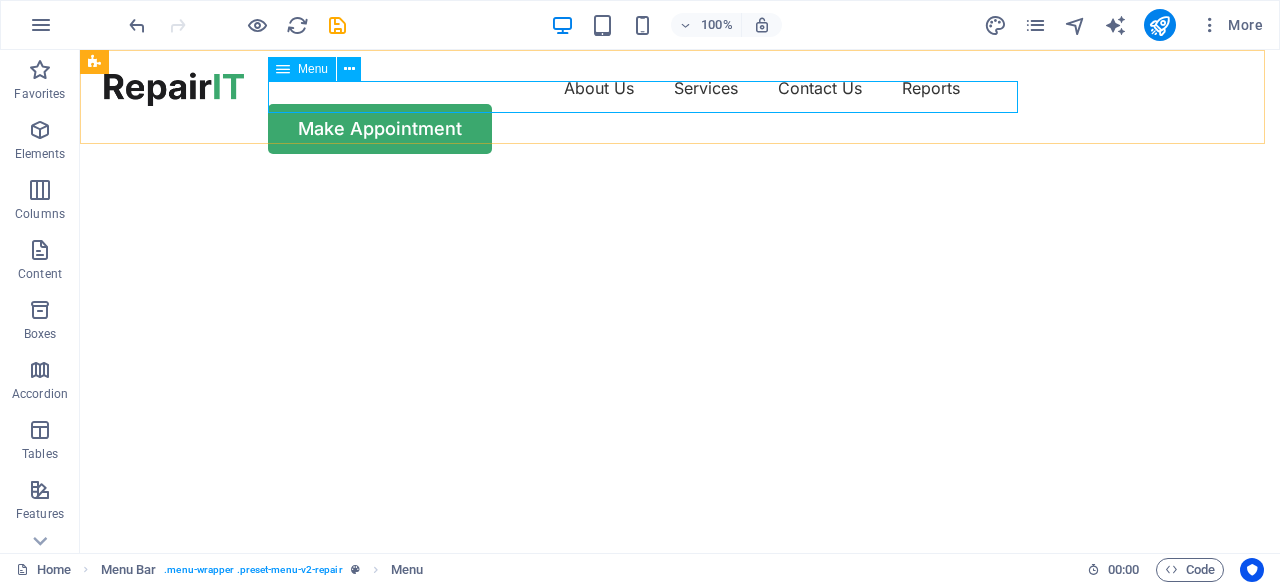 click on "Menu" at bounding box center [313, 69] 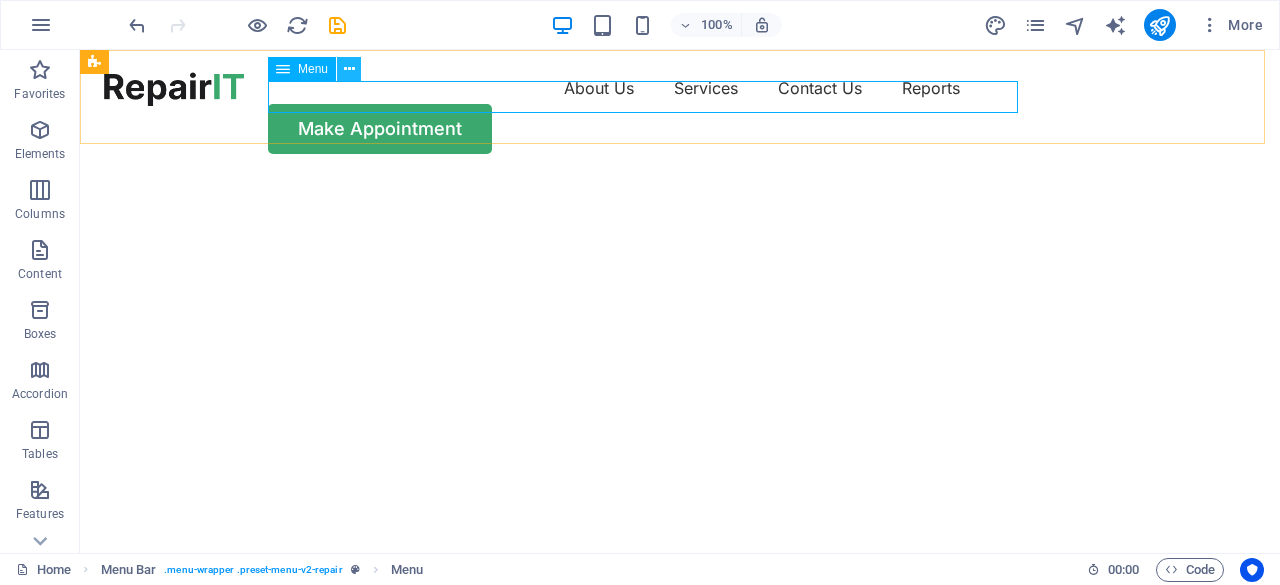 click at bounding box center [349, 69] 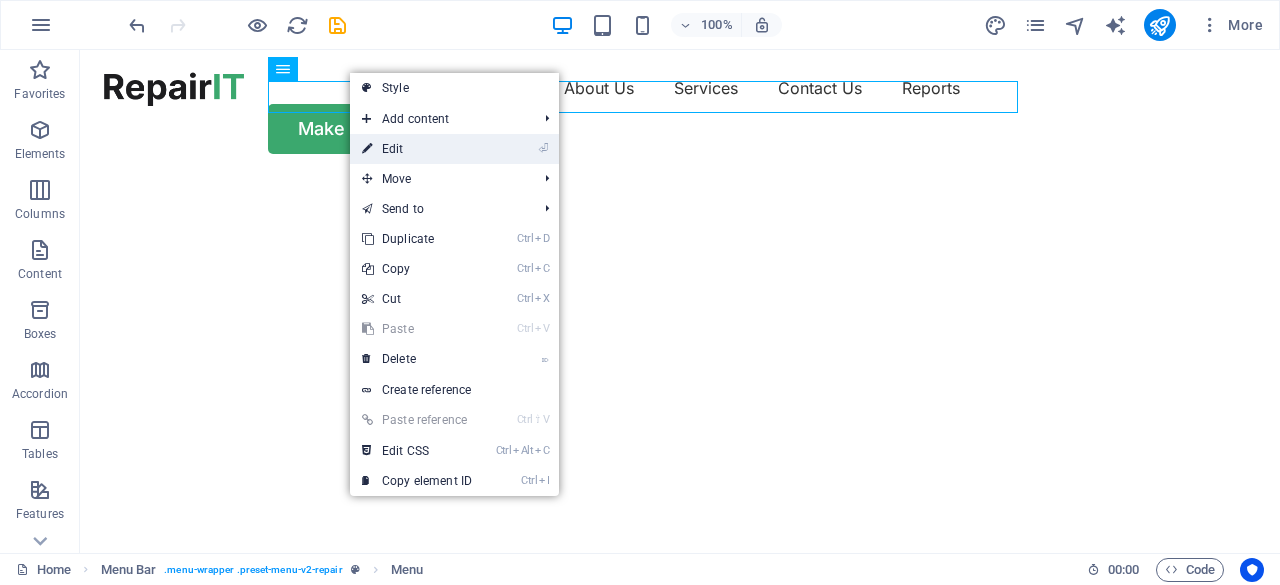 click on "⏎  Edit" at bounding box center (417, 149) 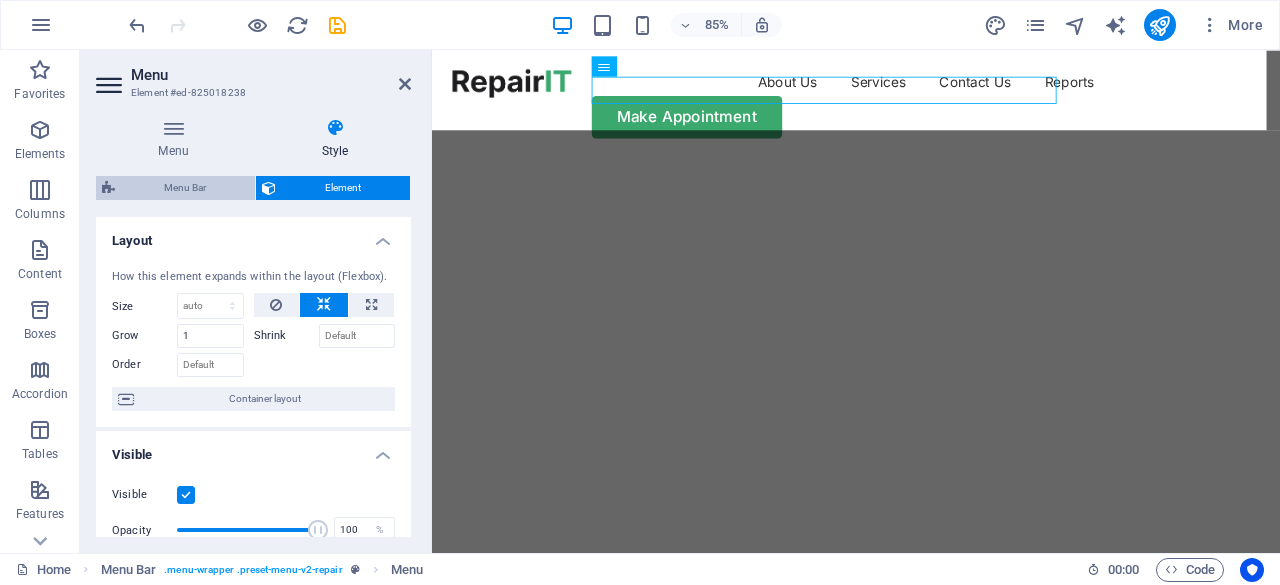 click on "Menu Bar" at bounding box center (185, 188) 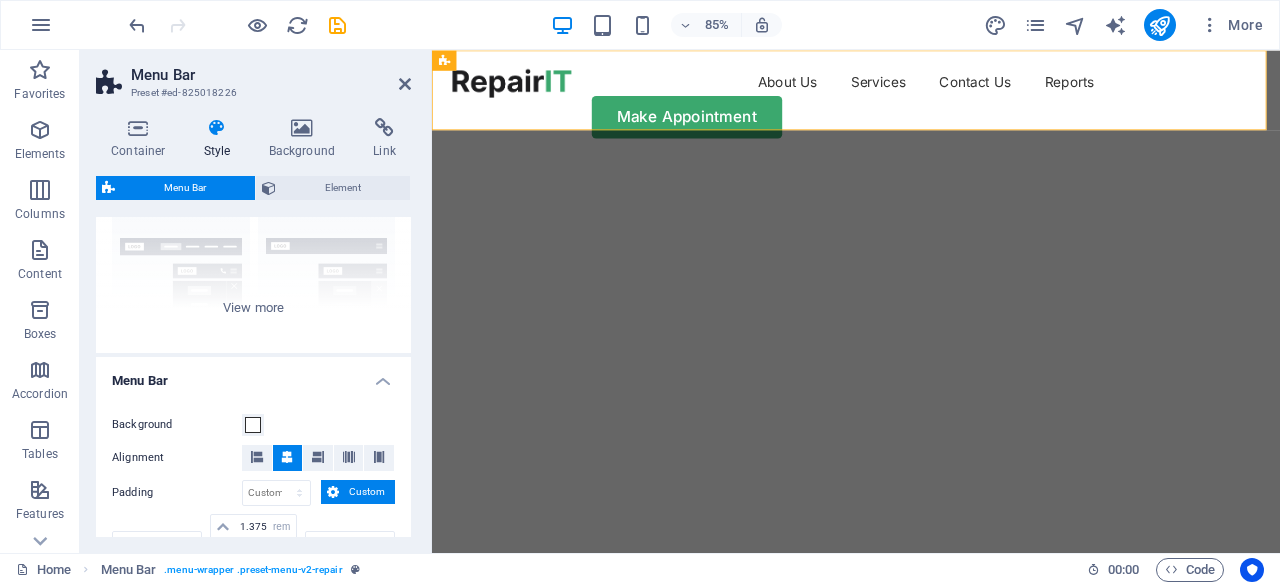 scroll, scrollTop: 0, scrollLeft: 0, axis: both 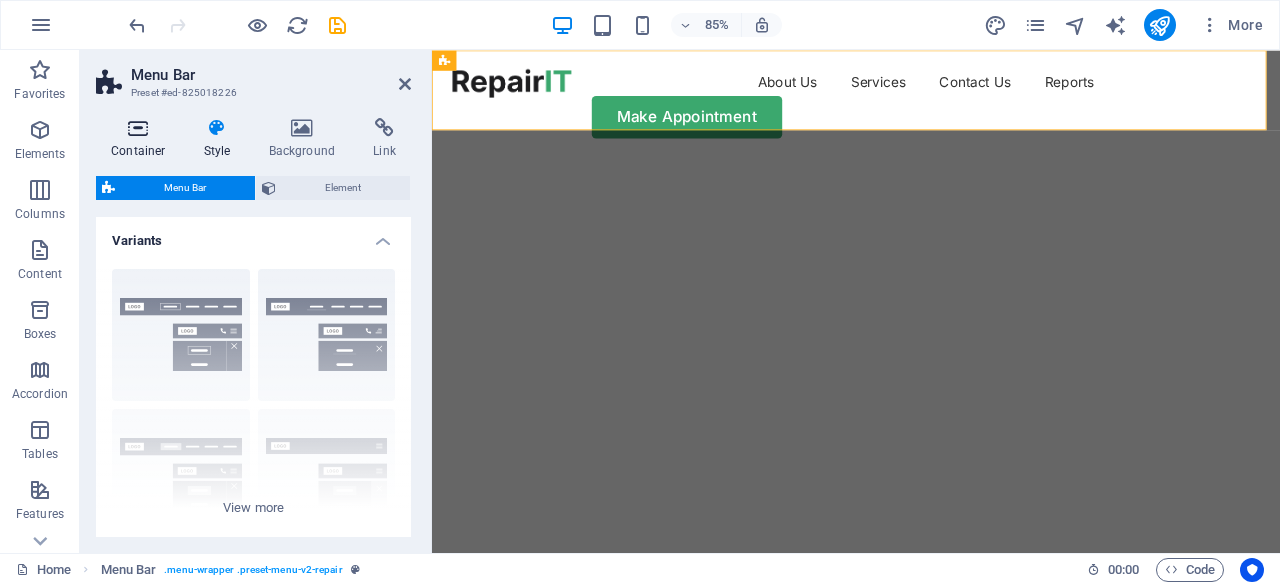 click on "Container" at bounding box center [142, 139] 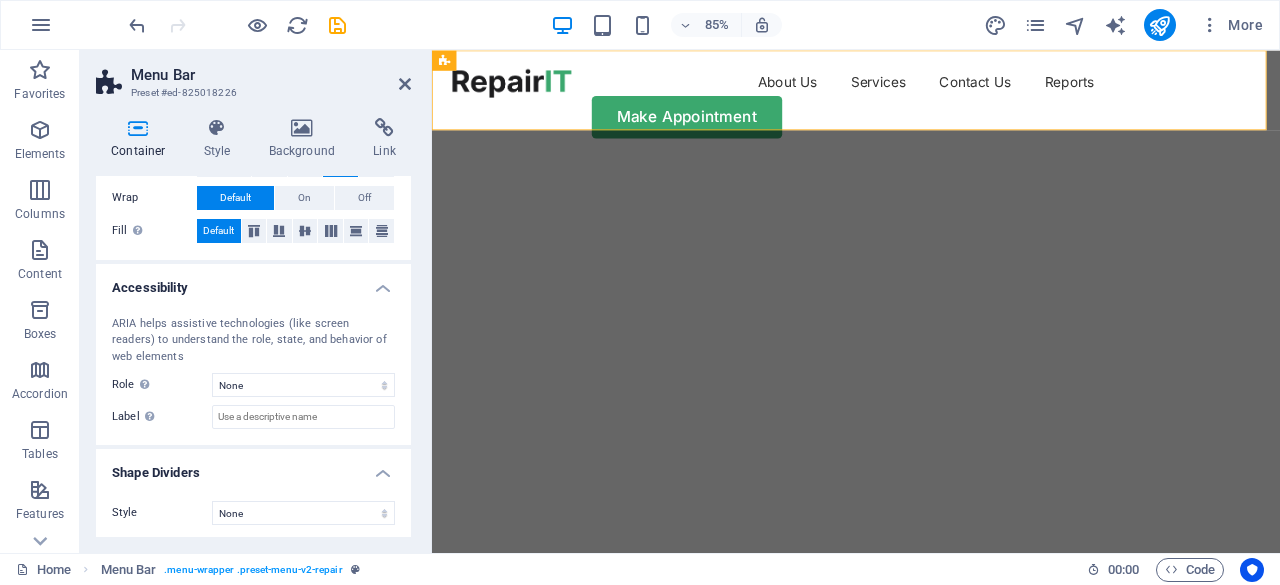 scroll, scrollTop: 412, scrollLeft: 0, axis: vertical 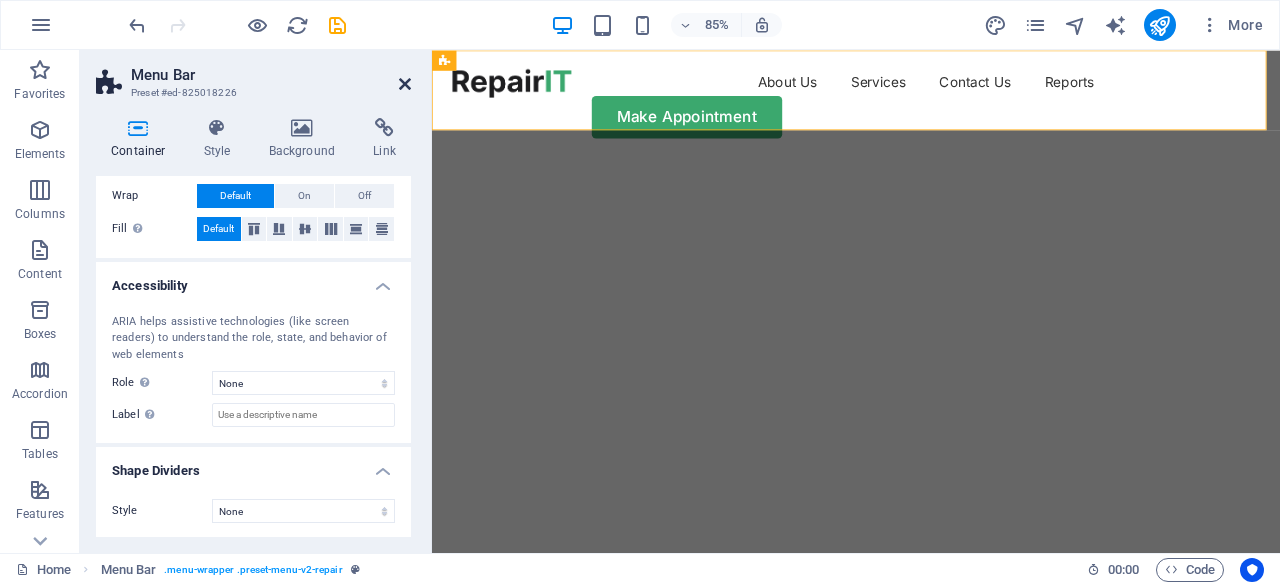 click at bounding box center (405, 84) 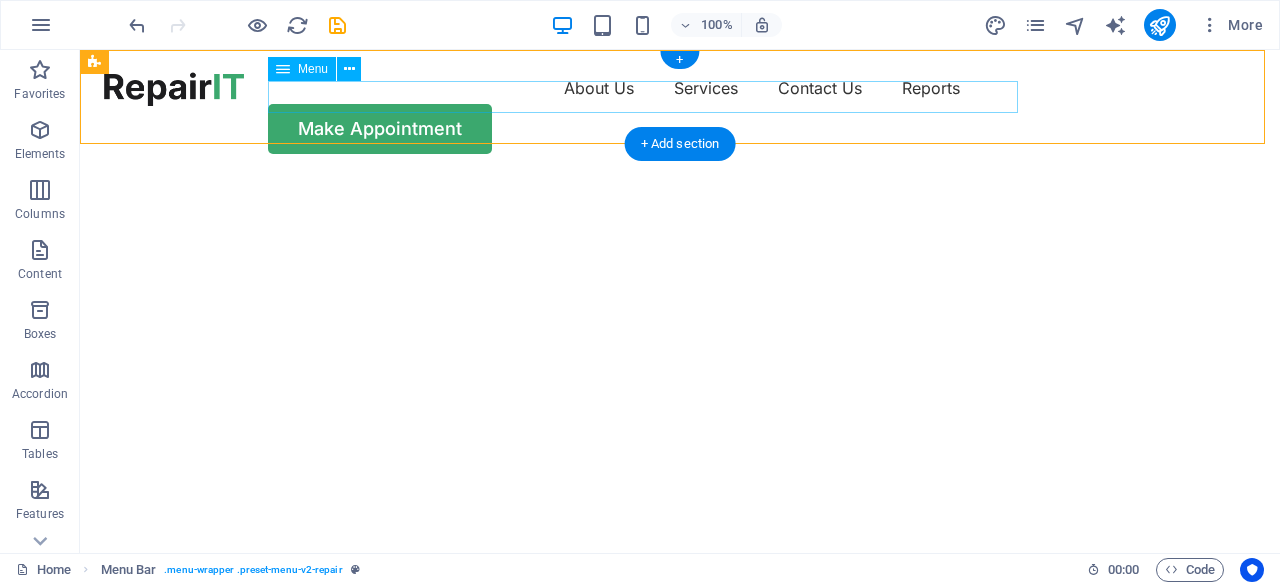 click on "About Us Services Contact Us Reports" at bounding box center (680, 88) 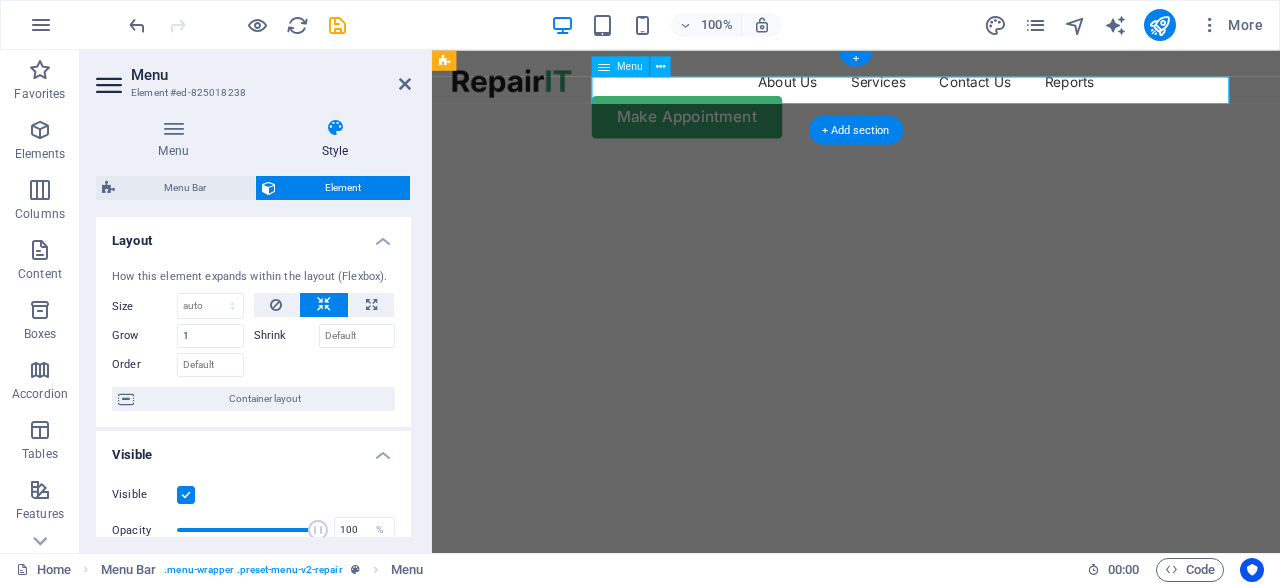 click on "About Us Services Contact Us Reports" at bounding box center (931, 88) 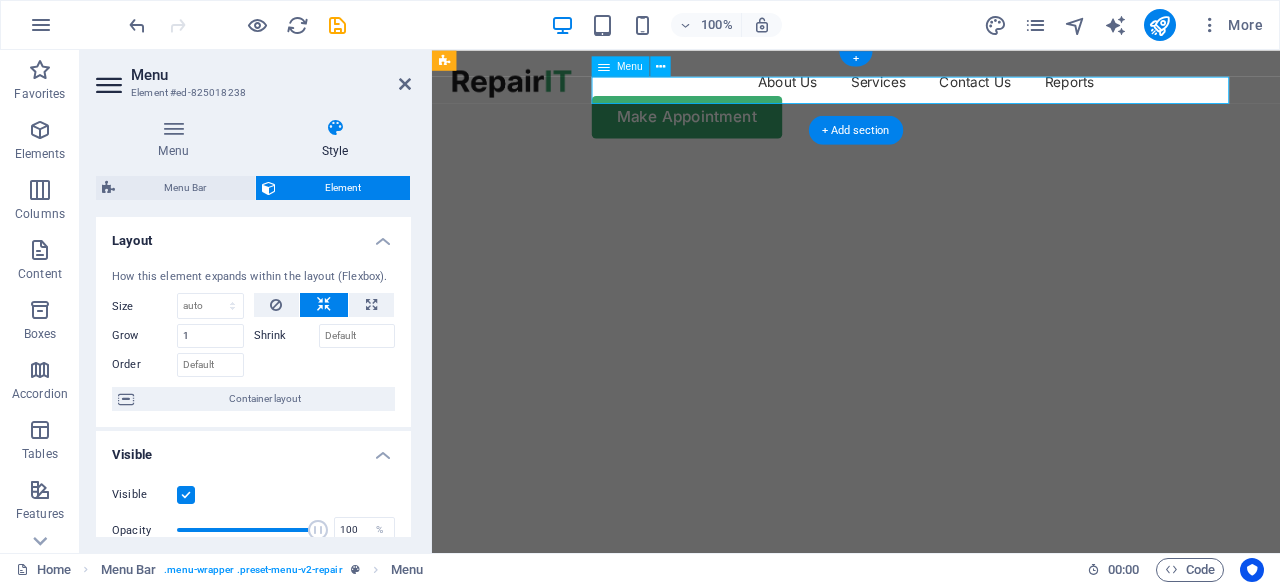 click on "About Us Services Contact Us Reports" at bounding box center (931, 88) 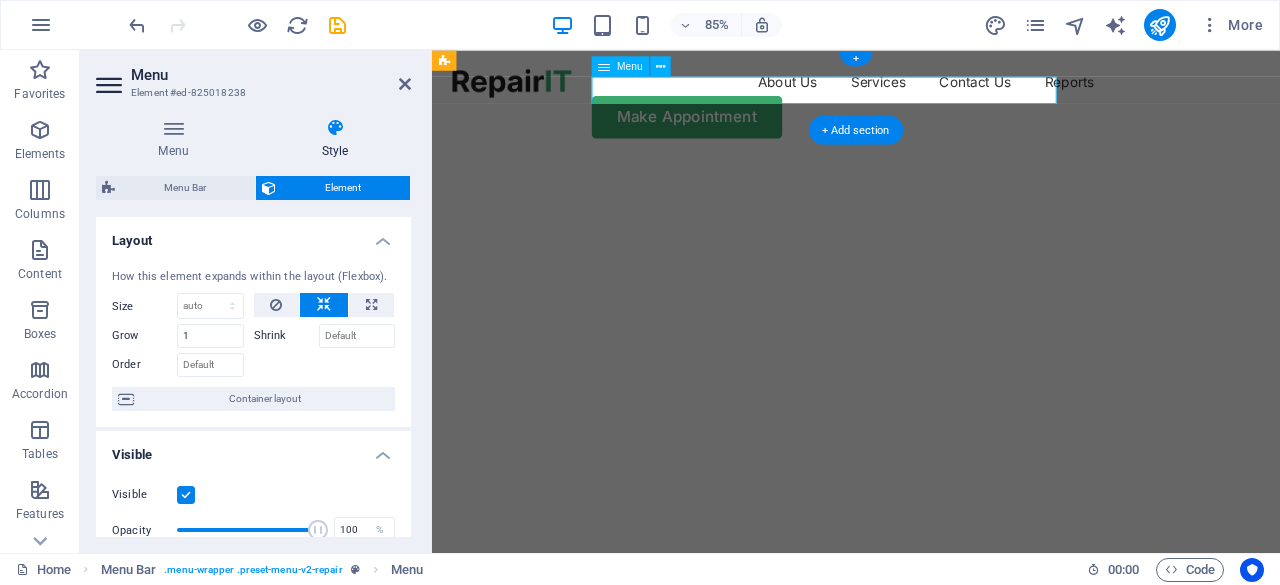 click on "About Us Services Contact Us Reports" at bounding box center (931, 88) 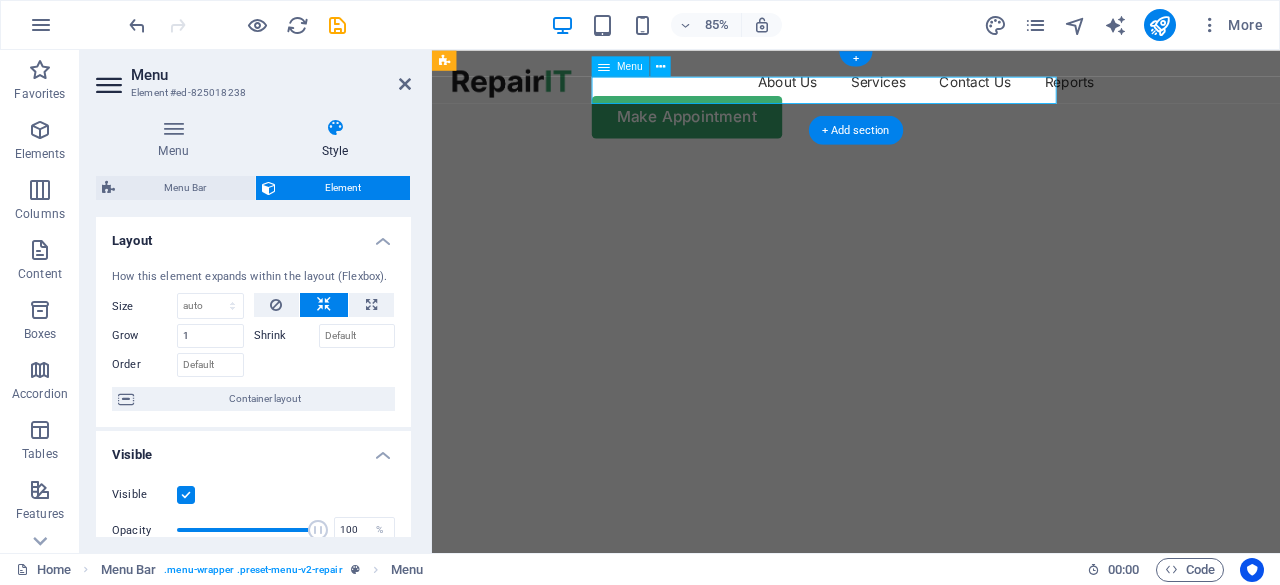 click on "About Us Services Contact Us Reports" at bounding box center (931, 88) 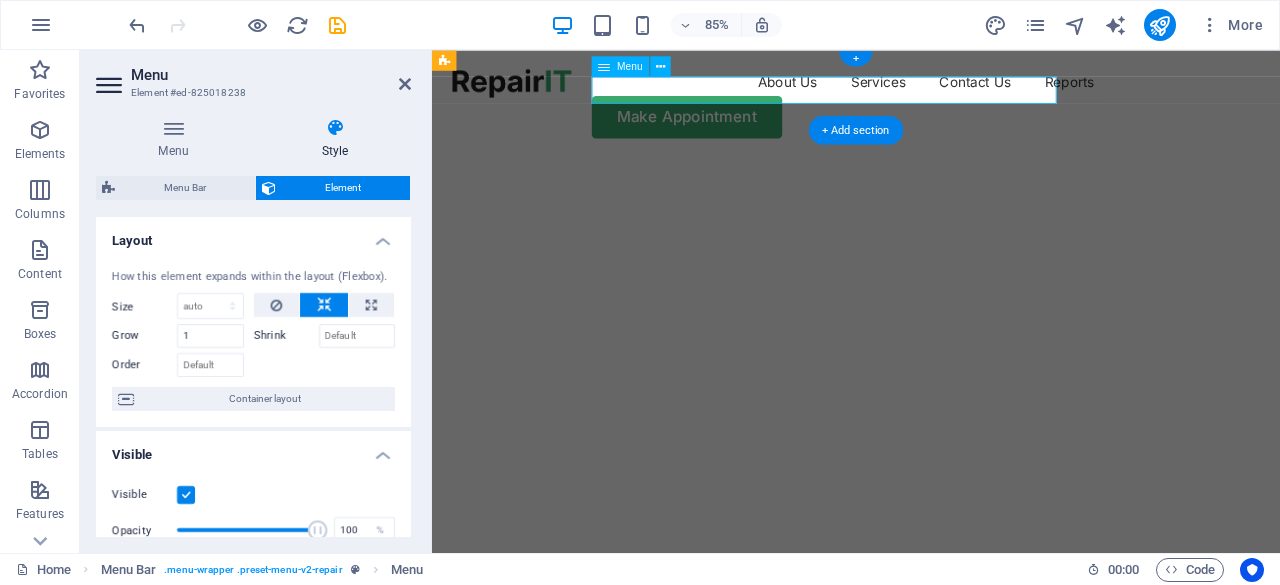 click on "About Us Services Contact Us Reports" at bounding box center (931, 88) 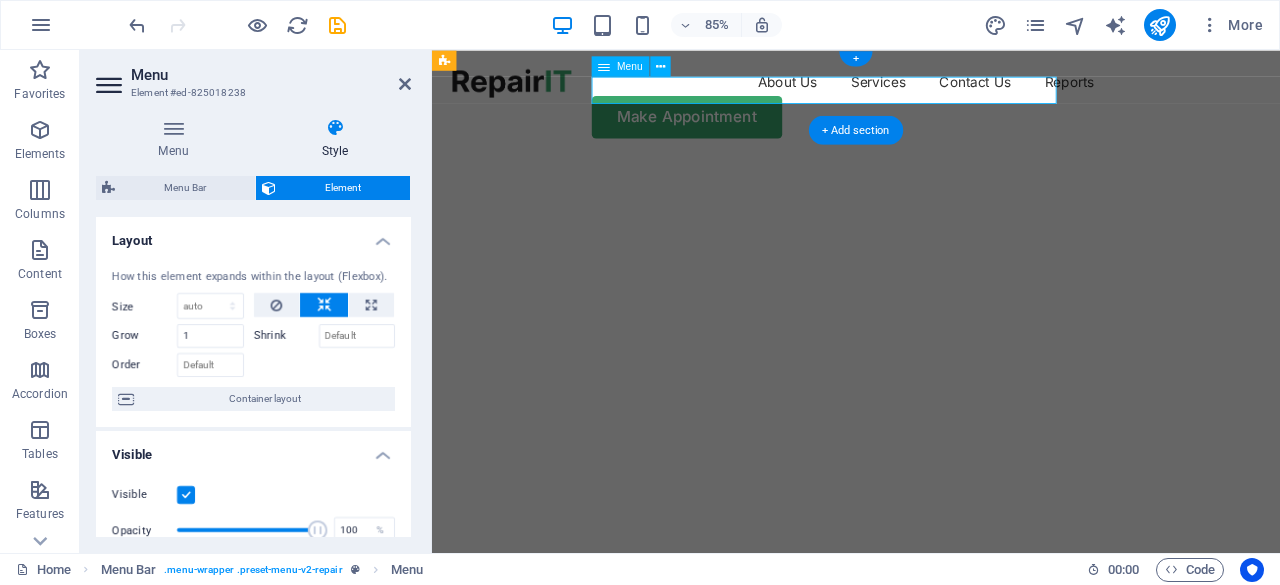 click on "About Us Services Contact Us Reports" at bounding box center (931, 88) 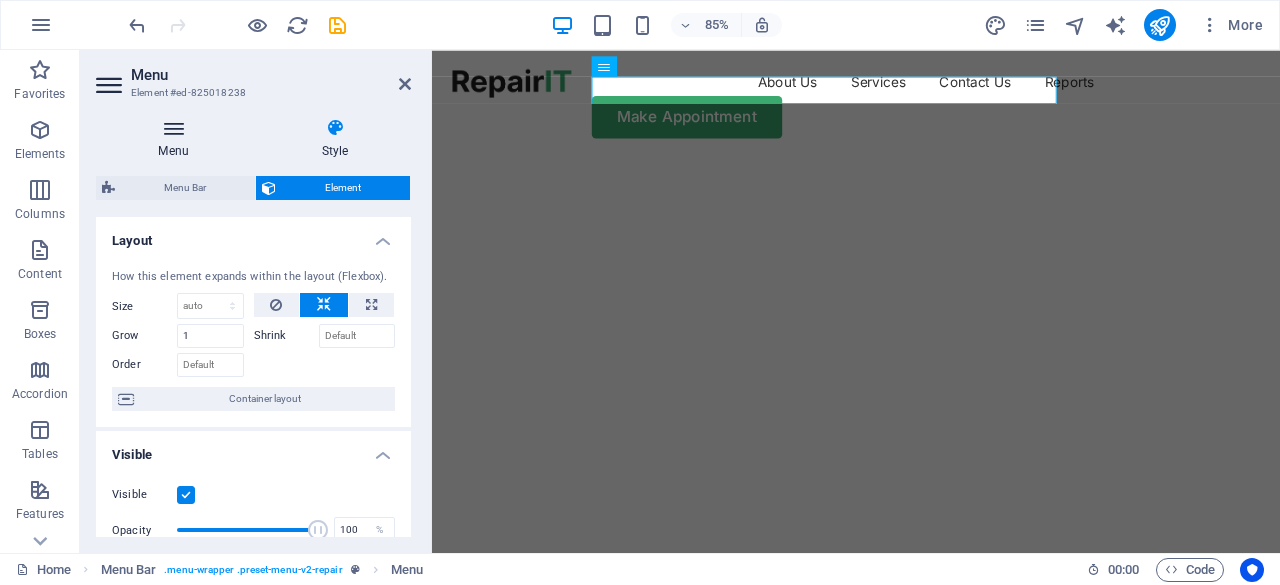 click on "Menu" at bounding box center (177, 139) 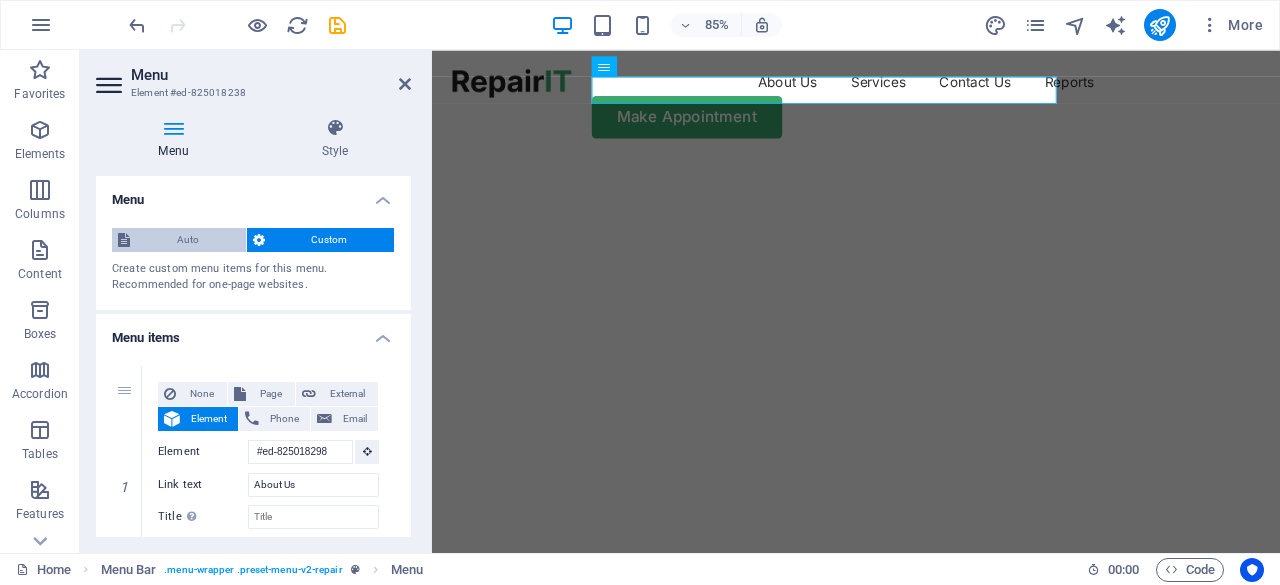 click on "Auto" at bounding box center (188, 240) 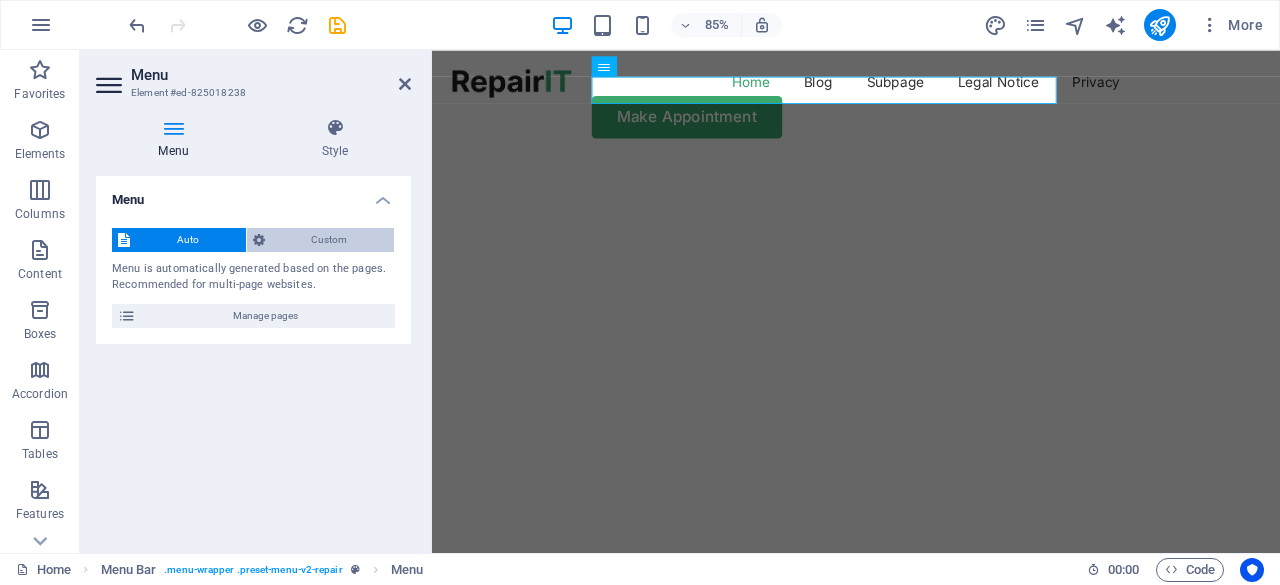 click on "Custom" at bounding box center [330, 240] 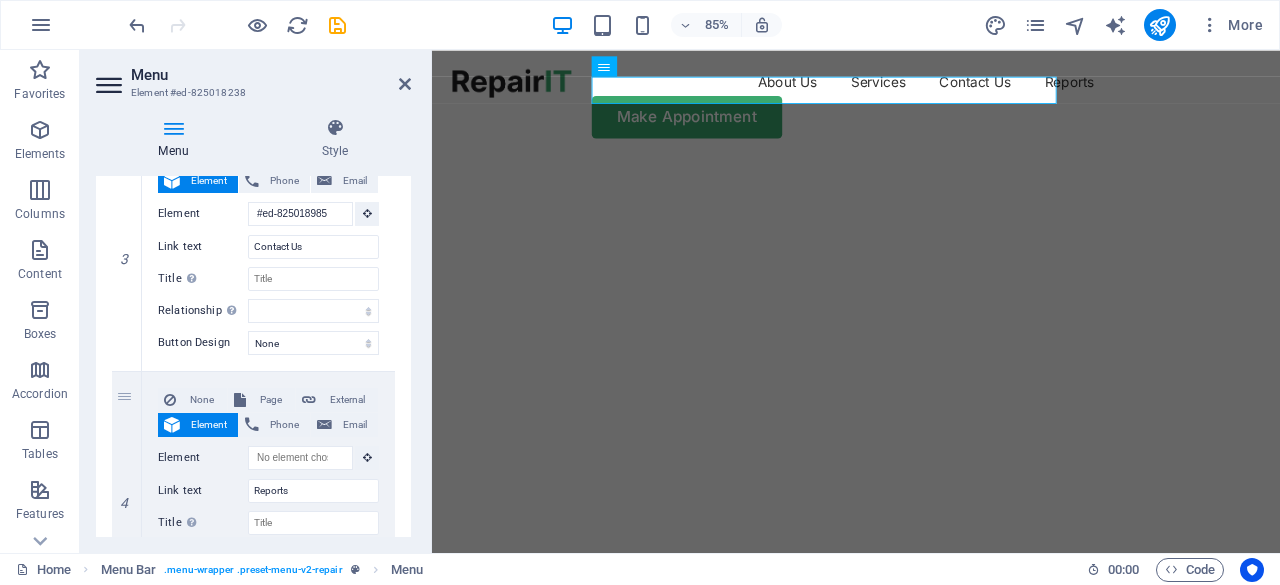 scroll, scrollTop: 858, scrollLeft: 0, axis: vertical 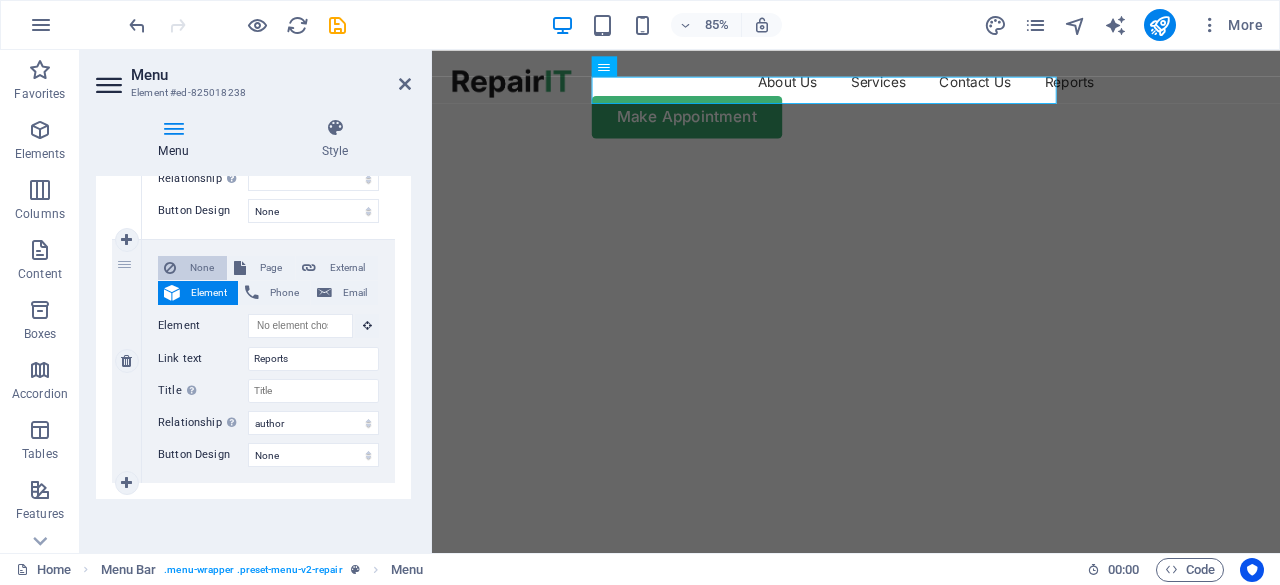 click on "None" at bounding box center [201, 268] 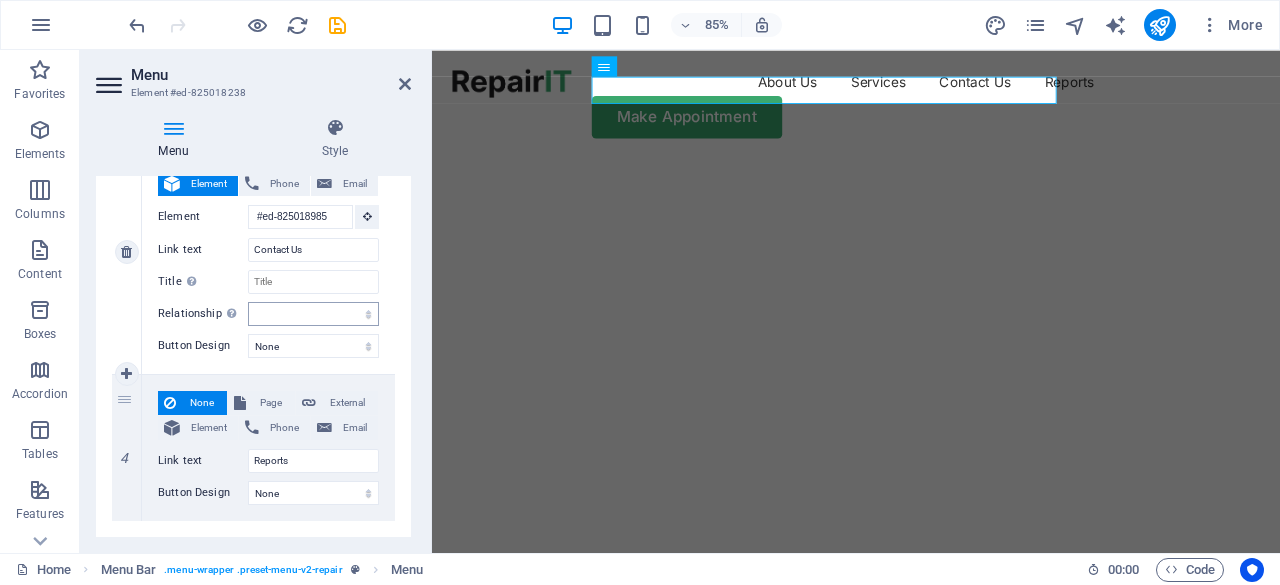 scroll, scrollTop: 721, scrollLeft: 0, axis: vertical 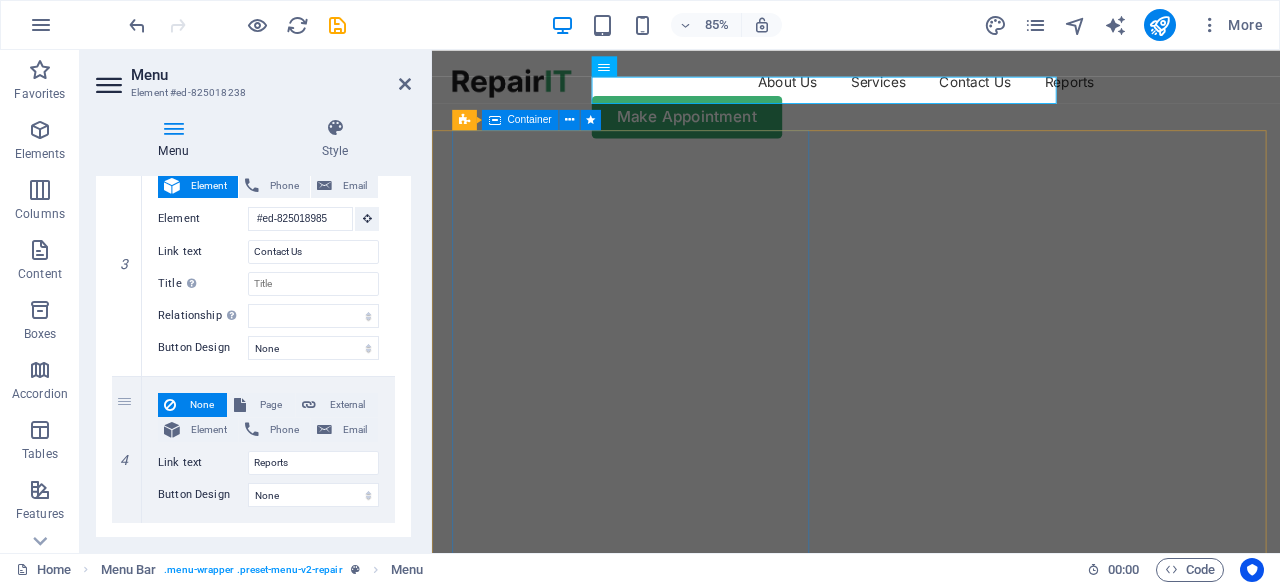 type 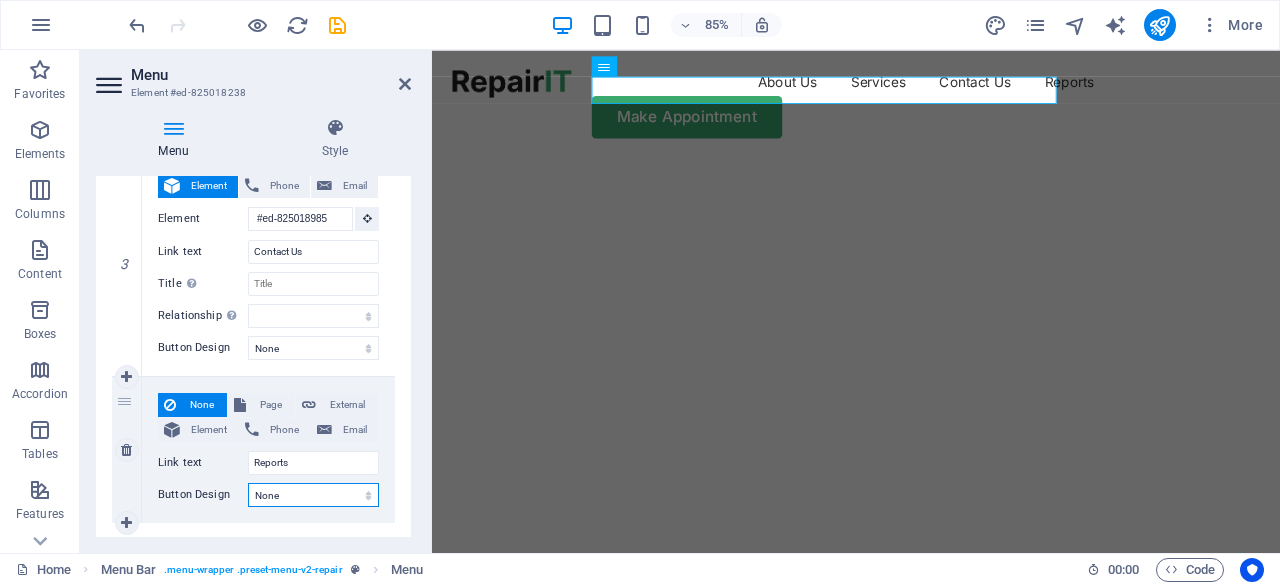 click on "None Default Primary Secondary" at bounding box center (313, 495) 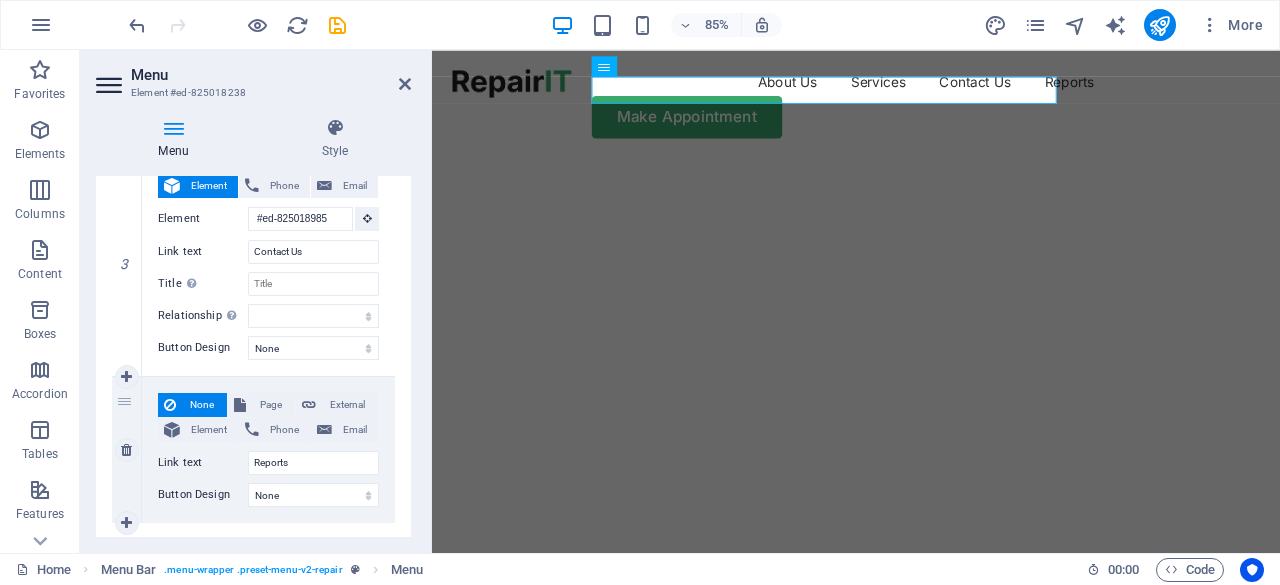 click on "None Page External Element Phone Email Page Home Blog Subpage Legal Notice Privacy Element
URL Phone Email Link text Reports Link target New tab Same tab Overlay Title Additional link description, should not be the same as the link text. The title is most often shown as a tooltip text when the mouse moves over the element. Leave empty if uncertain. Relationship Sets the  relationship of this link to the link target . For example, the value "nofollow" instructs search engines not to follow the link. Can be left empty. alternate author bookmark external help license next nofollow noreferrer noopener prev search tag Button Design None Default Primary Secondary" at bounding box center [268, 450] 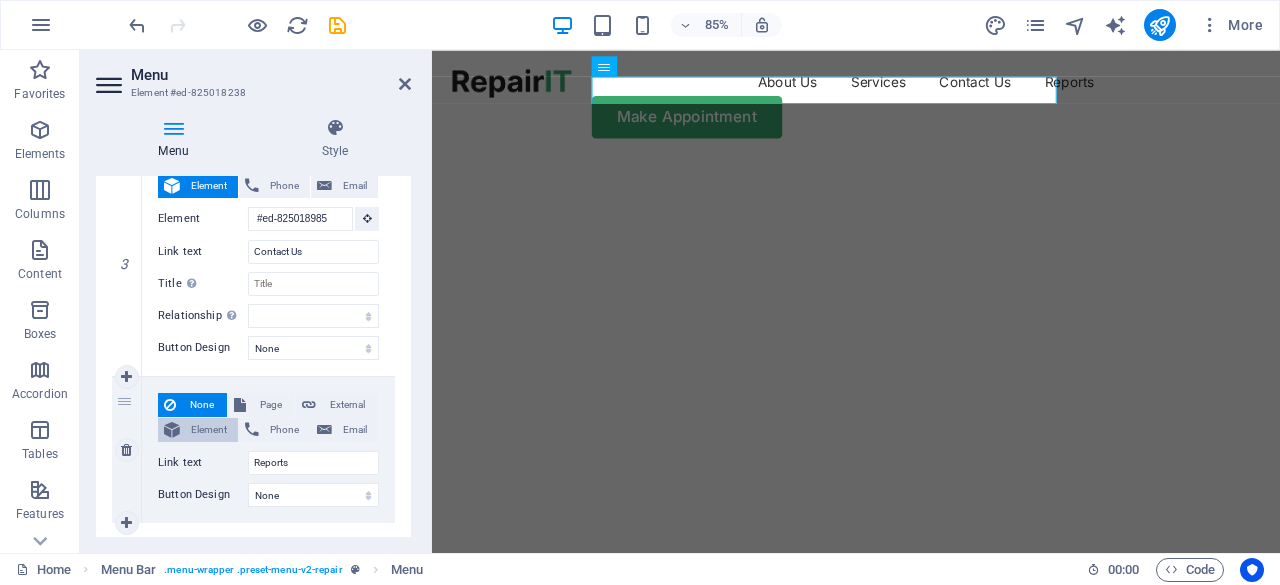 click on "Element" at bounding box center (209, 430) 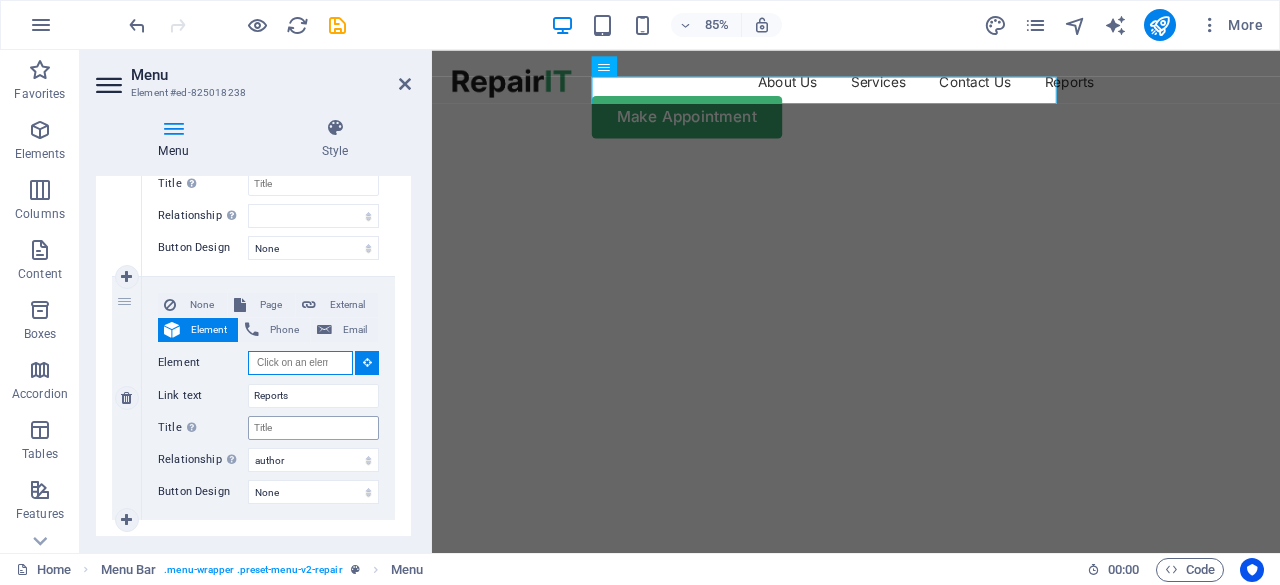 scroll, scrollTop: 858, scrollLeft: 0, axis: vertical 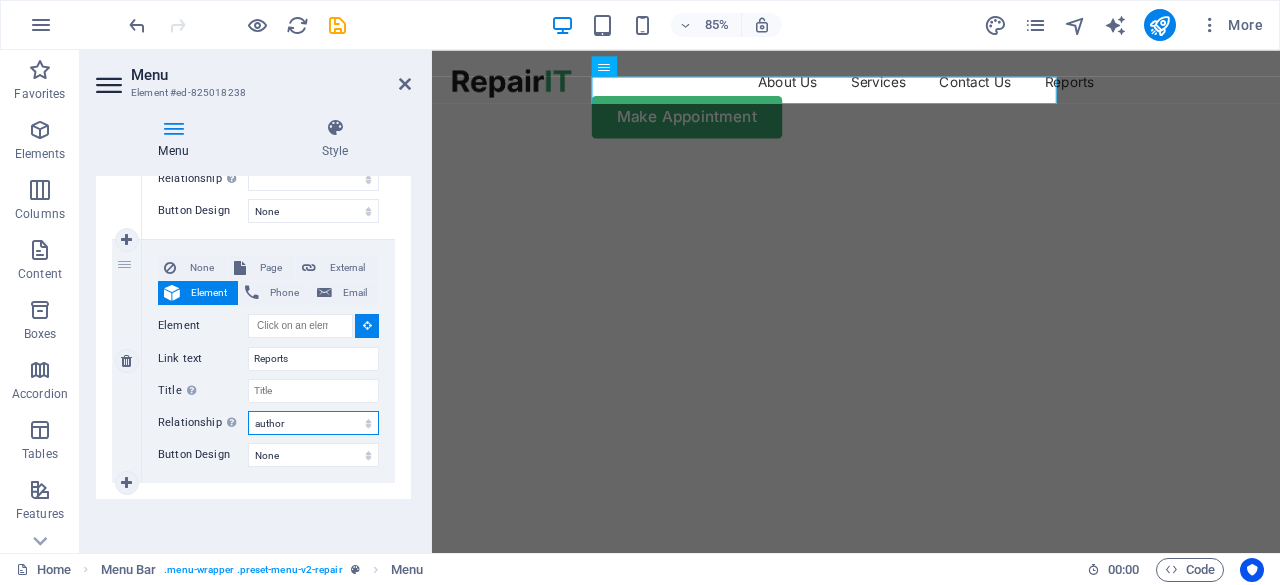 click on "alternate author bookmark external help license next nofollow noreferrer noopener prev search tag" at bounding box center (313, 423) 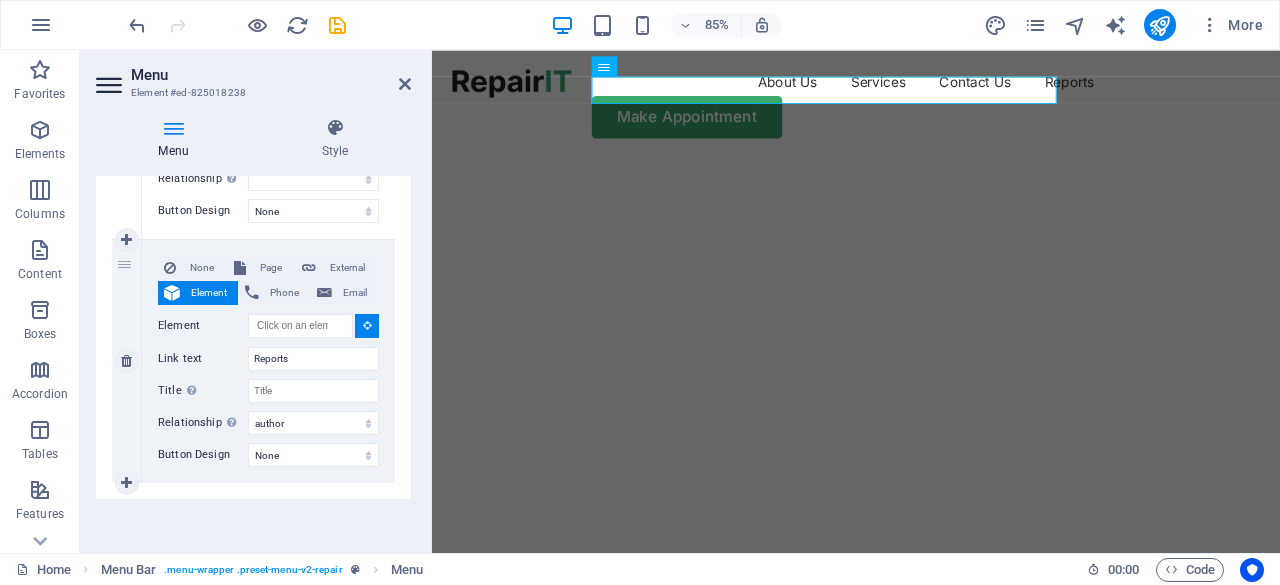 click on "Title Additional link description, should not be the same as the link text. The title is most often shown as a tooltip text when the mouse moves over the element. Leave empty if uncertain." at bounding box center [203, 391] 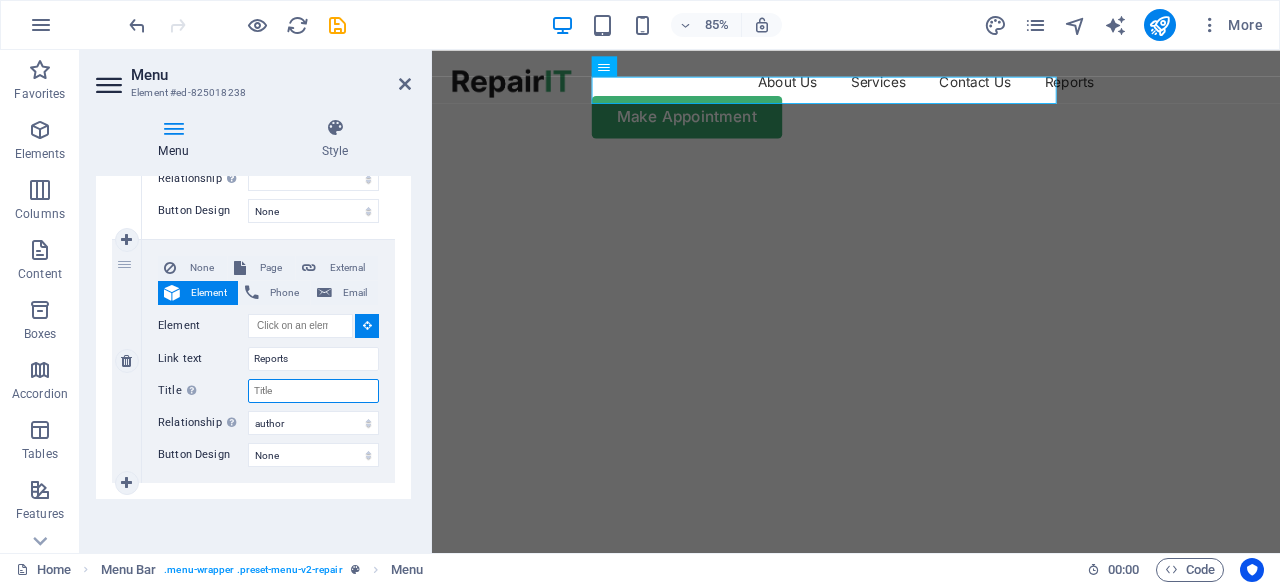 click on "Title Additional link description, should not be the same as the link text. The title is most often shown as a tooltip text when the mouse moves over the element. Leave empty if uncertain." at bounding box center (313, 391) 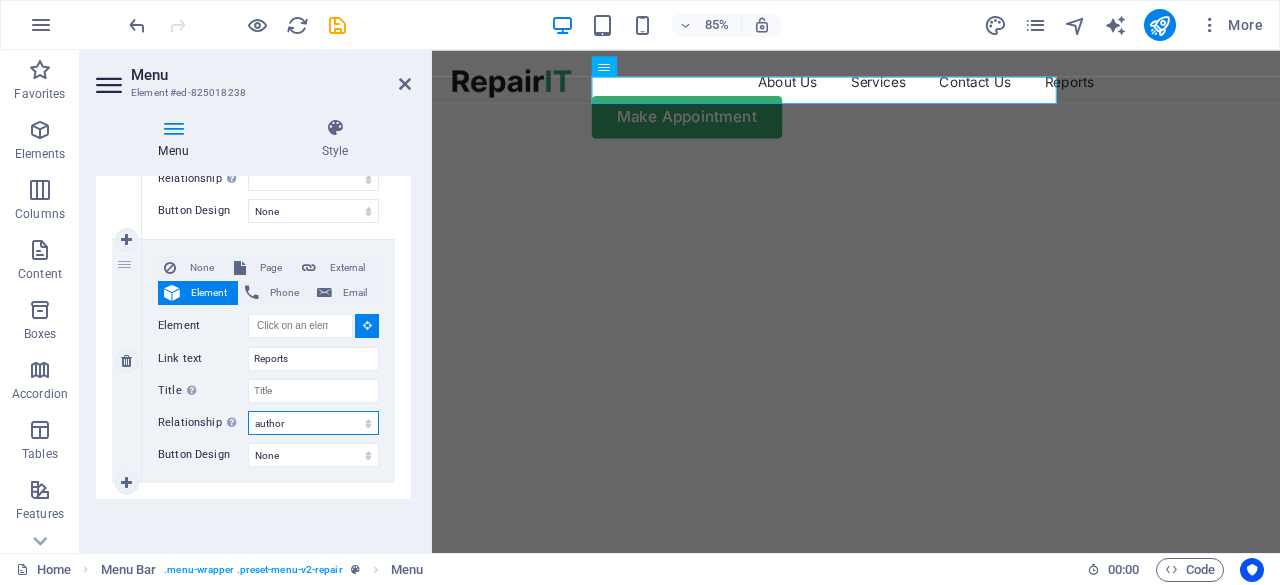 click on "alternate author bookmark external help license next nofollow noreferrer noopener prev search tag" at bounding box center (313, 423) 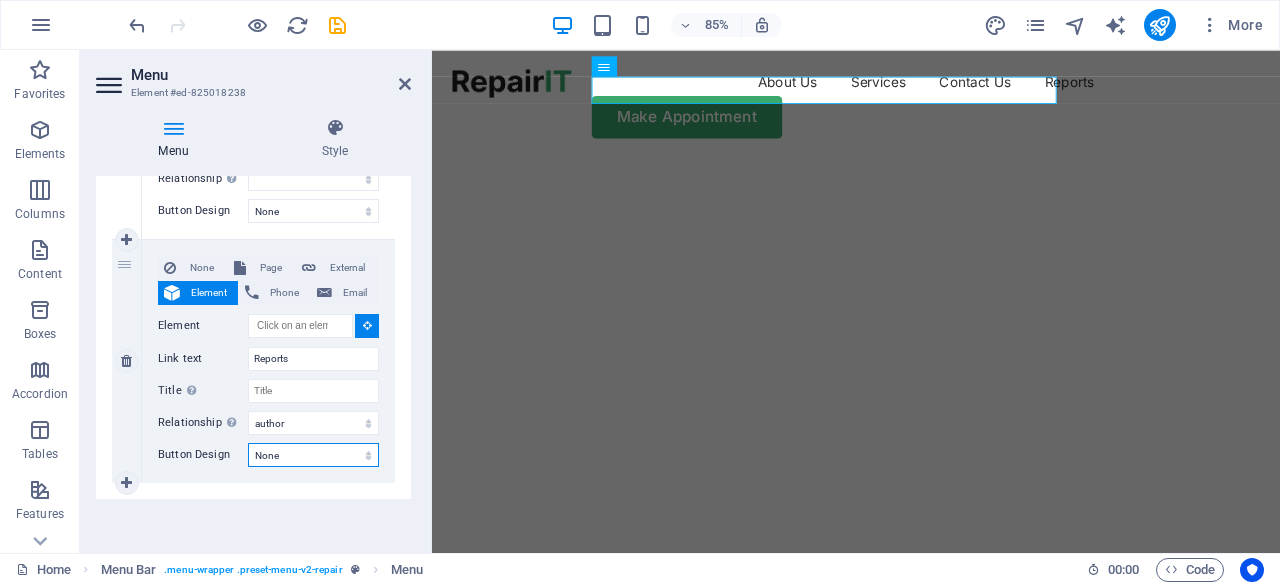 click on "None Default Primary Secondary" at bounding box center (313, 455) 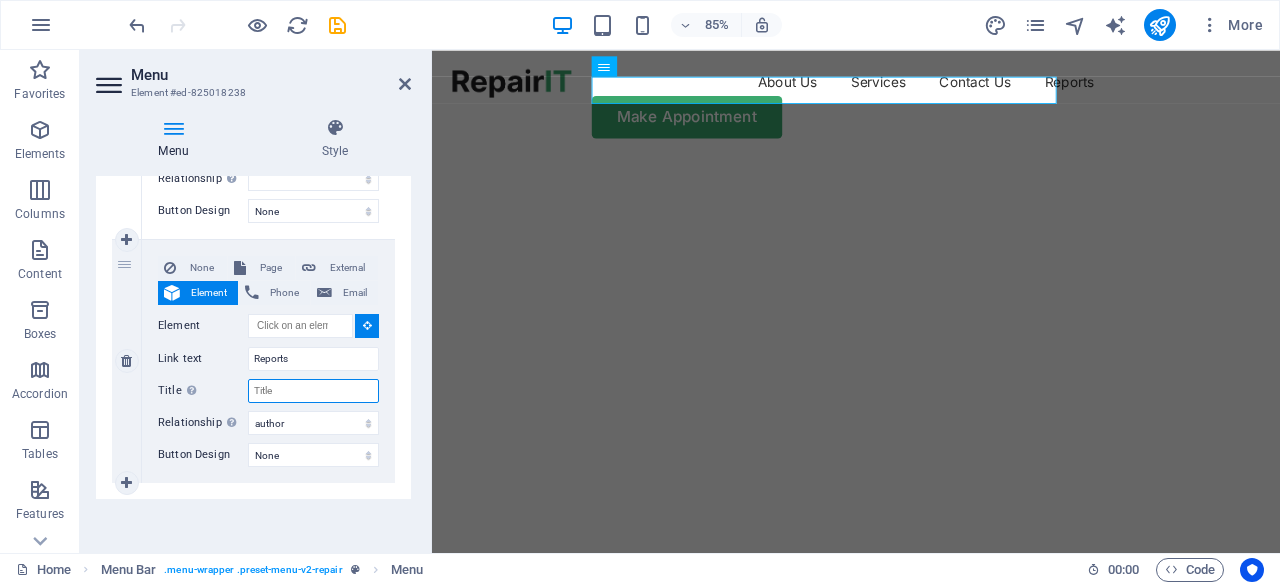 click on "Title Additional link description, should not be the same as the link text. The title is most often shown as a tooltip text when the mouse moves over the element. Leave empty if uncertain." at bounding box center [313, 391] 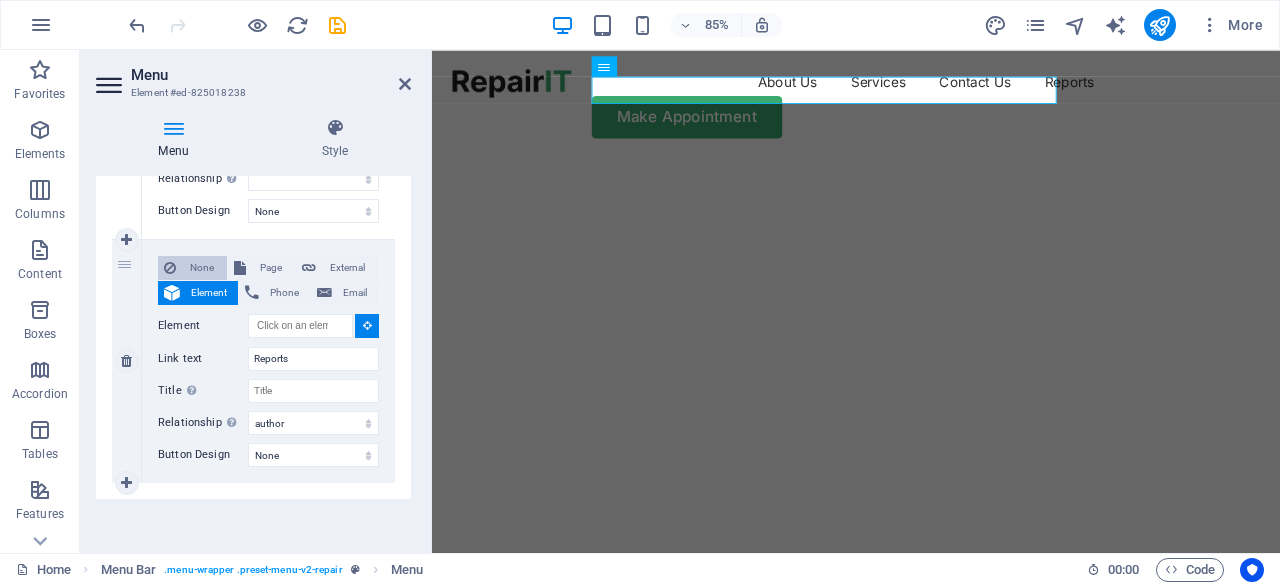 click on "None" at bounding box center (201, 268) 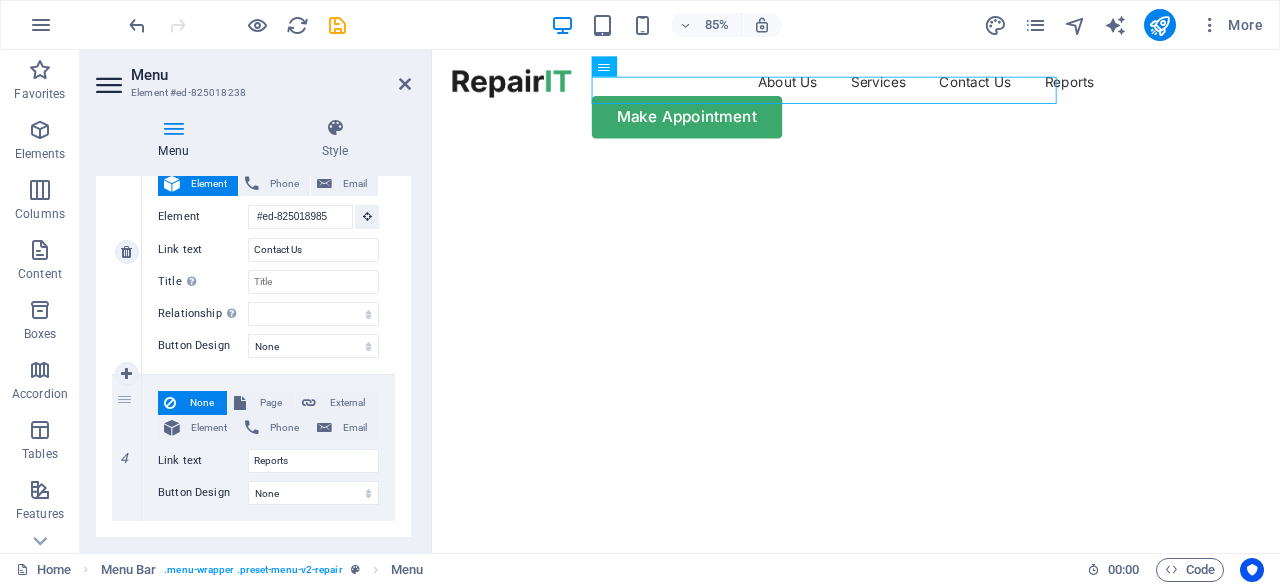 scroll, scrollTop: 721, scrollLeft: 0, axis: vertical 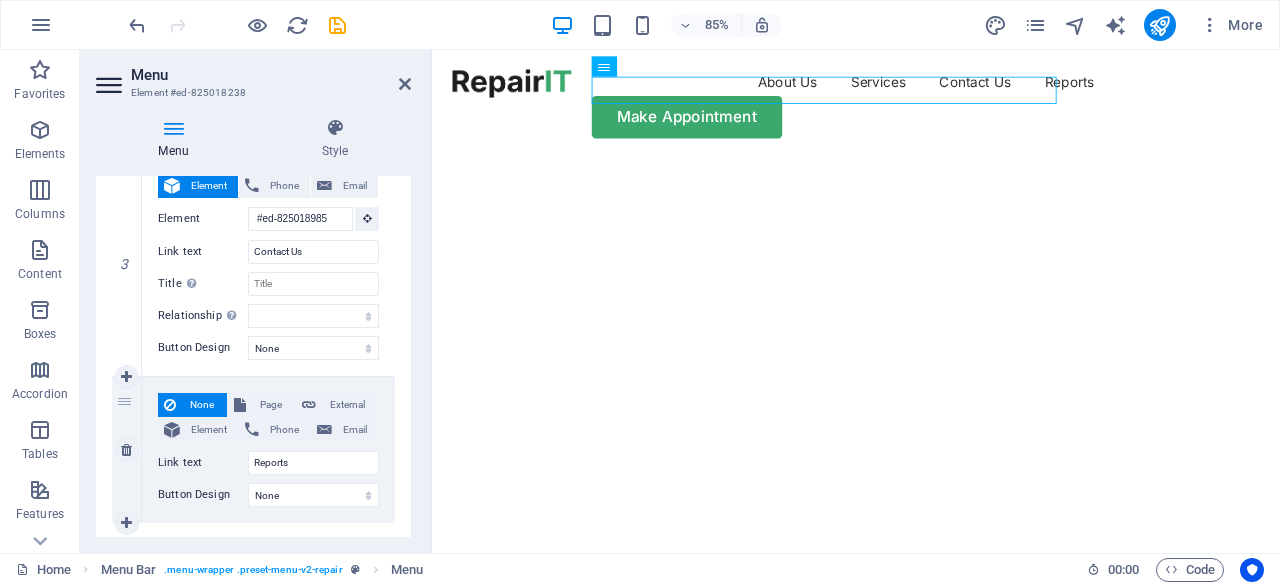 drag, startPoint x: 126, startPoint y: 400, endPoint x: 382, endPoint y: 479, distance: 267.9123 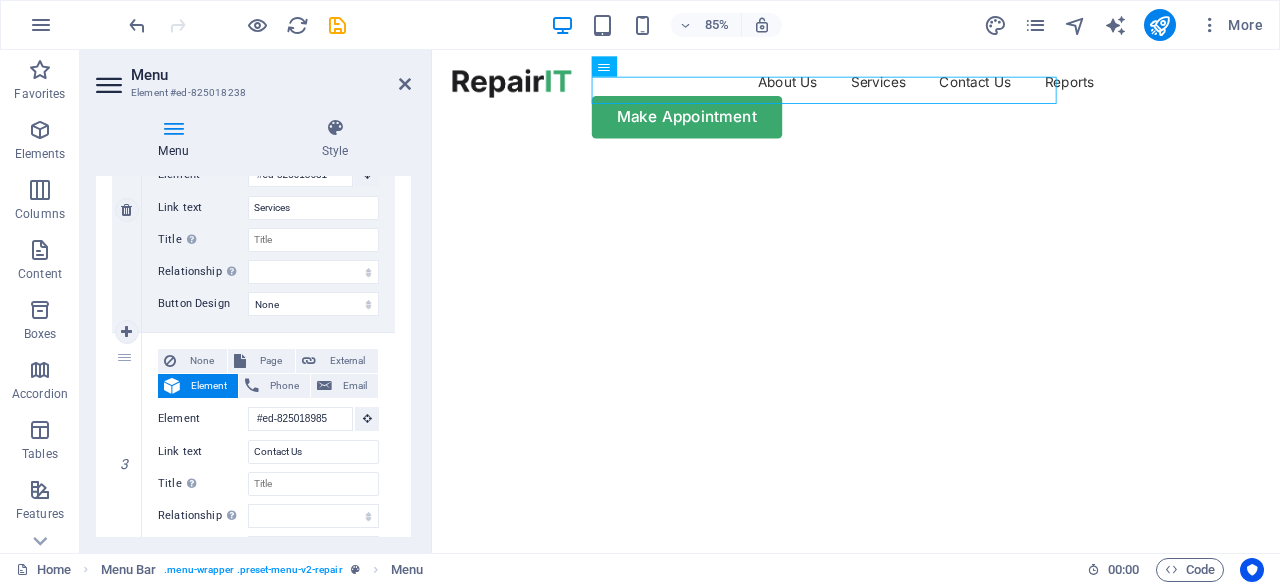 scroll, scrollTop: 721, scrollLeft: 0, axis: vertical 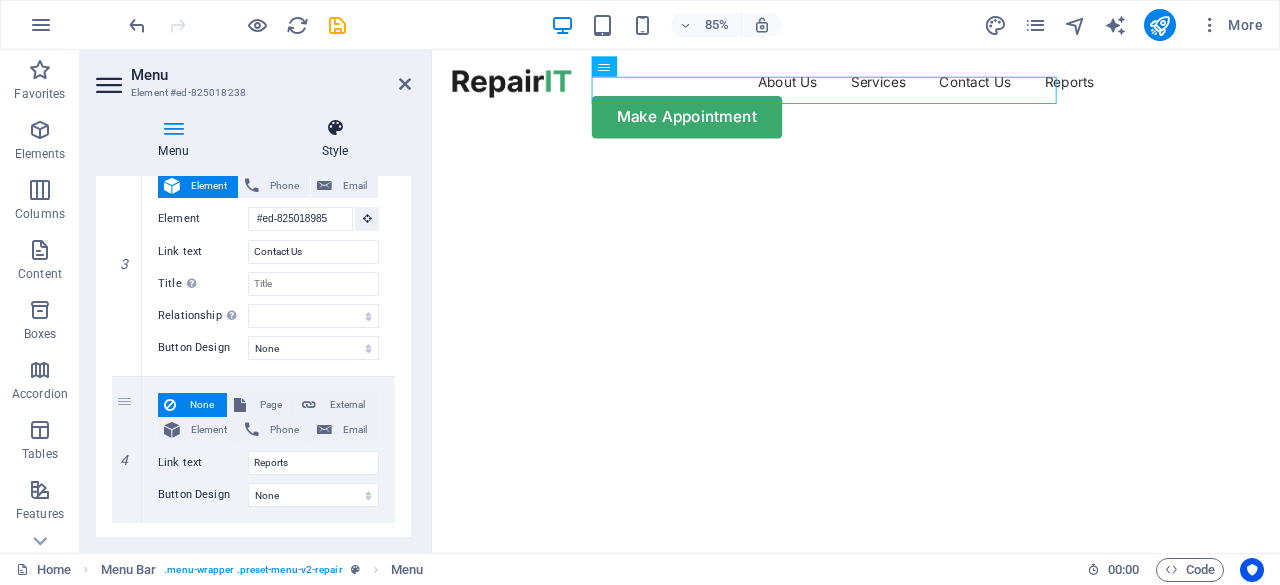 click at bounding box center (335, 128) 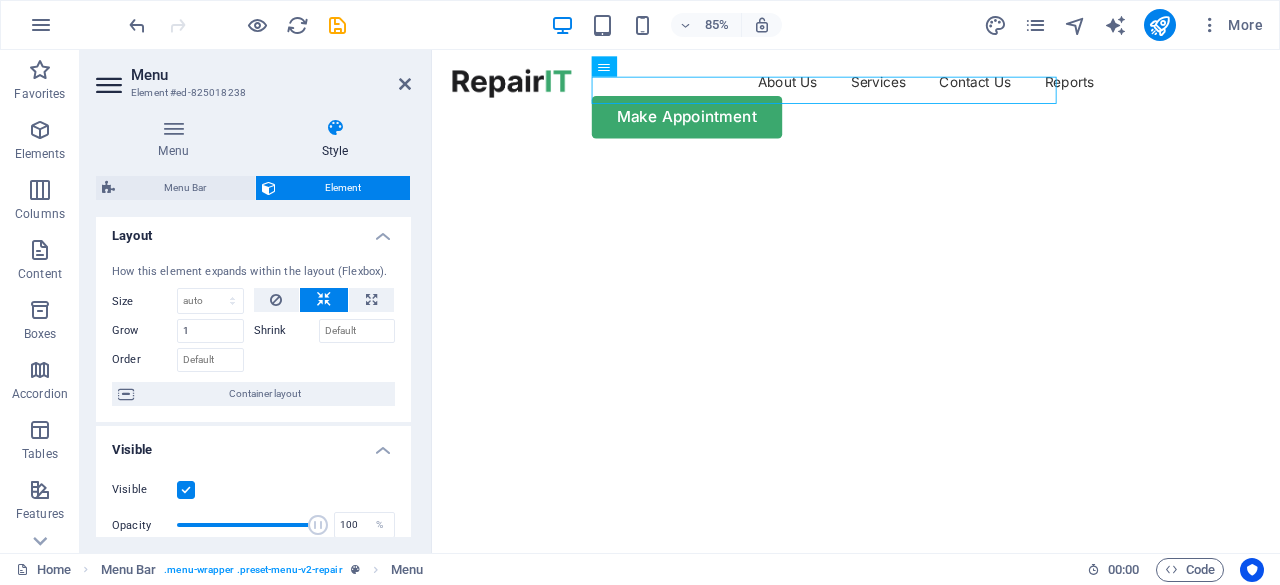 scroll, scrollTop: 0, scrollLeft: 0, axis: both 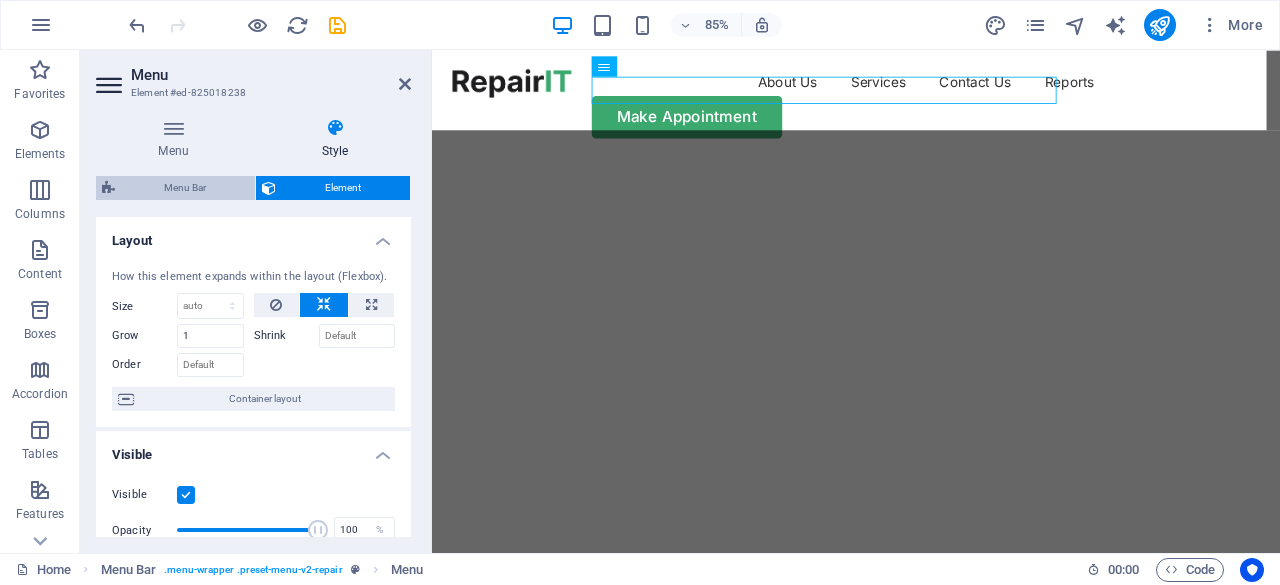 click on "Menu Bar" at bounding box center (185, 188) 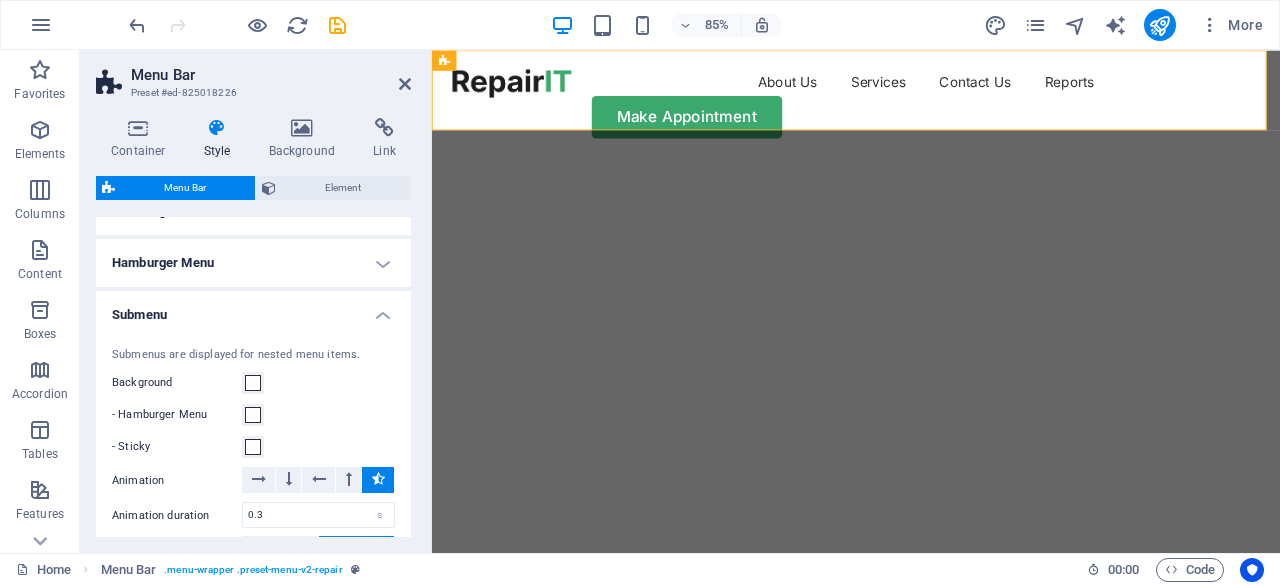 scroll, scrollTop: 1300, scrollLeft: 0, axis: vertical 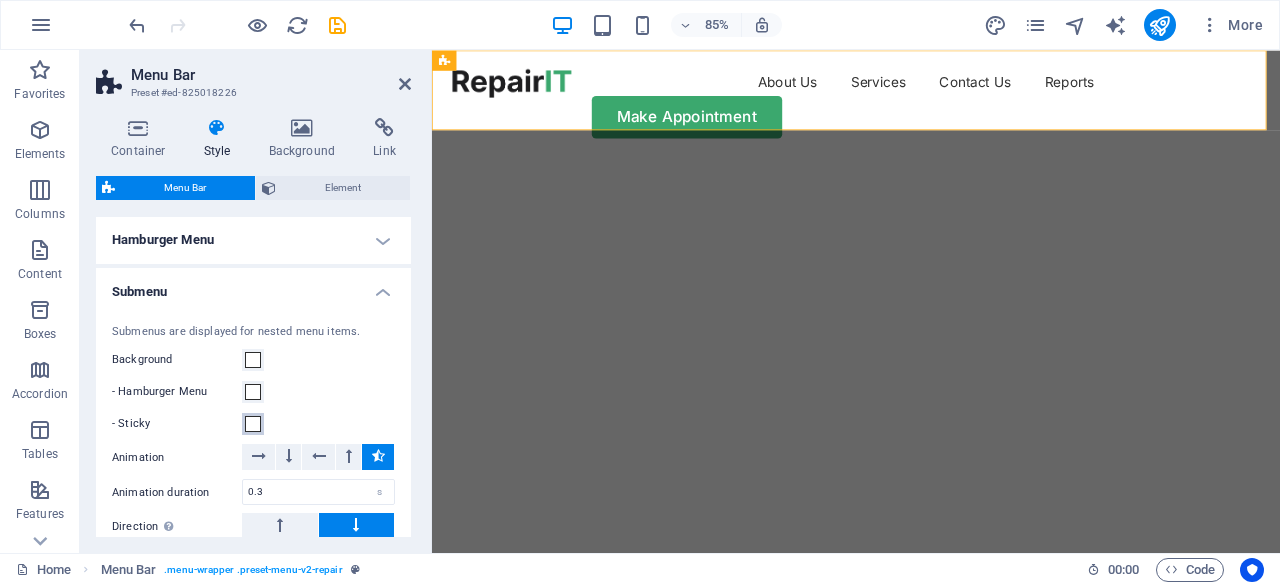 click at bounding box center (253, 424) 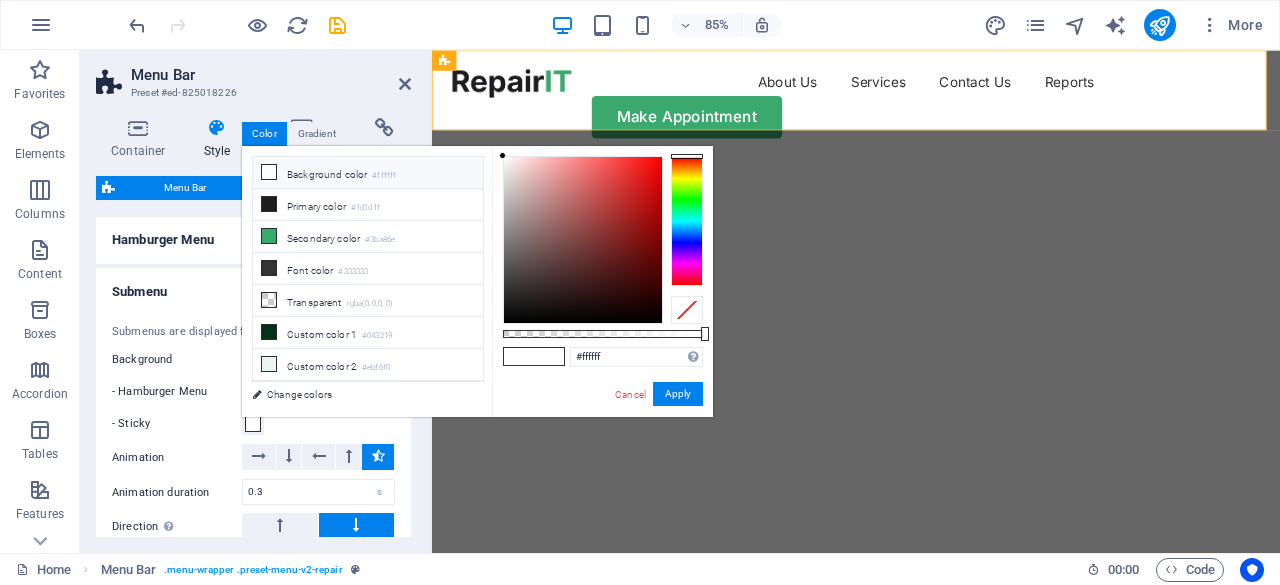 click on "- Sticky" at bounding box center [177, 424] 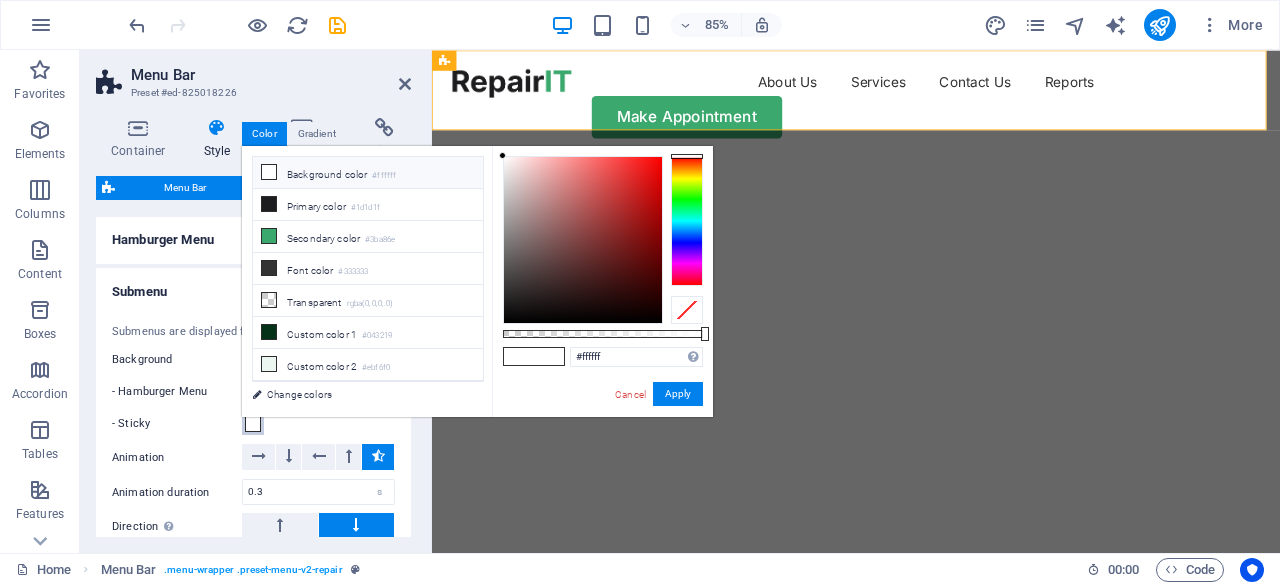 click on "- Sticky" at bounding box center [253, 424] 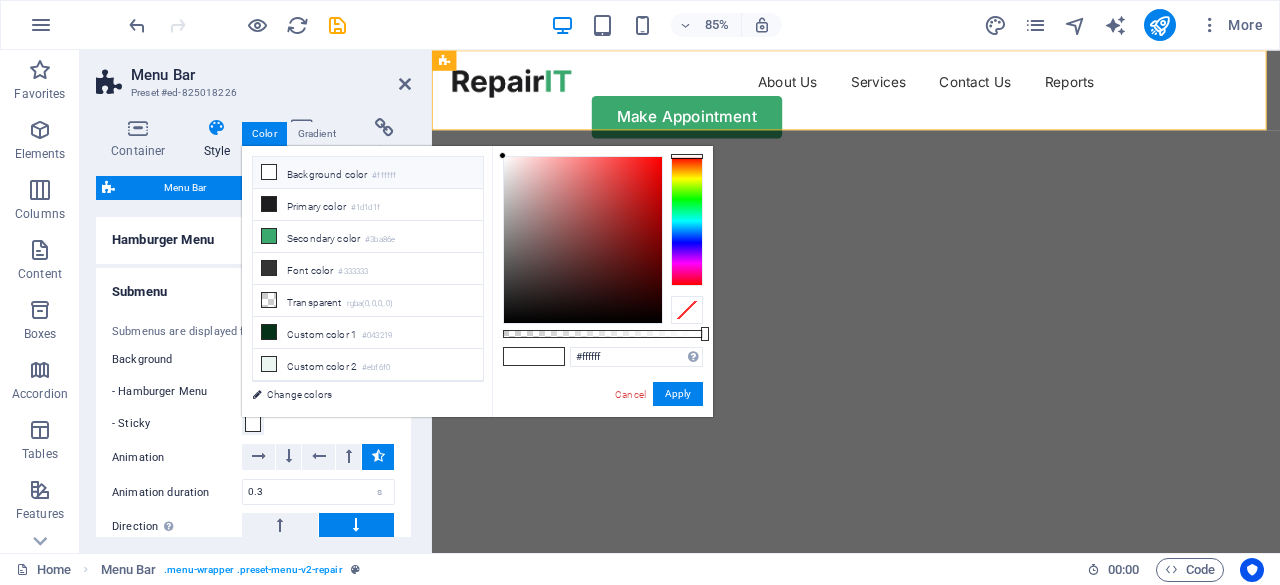click on "Submenus are displayed for nested menu items.  Background  - Hamburger Menu  - Sticky Animation Animation duration 0.3 s Direction Choose top if your menu is positioned at the bottom of the screen. Alignment Main axis Minimum width 10 px rem % vh vw Padding 0 px rem % vh vw" at bounding box center (253, 484) 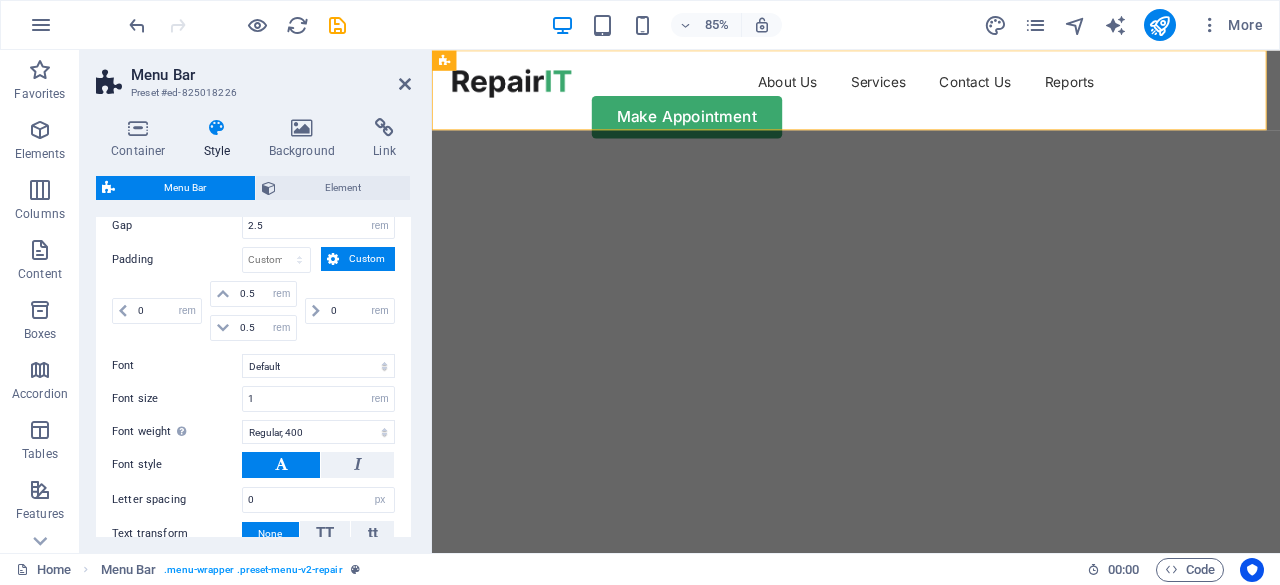 scroll, scrollTop: 794, scrollLeft: 0, axis: vertical 